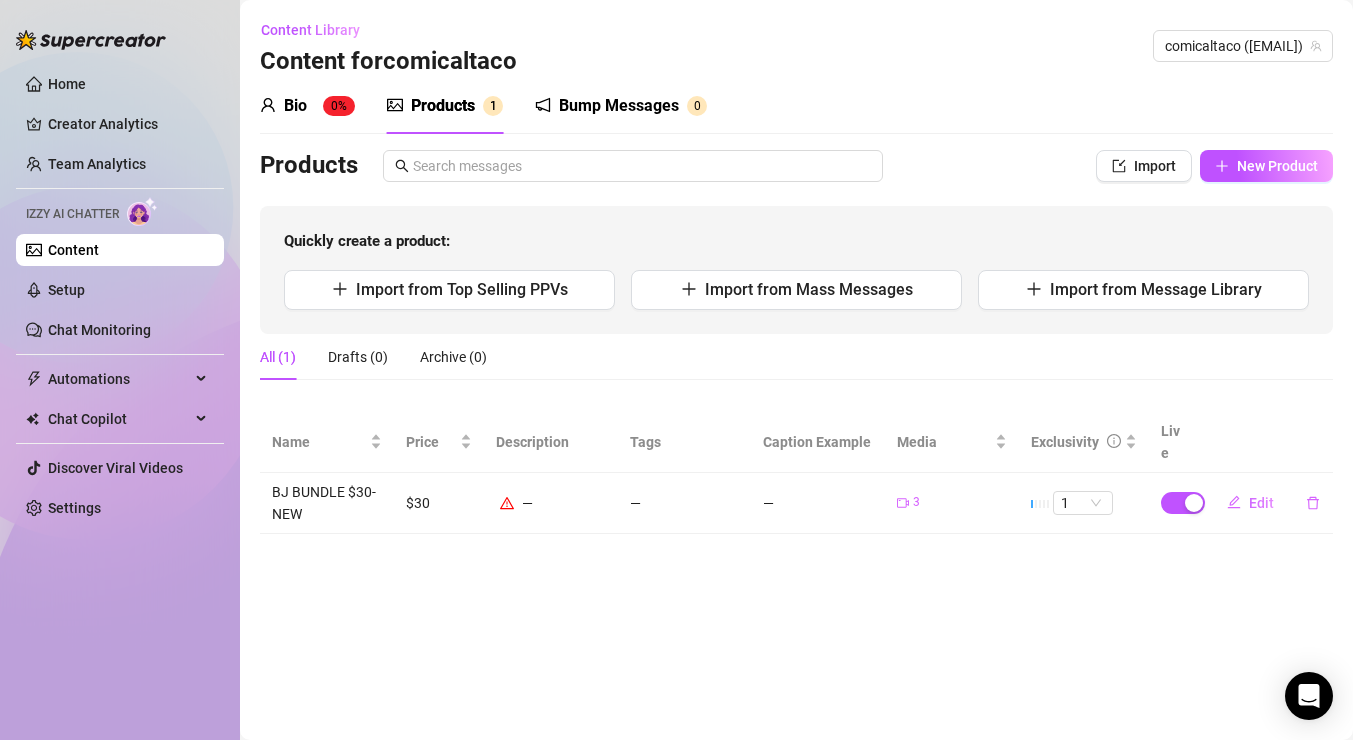click on "Import" at bounding box center (1155, 166) 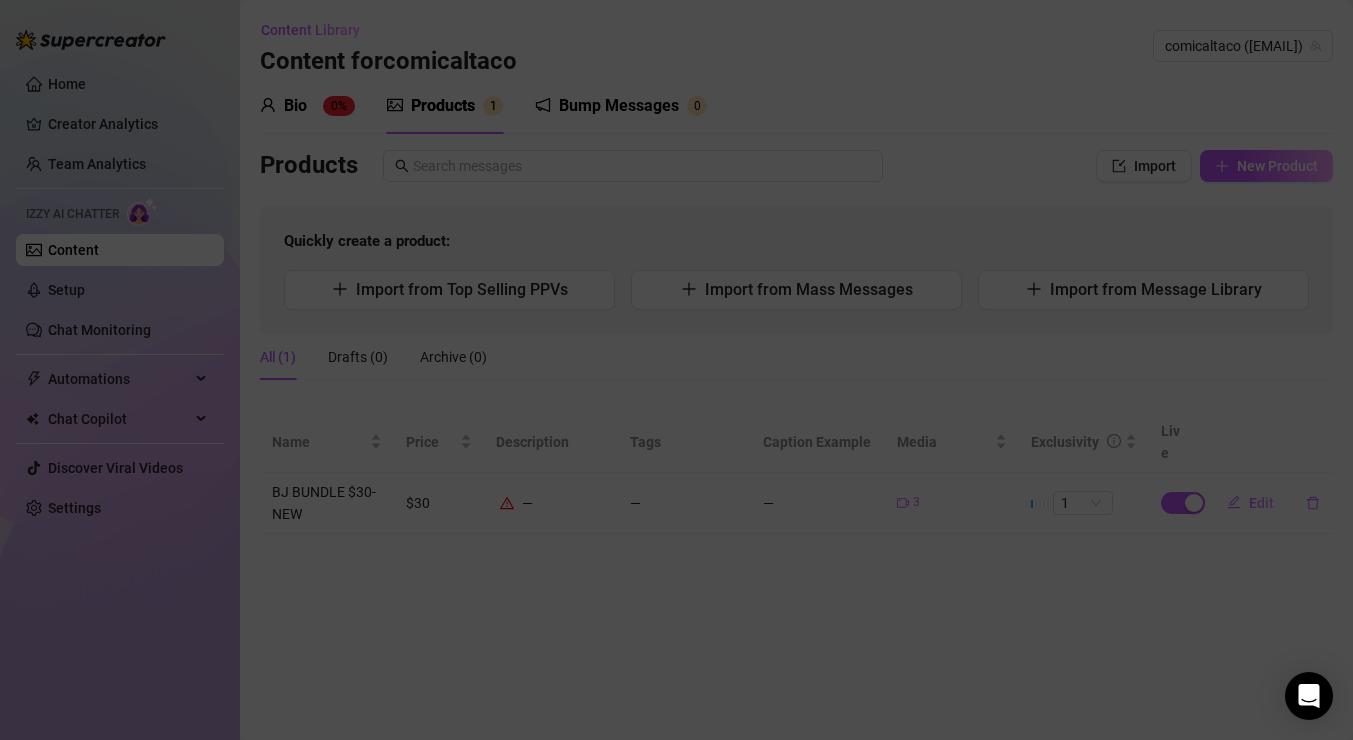 scroll, scrollTop: 0, scrollLeft: 0, axis: both 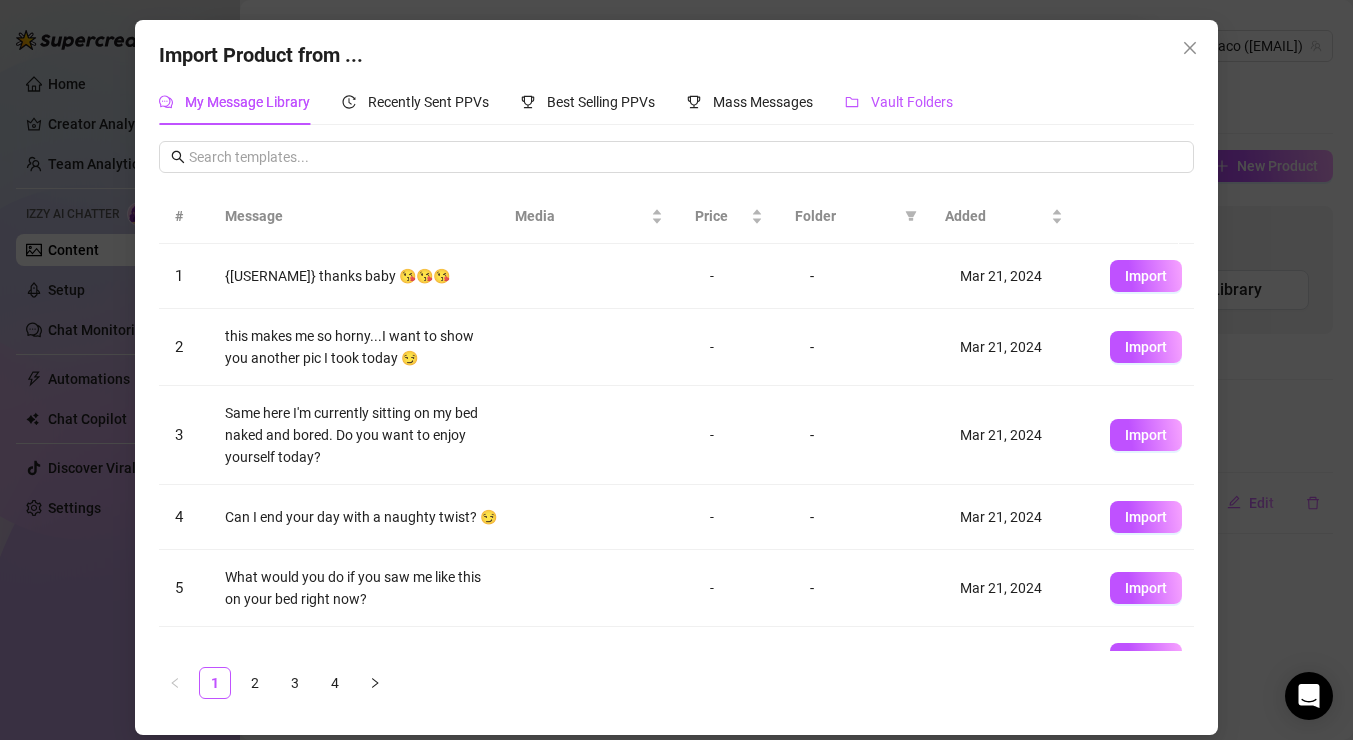 click on "Vault Folders" at bounding box center (912, 102) 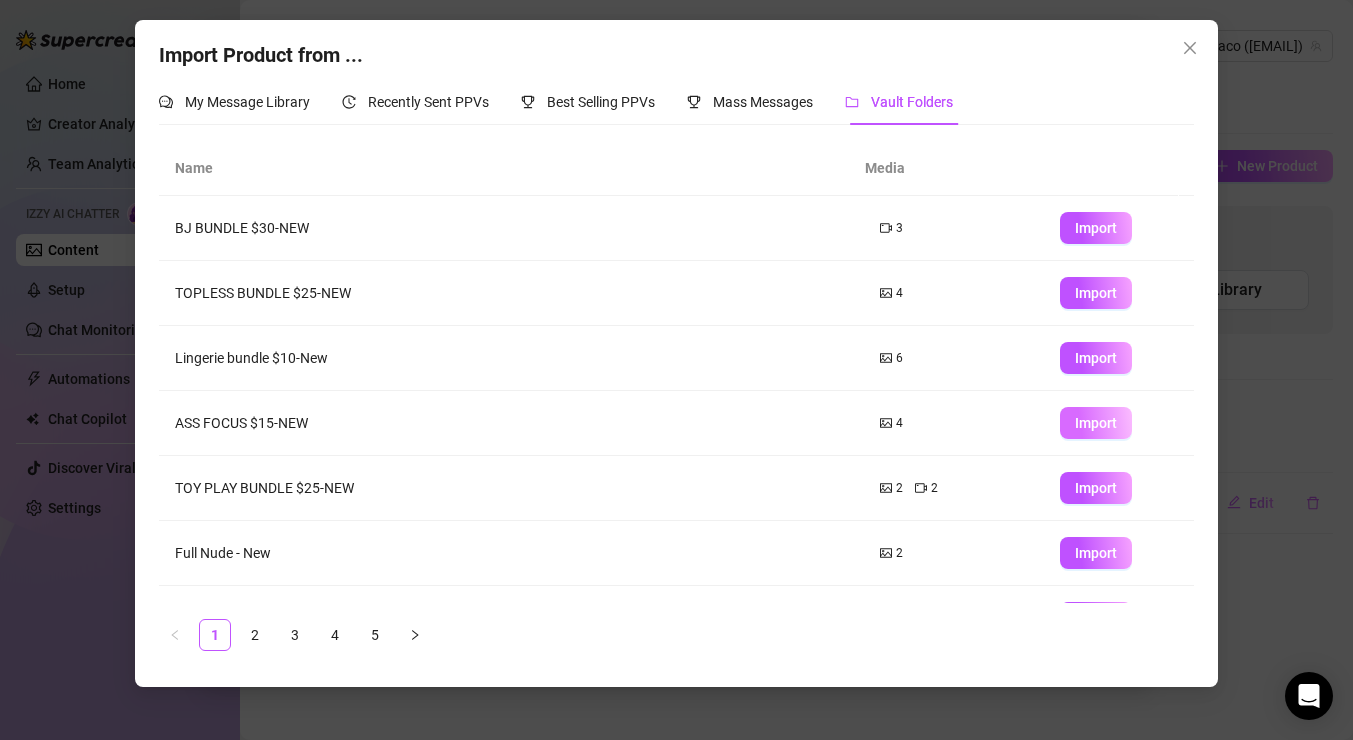 click on "Import" at bounding box center [1096, 423] 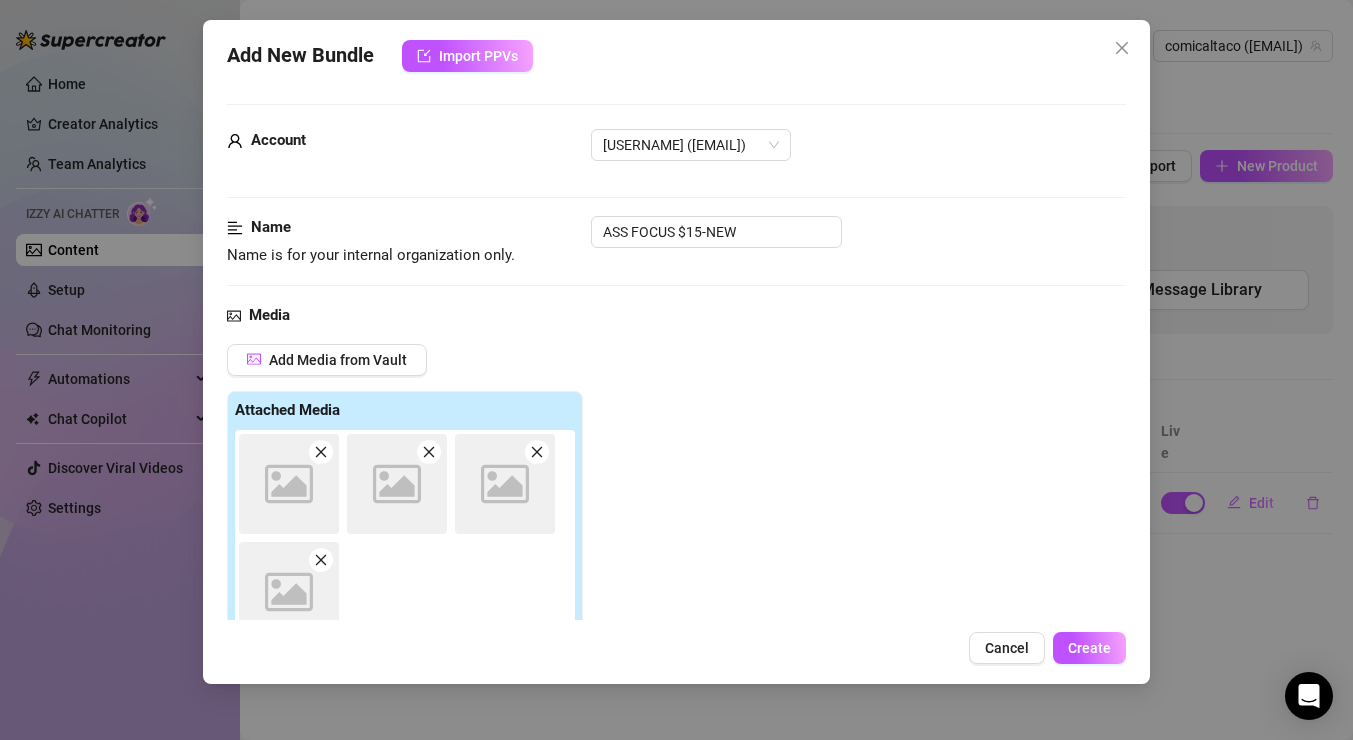 type on "Type your message here..." 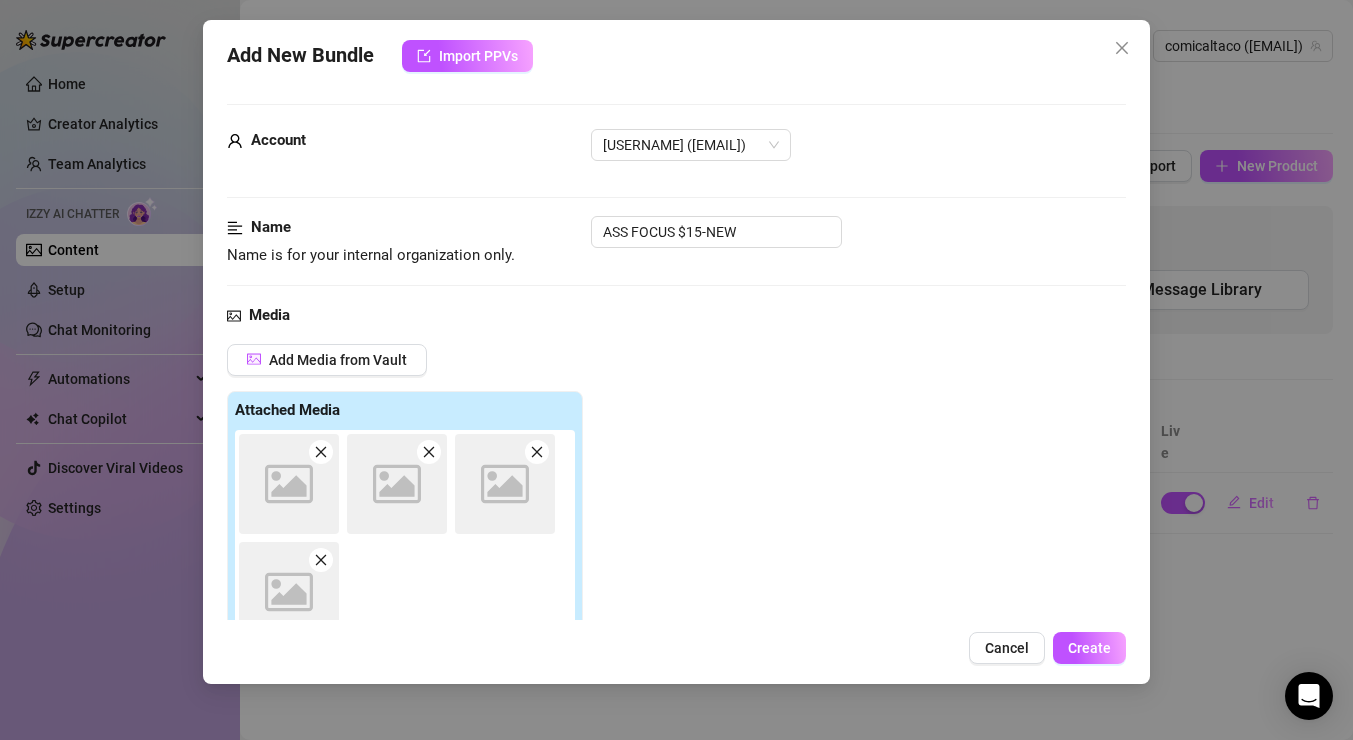 scroll, scrollTop: 288, scrollLeft: 0, axis: vertical 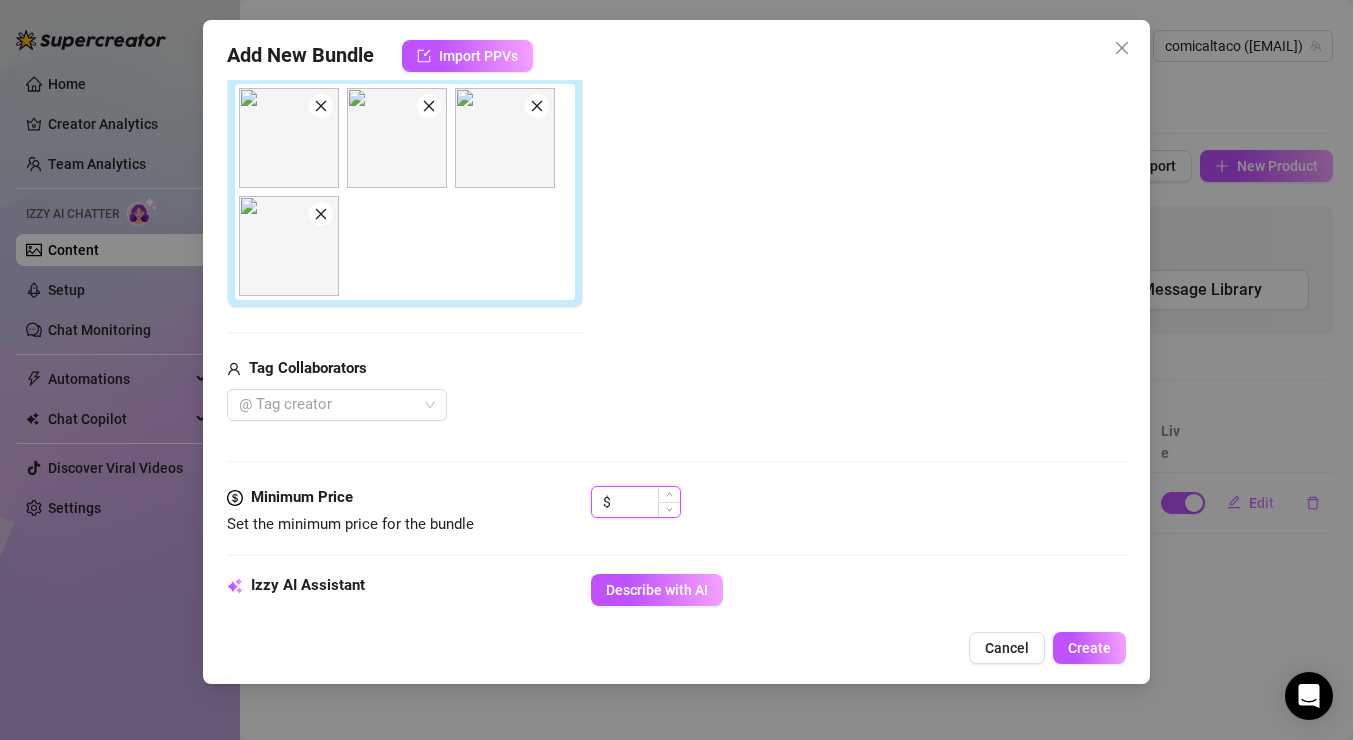 click at bounding box center [647, 502] 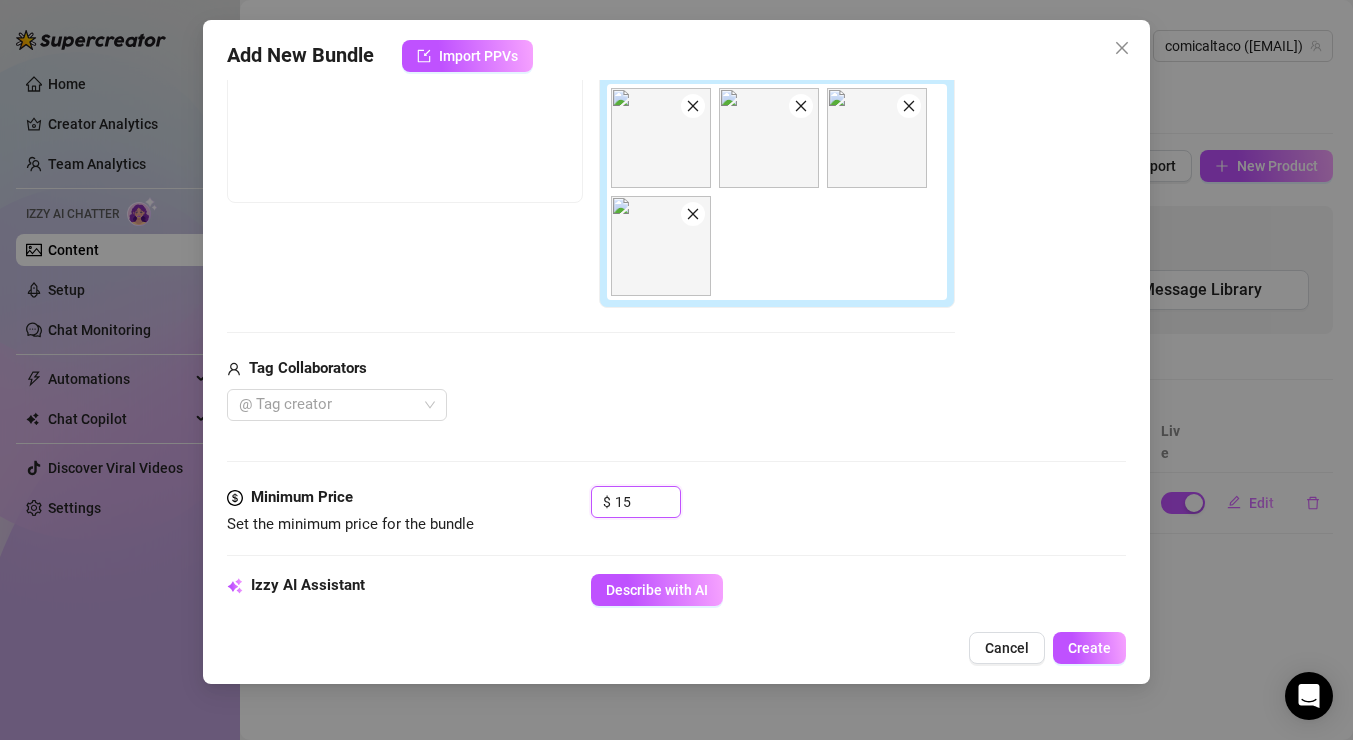 type on "15" 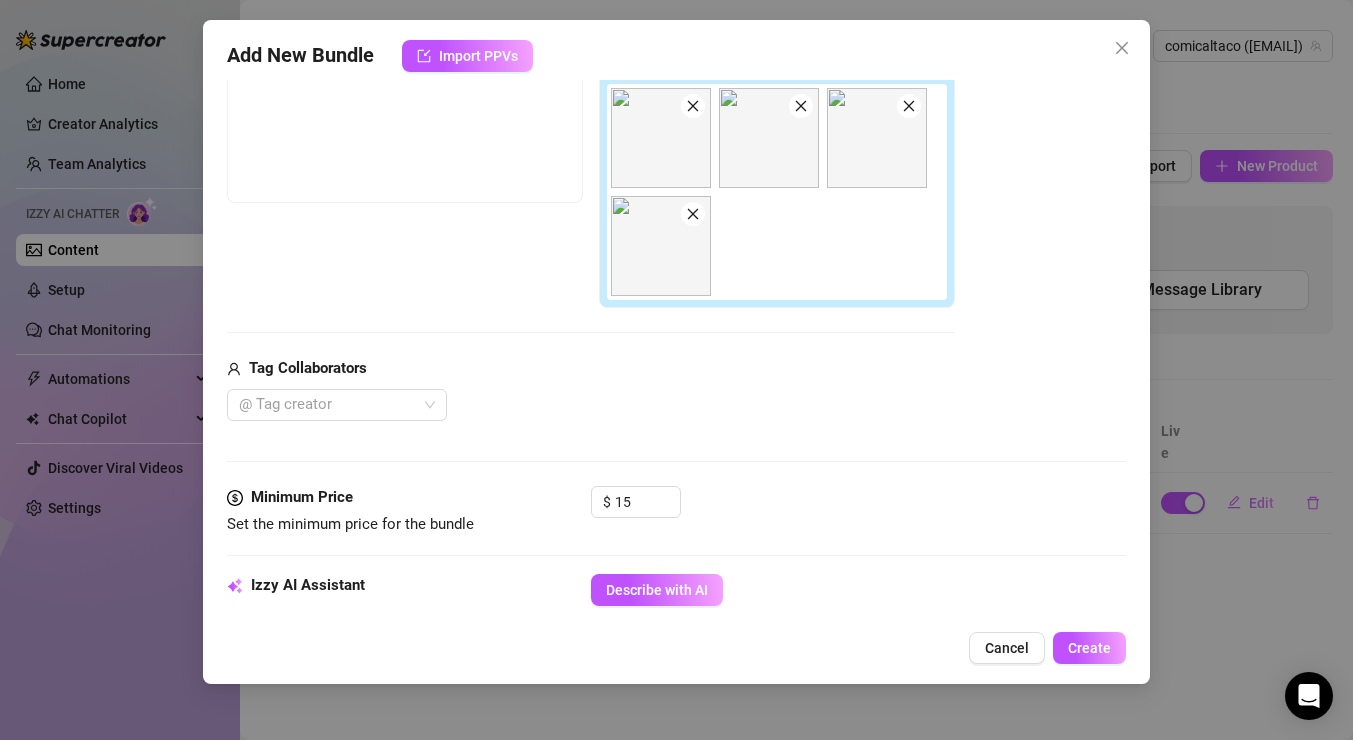 click on "$ 15" at bounding box center (858, 511) 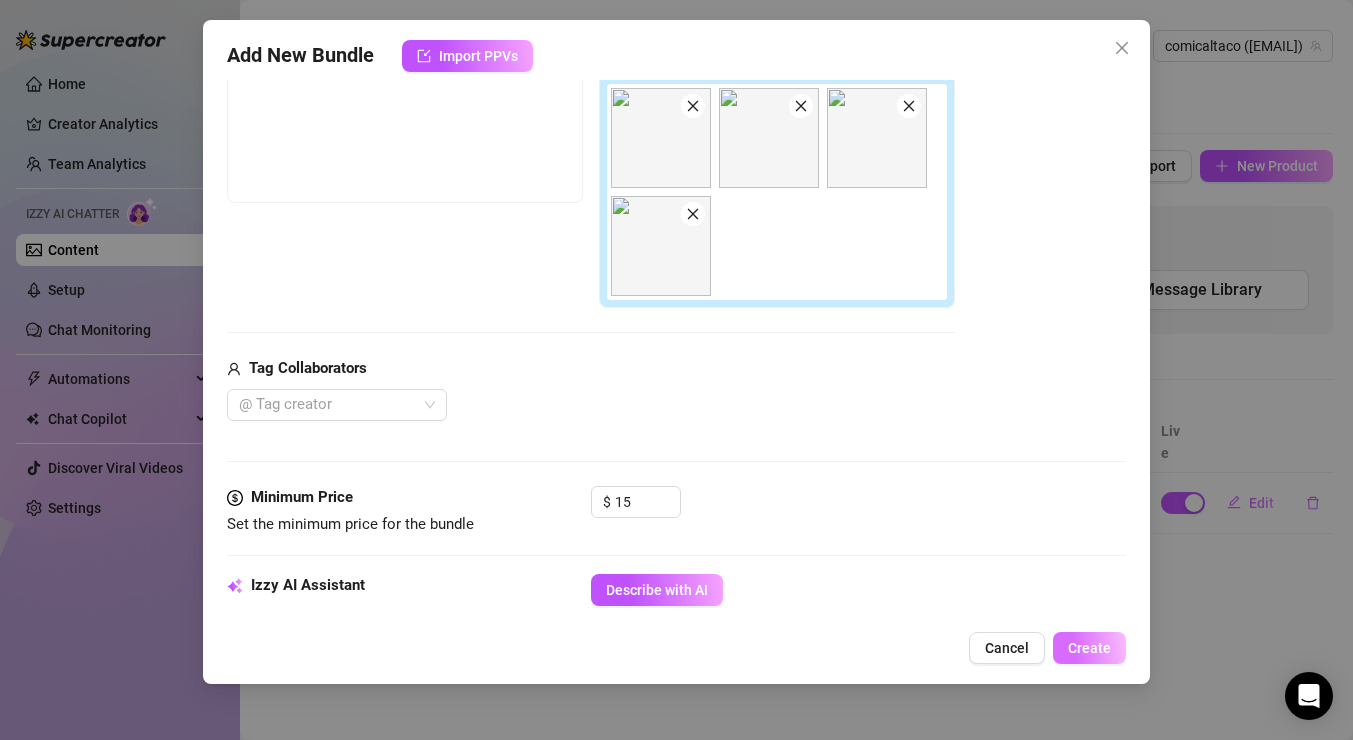 click on "Create" at bounding box center (1089, 648) 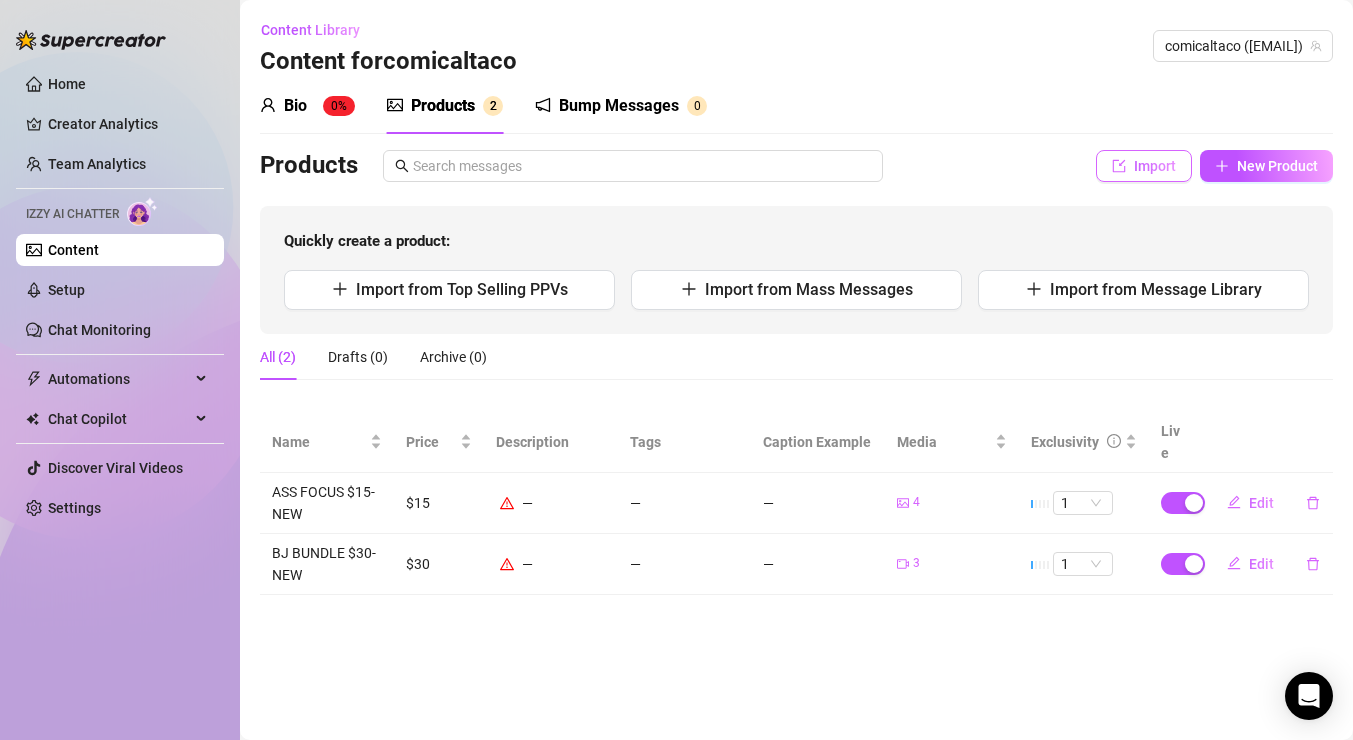click on "Import" at bounding box center [1144, 166] 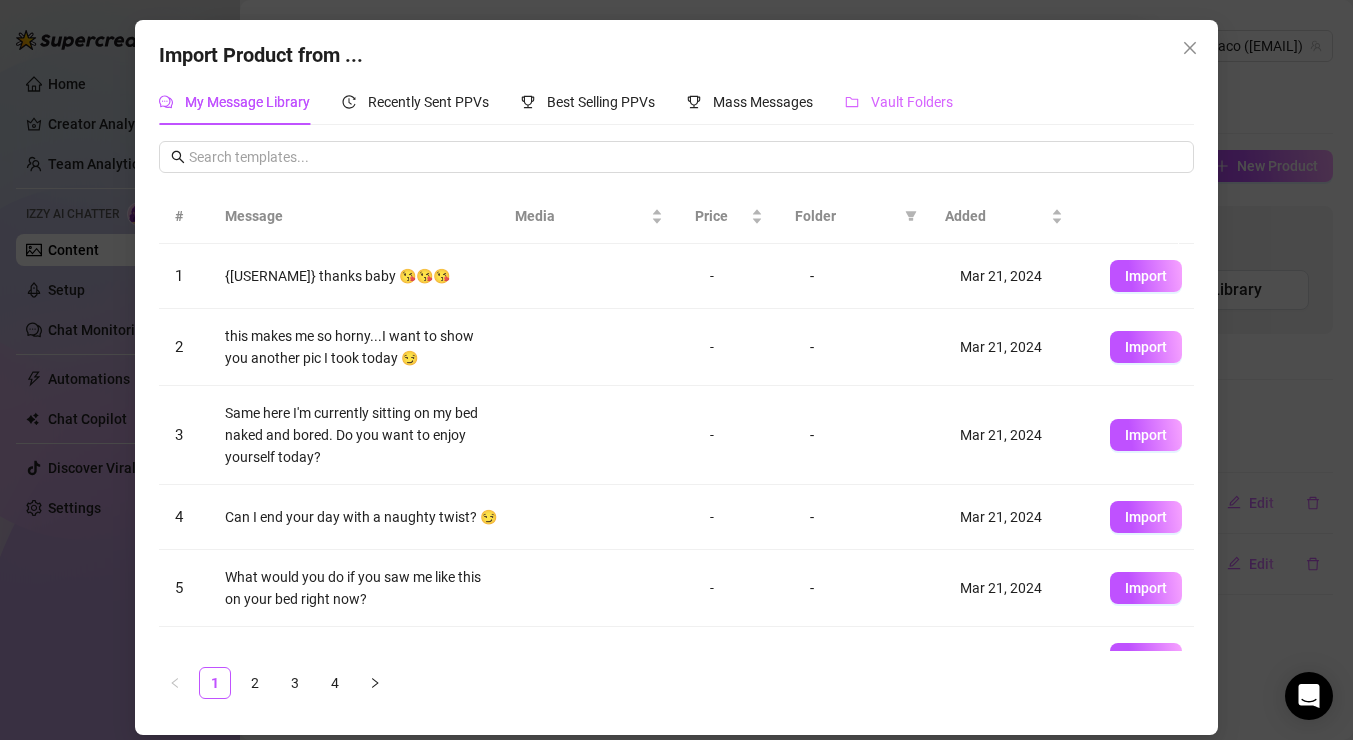 click on "Vault Folders" at bounding box center [899, 102] 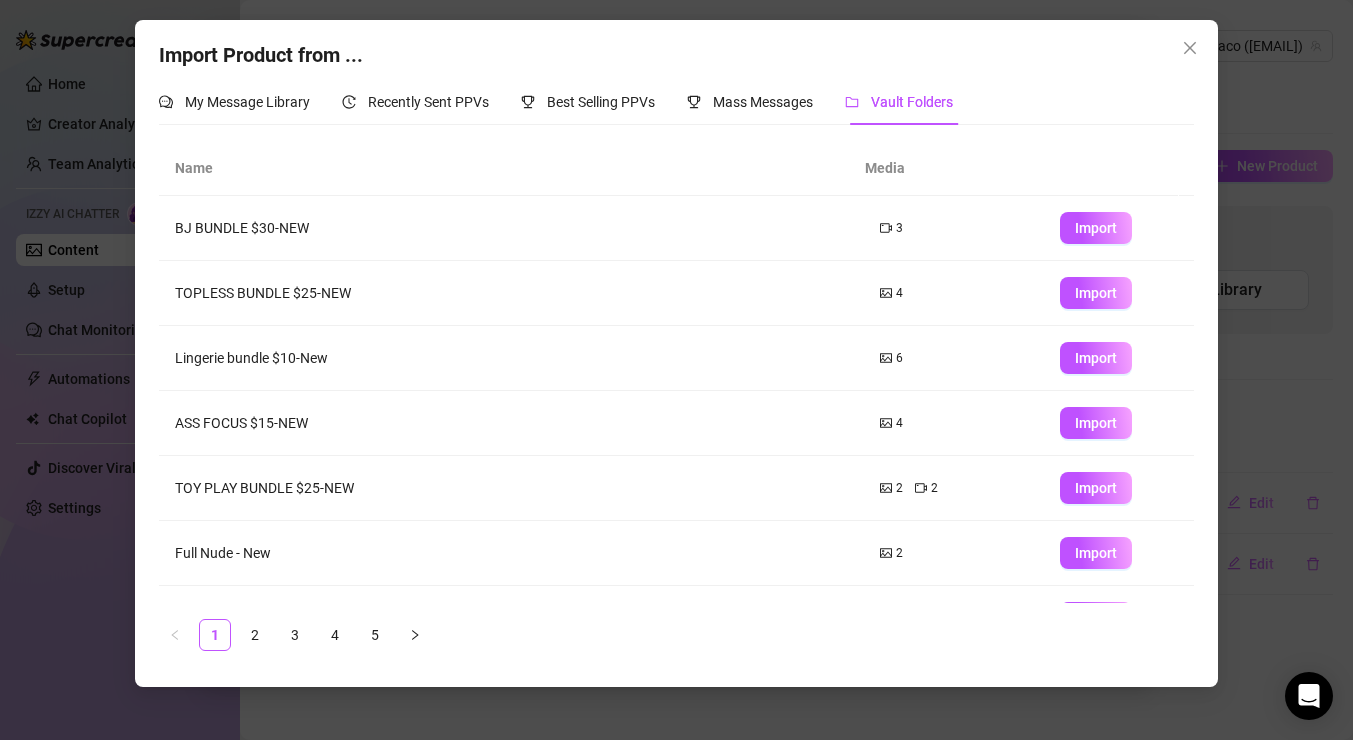 scroll, scrollTop: 175, scrollLeft: 0, axis: vertical 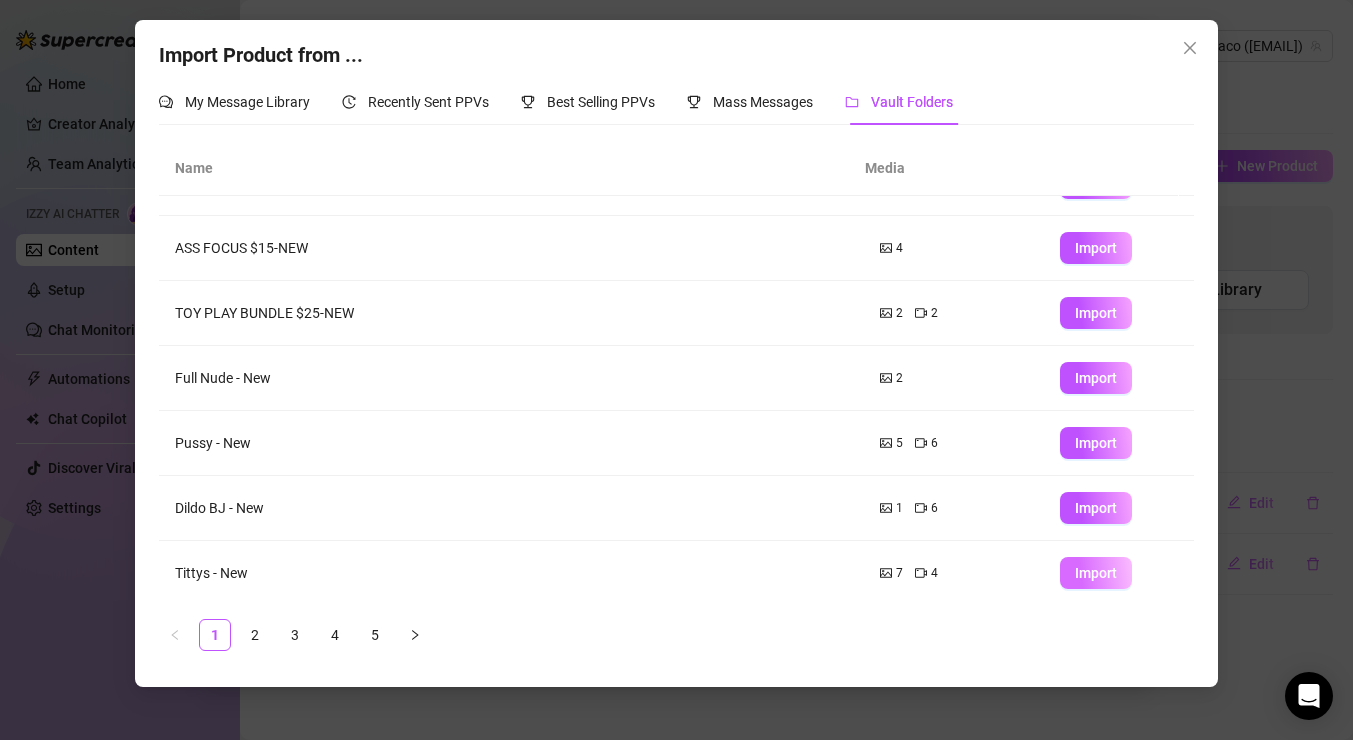 click on "Import" at bounding box center (1096, 573) 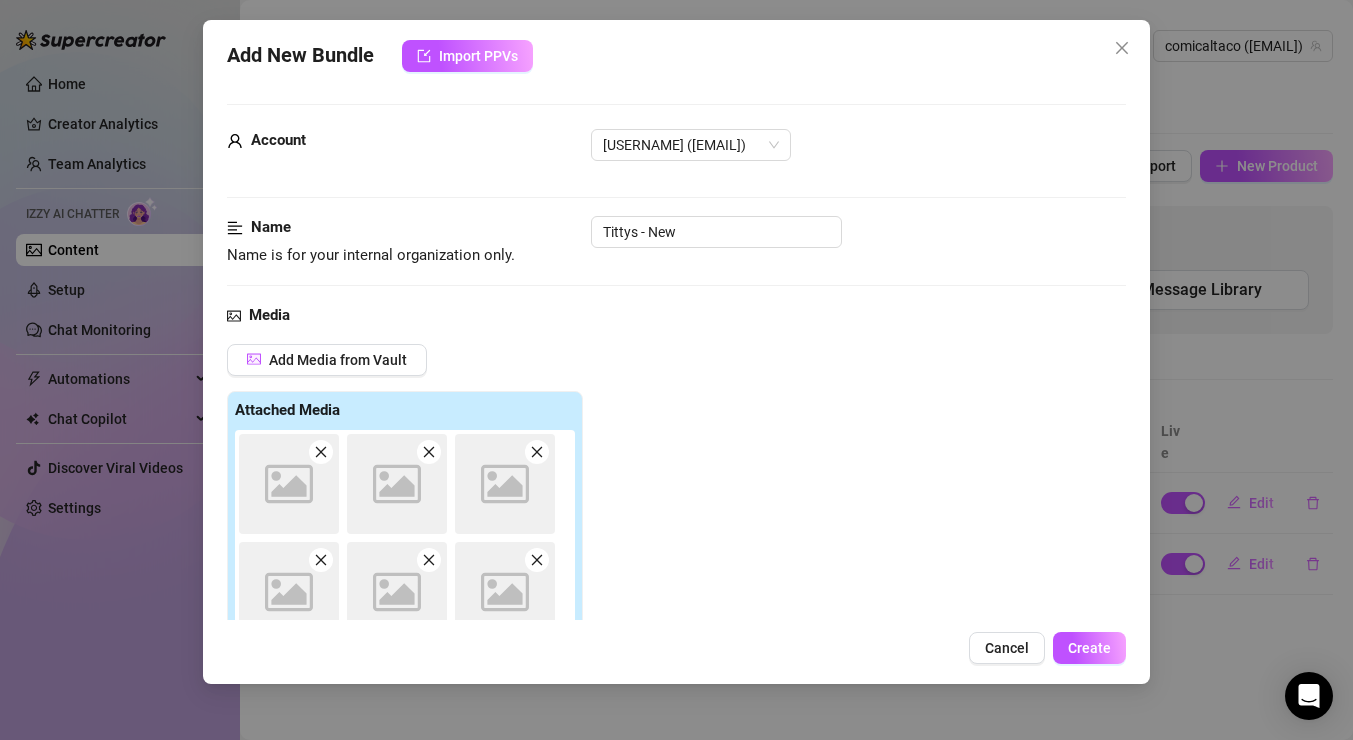 type on "Type your message here..." 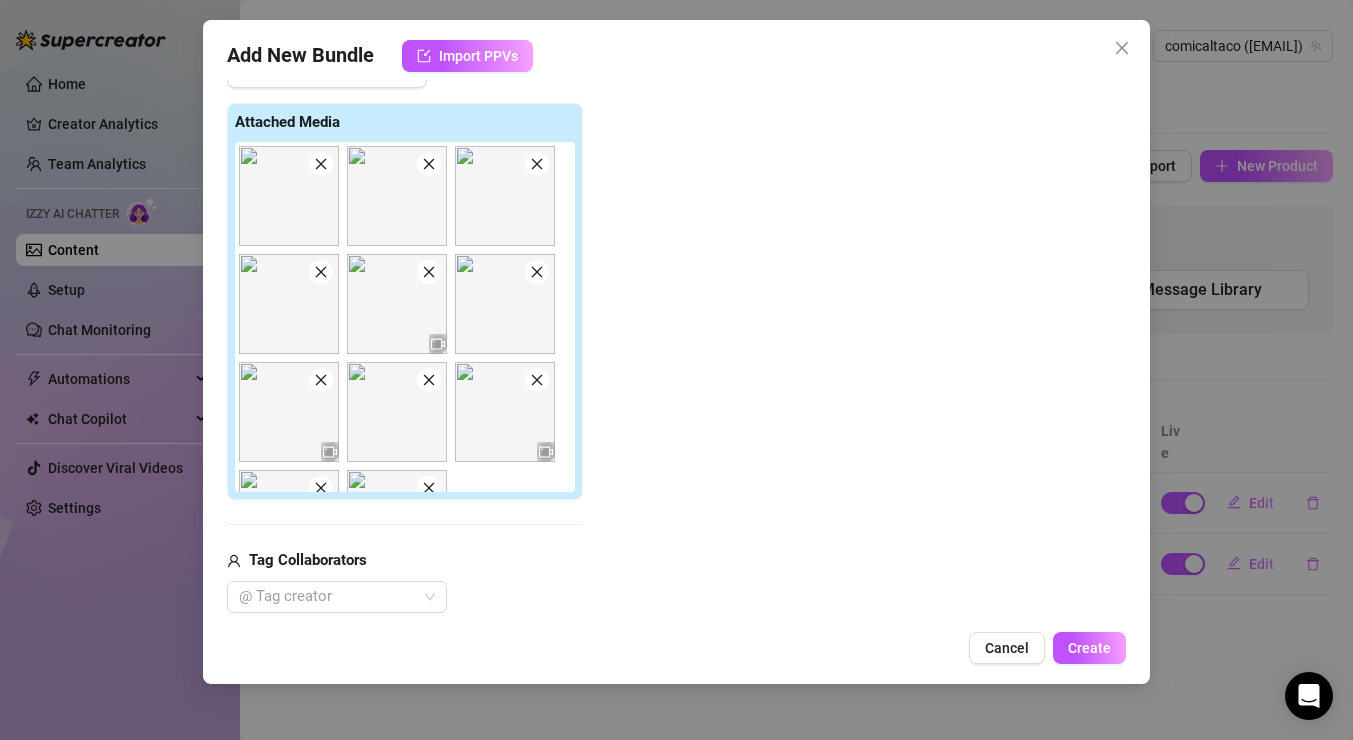 click 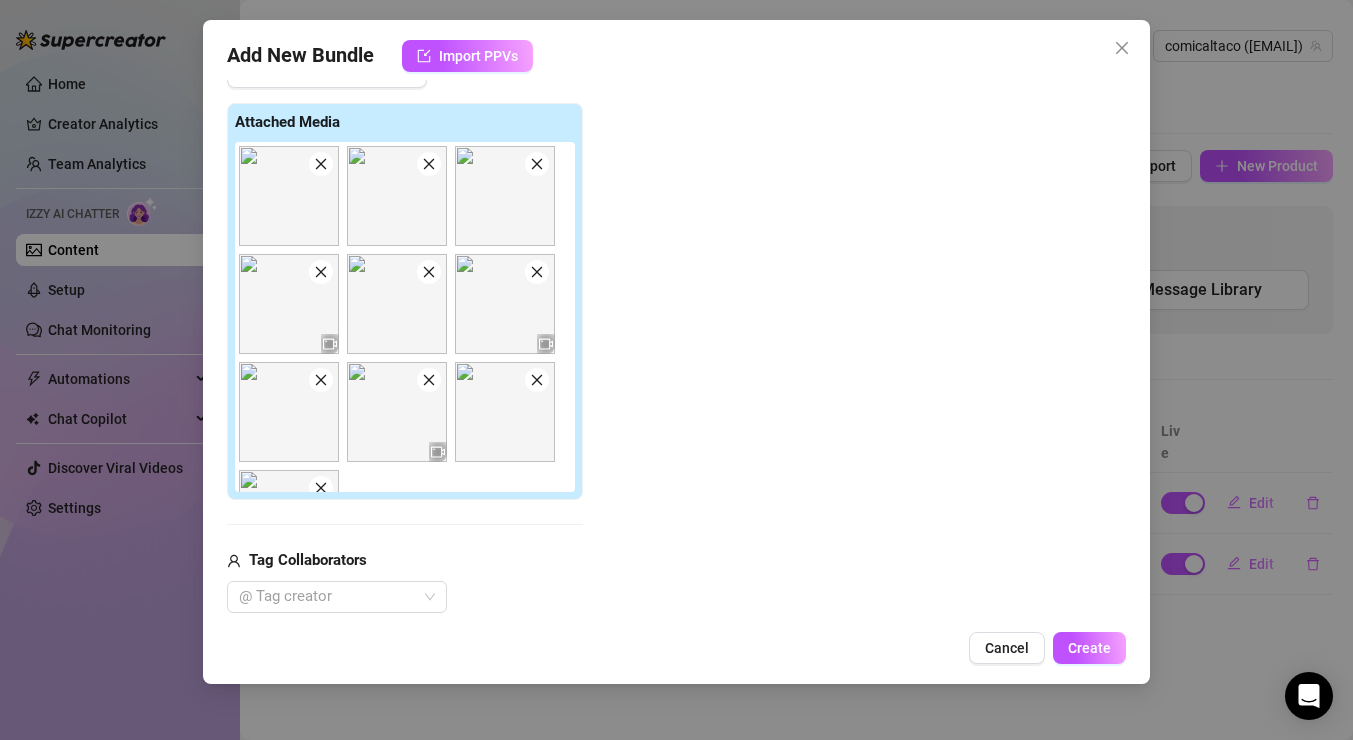 click 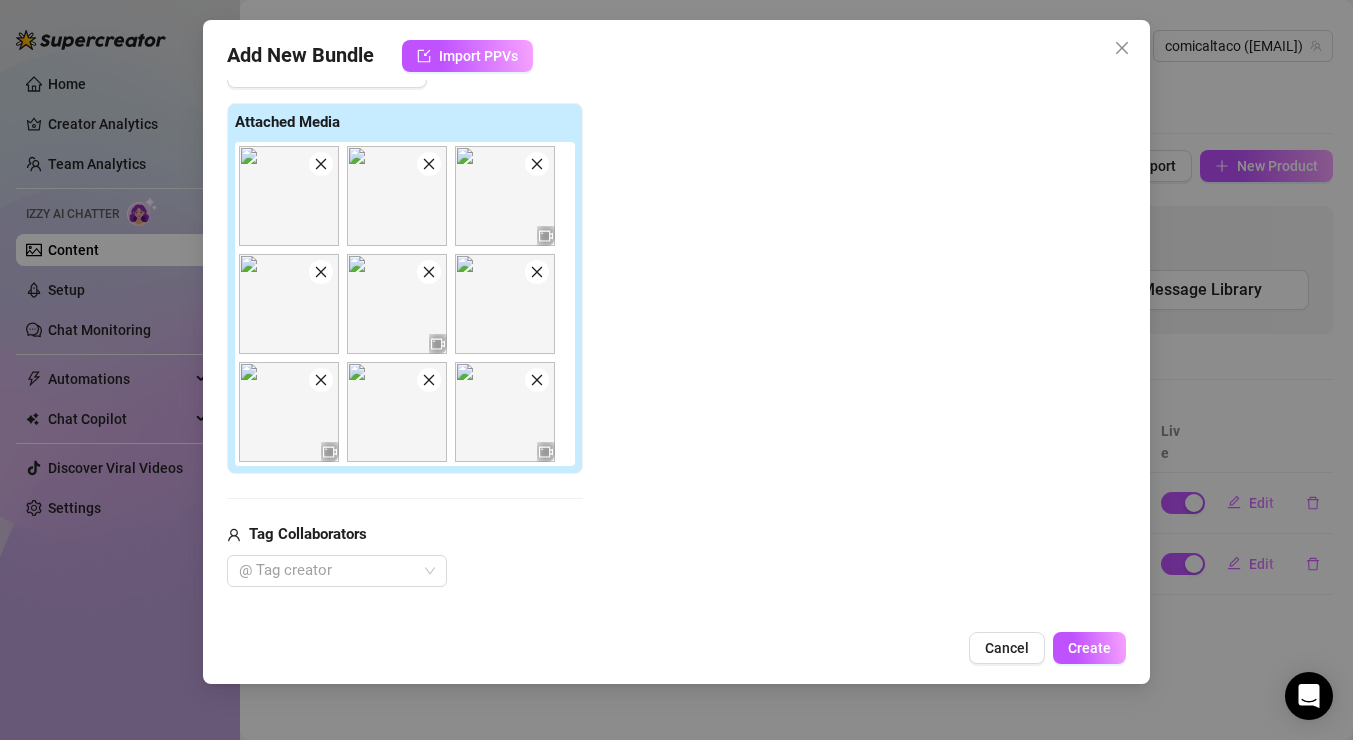 click 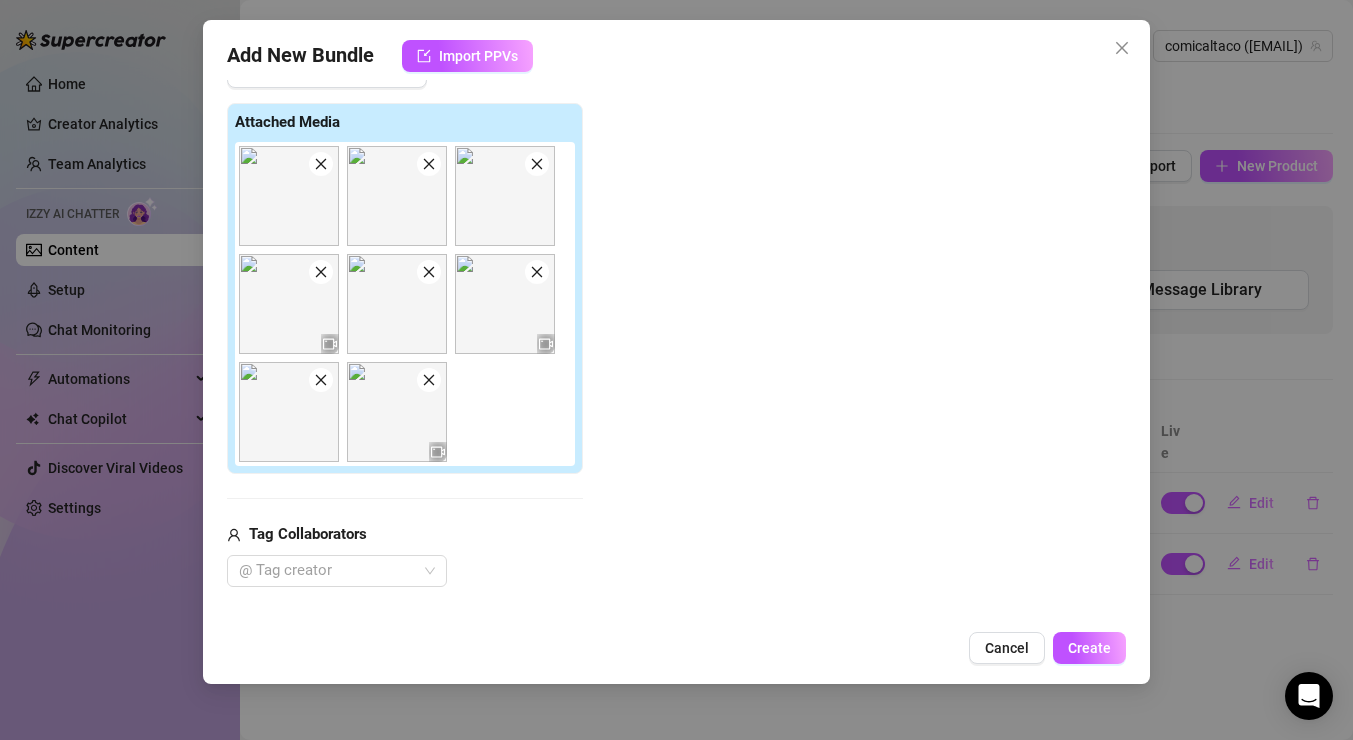 click 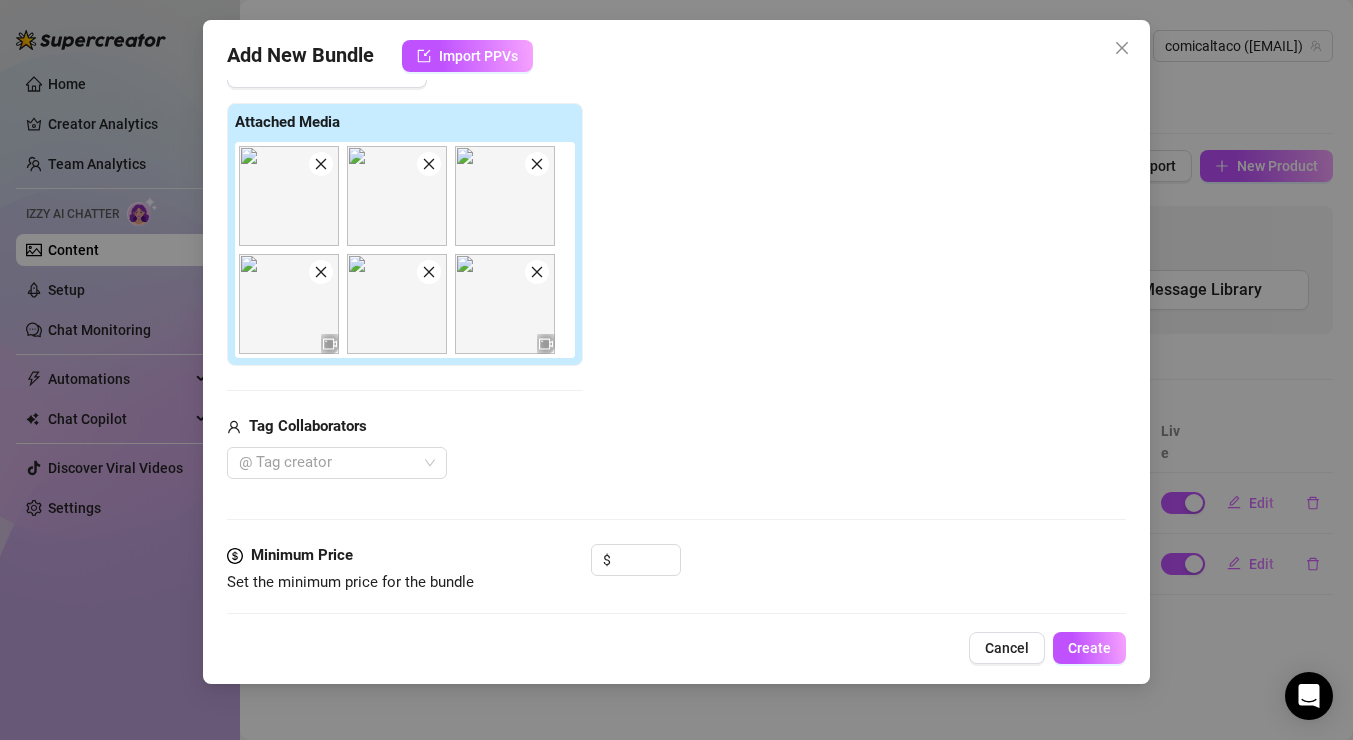 click 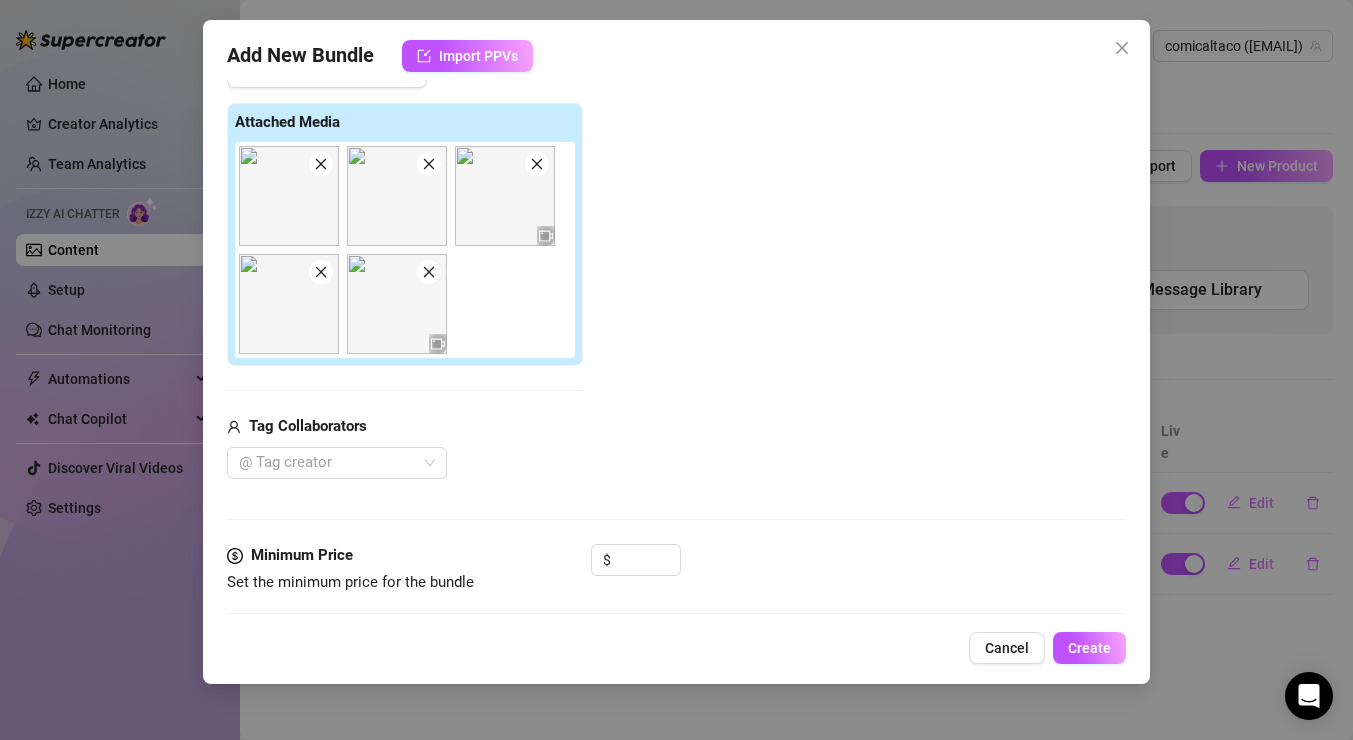 click 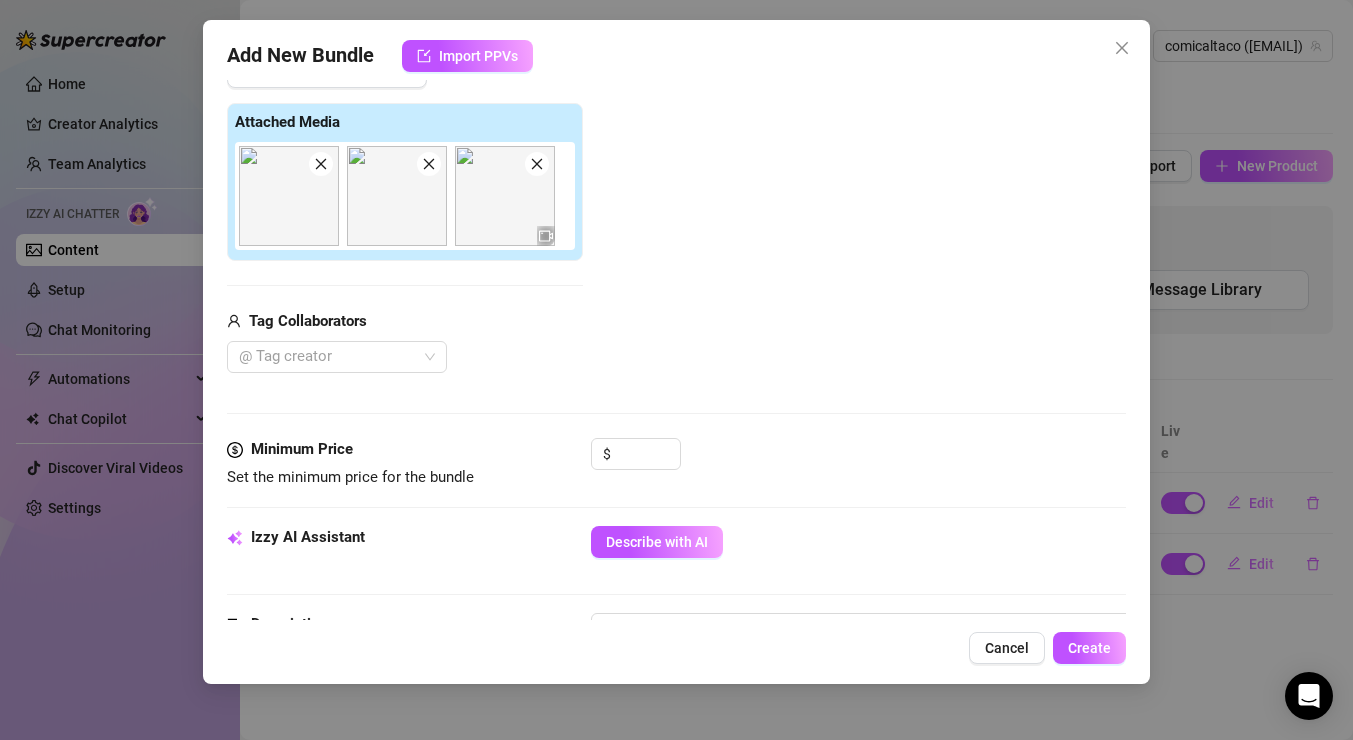 click 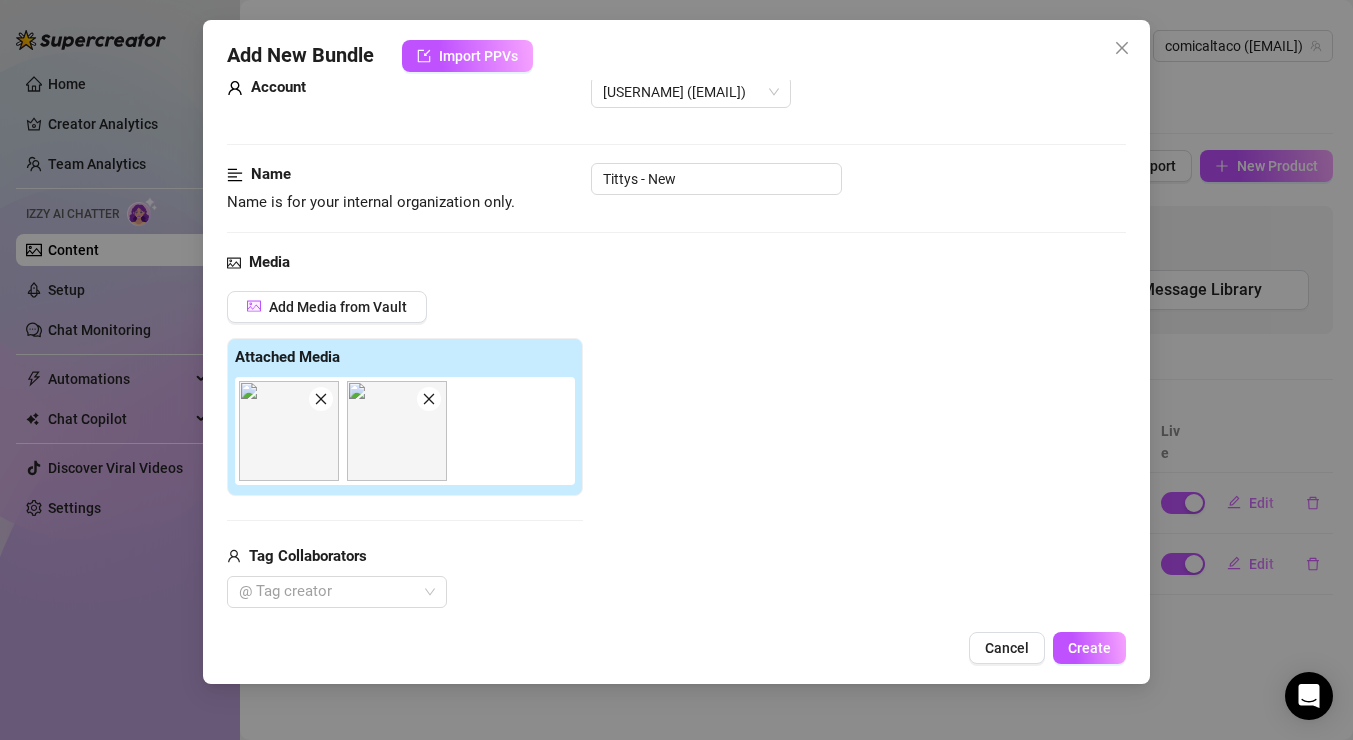 scroll, scrollTop: 0, scrollLeft: 0, axis: both 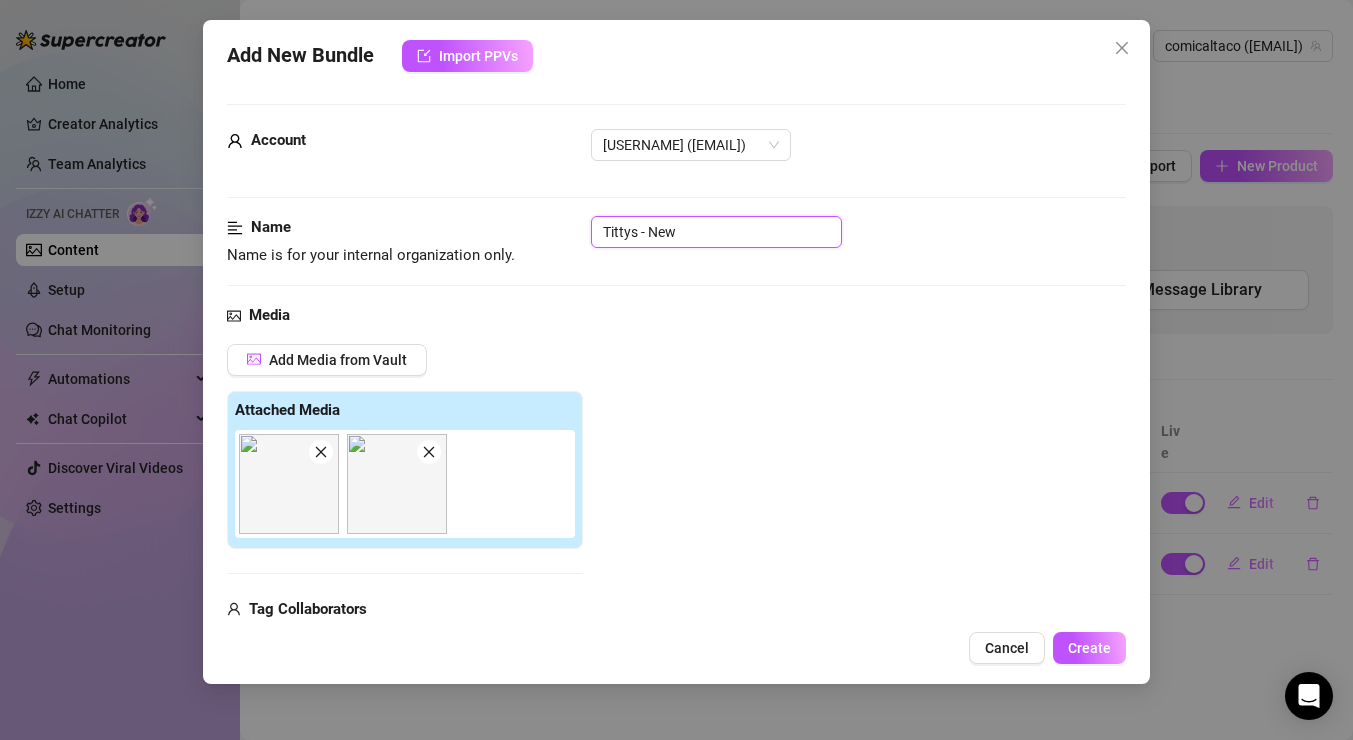 click on "Tittys - New" at bounding box center (716, 232) 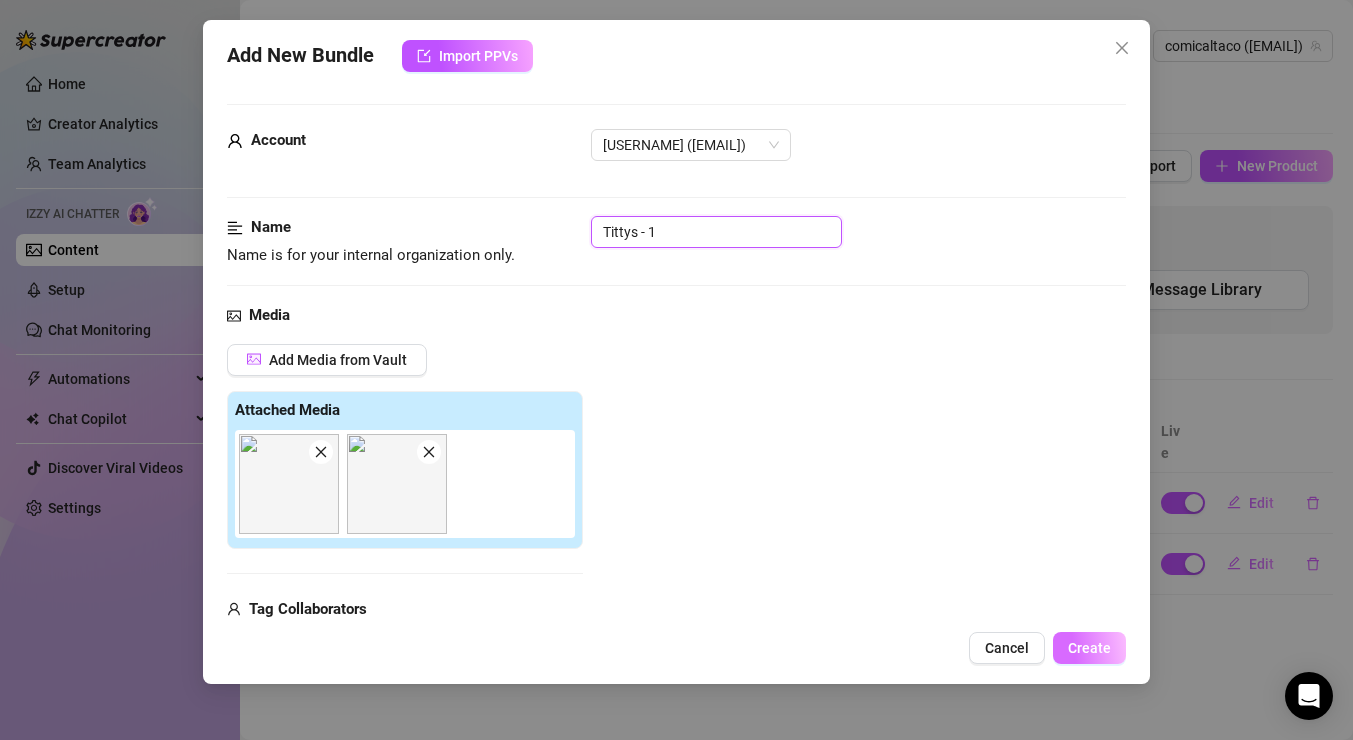 type on "Tittys - 1" 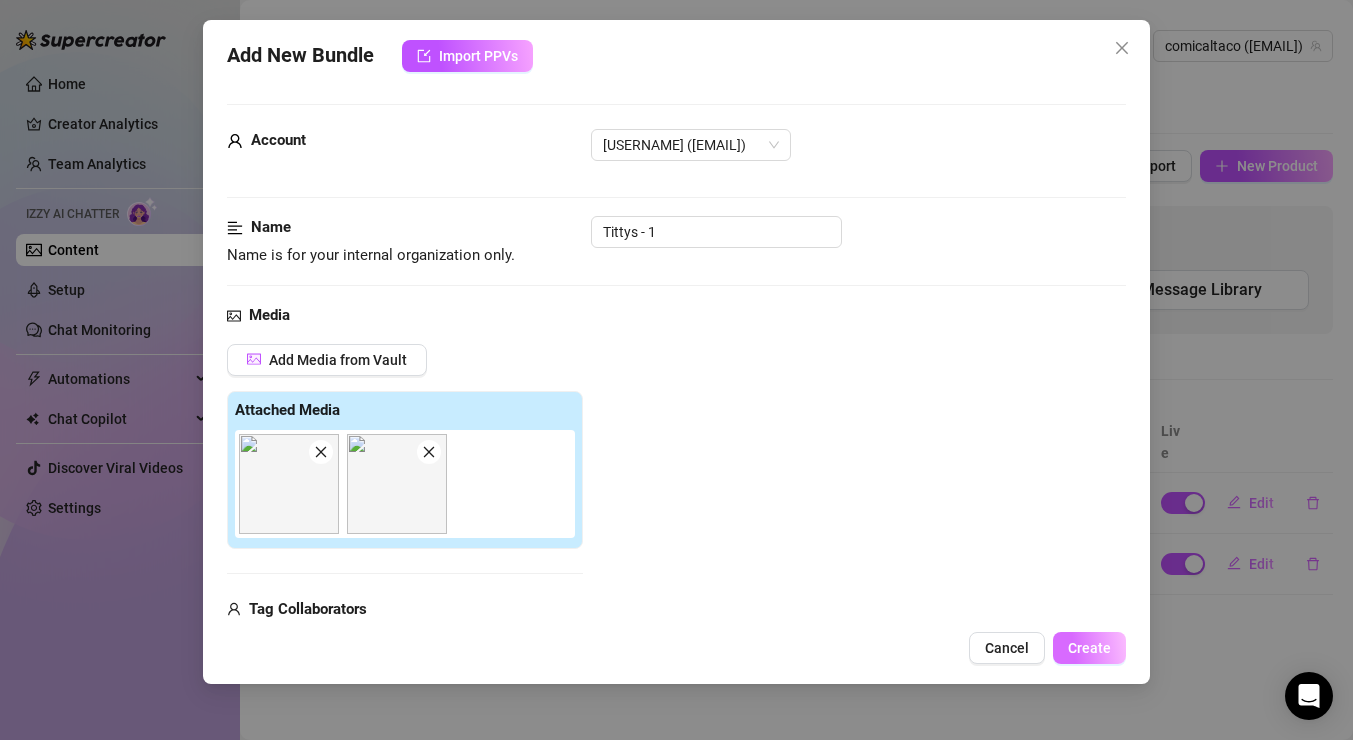 click on "Create" at bounding box center (1089, 648) 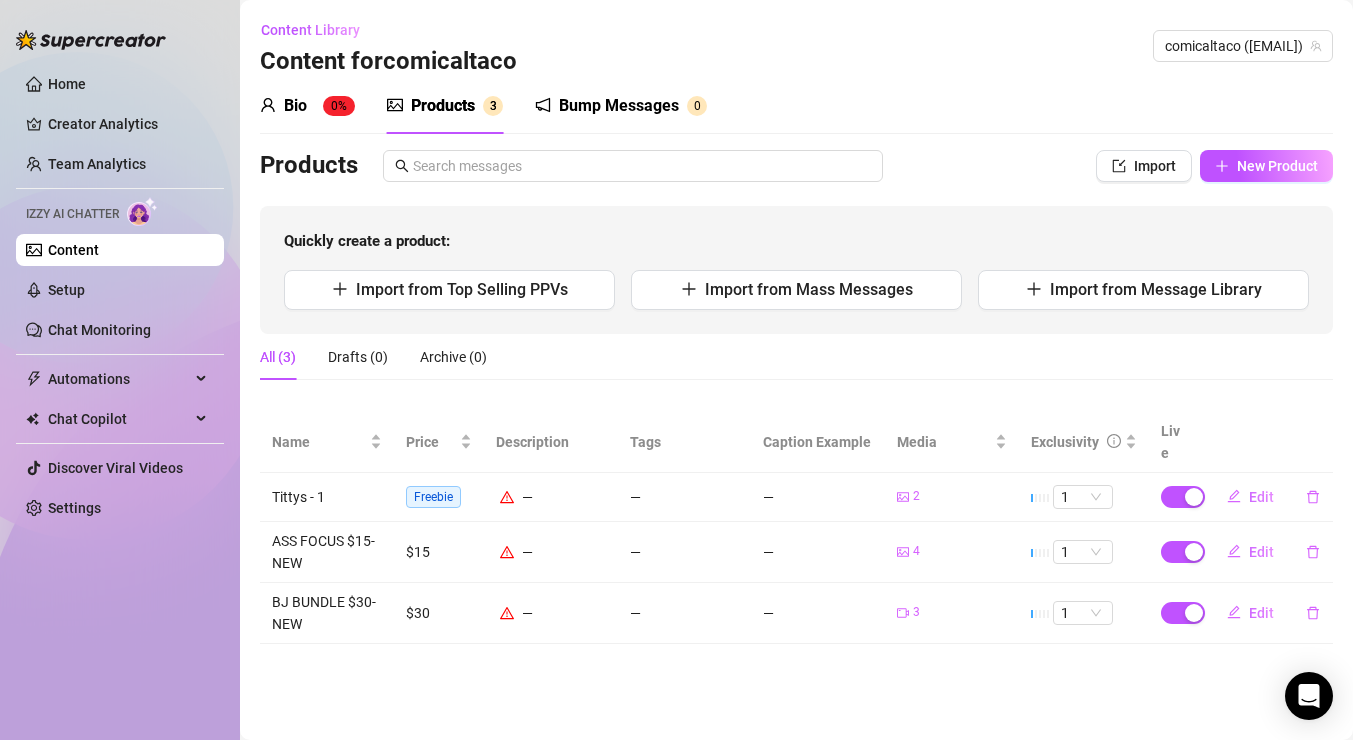 click on "Edit" at bounding box center [1266, 497] 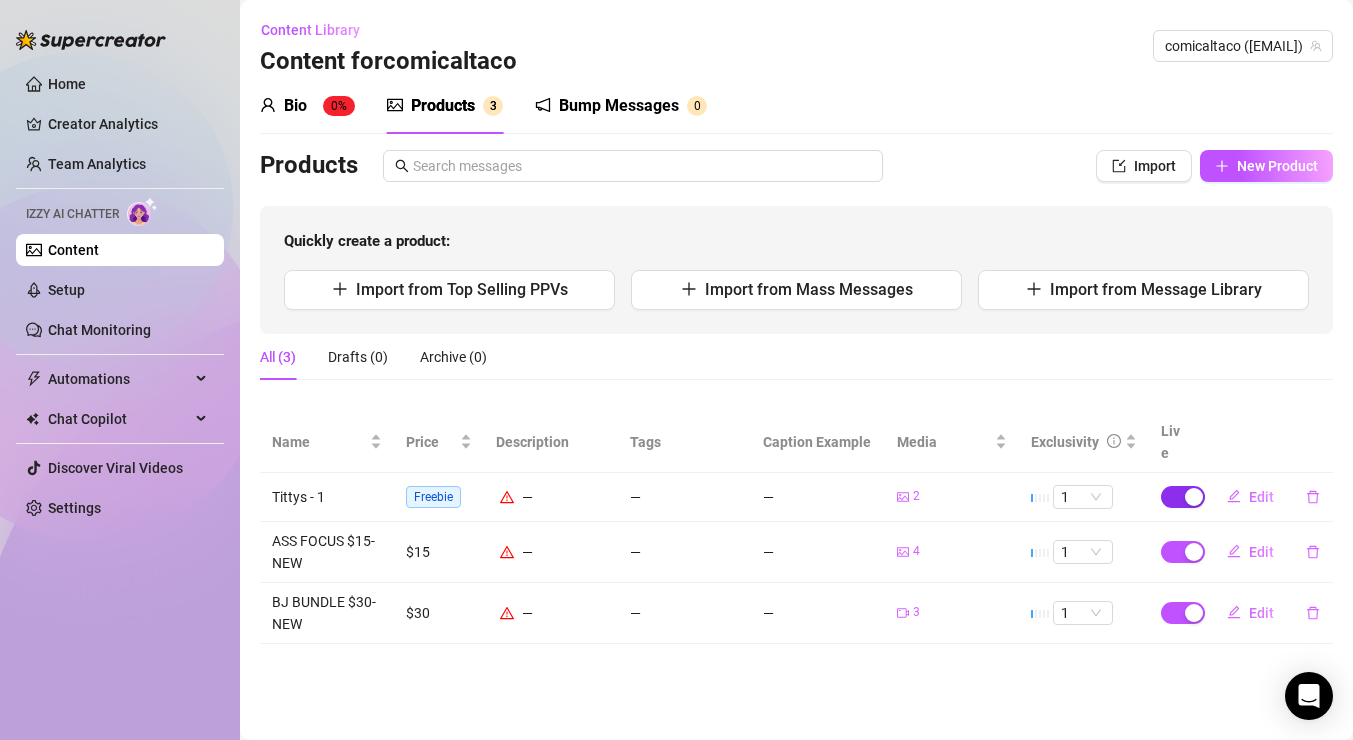 click at bounding box center [1194, 497] 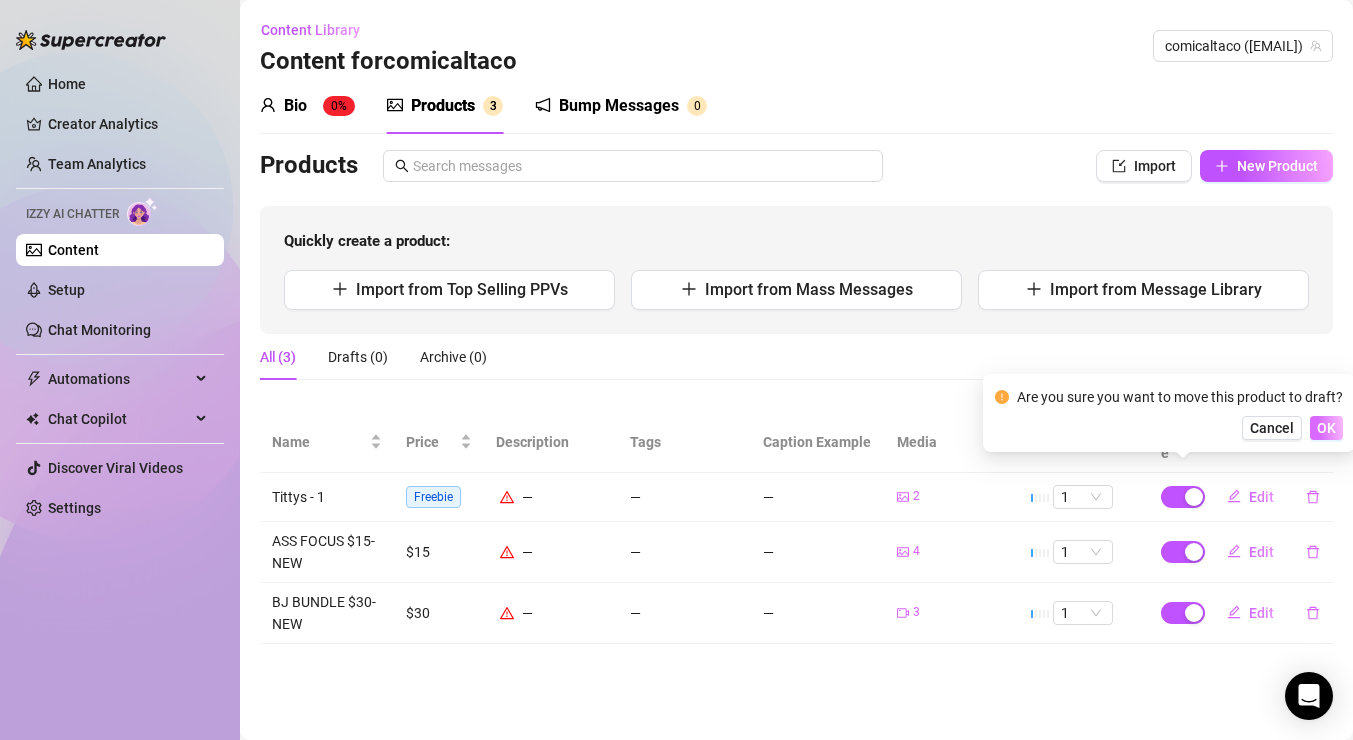 click on "OK" at bounding box center (1326, 428) 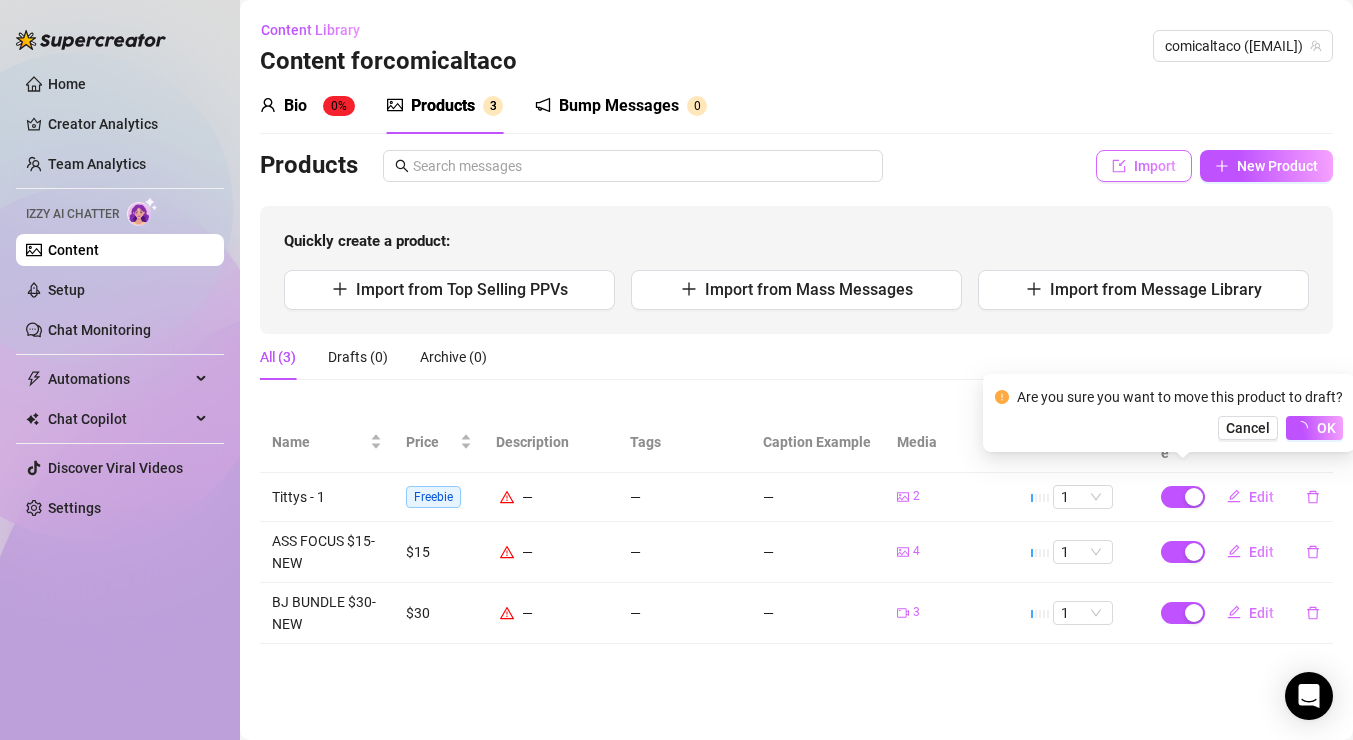 click on "Import" at bounding box center (1155, 166) 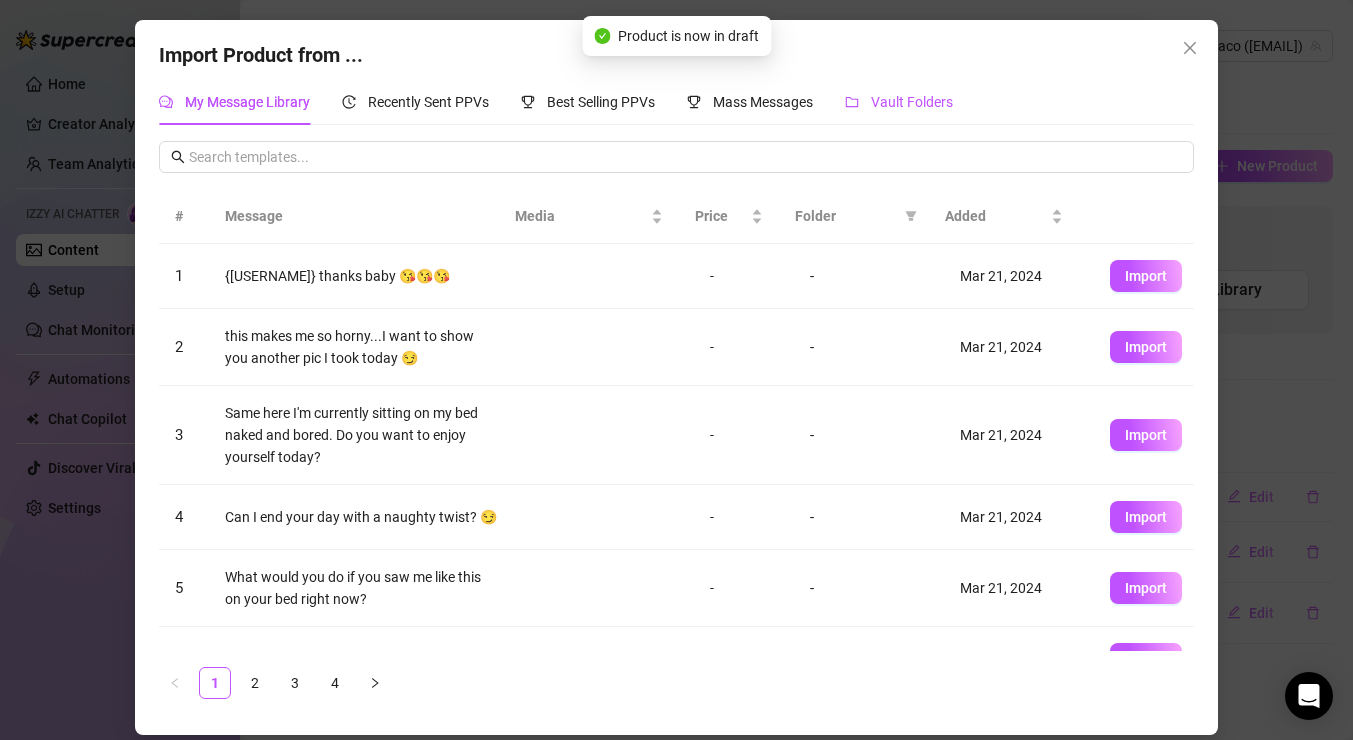 click on "Vault Folders" at bounding box center (912, 102) 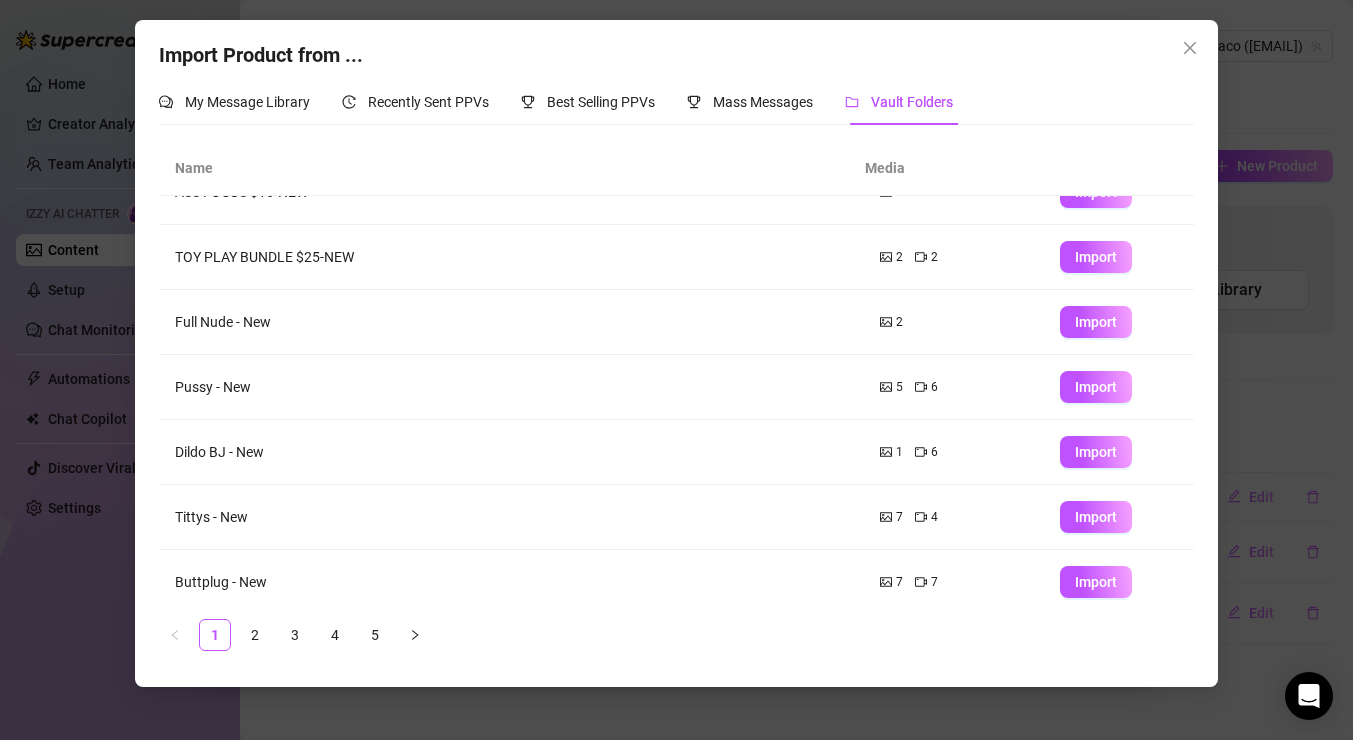 scroll, scrollTop: 243, scrollLeft: 0, axis: vertical 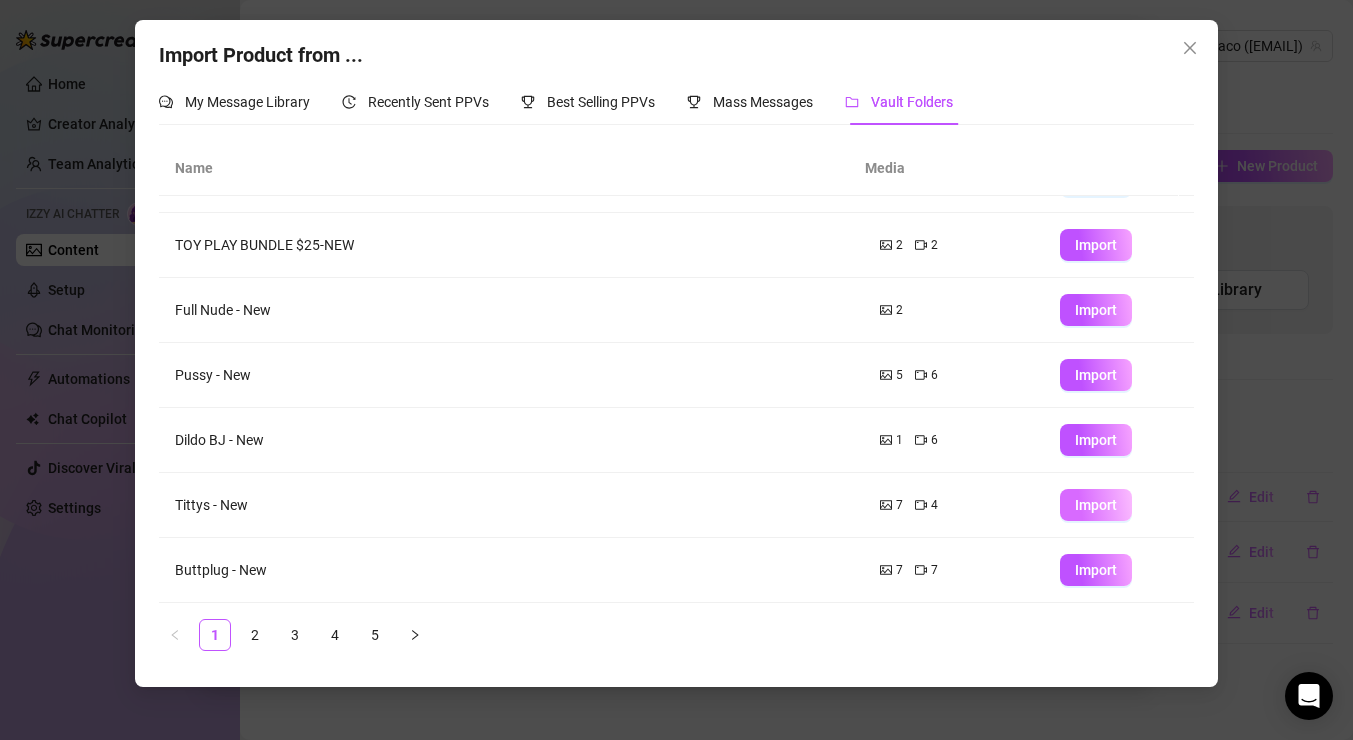 click on "Import" at bounding box center (1096, 505) 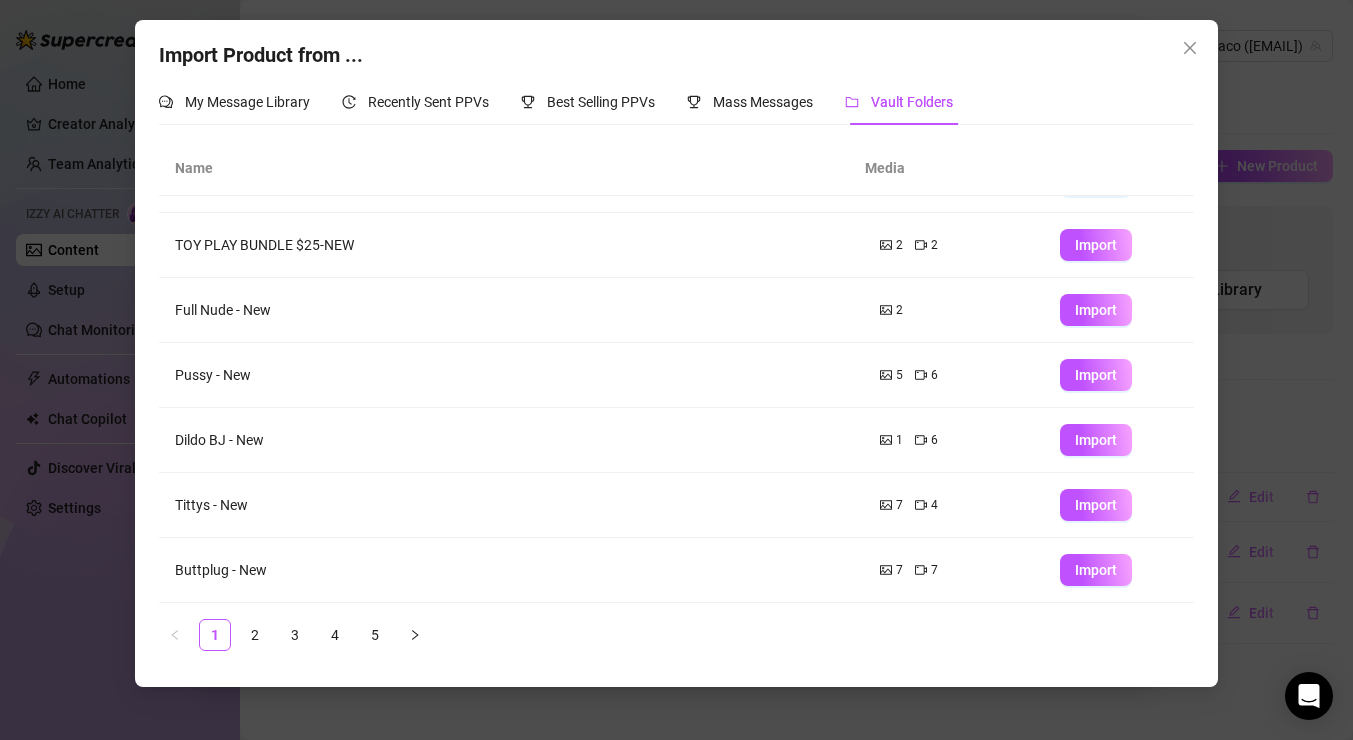type on "Type your message here..." 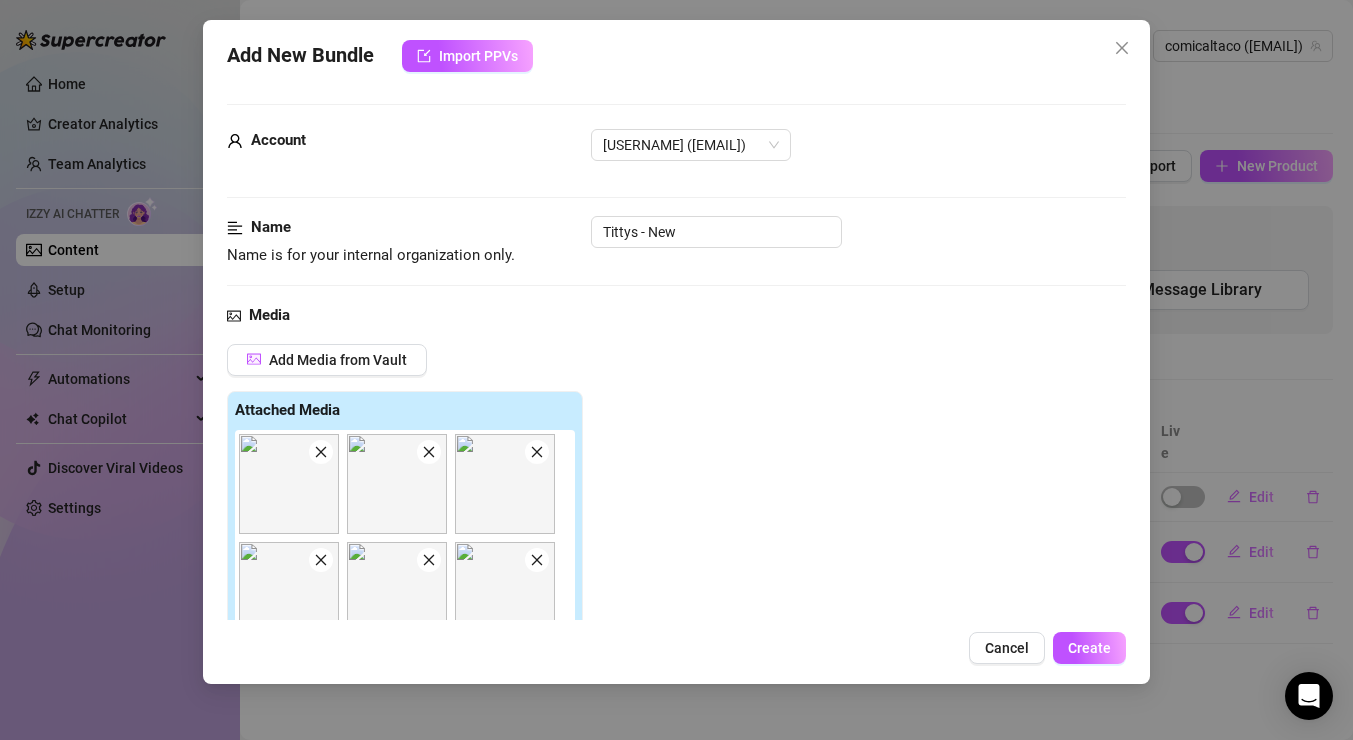 scroll, scrollTop: 288, scrollLeft: 0, axis: vertical 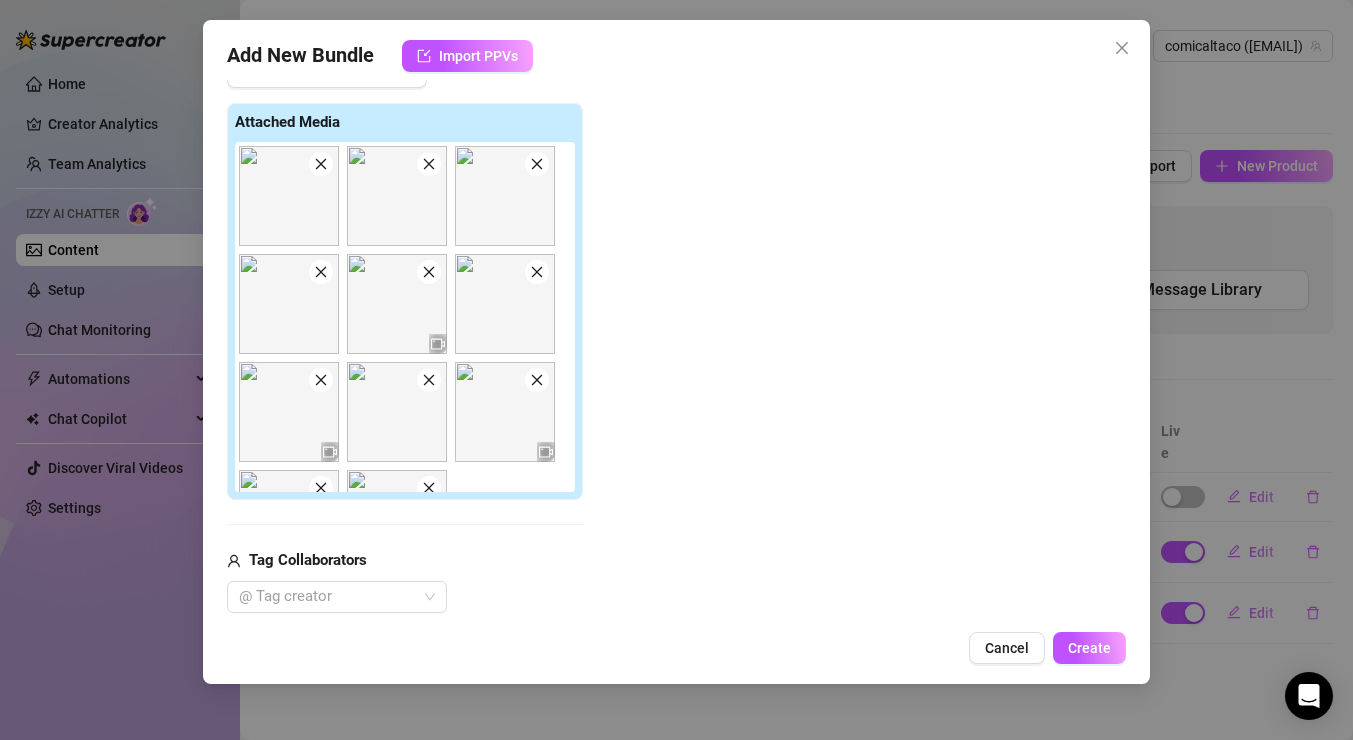 click at bounding box center [321, 164] 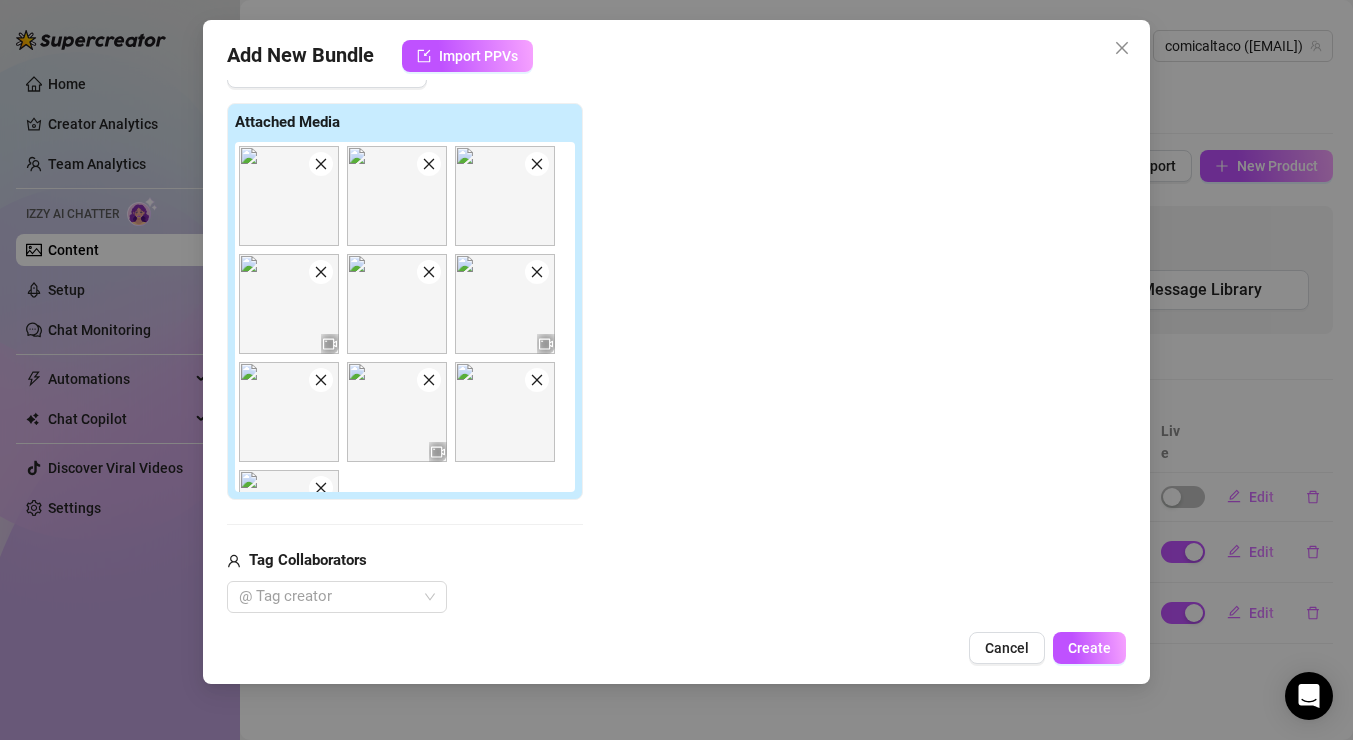 click at bounding box center [321, 164] 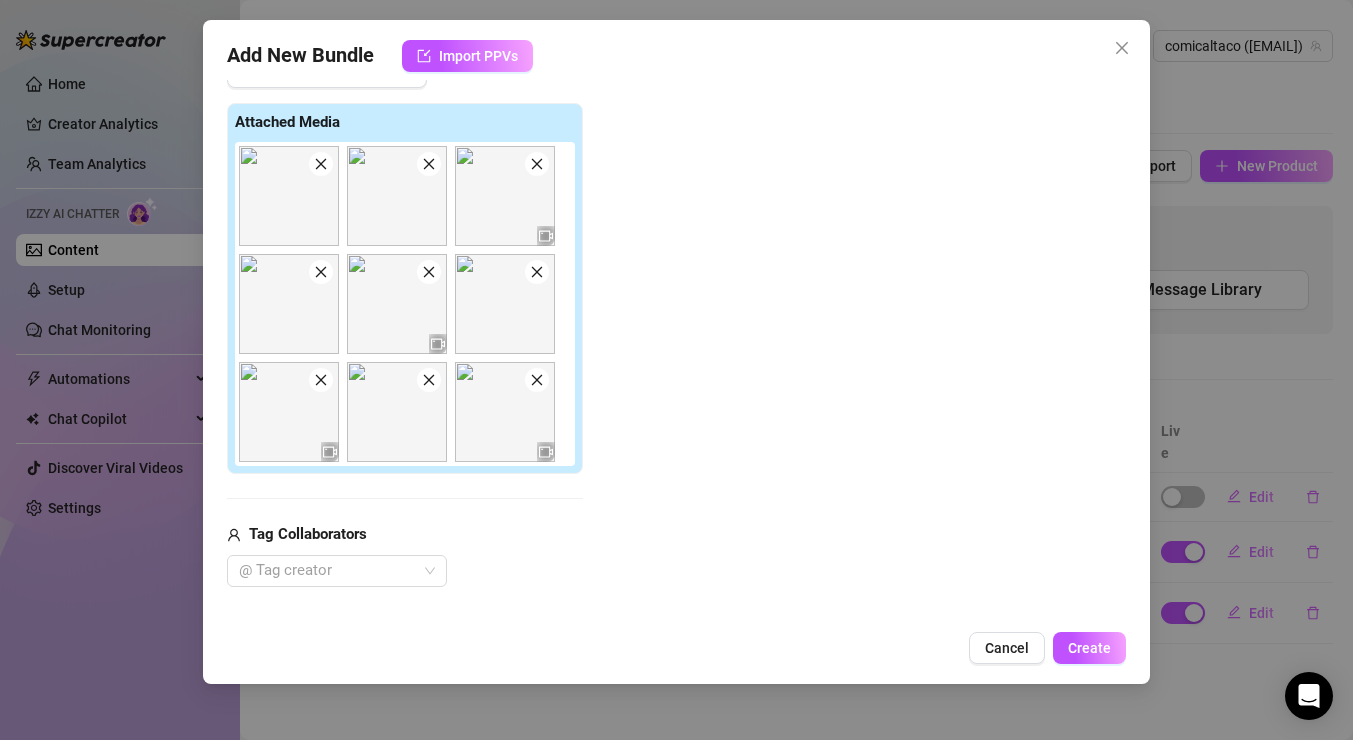 click at bounding box center [409, 304] 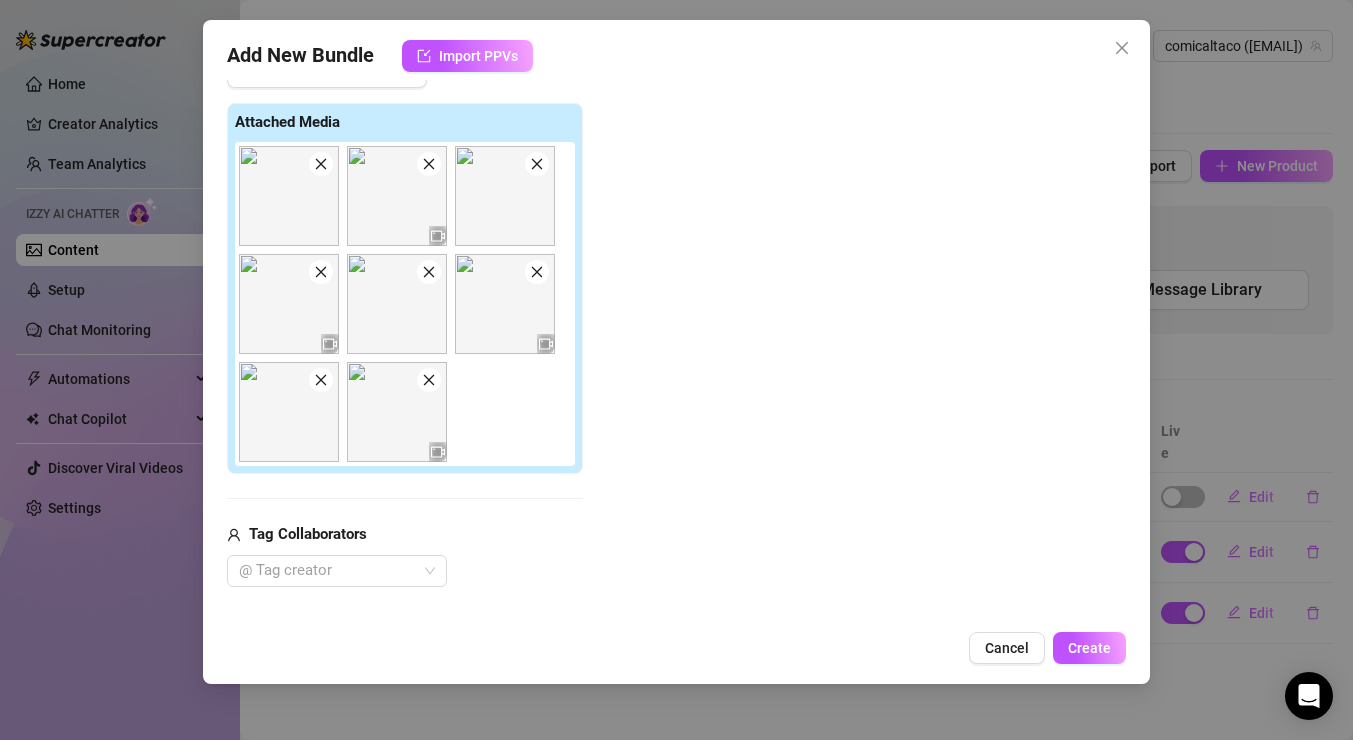 click at bounding box center [537, 164] 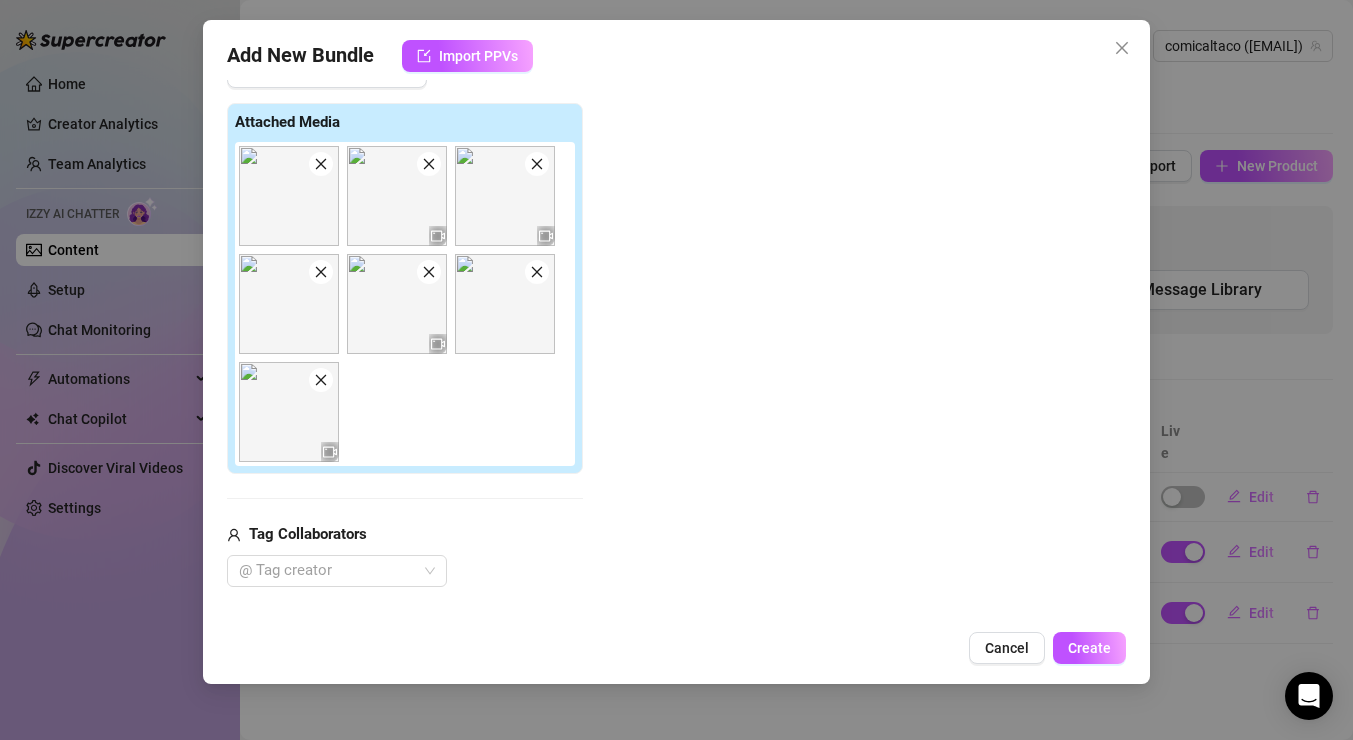 click at bounding box center (537, 164) 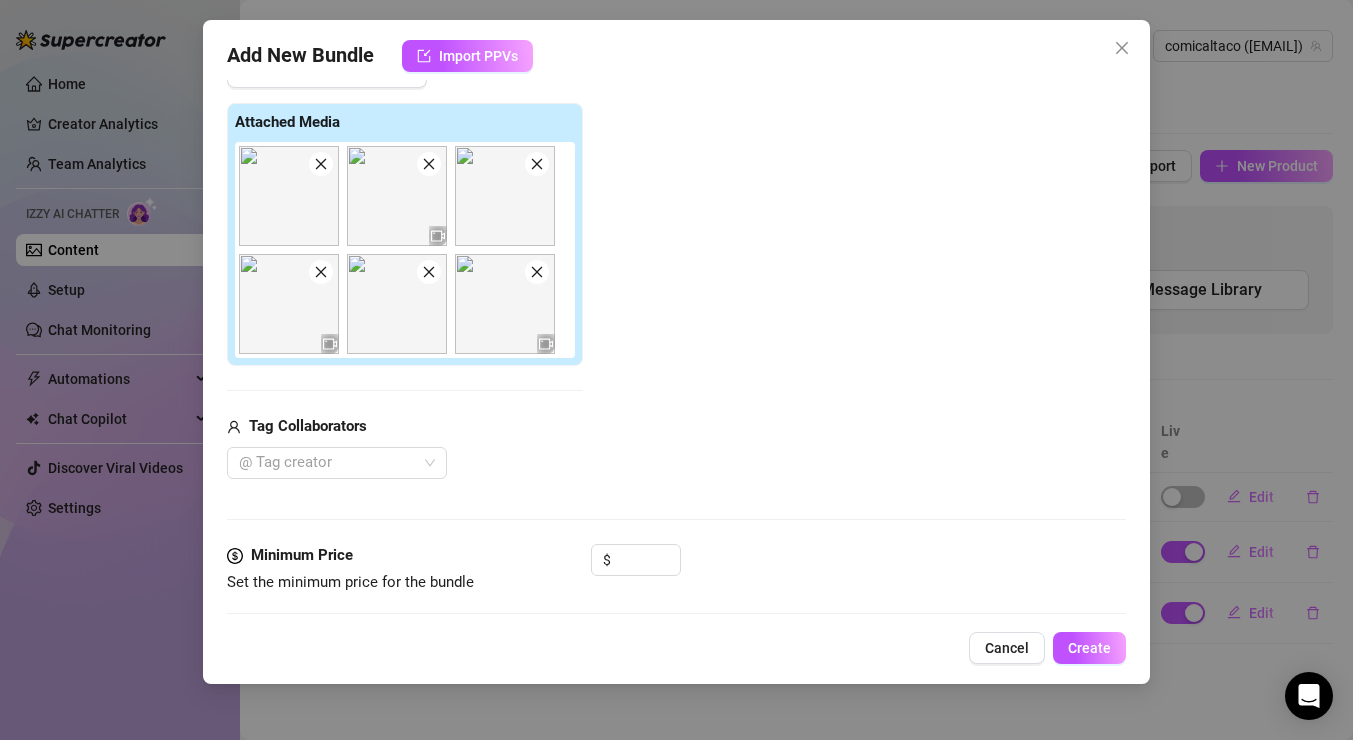 click at bounding box center [537, 164] 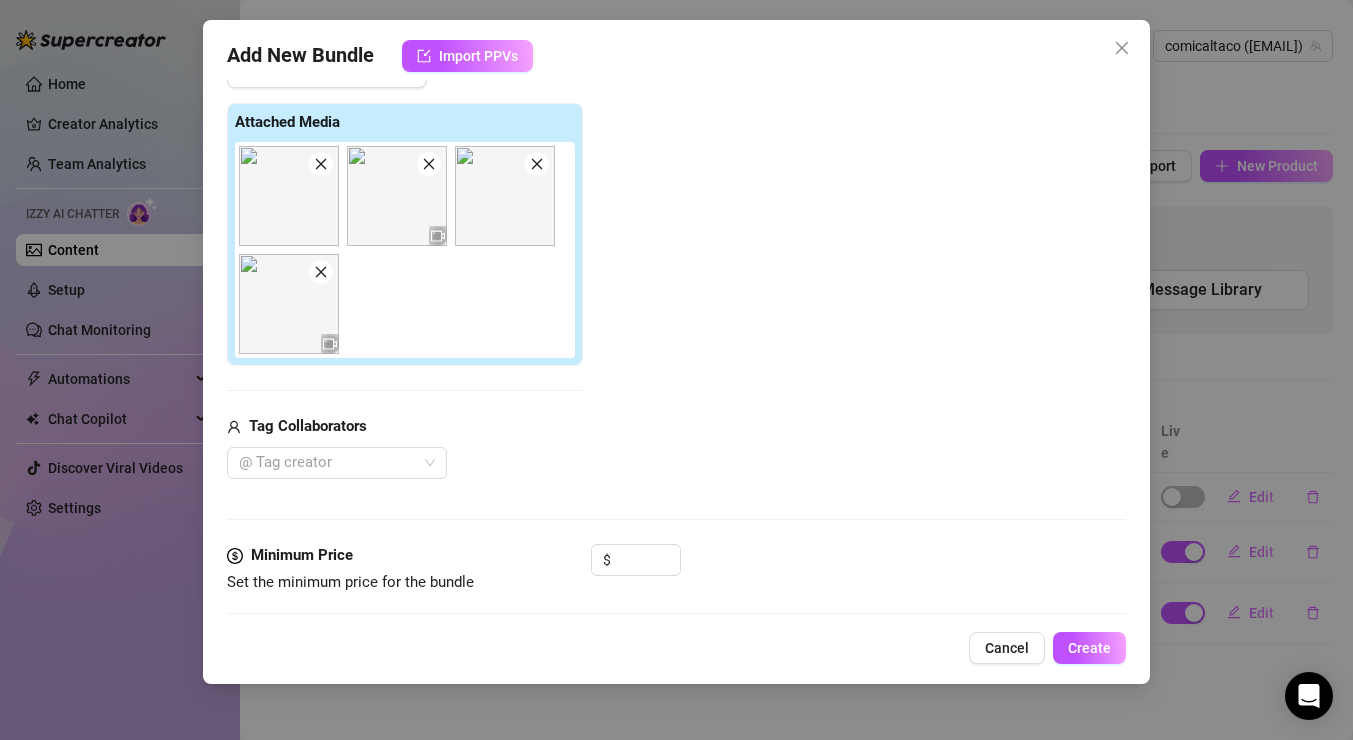 click at bounding box center (537, 164) 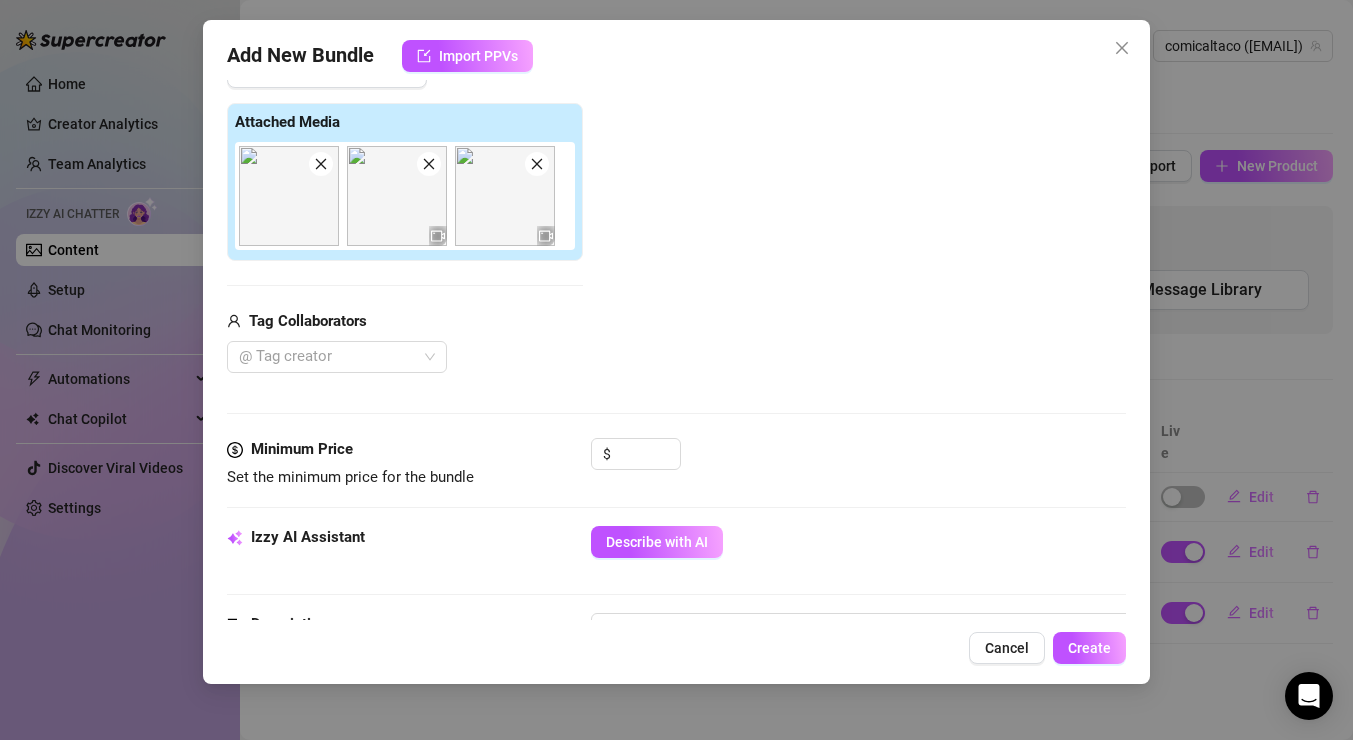 click at bounding box center [537, 164] 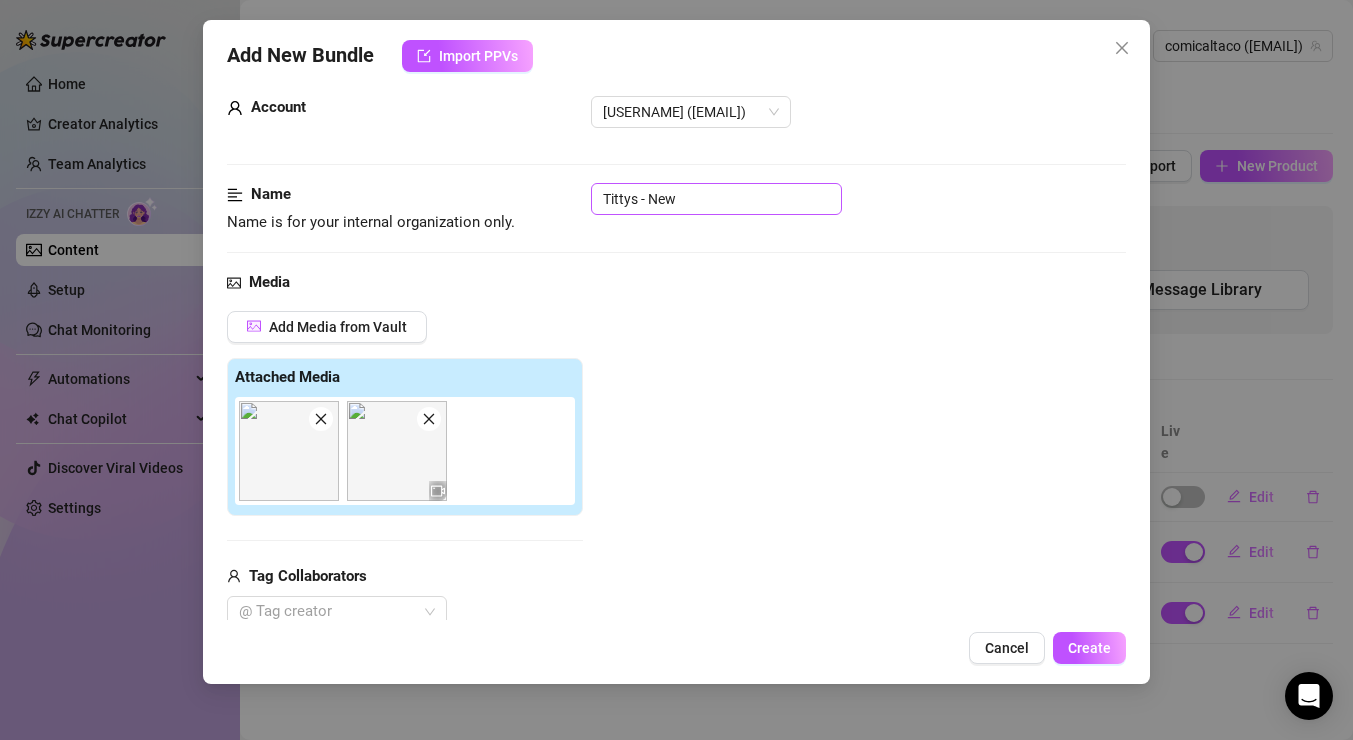 scroll, scrollTop: 0, scrollLeft: 0, axis: both 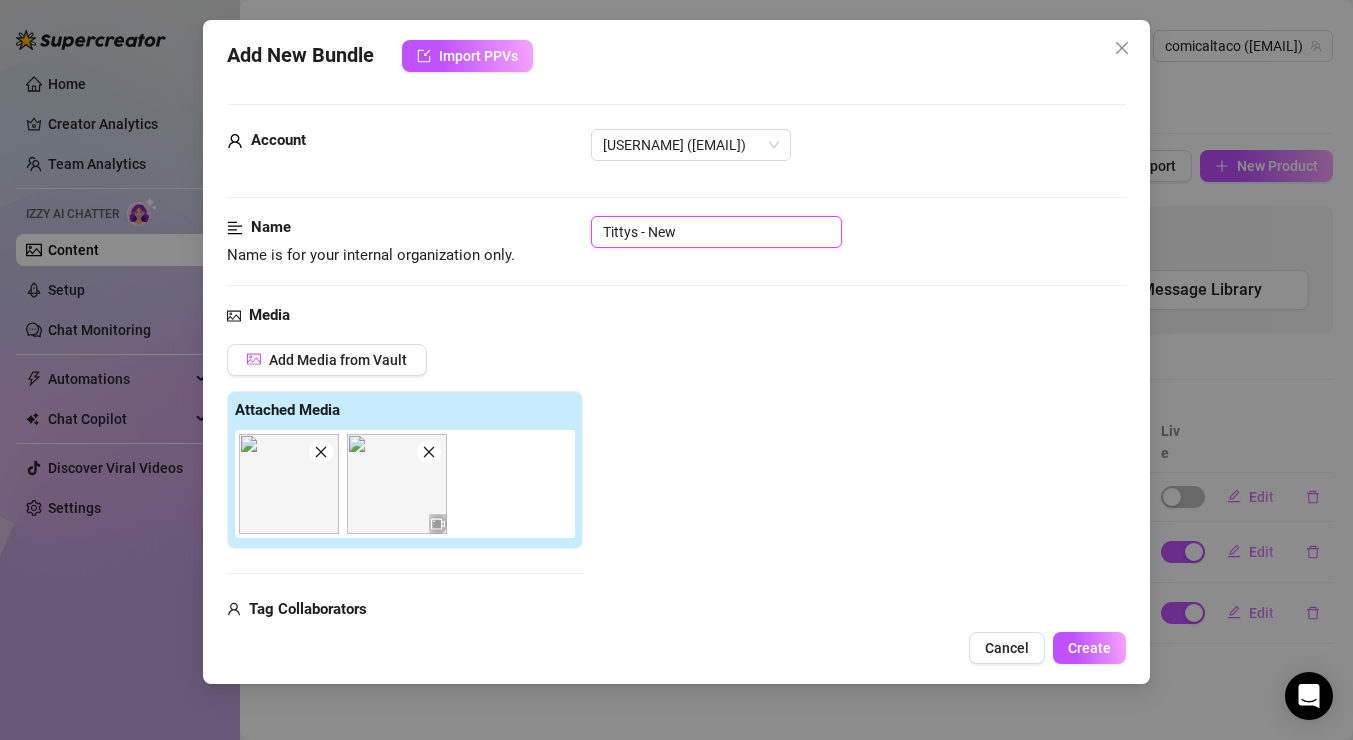 click on "Tittys - New" at bounding box center (716, 232) 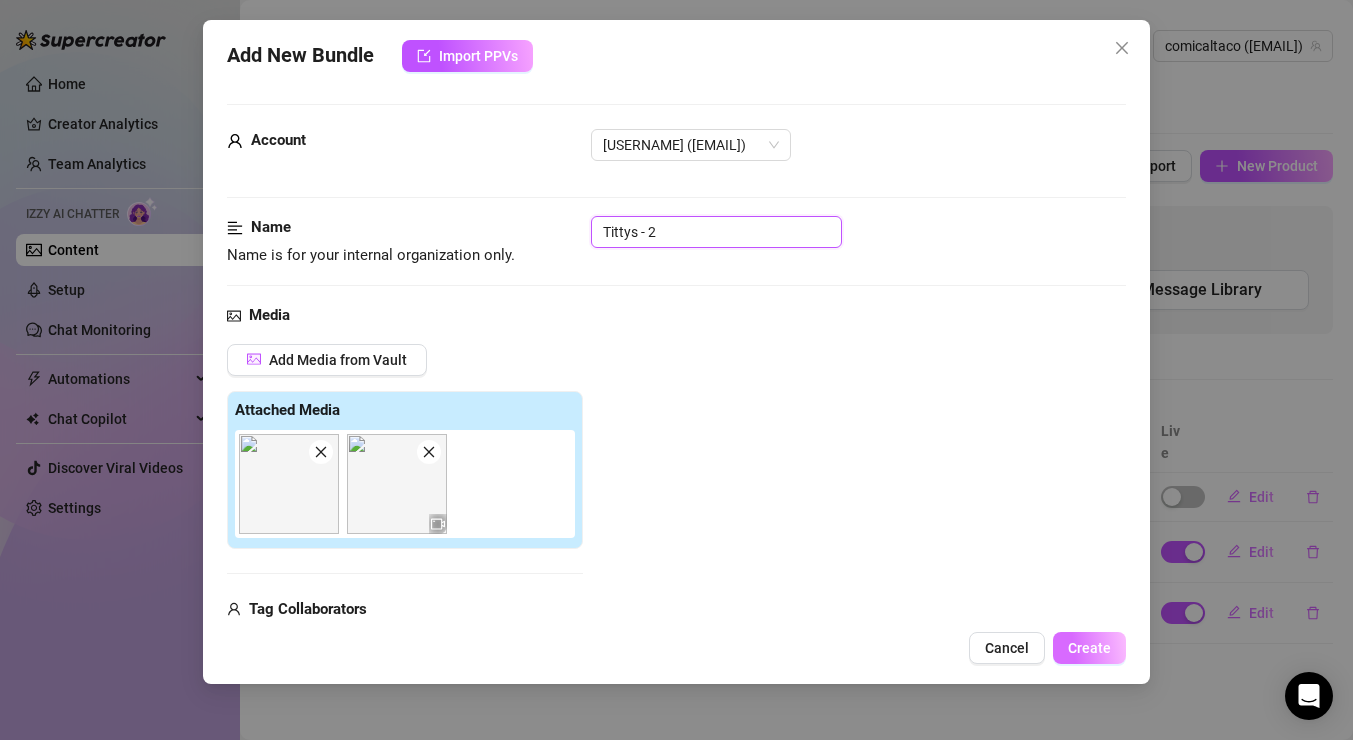 type on "Tittys - 2" 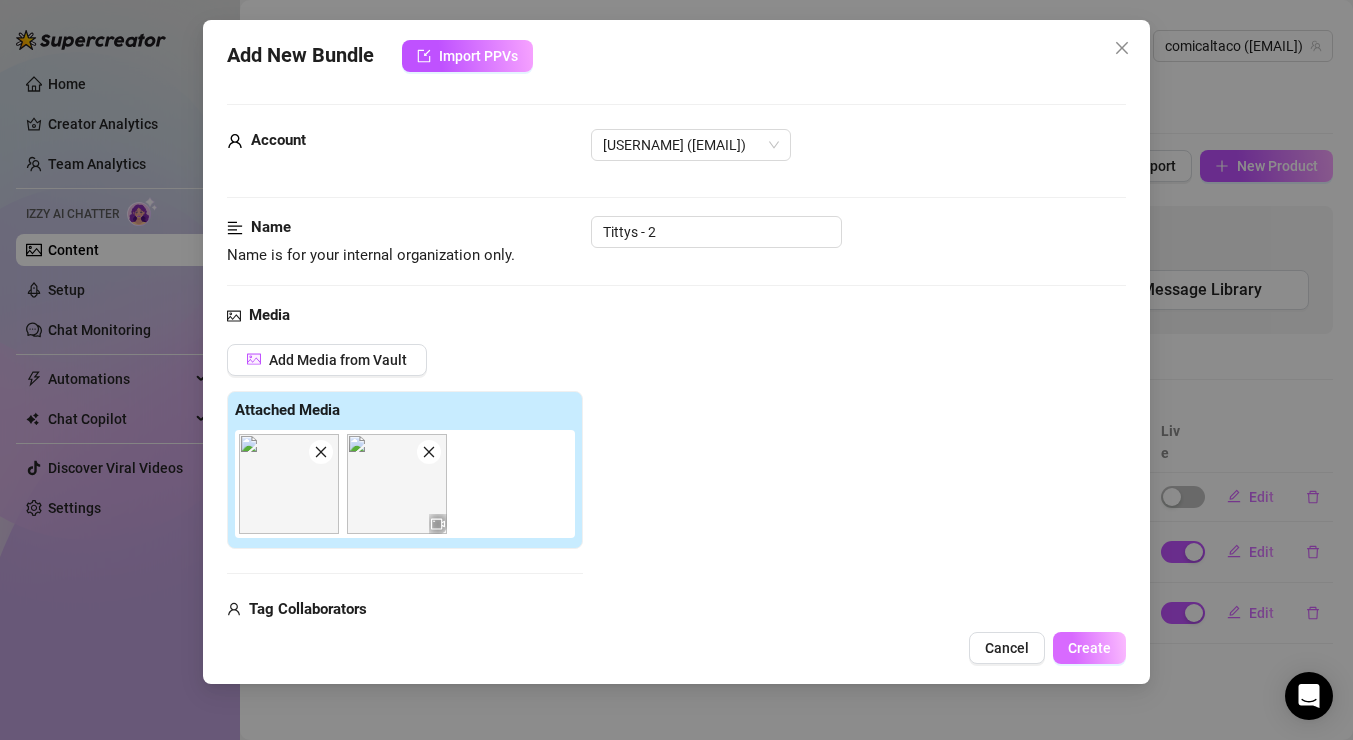 click on "Create" at bounding box center (1089, 648) 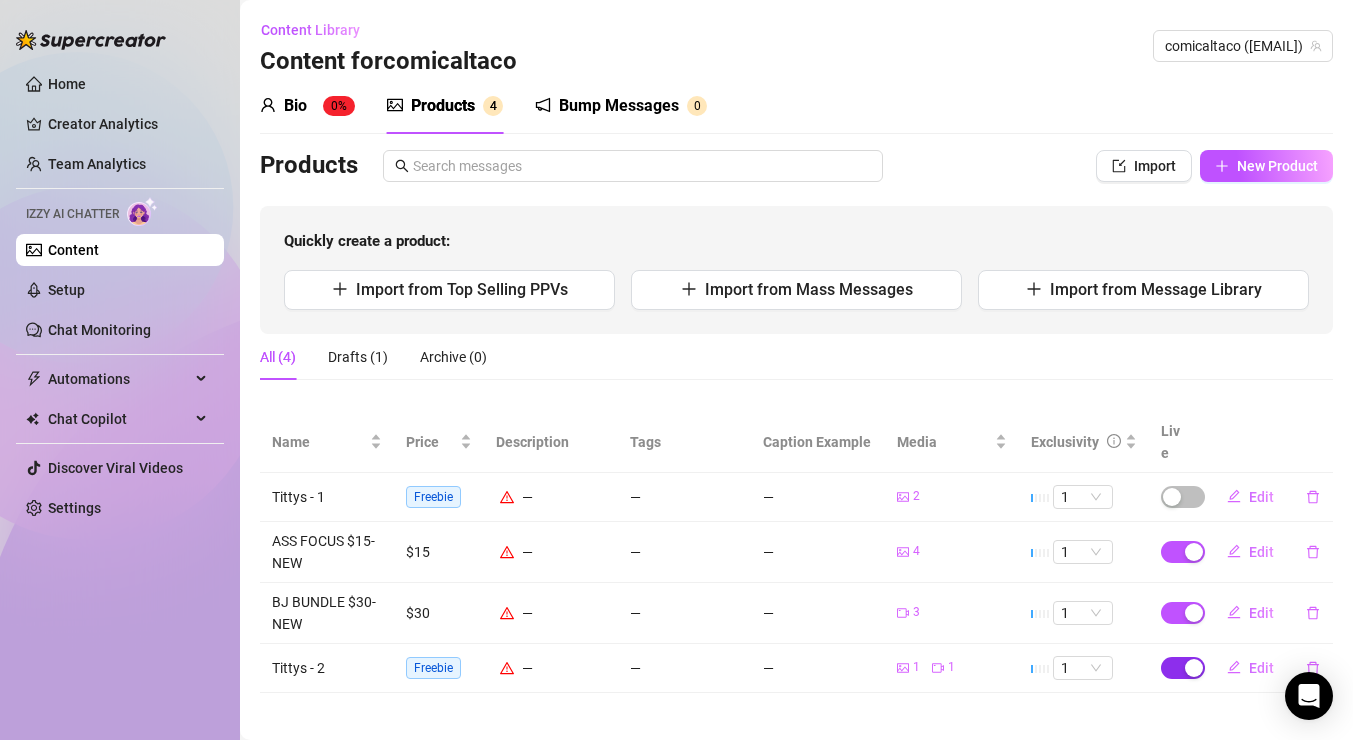 click at bounding box center [1194, 668] 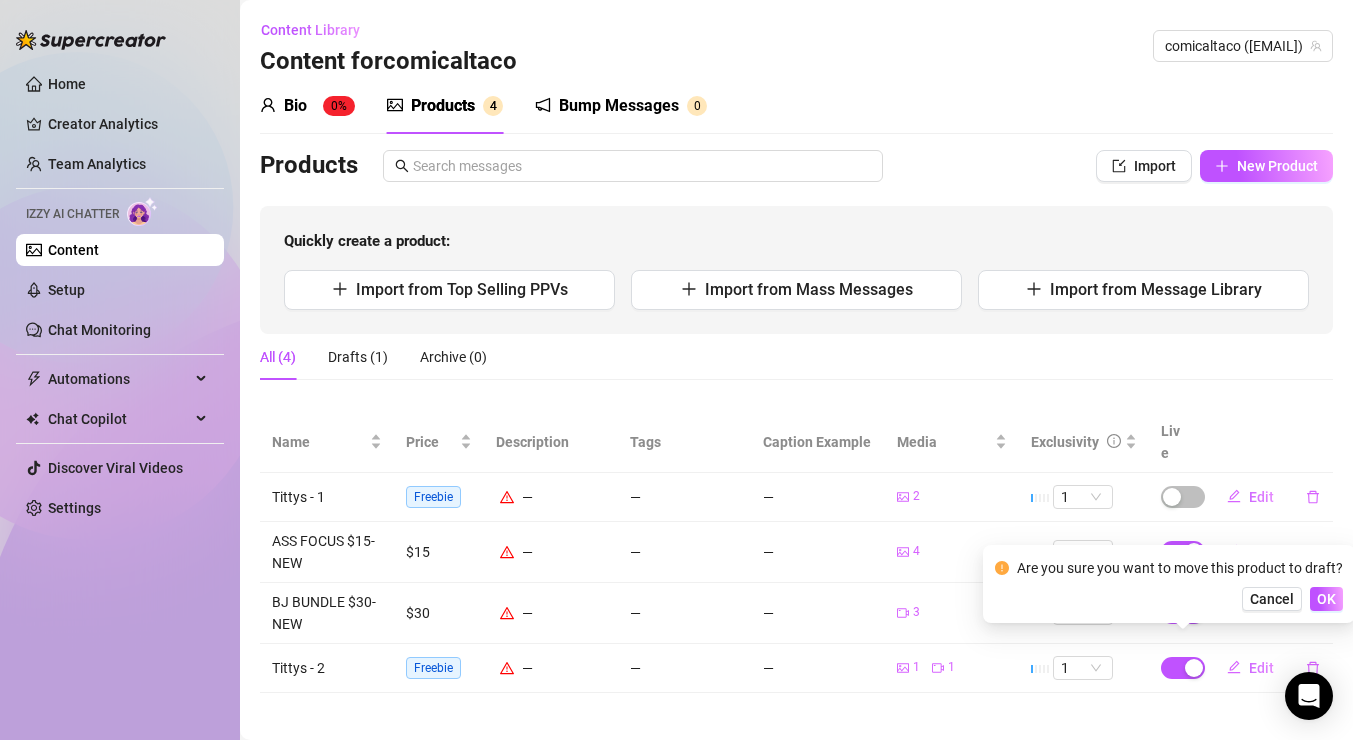 click on "Are you sure you want to move this product to draft? Cancel OK" at bounding box center [1169, 584] 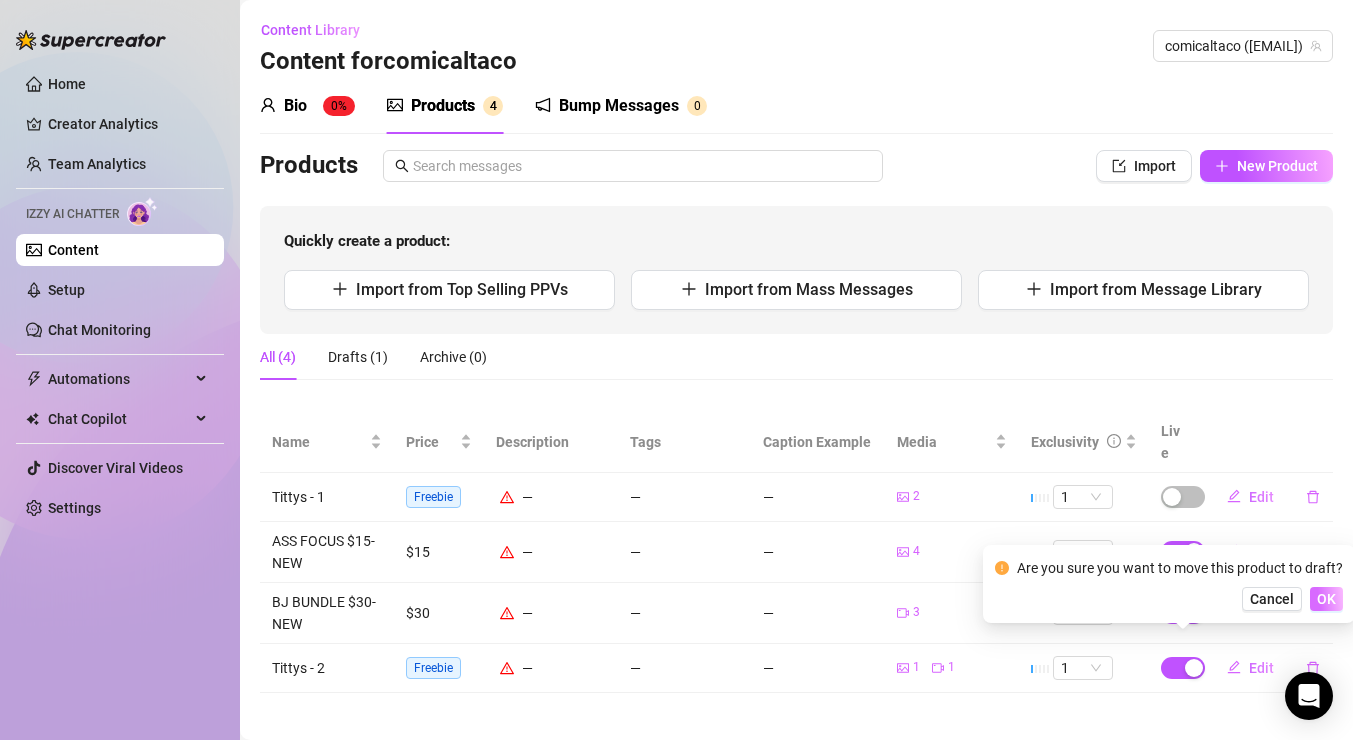click on "OK" at bounding box center (1326, 599) 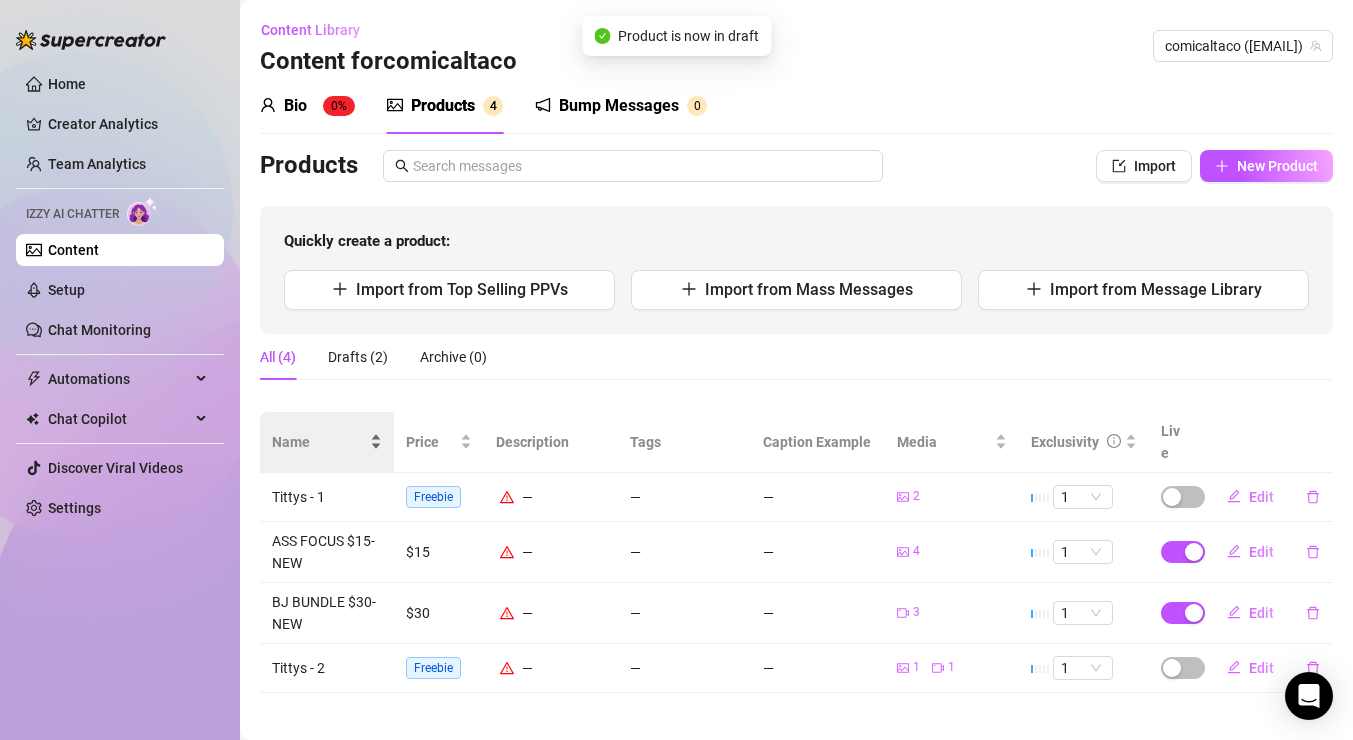 click on "Name" at bounding box center (319, 442) 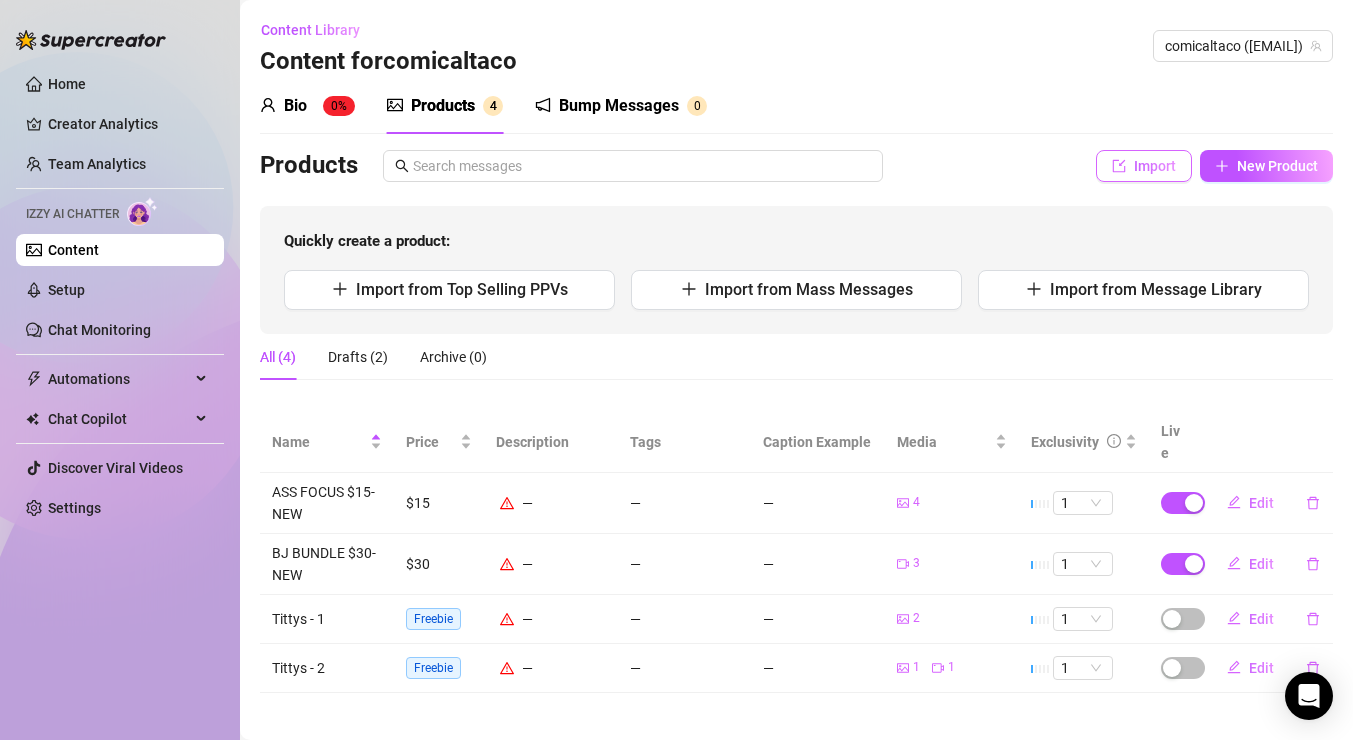 click on "Import" at bounding box center [1155, 166] 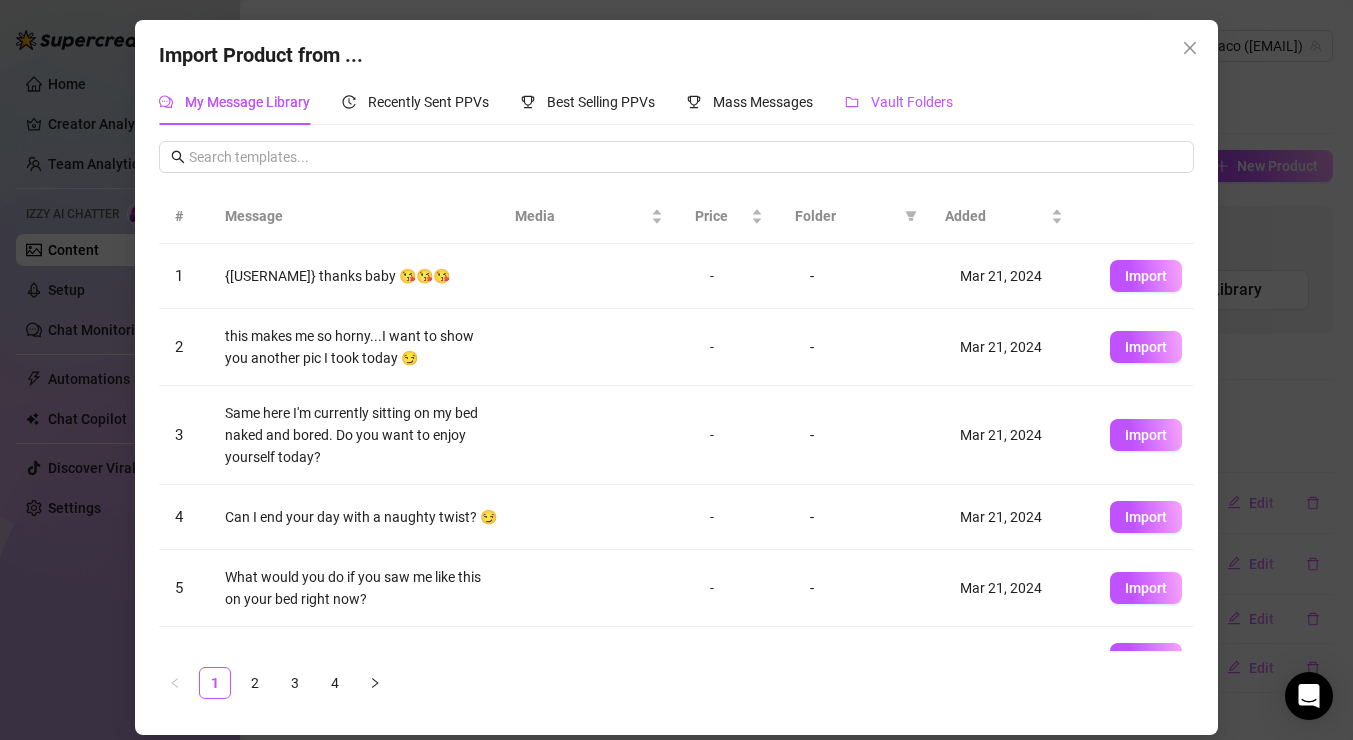 click on "Vault Folders" at bounding box center [912, 102] 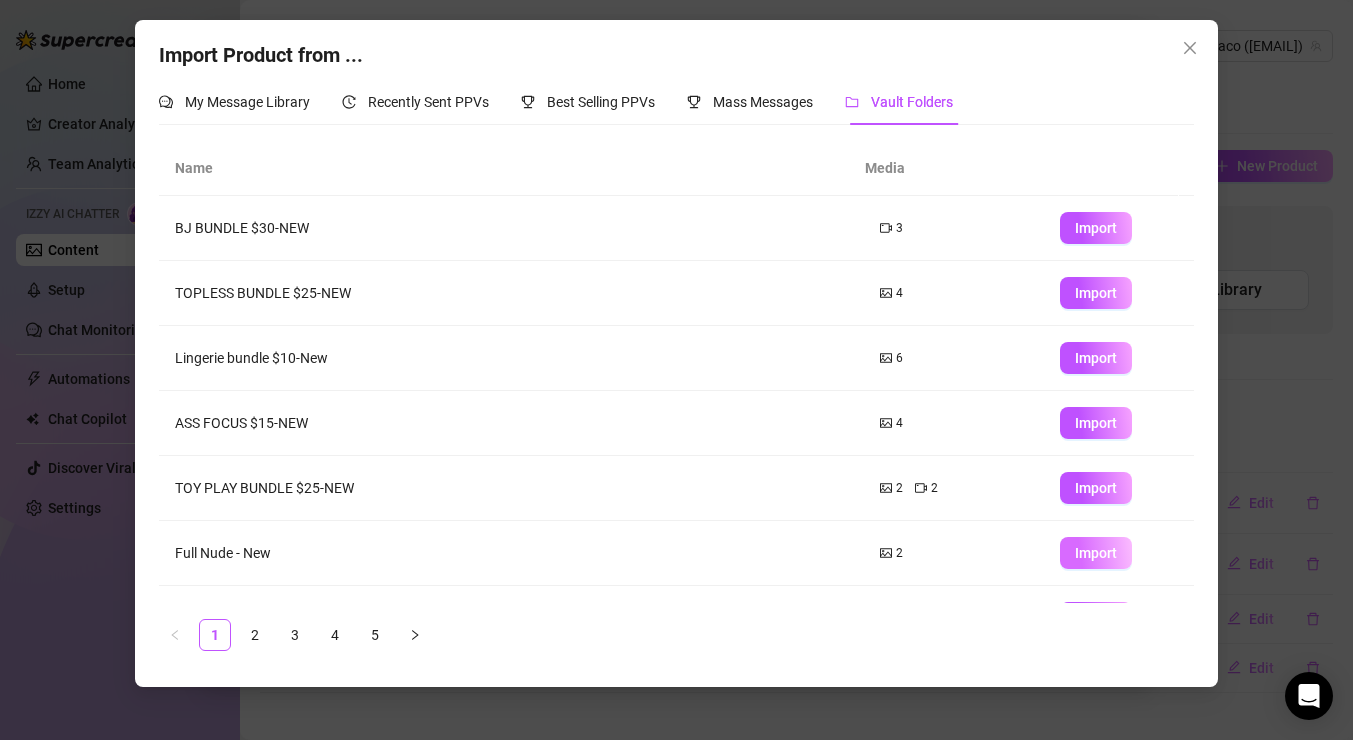 scroll, scrollTop: 61, scrollLeft: 0, axis: vertical 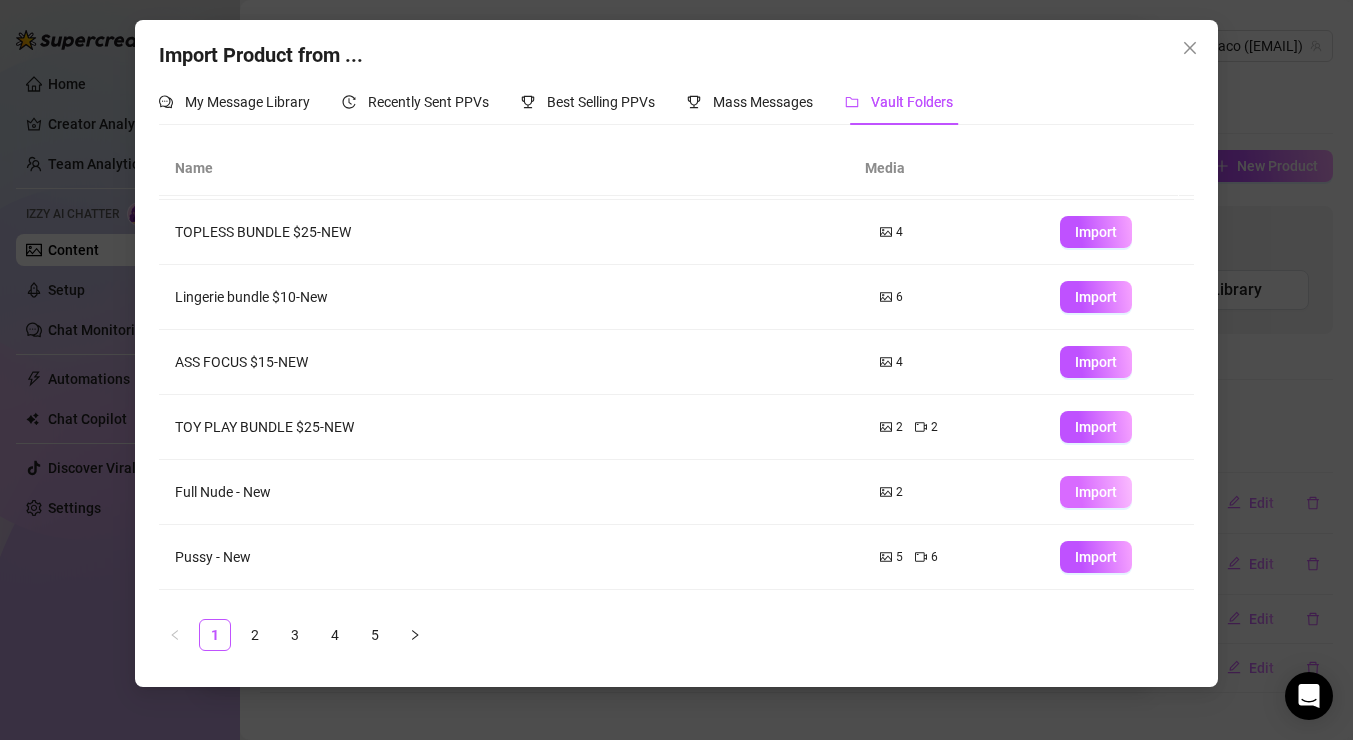 click on "Import" at bounding box center [1096, 492] 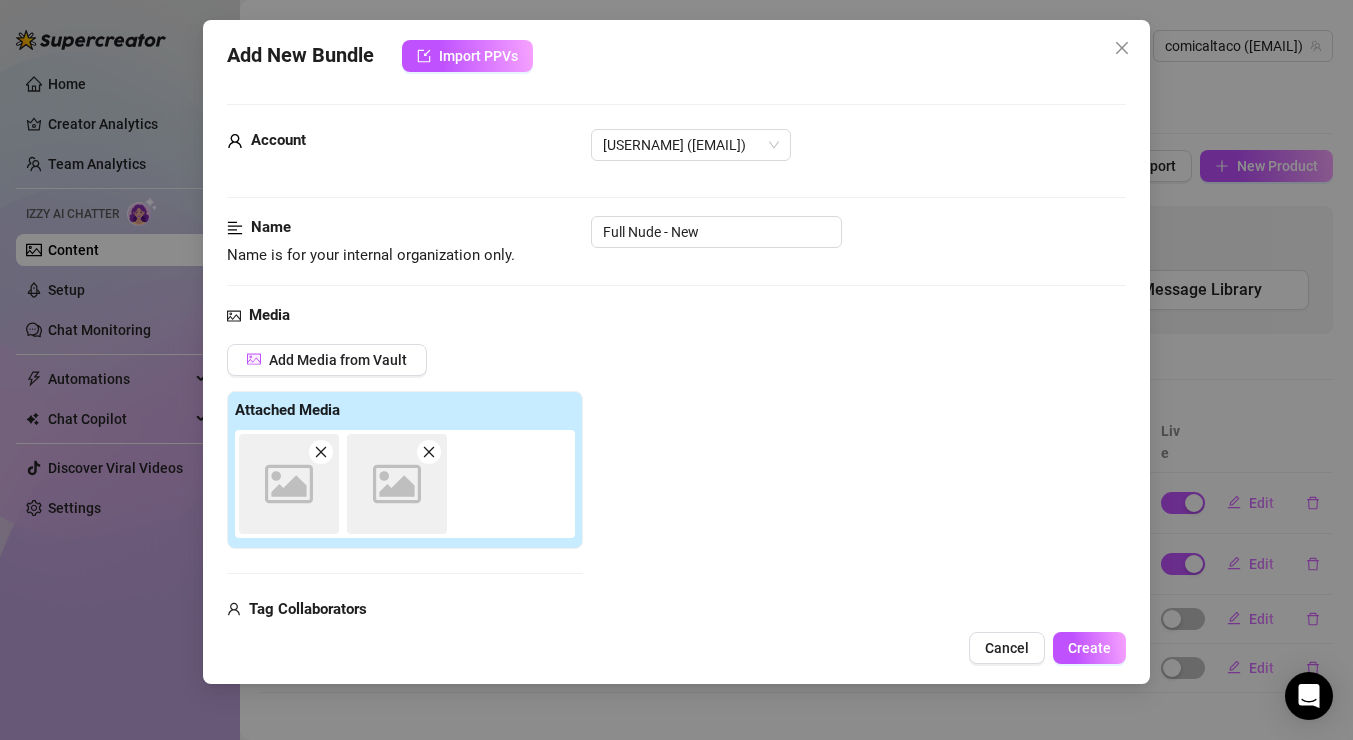 type on "Type your message here..." 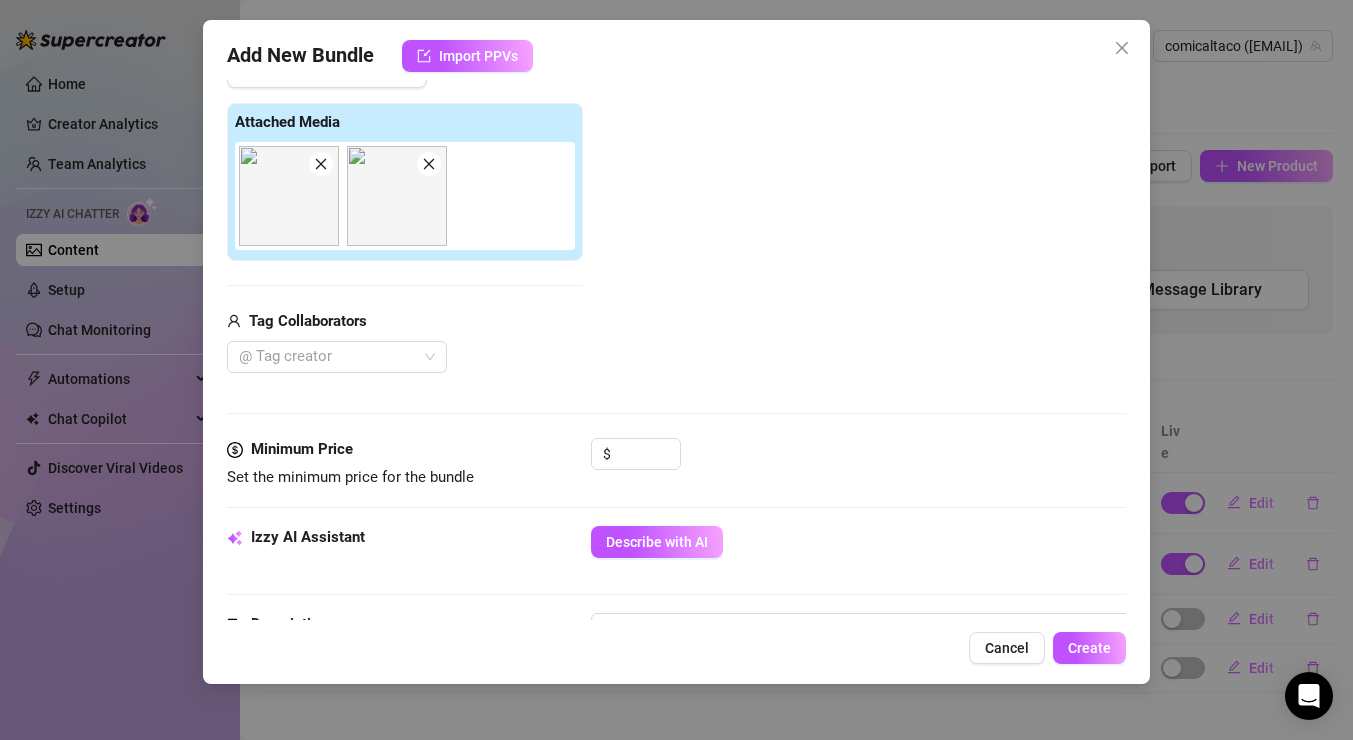 click 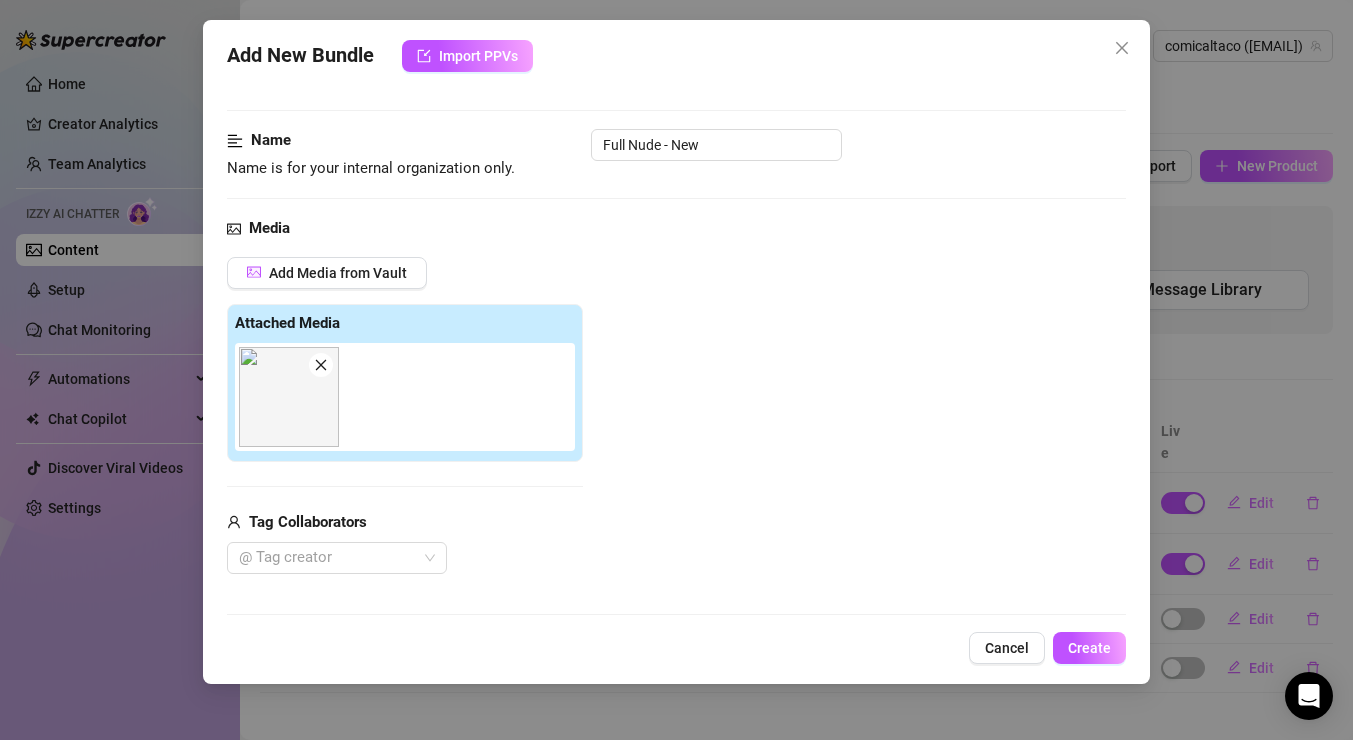 scroll, scrollTop: 72, scrollLeft: 0, axis: vertical 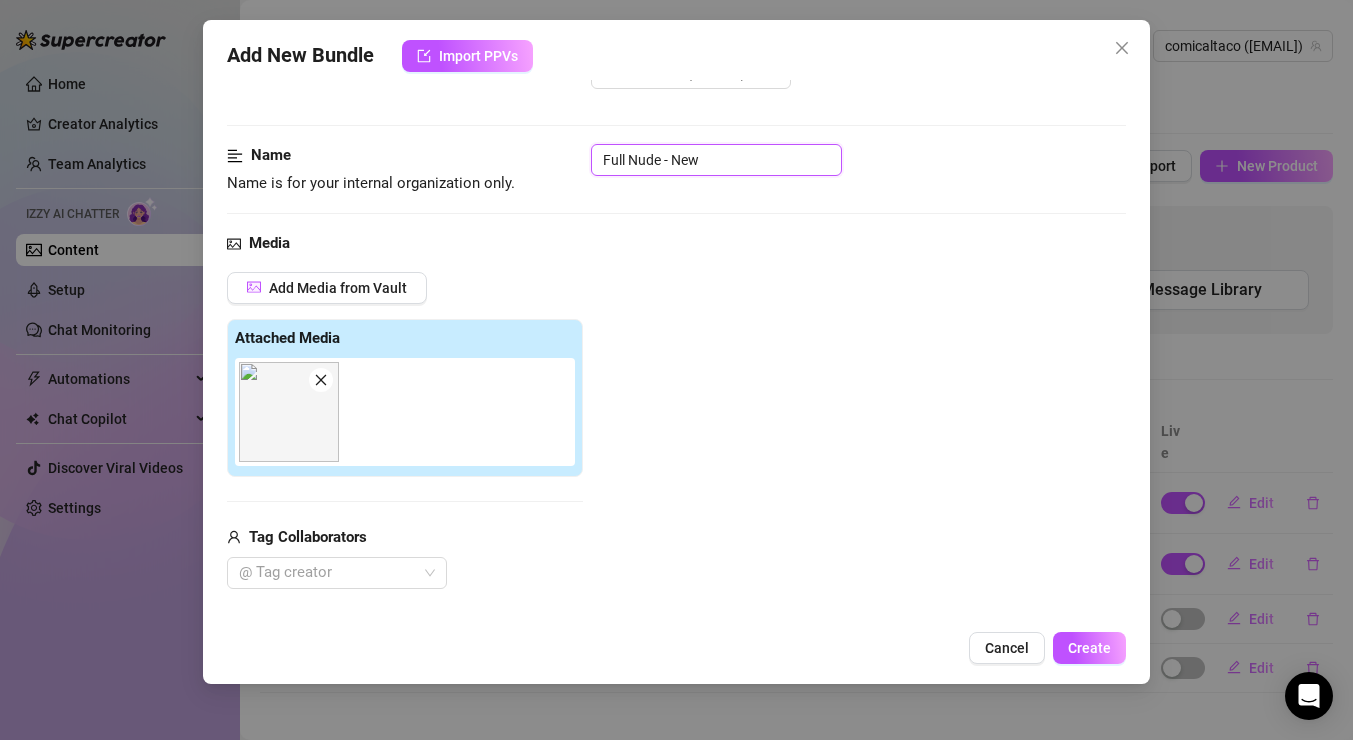 click on "Full Nude - New" at bounding box center [716, 160] 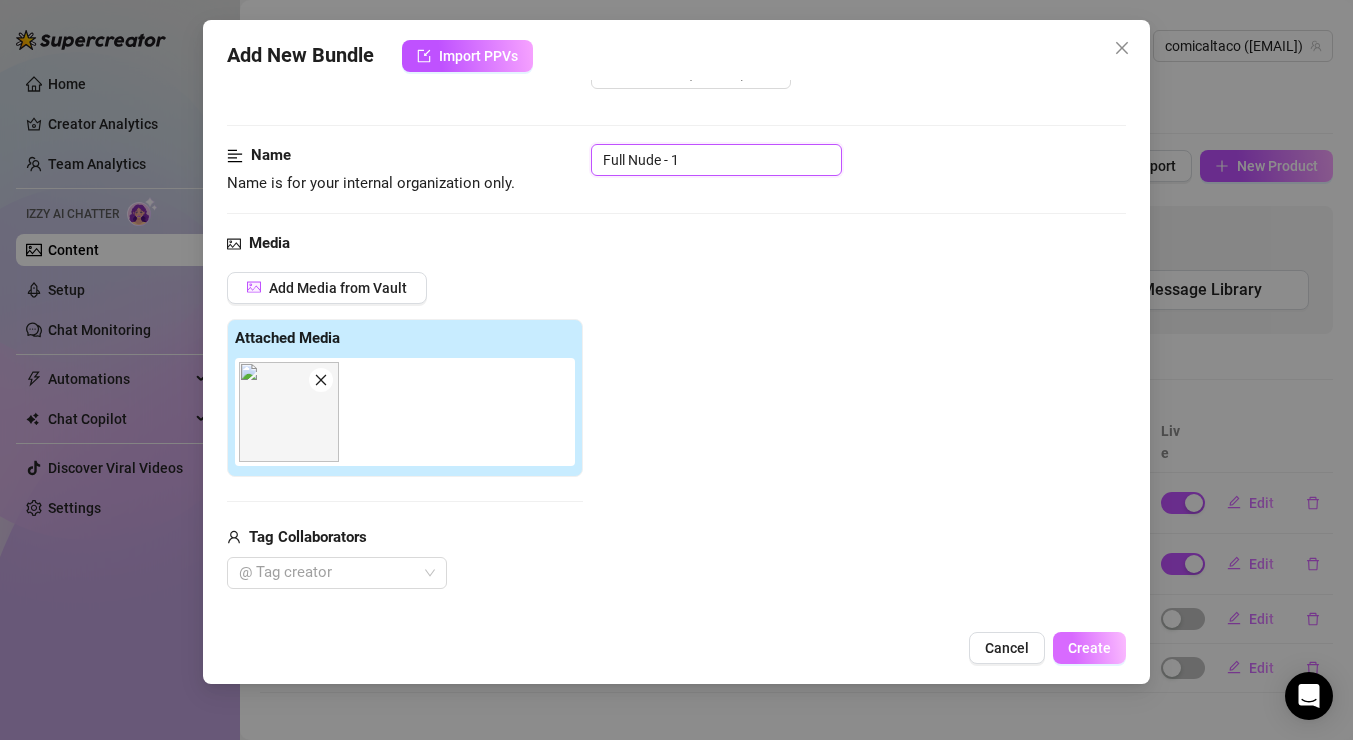 type on "Full Nude - 1" 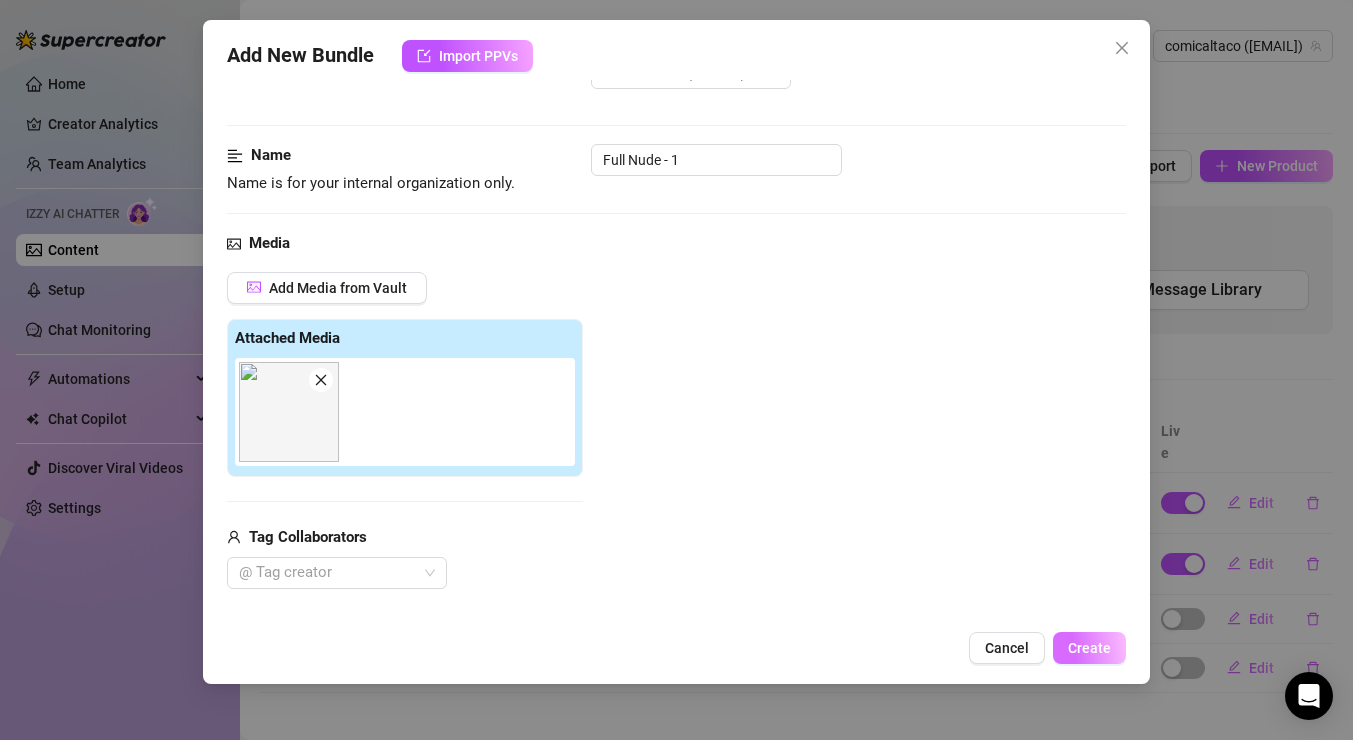click on "Create" at bounding box center (1089, 648) 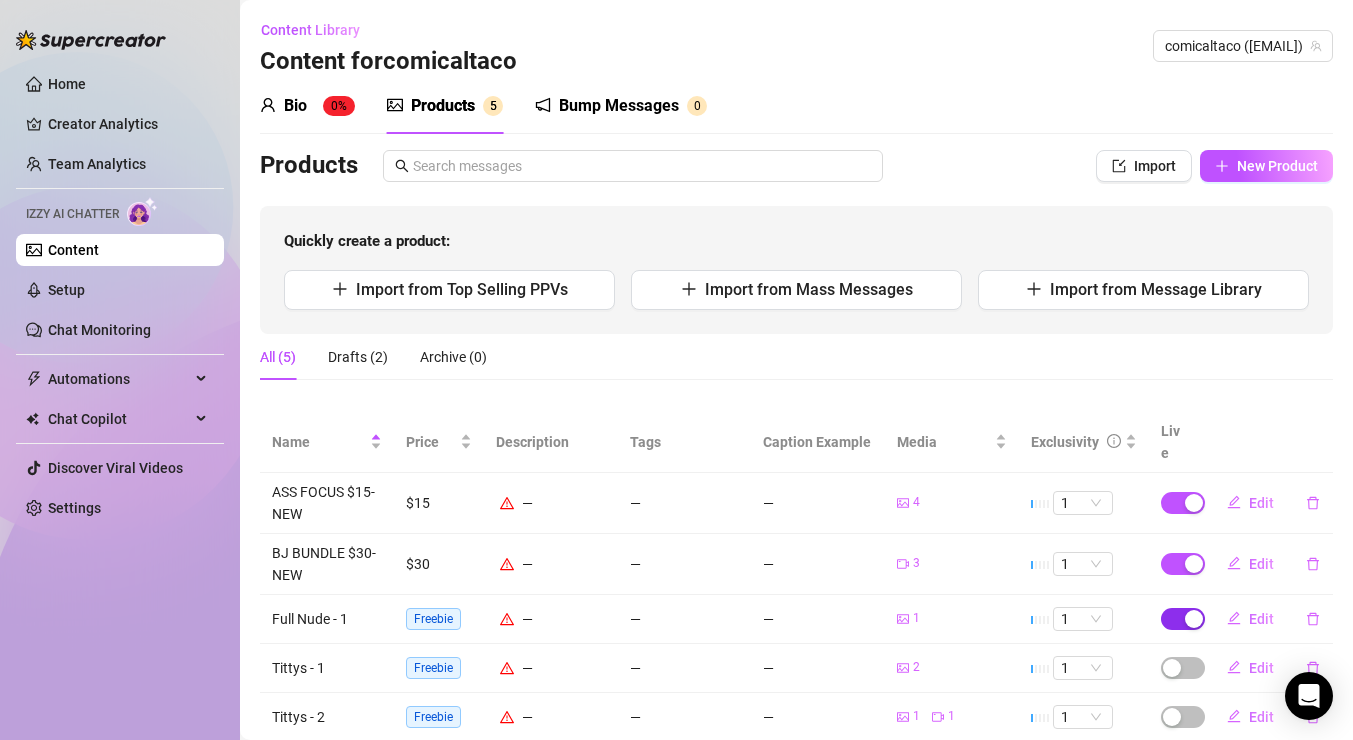 scroll, scrollTop: 39, scrollLeft: 0, axis: vertical 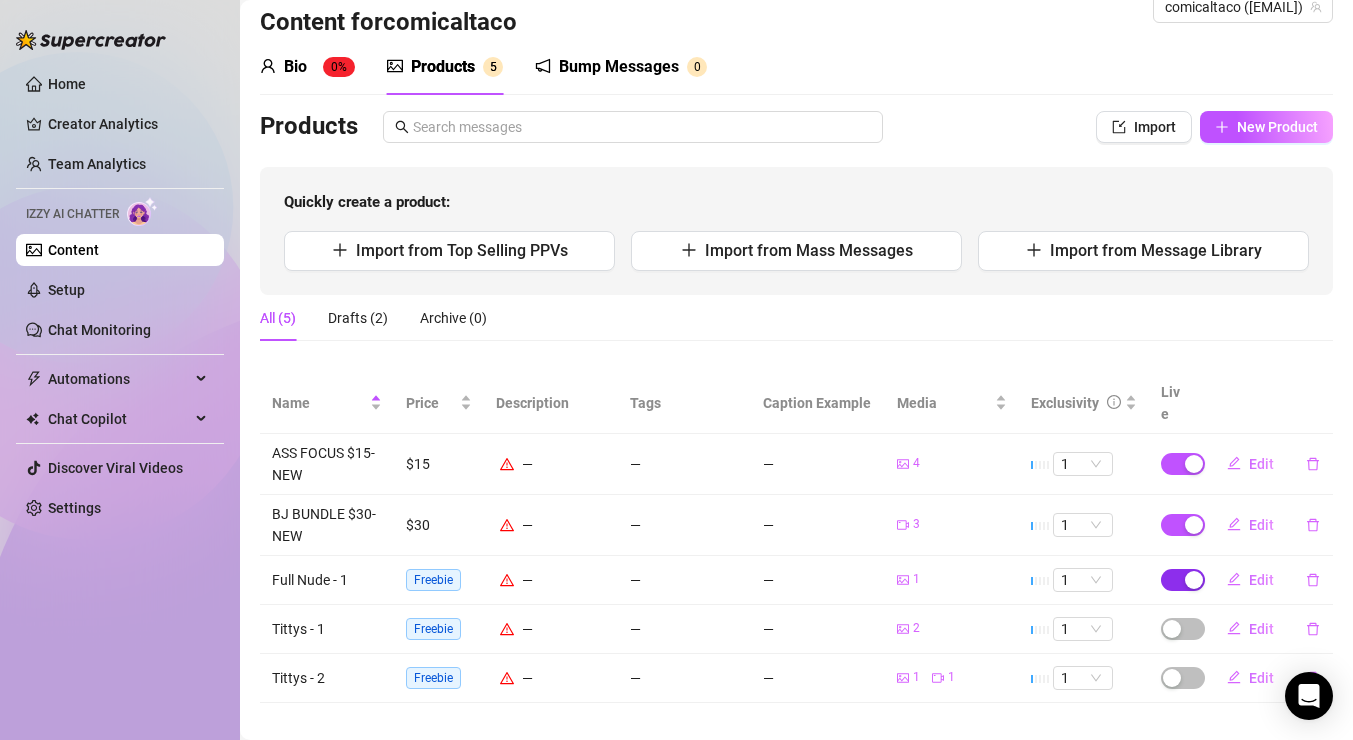click at bounding box center (1194, 580) 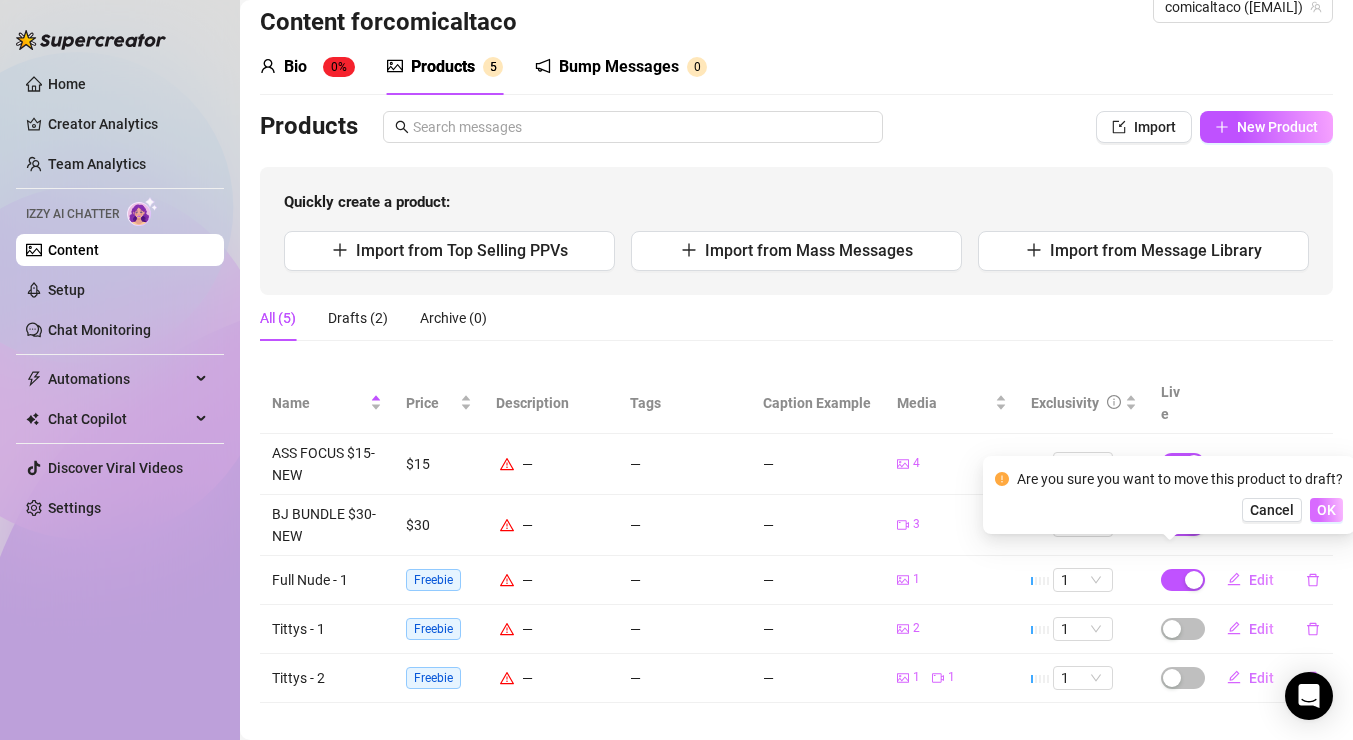 click on "OK" at bounding box center (1326, 510) 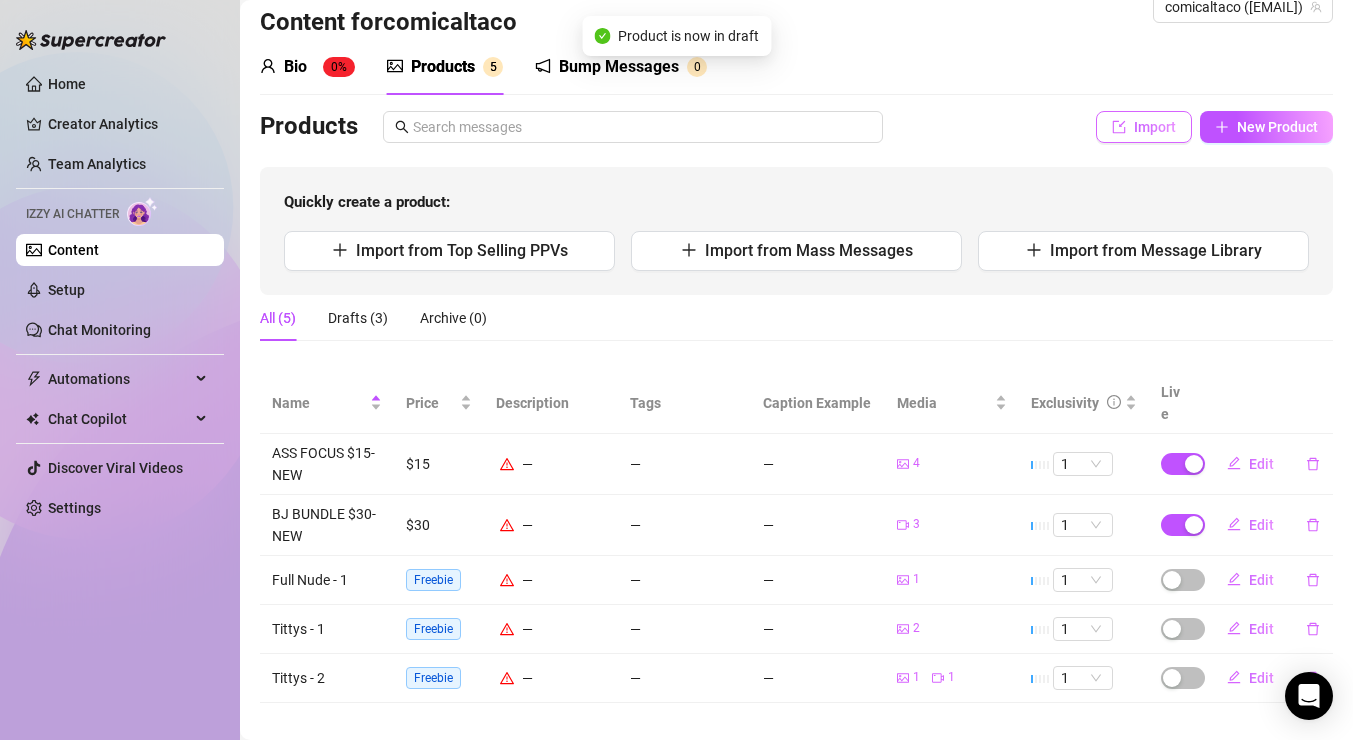 click on "Import" at bounding box center [1155, 127] 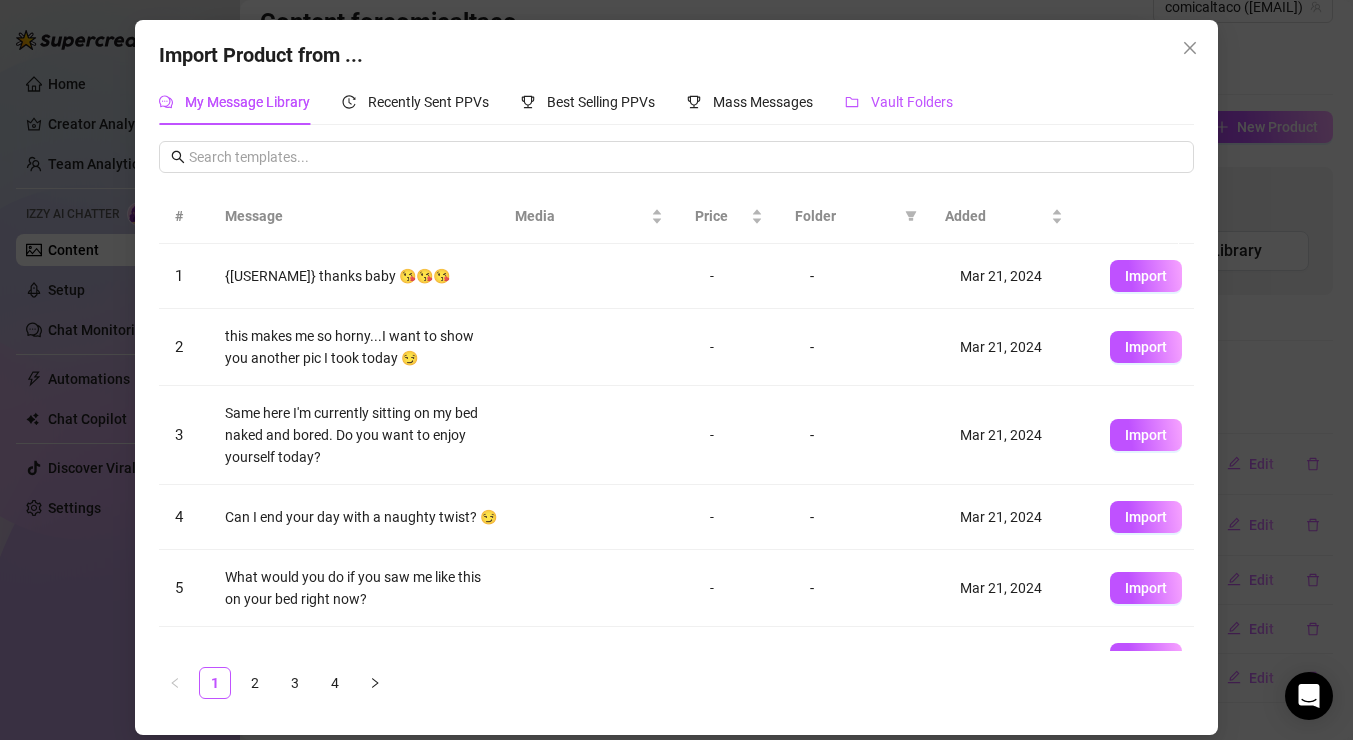 click on "Vault Folders" at bounding box center [899, 102] 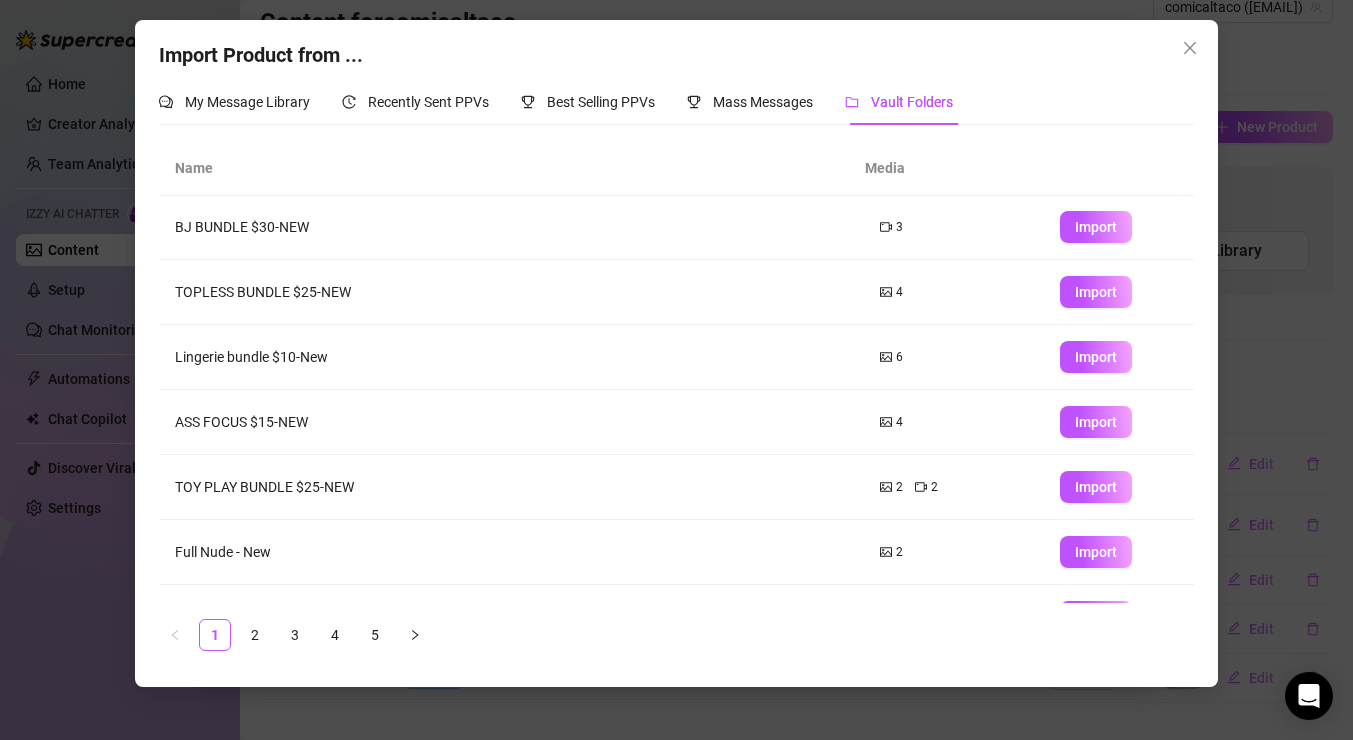 scroll, scrollTop: 120, scrollLeft: 0, axis: vertical 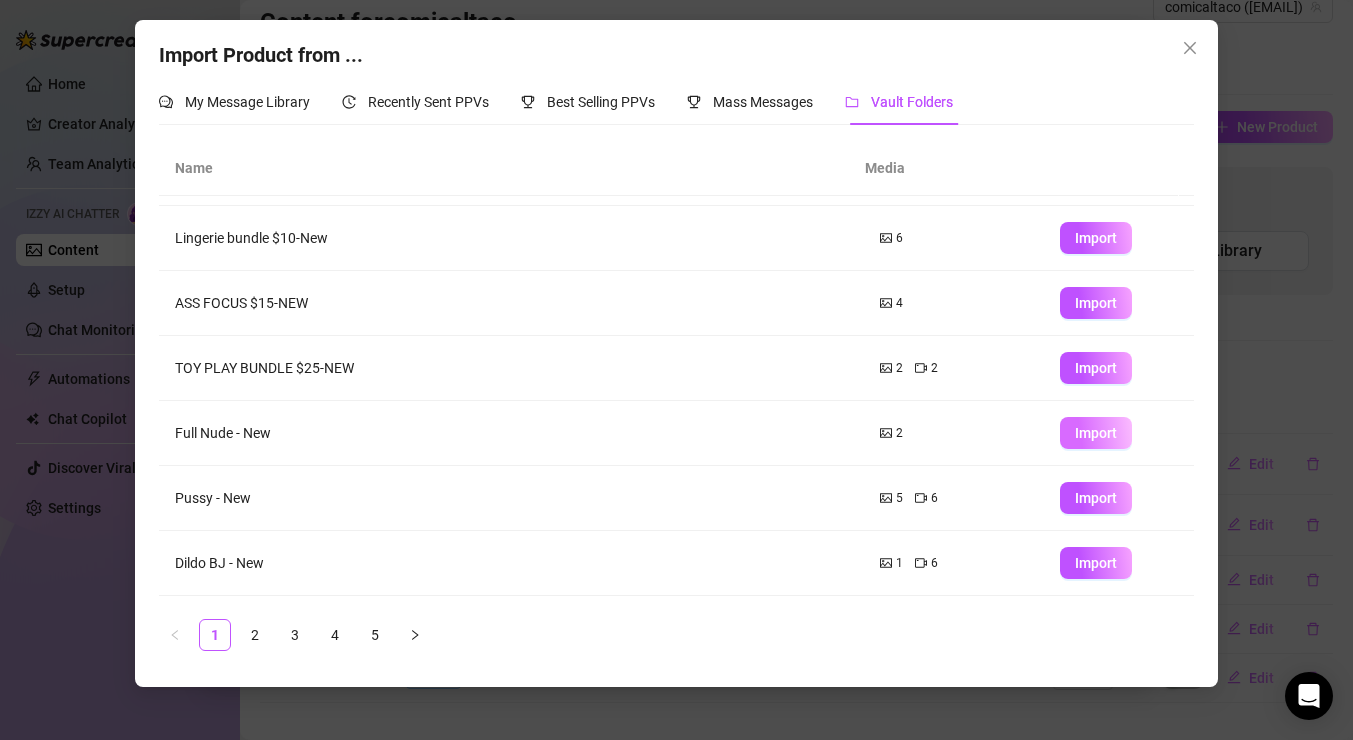 click on "Import" at bounding box center [1096, 433] 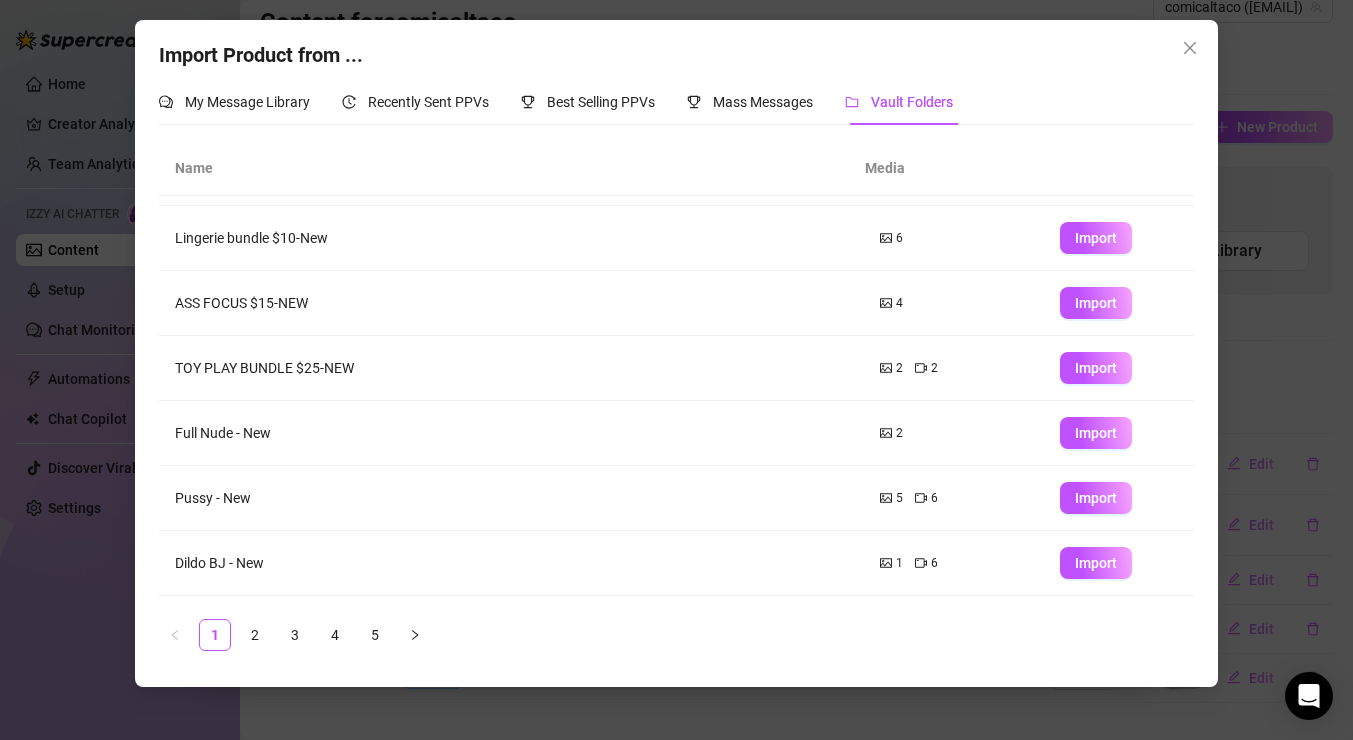 type on "Type your message here..." 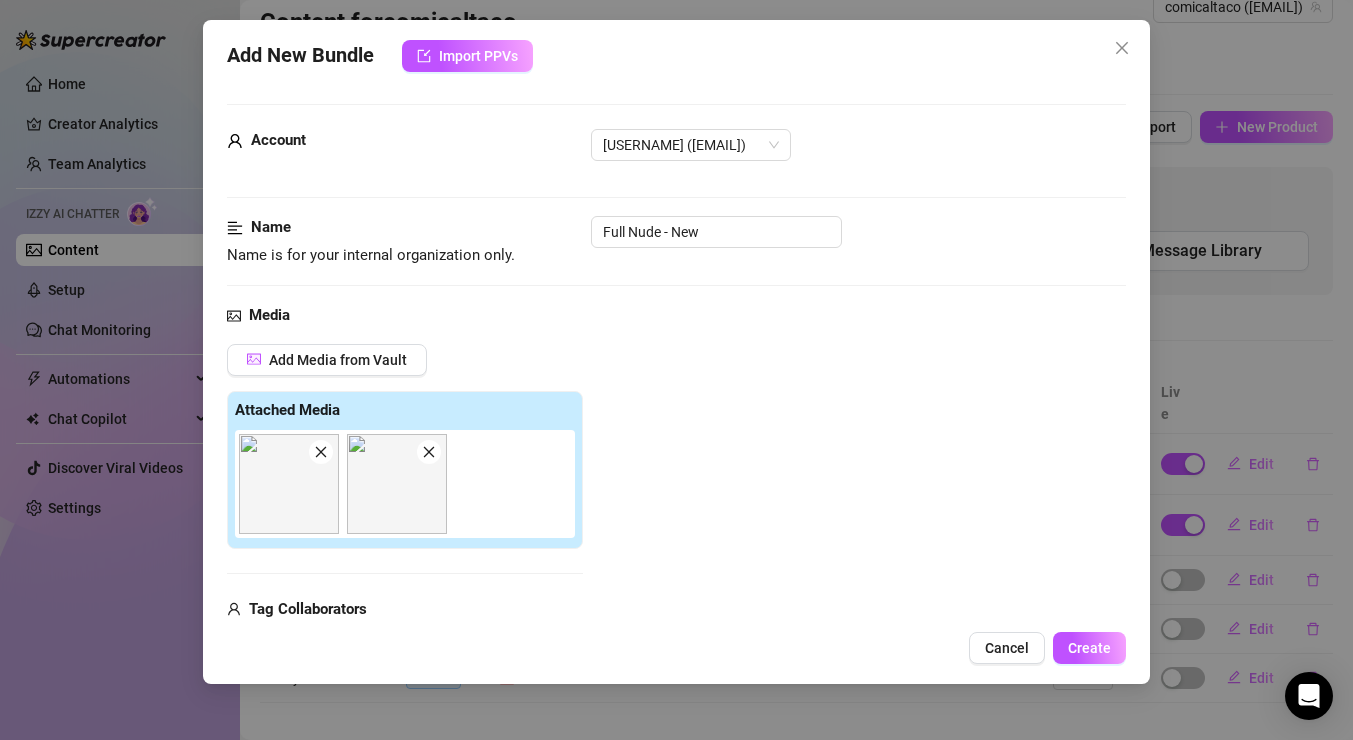 scroll, scrollTop: 288, scrollLeft: 0, axis: vertical 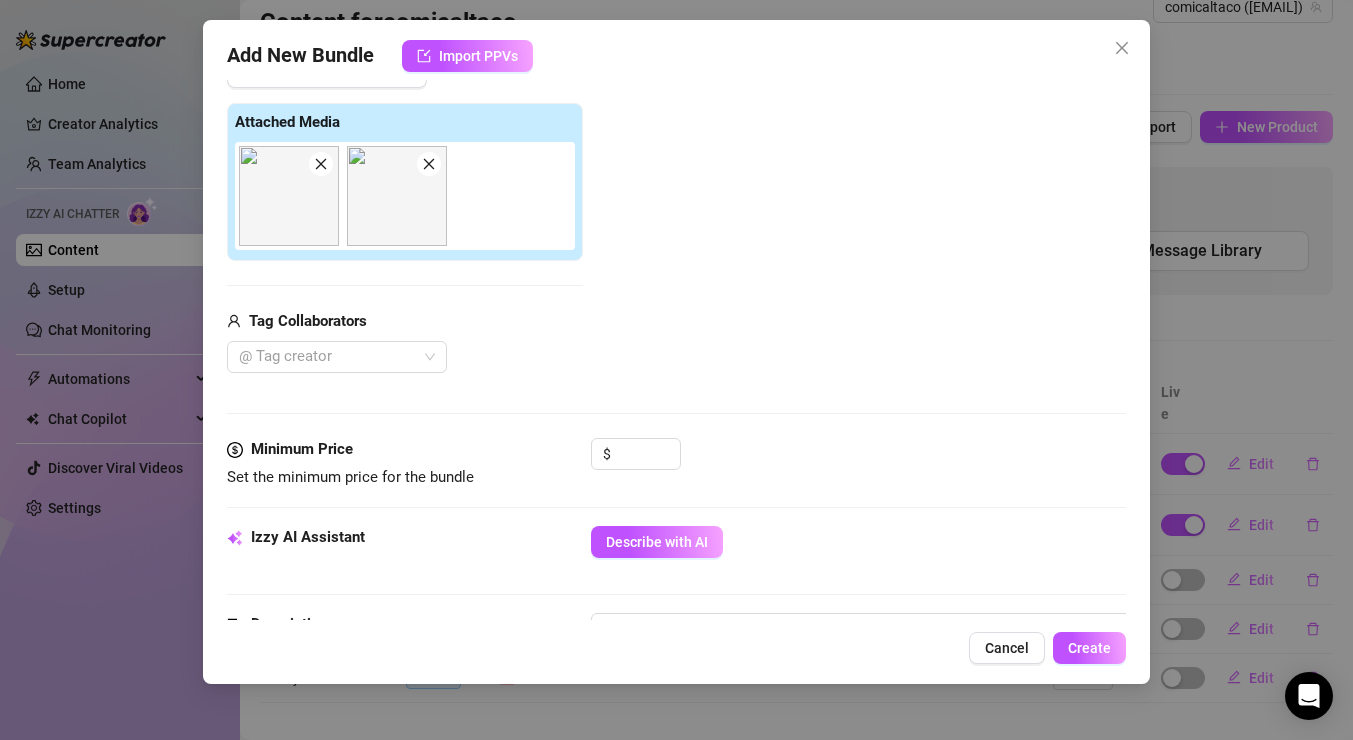 click at bounding box center (321, 164) 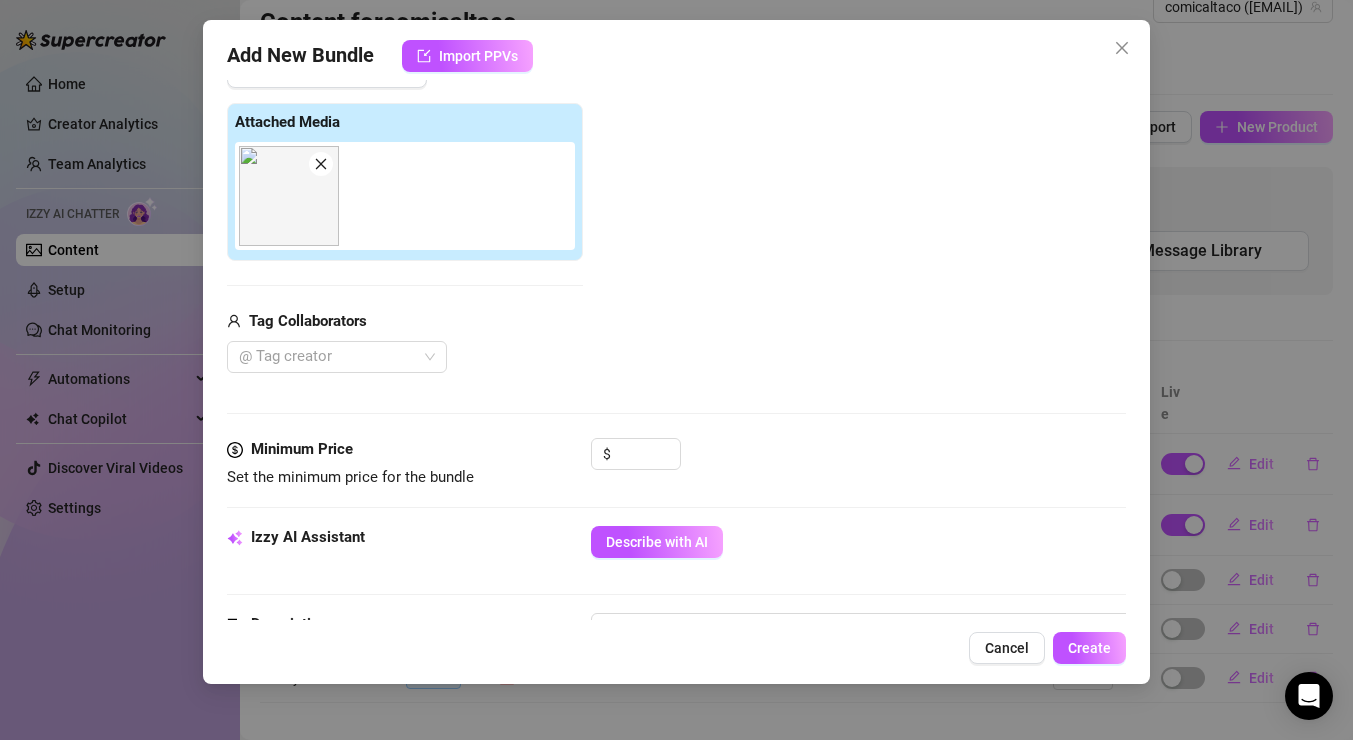 scroll, scrollTop: 0, scrollLeft: 0, axis: both 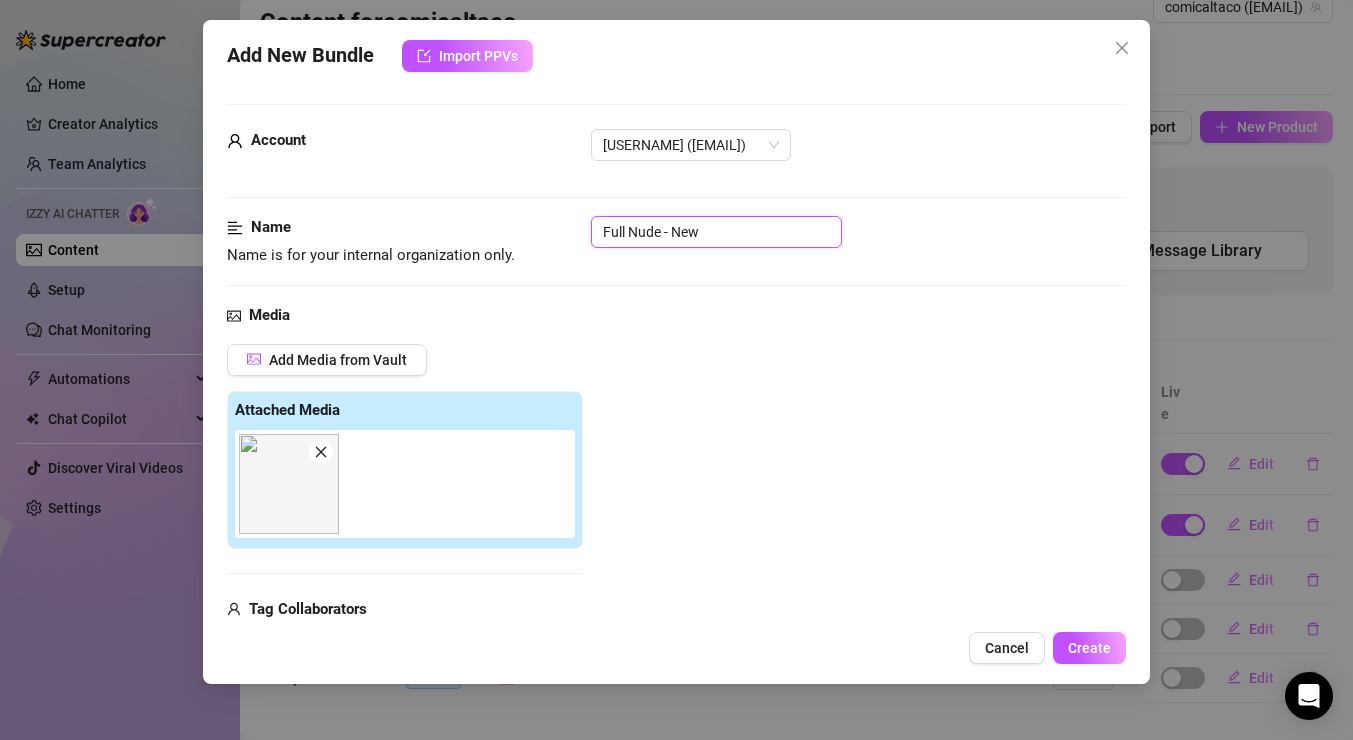 click on "Full Nude - New" at bounding box center (716, 232) 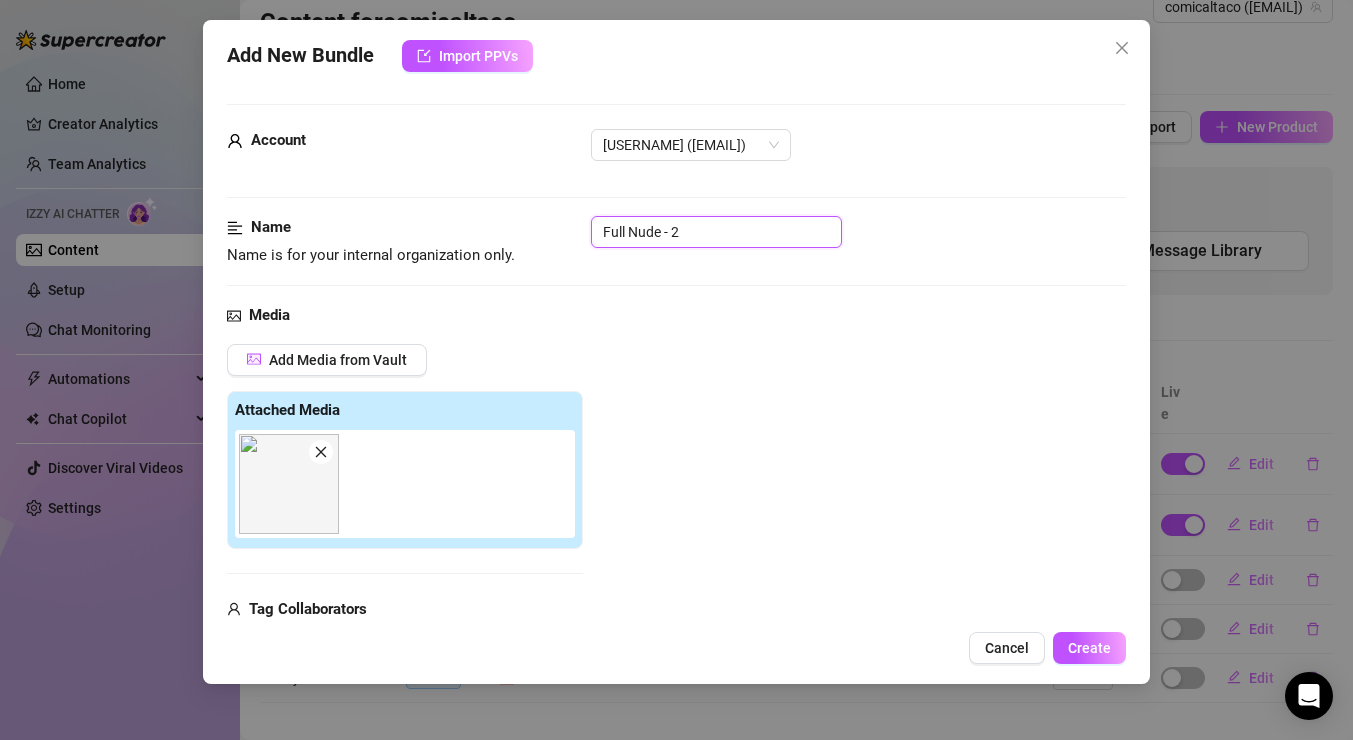 type on "Full Nude - 2" 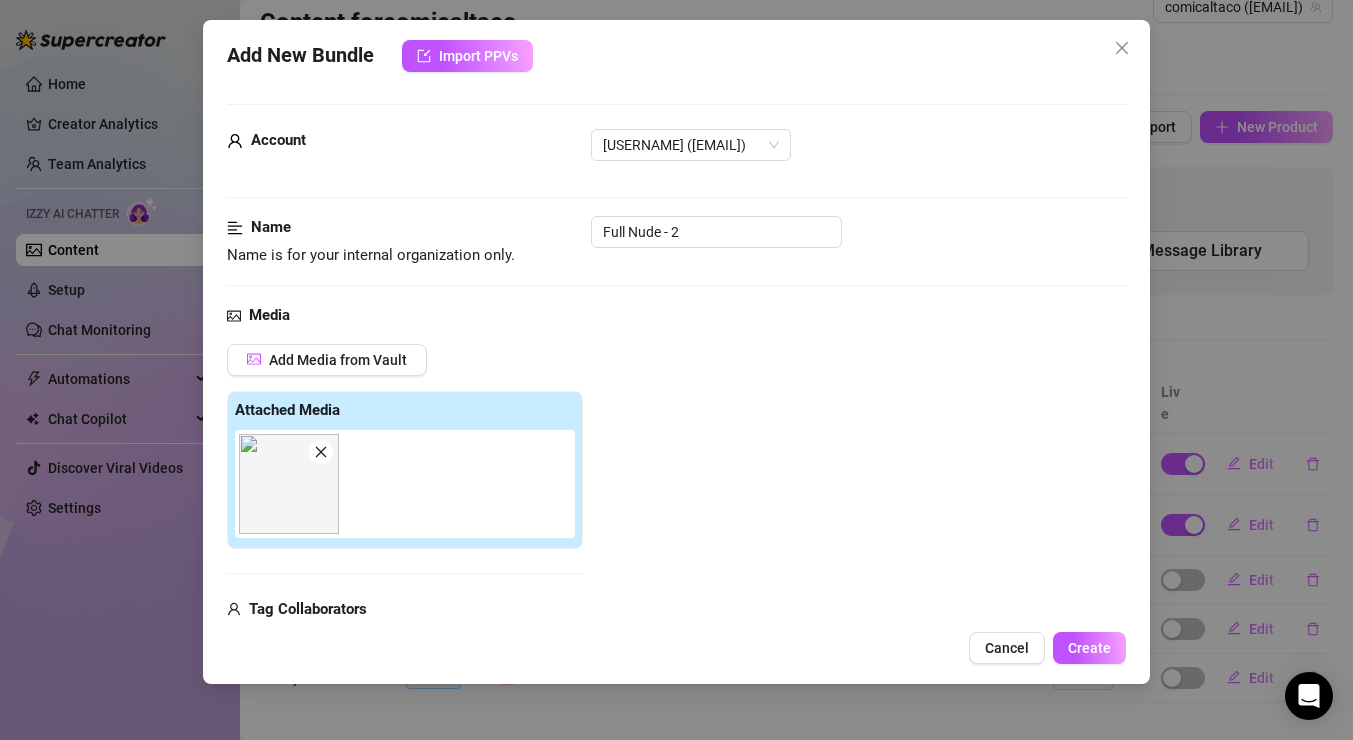 click on "Add Media from Vault Attached Media Tag Collaborators   @ Tag creator" at bounding box center (676, 503) 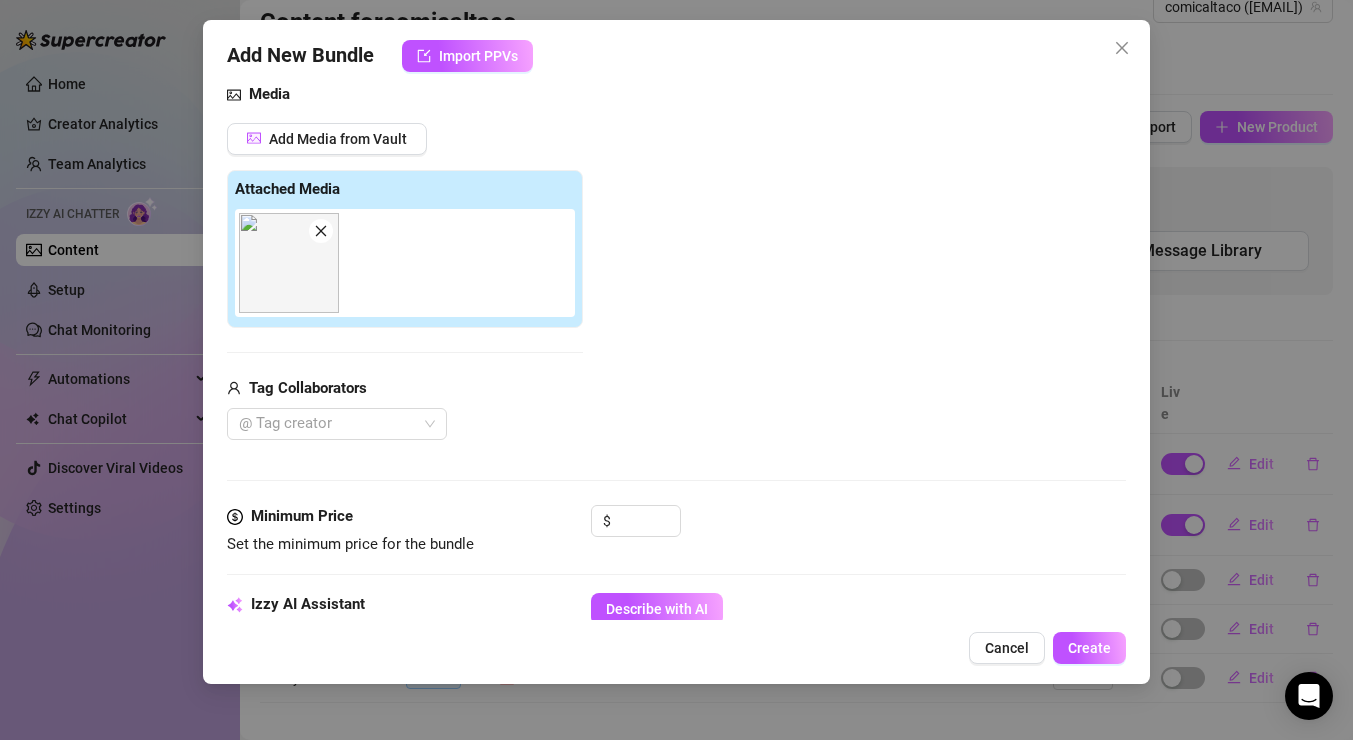 scroll, scrollTop: 650, scrollLeft: 0, axis: vertical 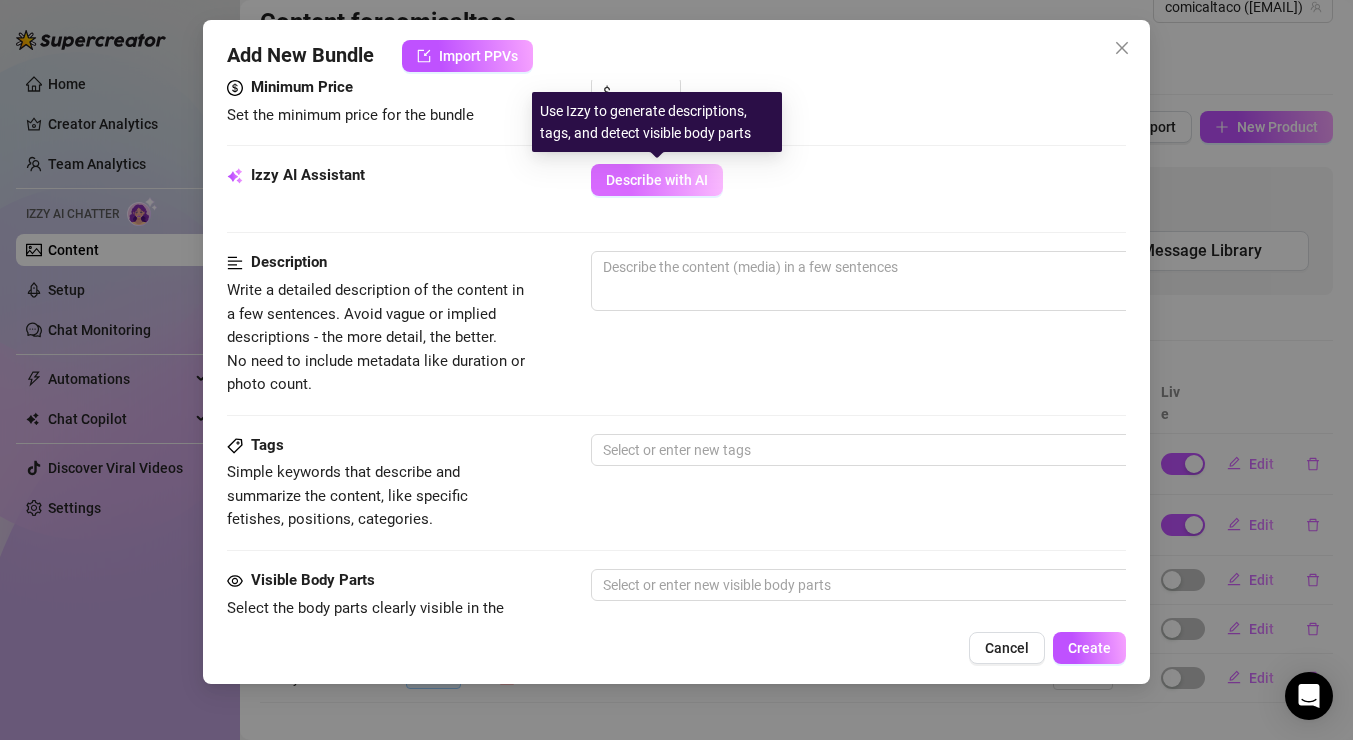 click on "Describe with AI" at bounding box center (657, 180) 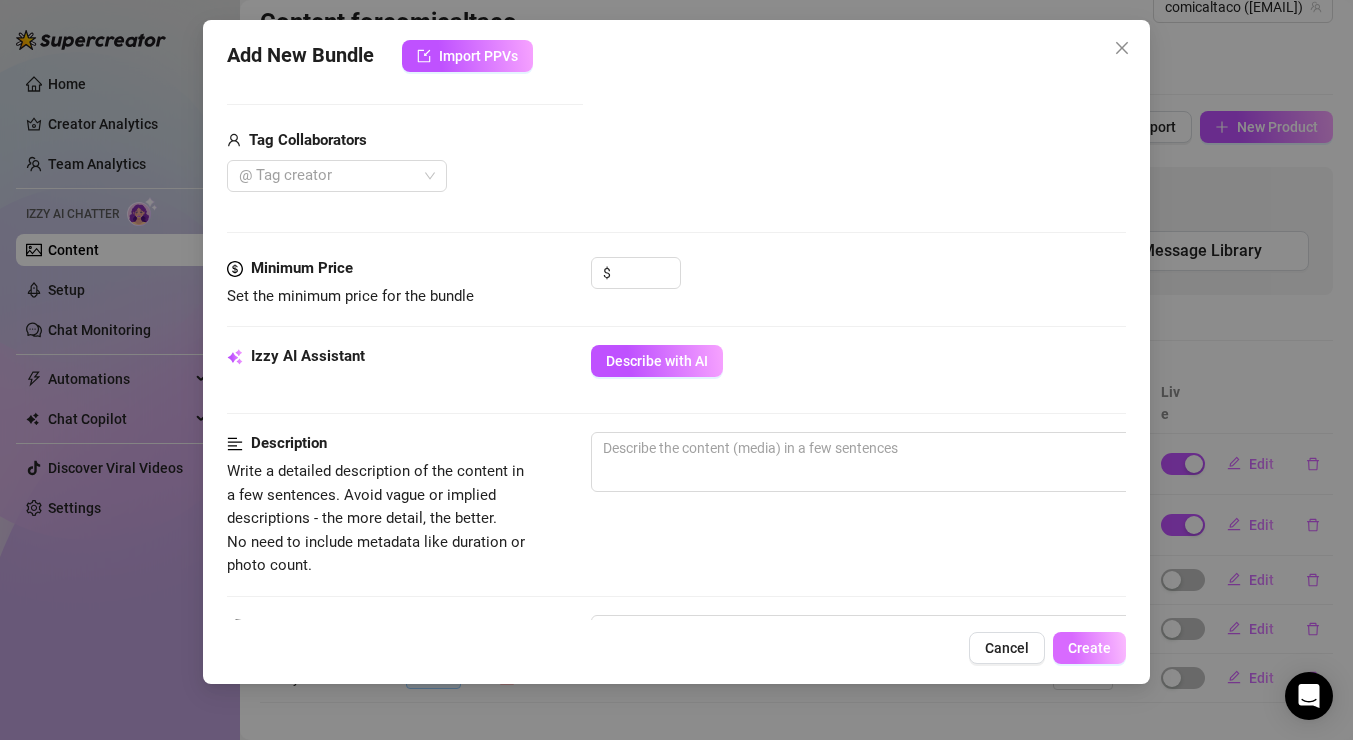 scroll, scrollTop: 51, scrollLeft: 0, axis: vertical 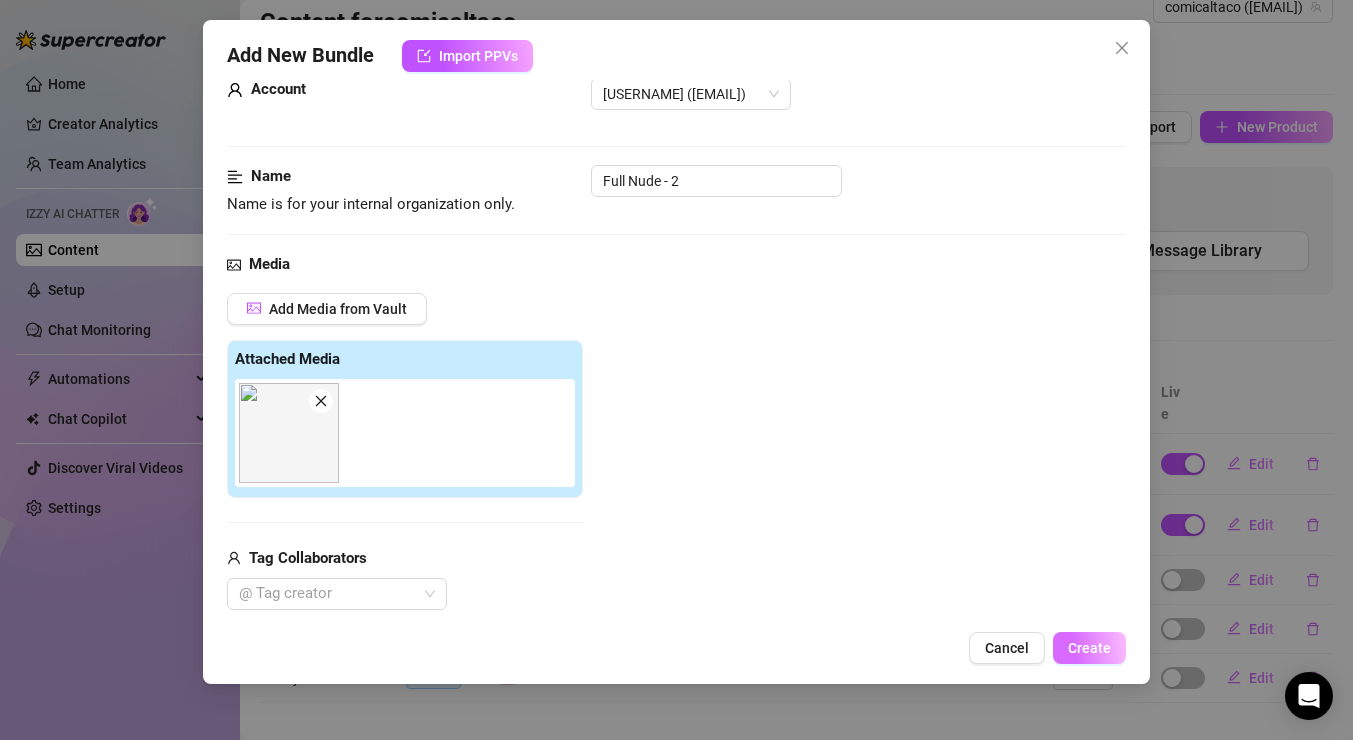 click on "Create" at bounding box center [1089, 648] 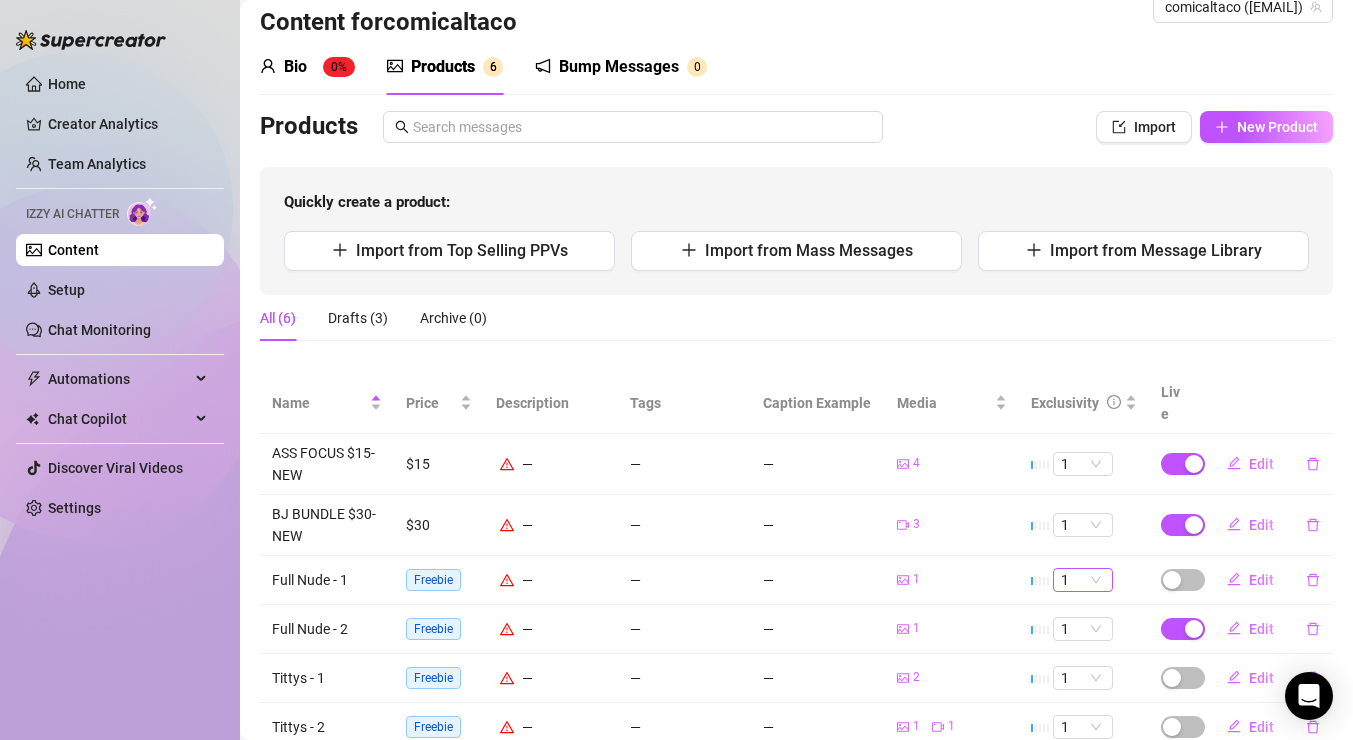 scroll, scrollTop: 88, scrollLeft: 0, axis: vertical 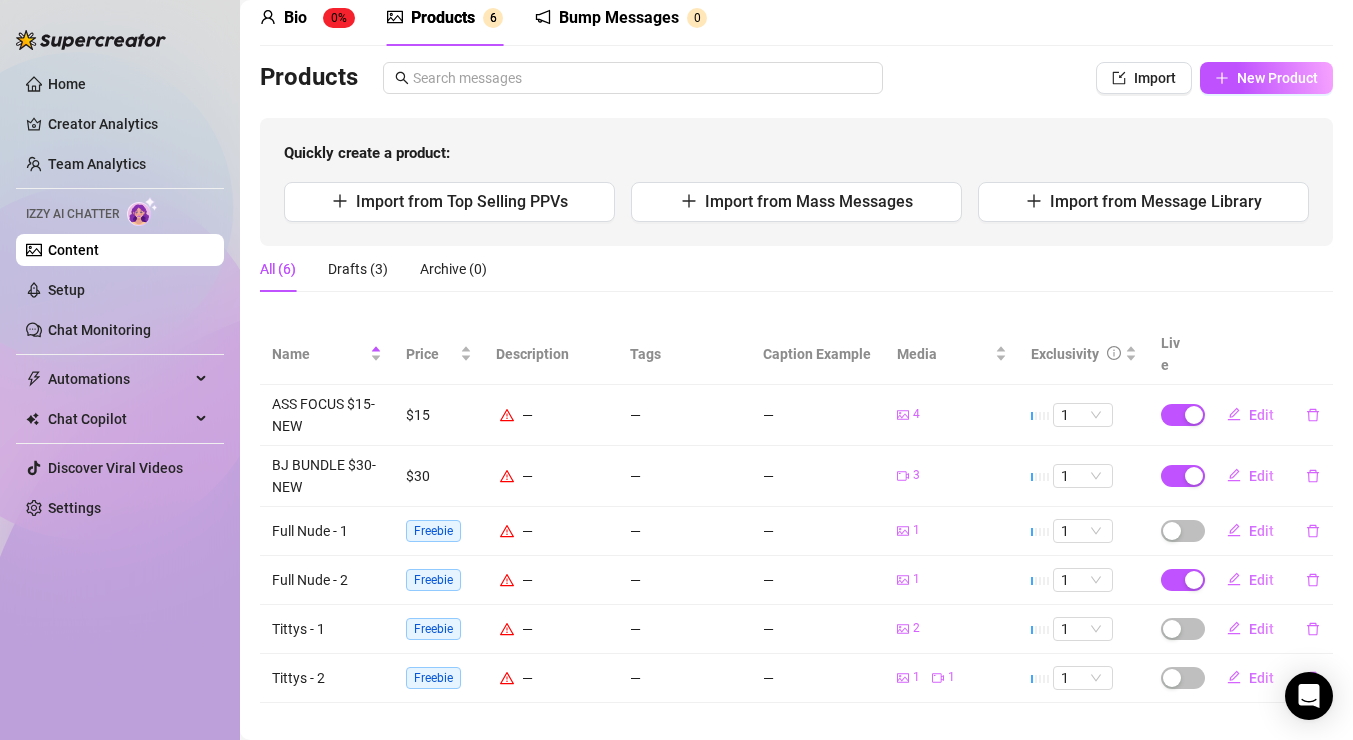 click on "Edit" at bounding box center [1266, 580] 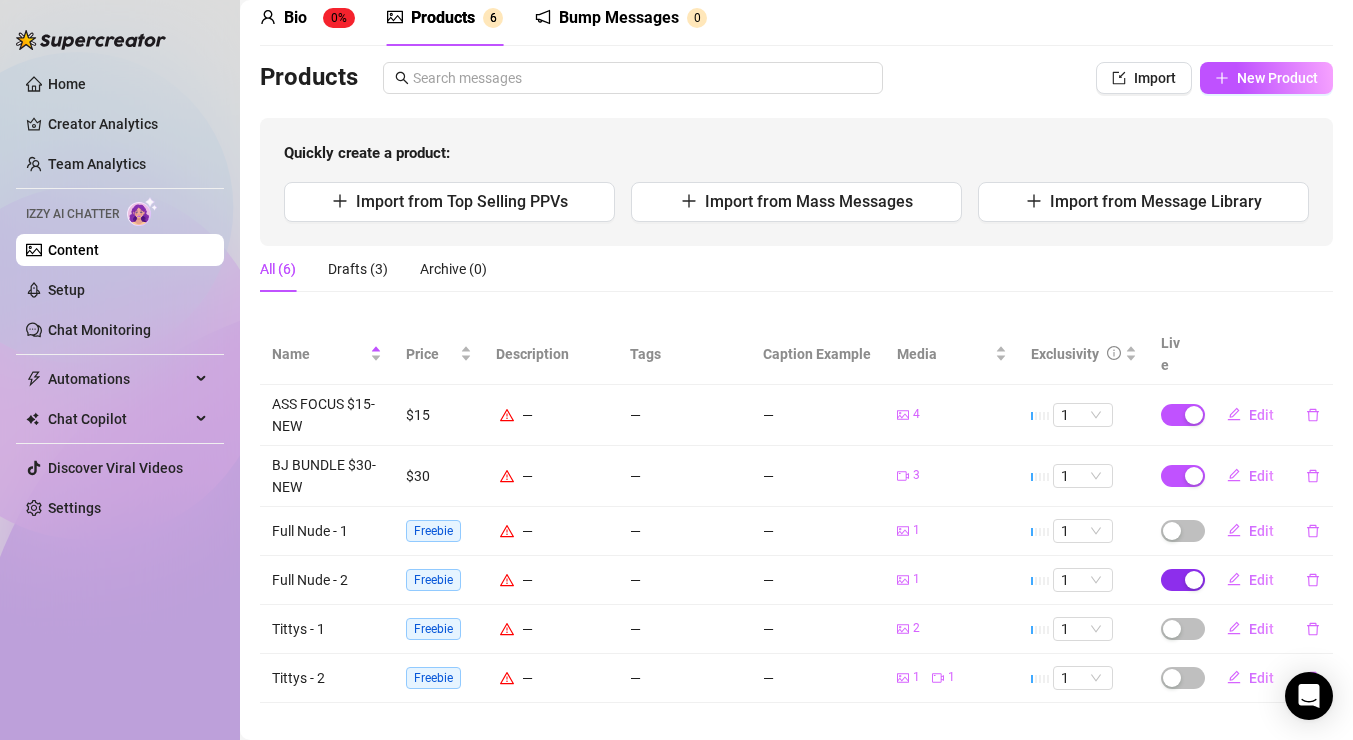 click at bounding box center [1194, 580] 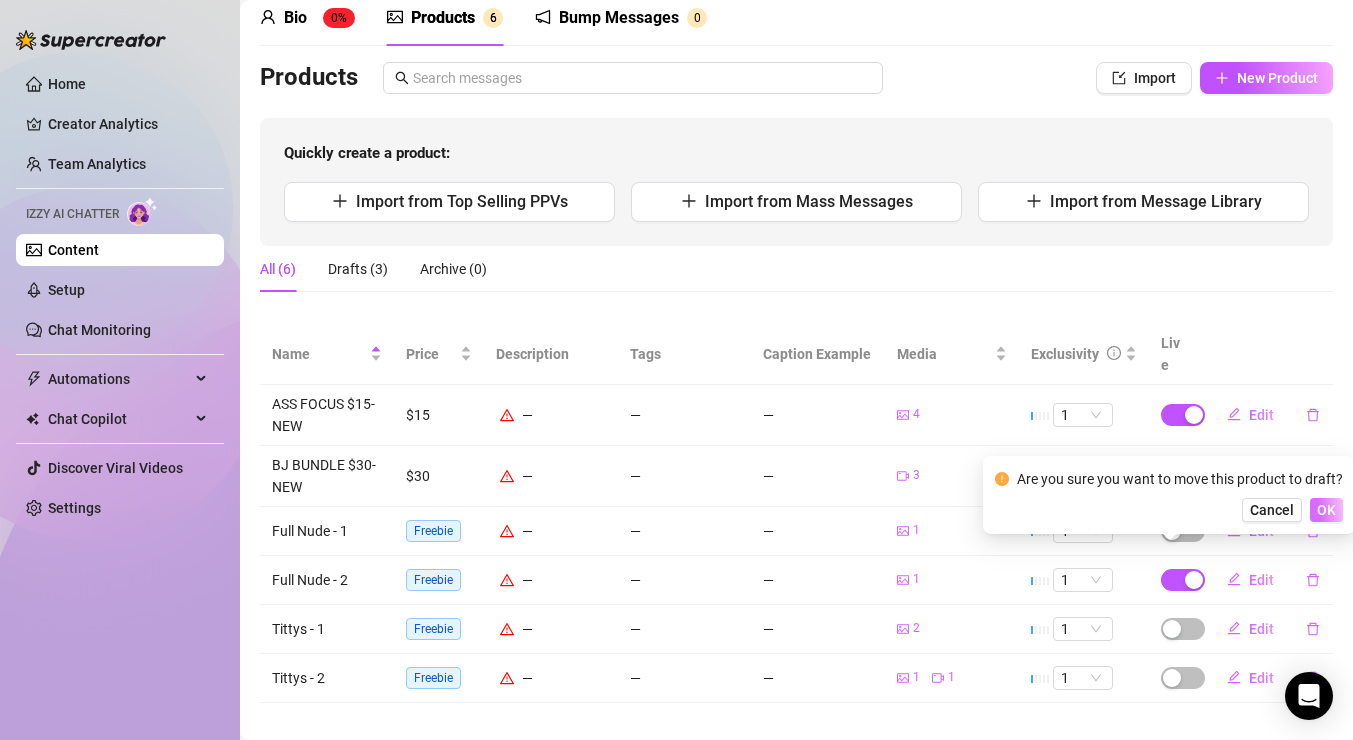 click on "OK" at bounding box center (1326, 510) 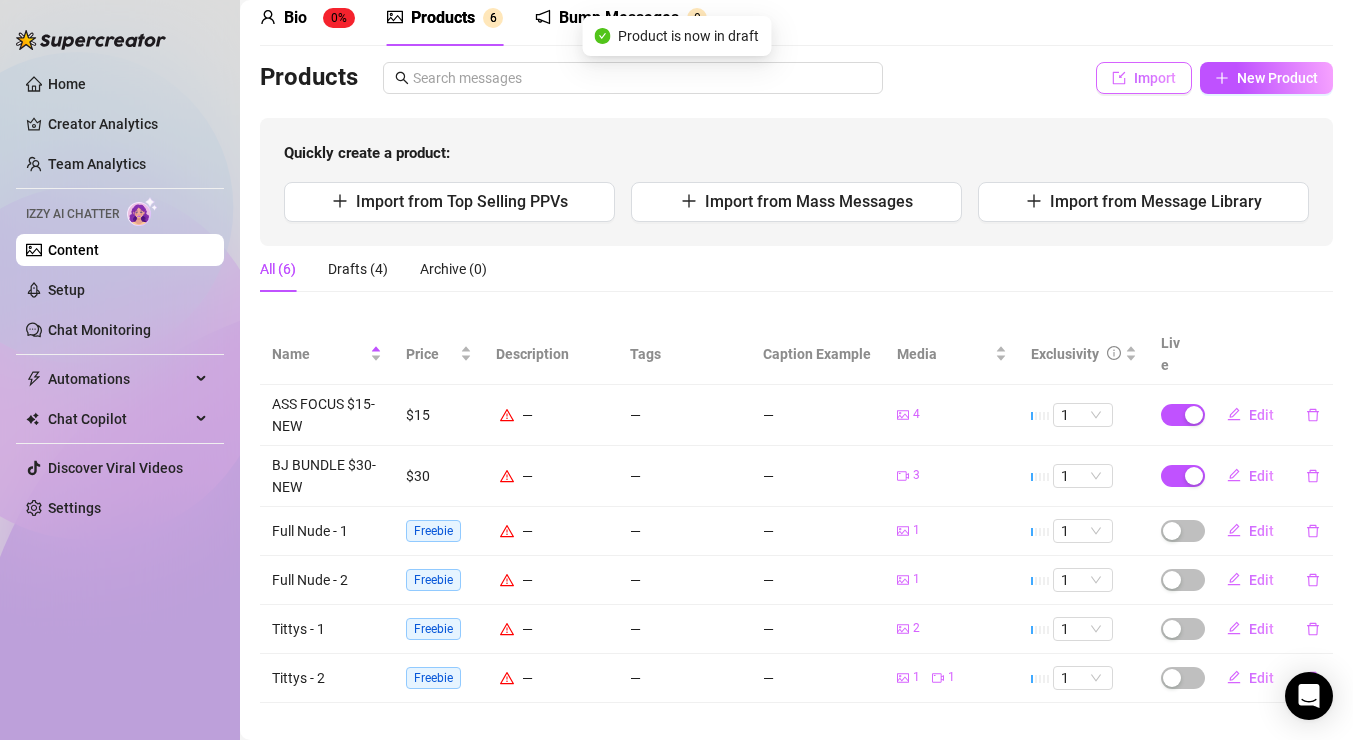 click on "Import" at bounding box center [1155, 78] 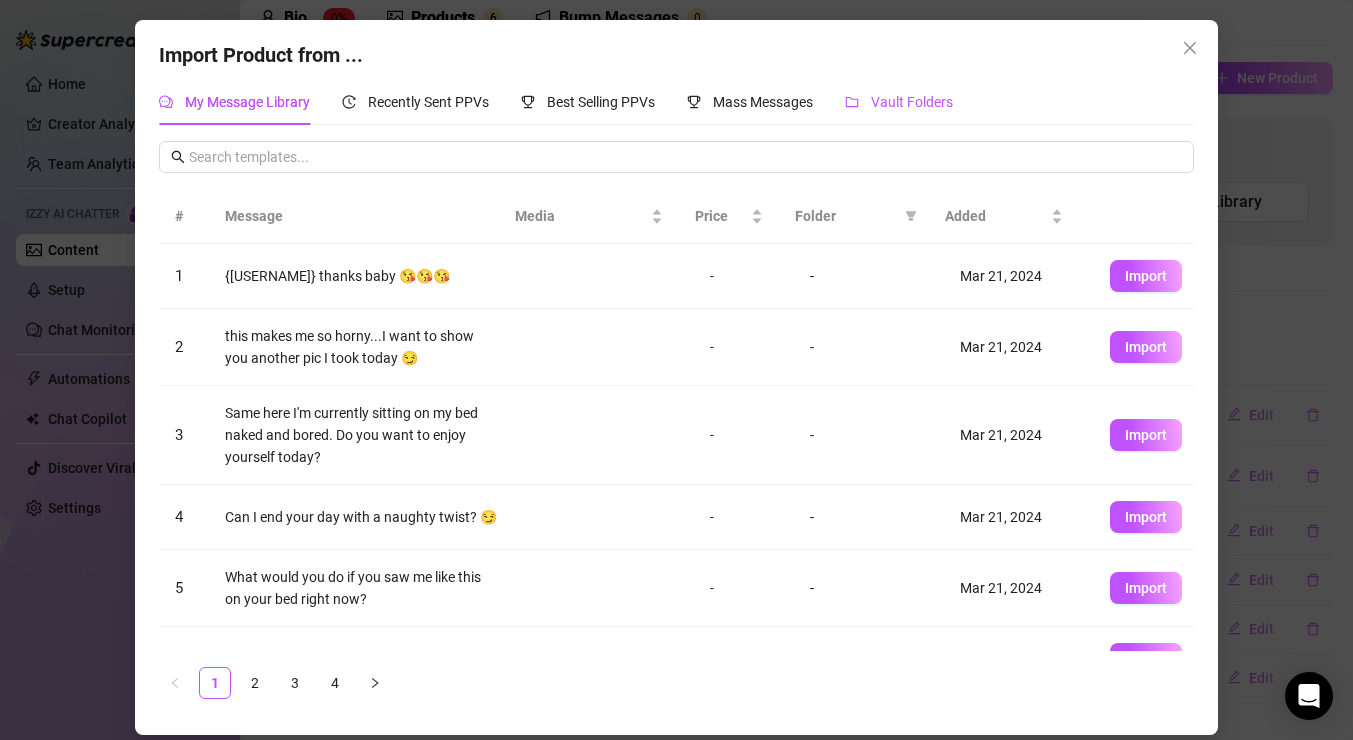 click on "Vault Folders" at bounding box center [912, 102] 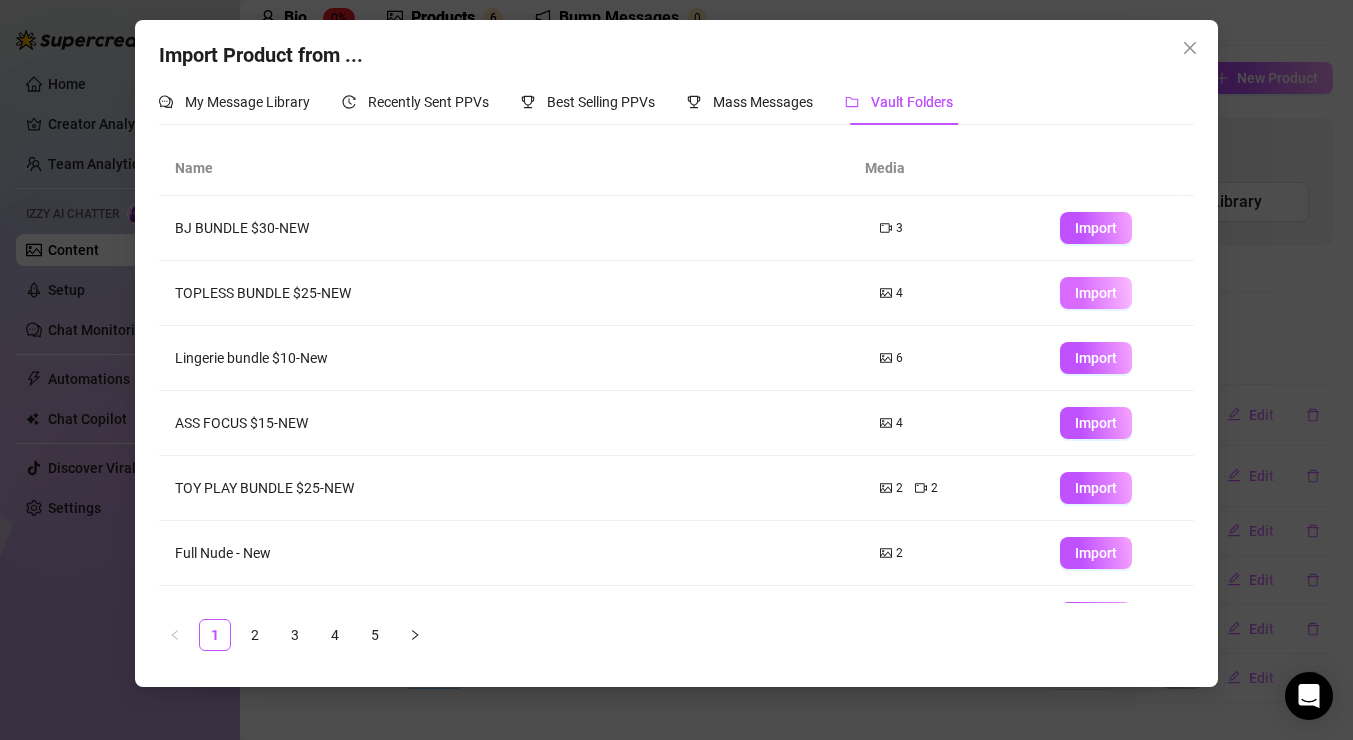 click on "Import" at bounding box center [1096, 293] 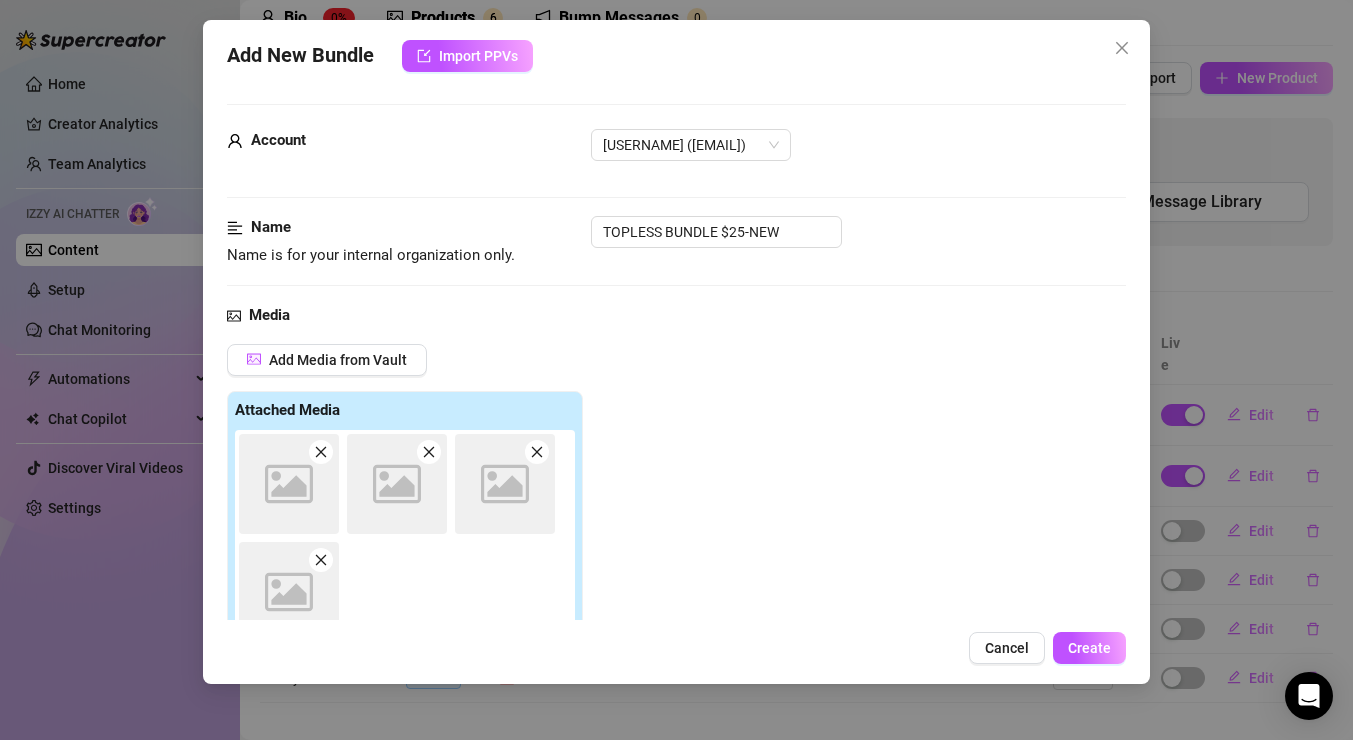 scroll, scrollTop: 288, scrollLeft: 0, axis: vertical 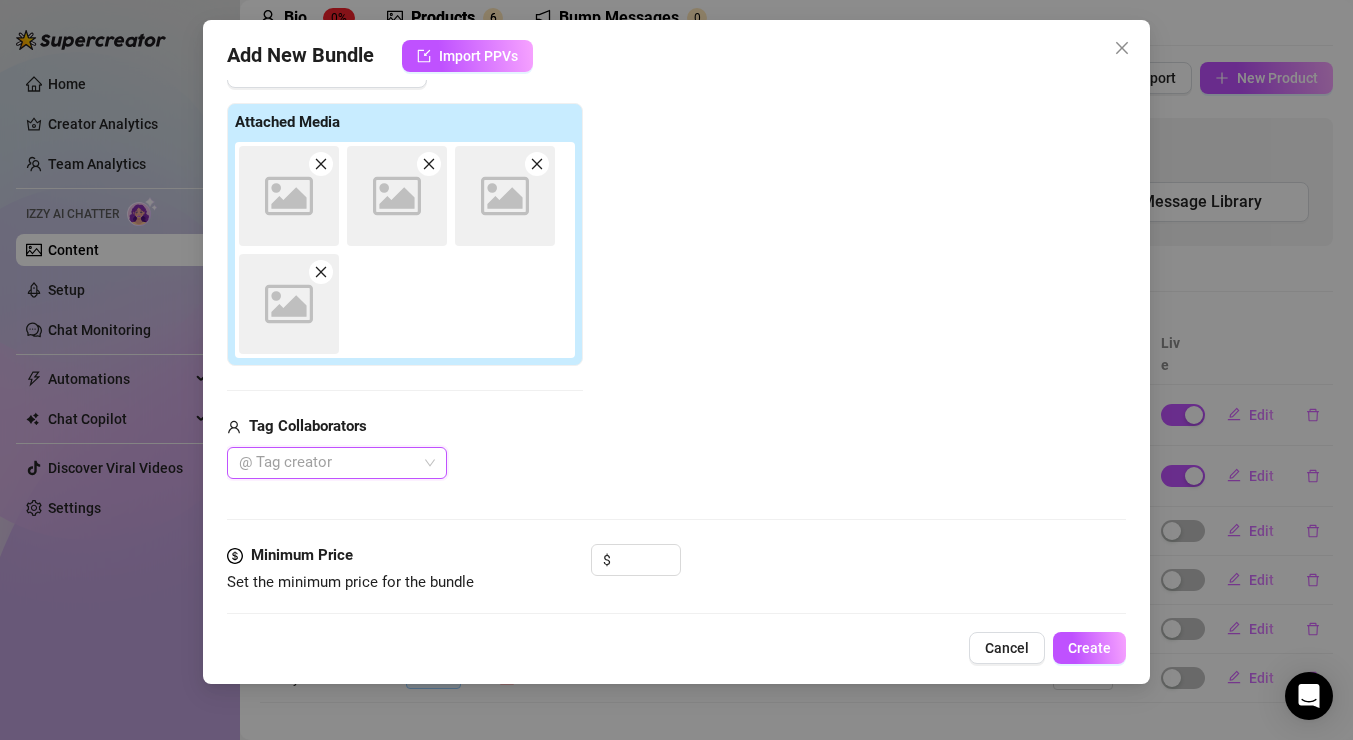 type on "Type your message here..." 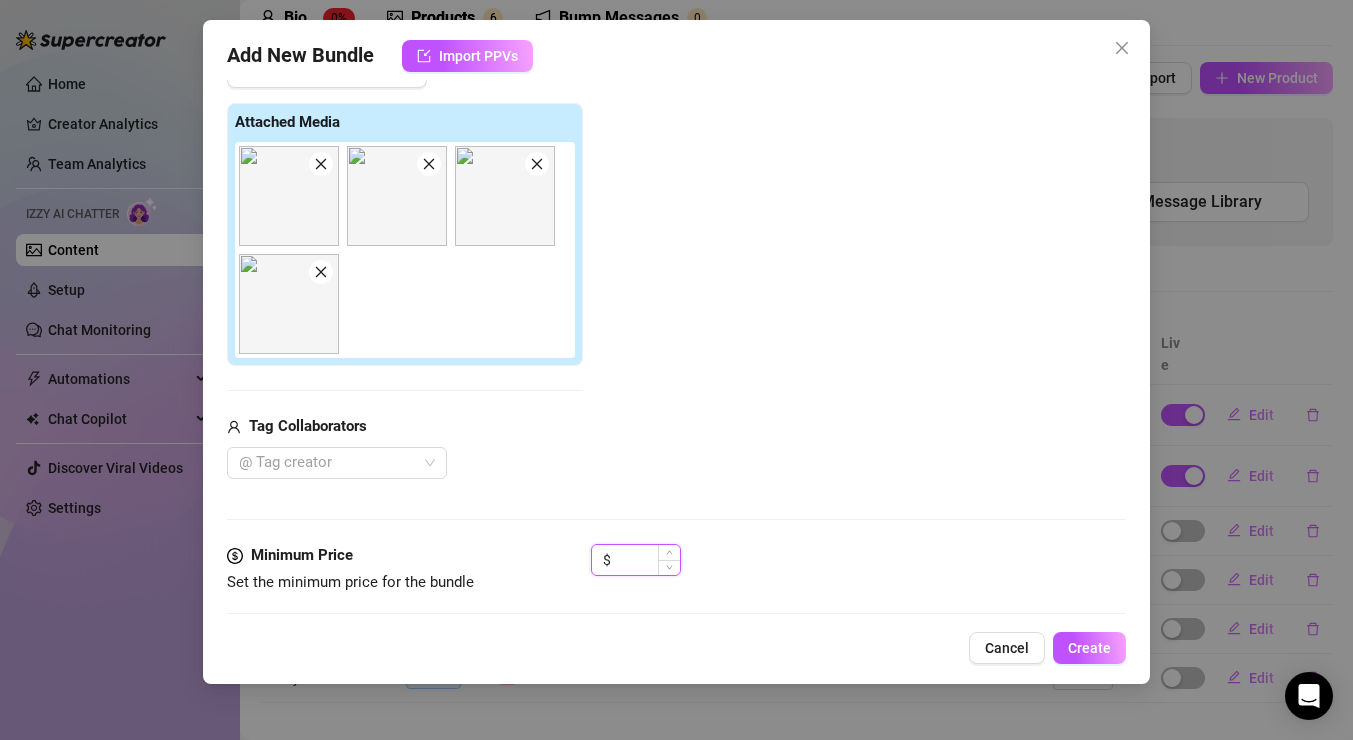 click at bounding box center [647, 560] 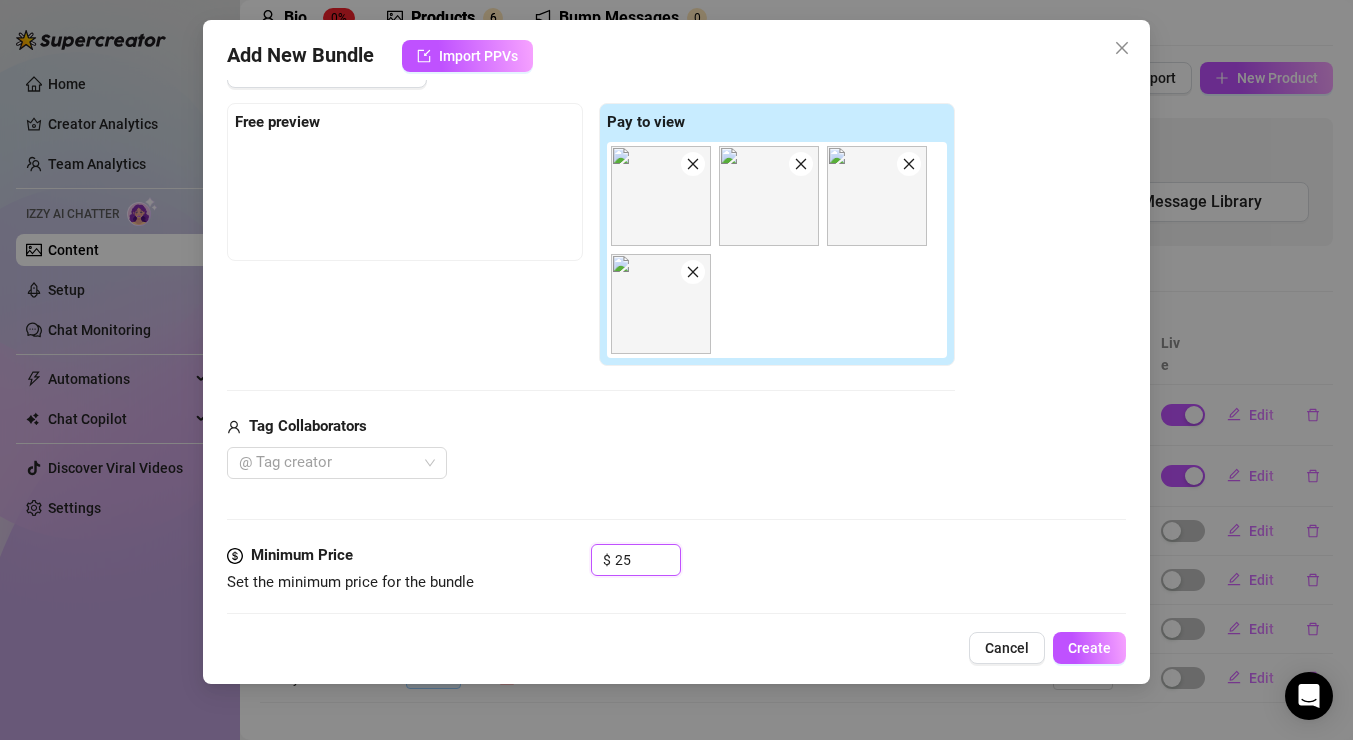 type on "25" 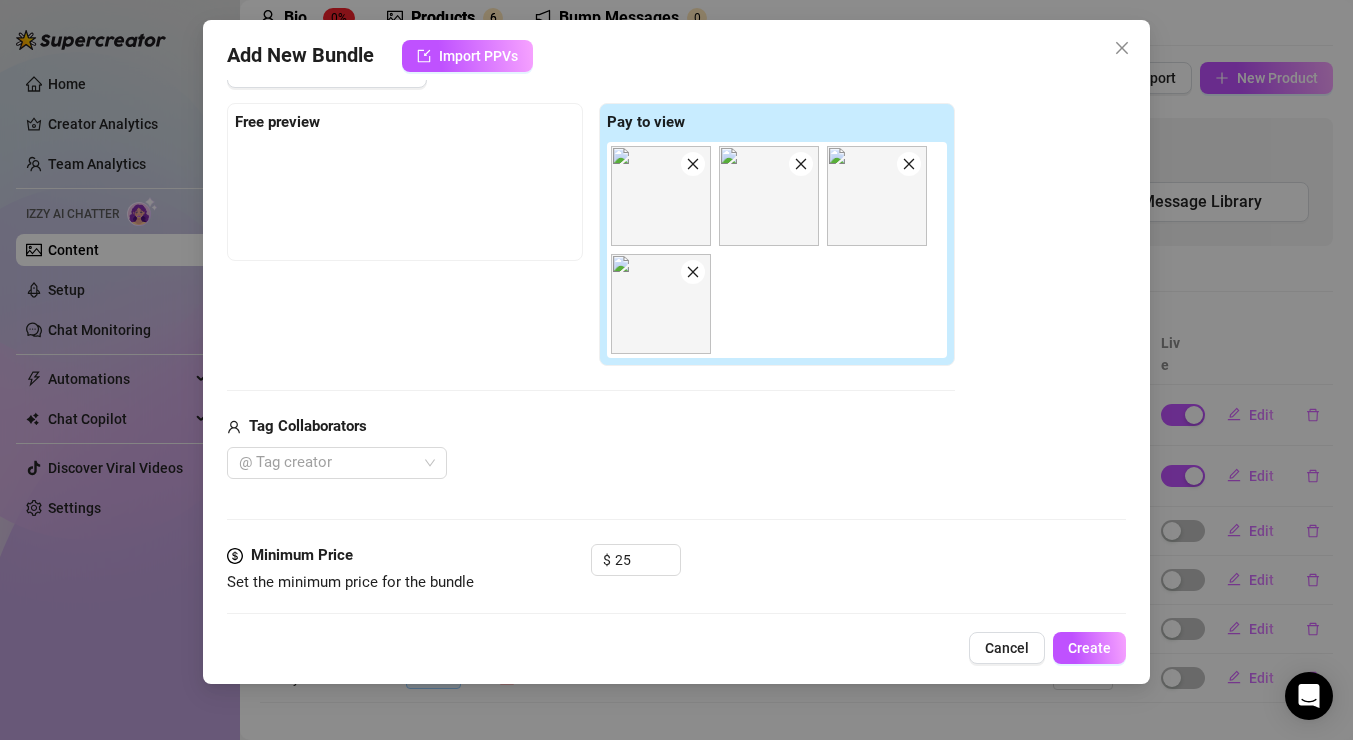 click on "Media Add Media from Vault Free preview Pay to view Tag Collaborators   @ Tag creator" at bounding box center (676, 280) 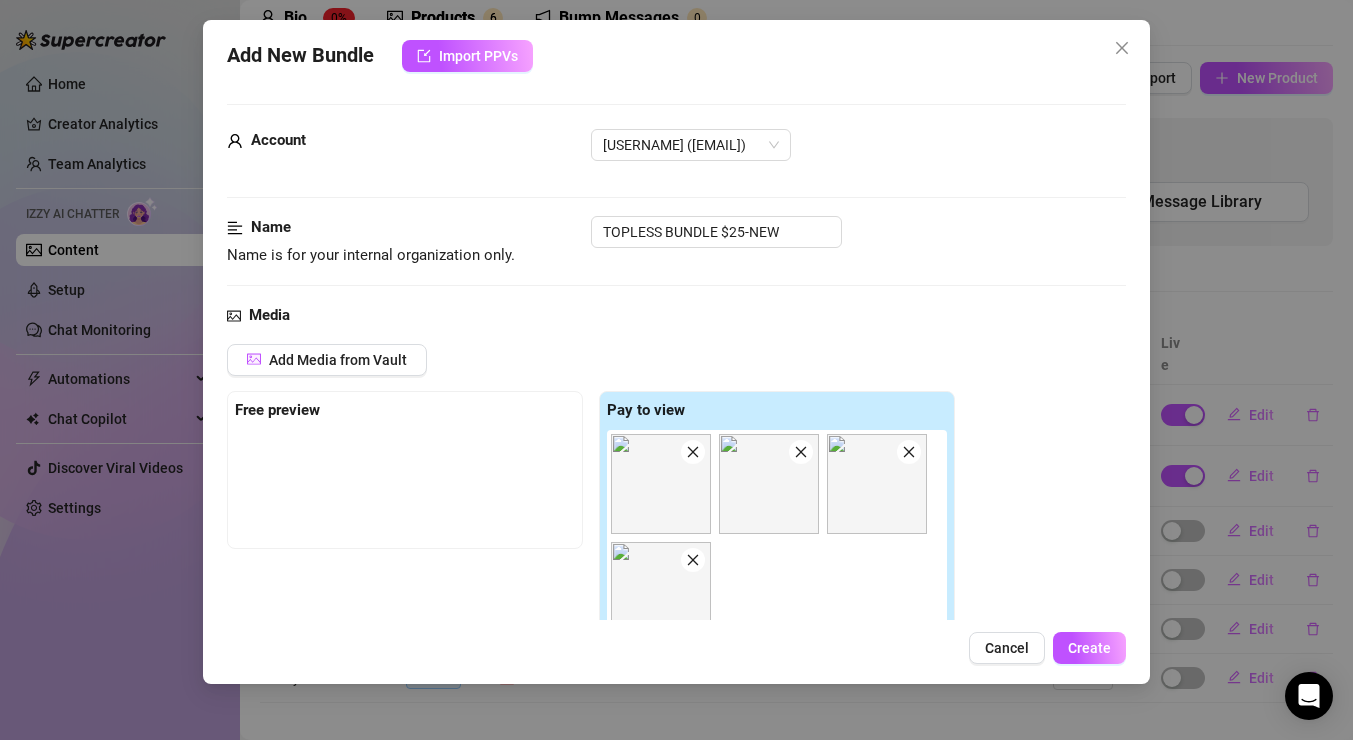 scroll, scrollTop: 668, scrollLeft: 0, axis: vertical 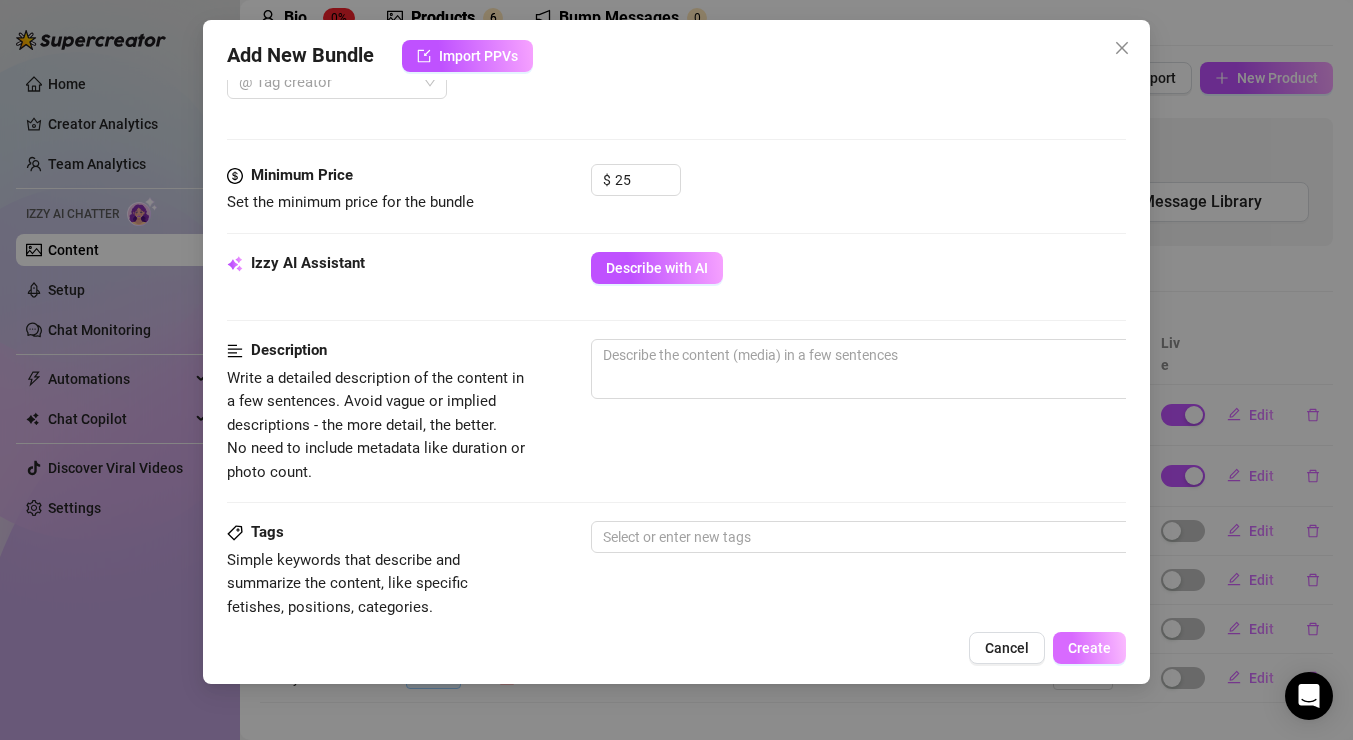 click on "Create" at bounding box center (1089, 648) 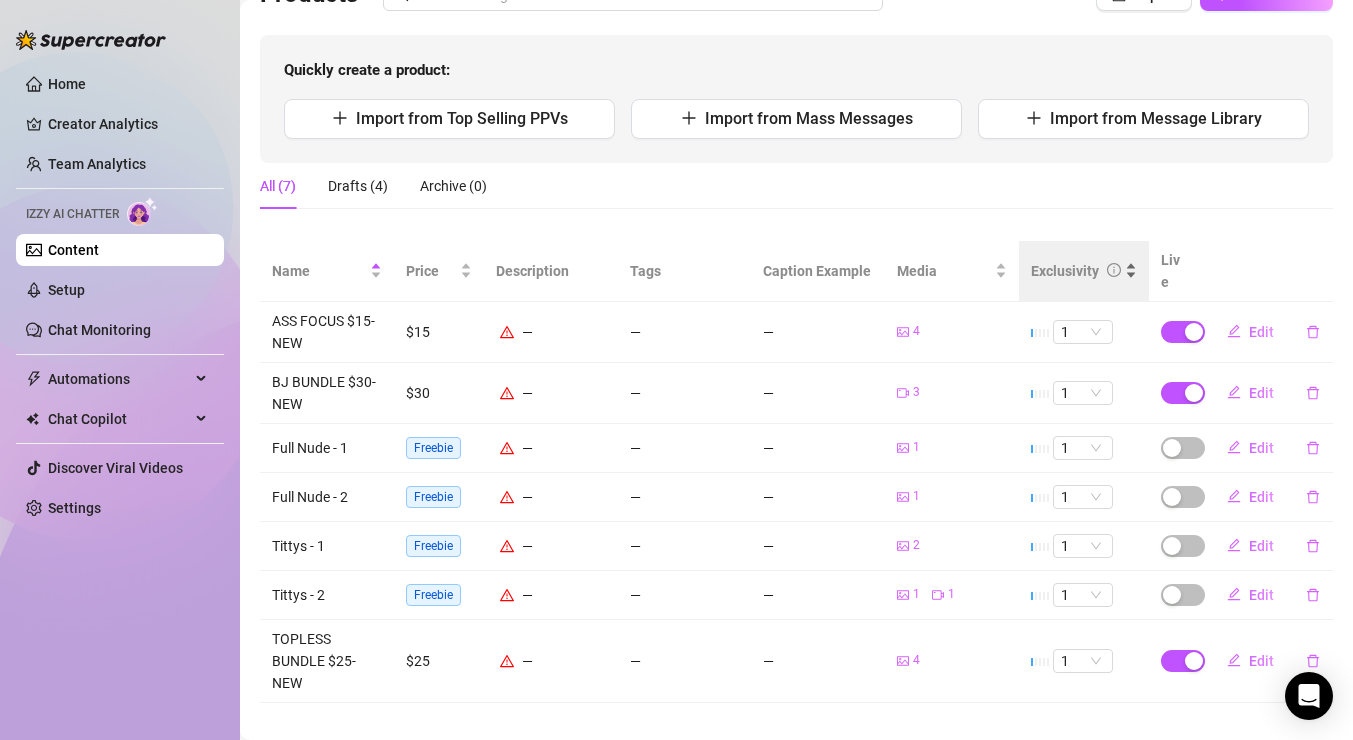 scroll, scrollTop: 21, scrollLeft: 0, axis: vertical 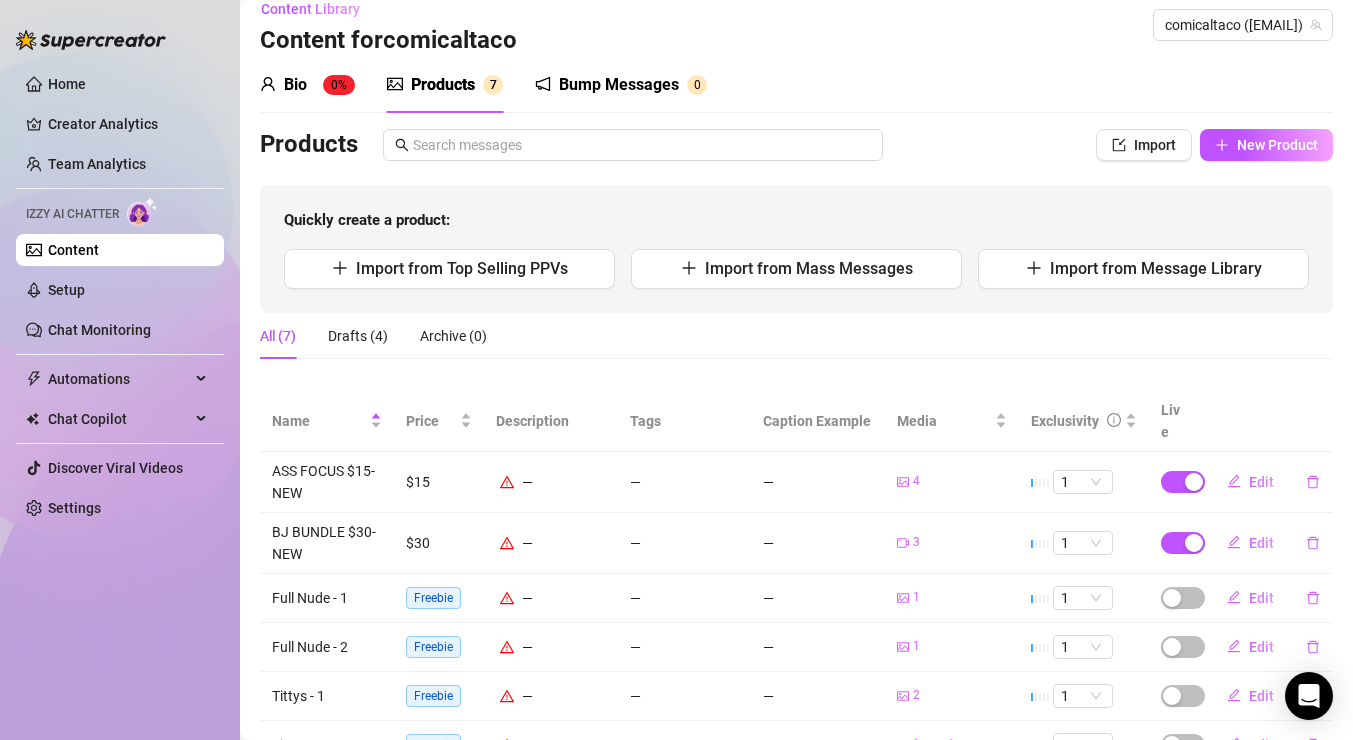 click on "Products Import New Product Quickly create a product: Import from Top Selling PPVs Import from Mass Messages Import from Message Library" at bounding box center (796, 221) 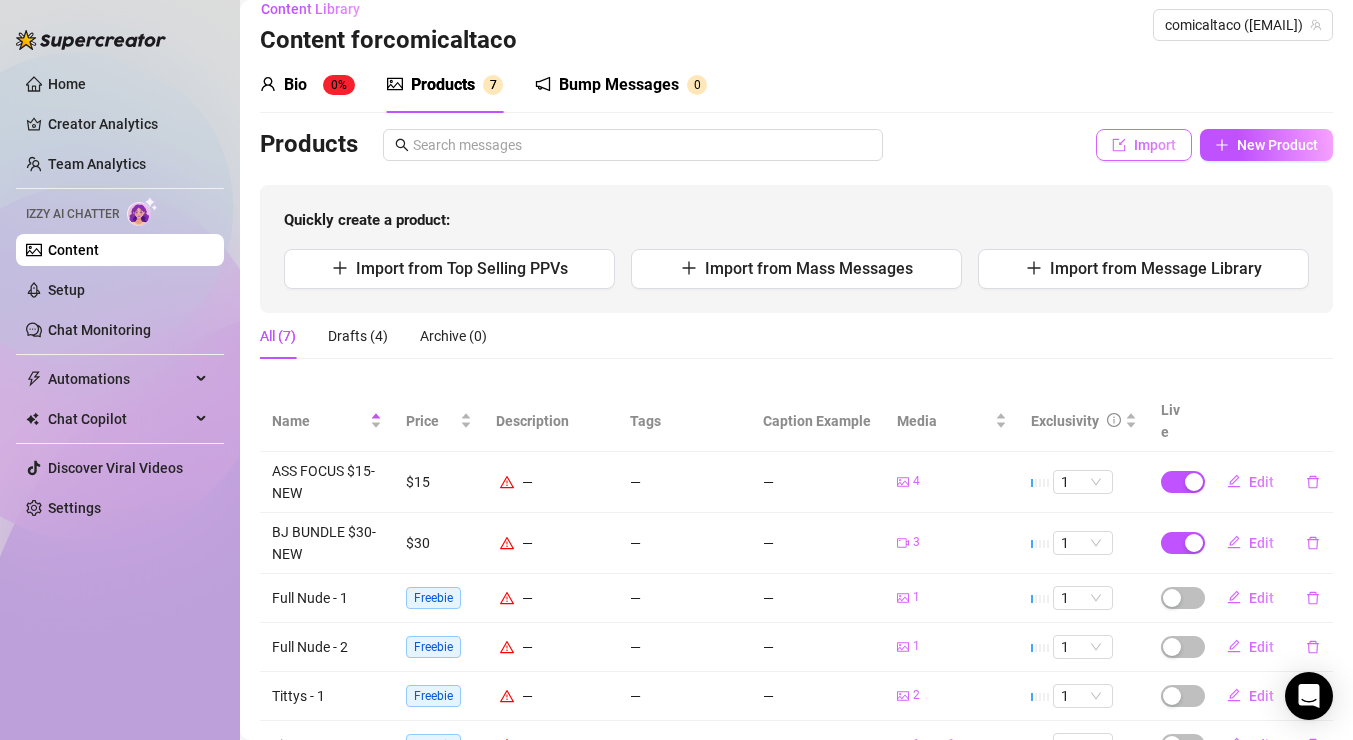click on "Import" at bounding box center [1155, 145] 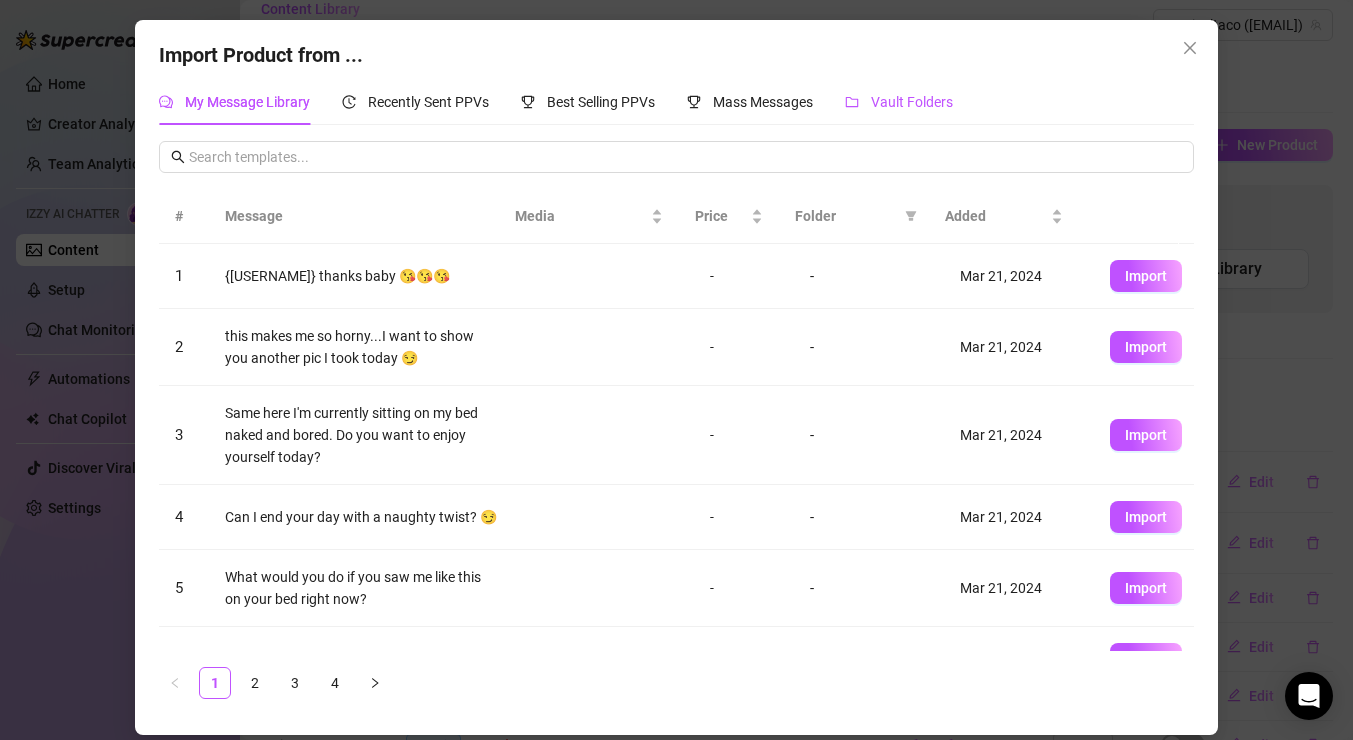 click on "Vault Folders" at bounding box center [912, 102] 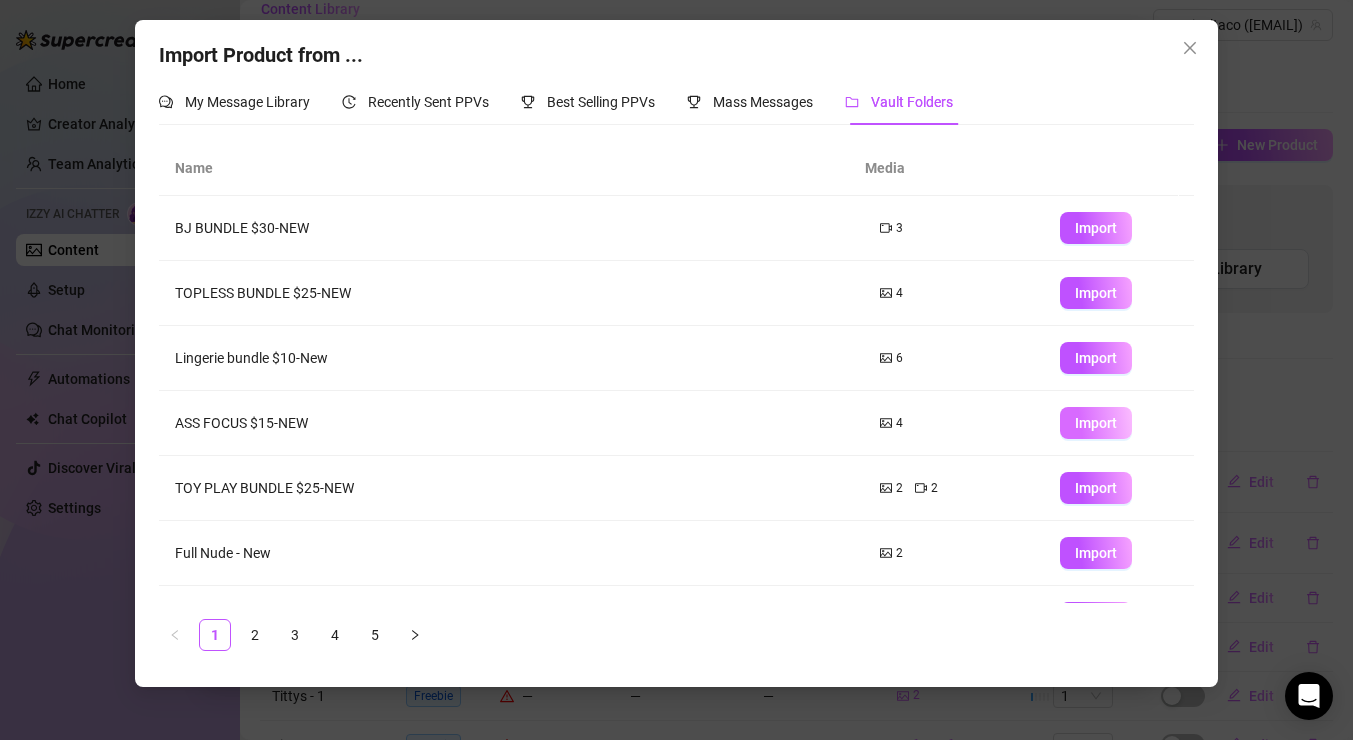 click on "Import" at bounding box center [1096, 423] 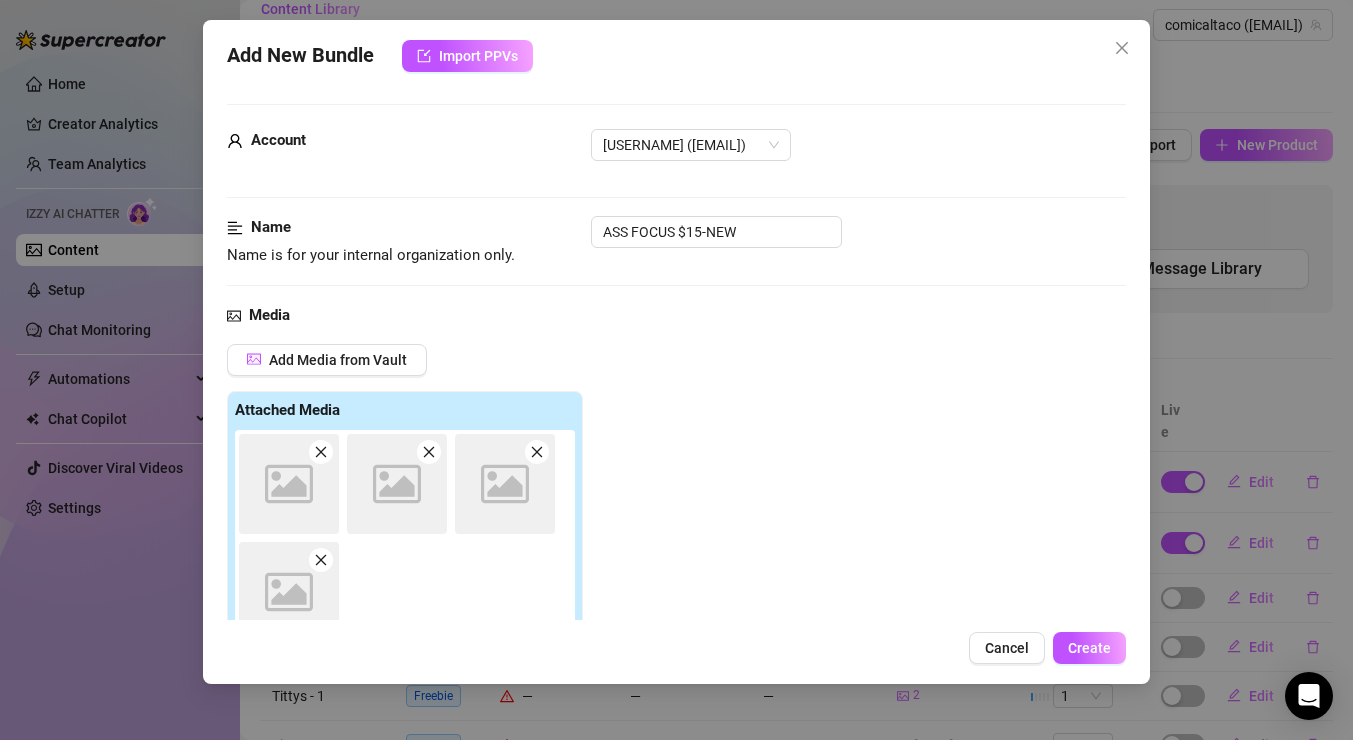 scroll, scrollTop: 288, scrollLeft: 0, axis: vertical 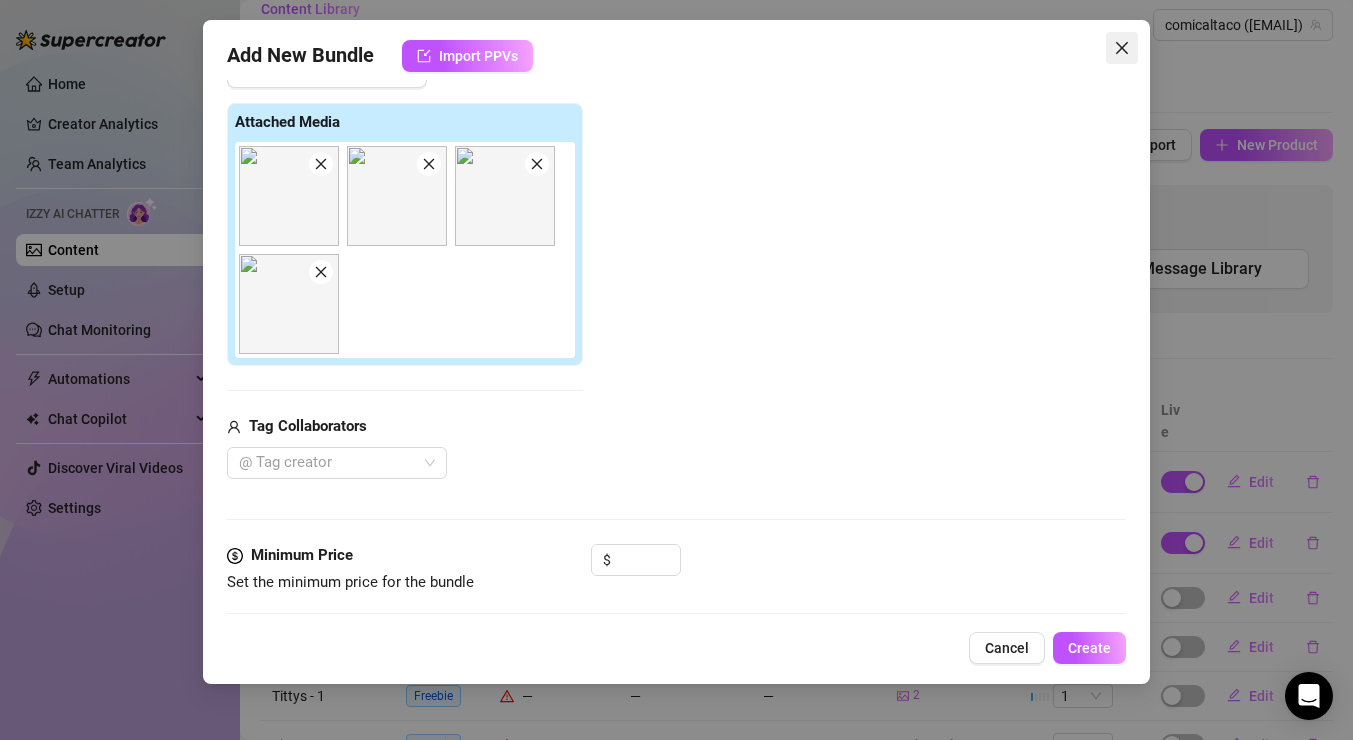 click 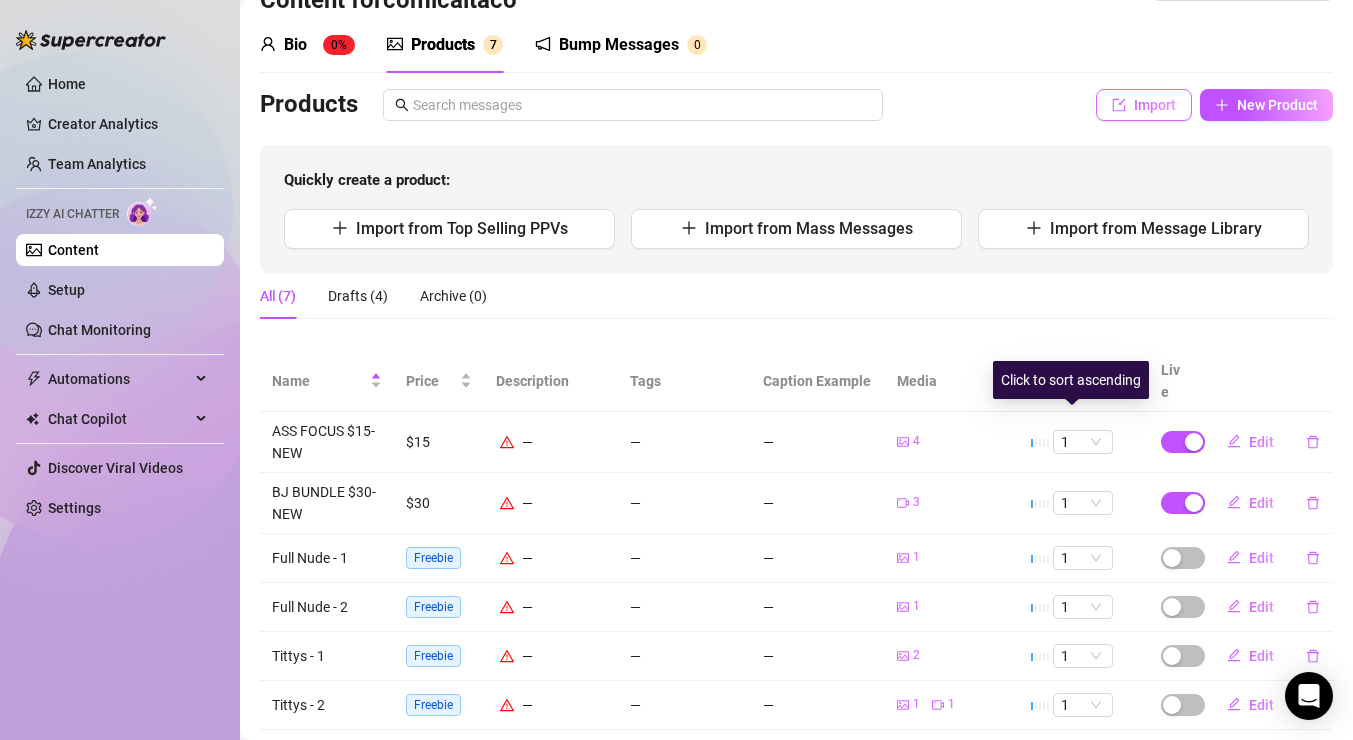 scroll, scrollTop: 0, scrollLeft: 0, axis: both 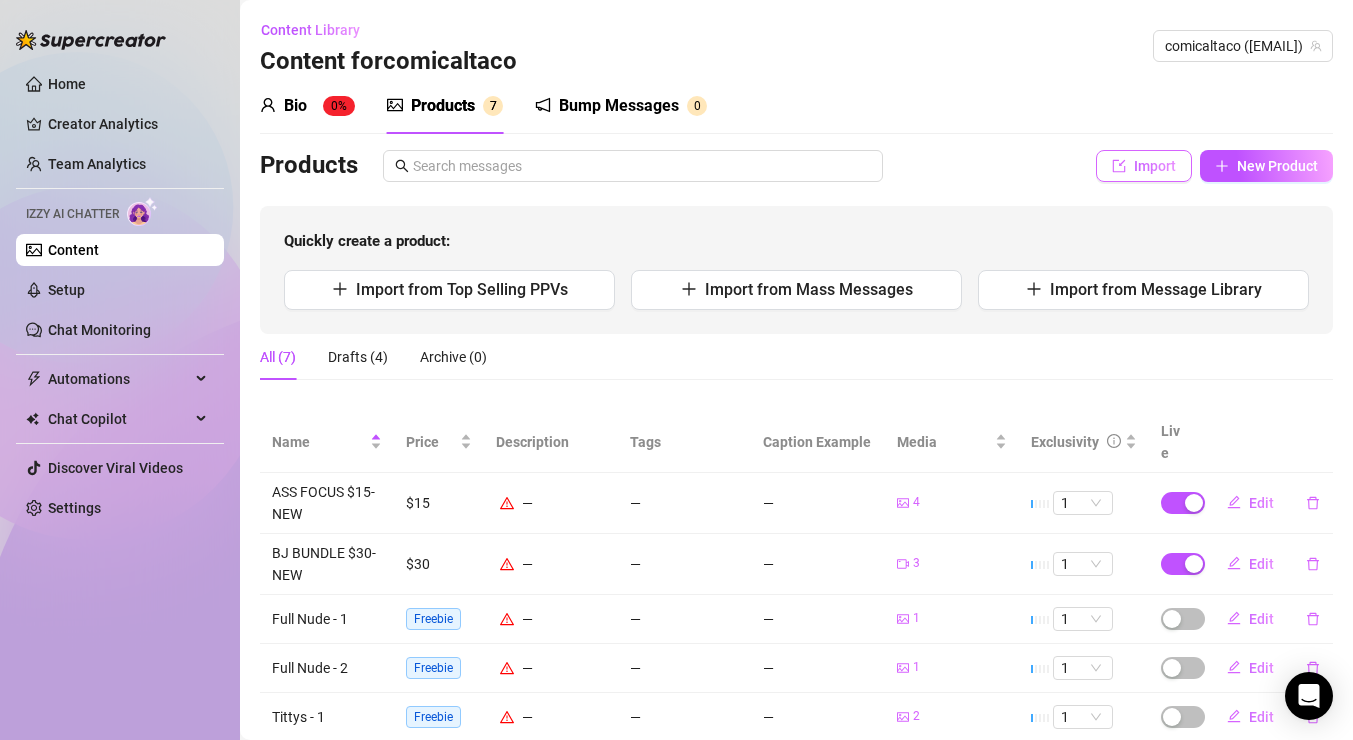 click on "Import" at bounding box center (1155, 166) 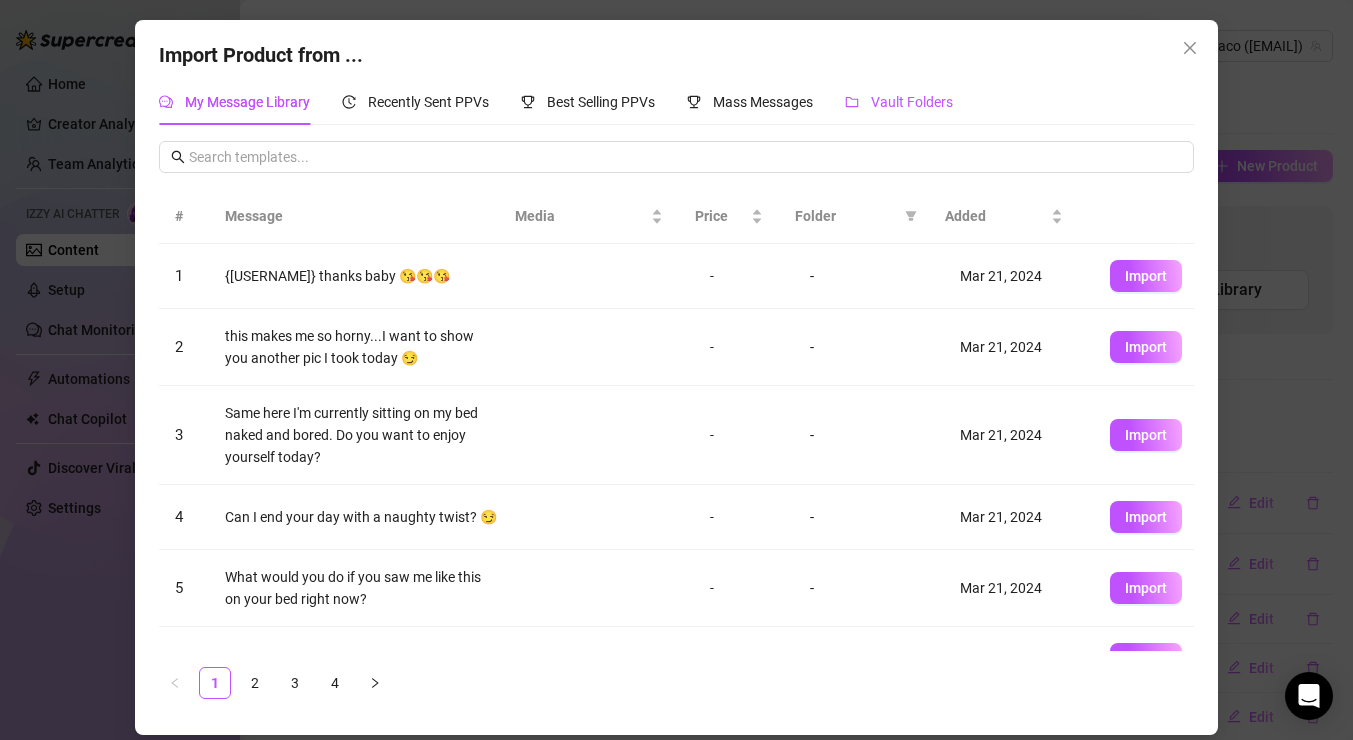 click on "Vault Folders" at bounding box center [912, 102] 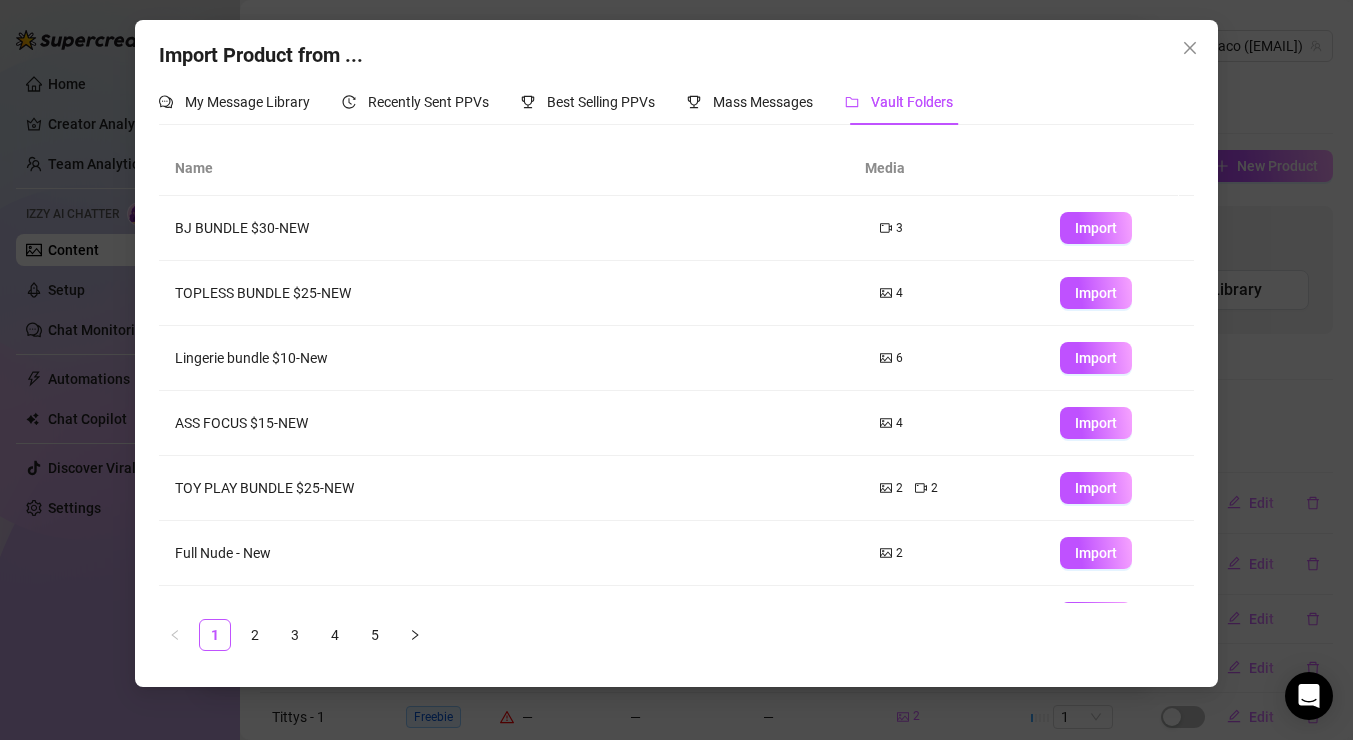 scroll, scrollTop: 243, scrollLeft: 0, axis: vertical 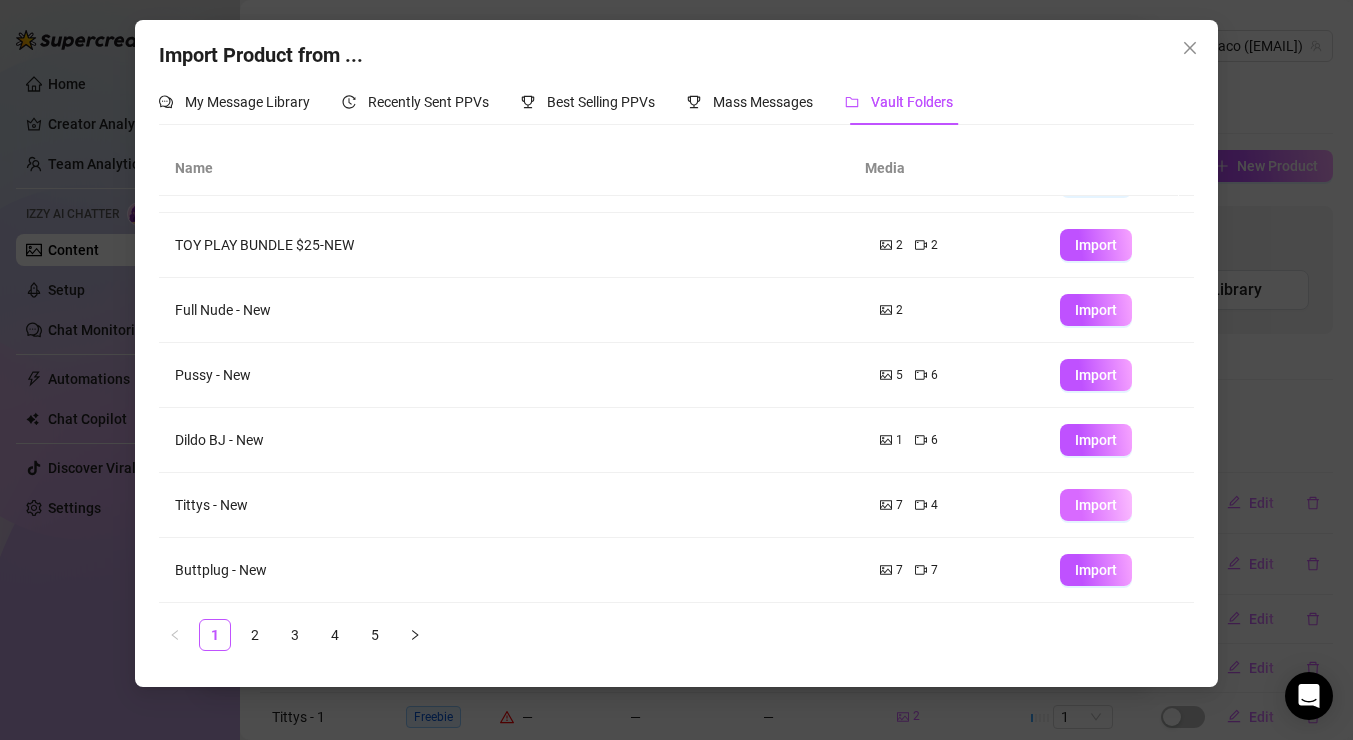 click on "Import" at bounding box center (1096, 505) 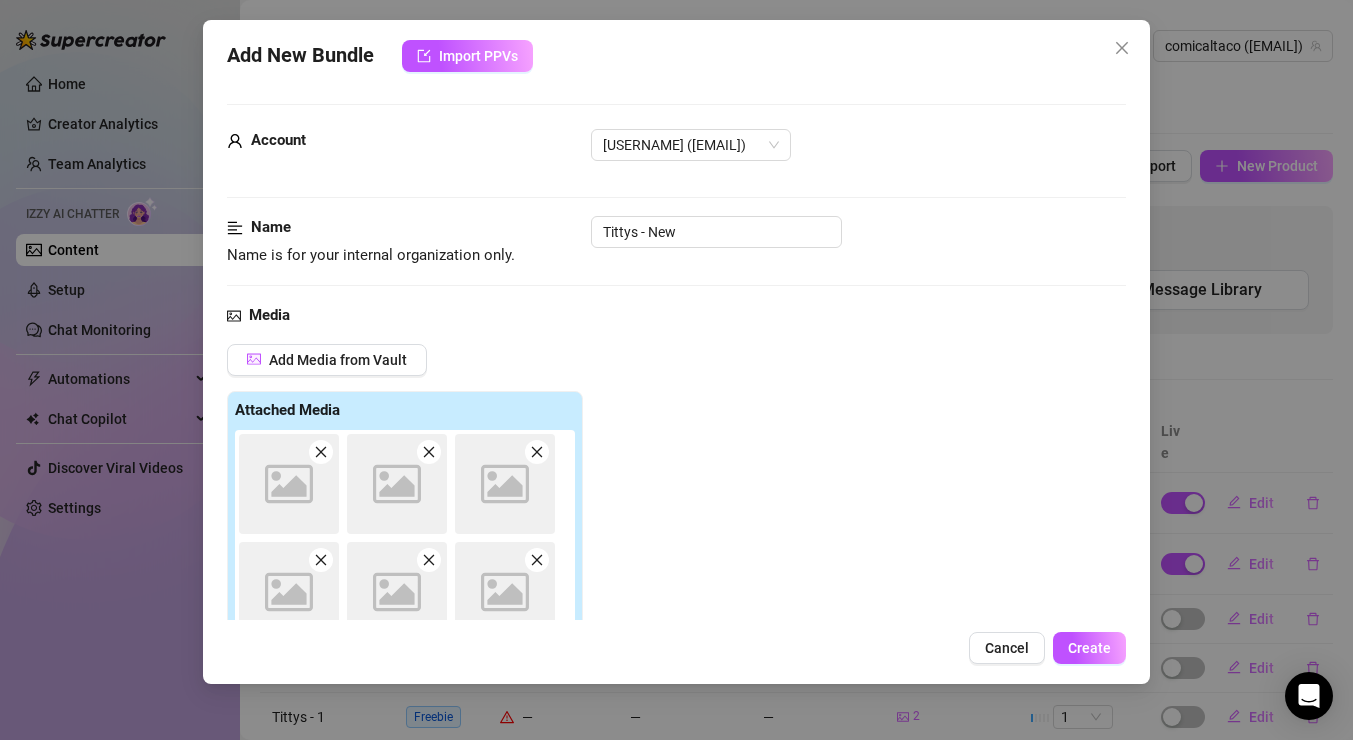 type on "Type your message here..." 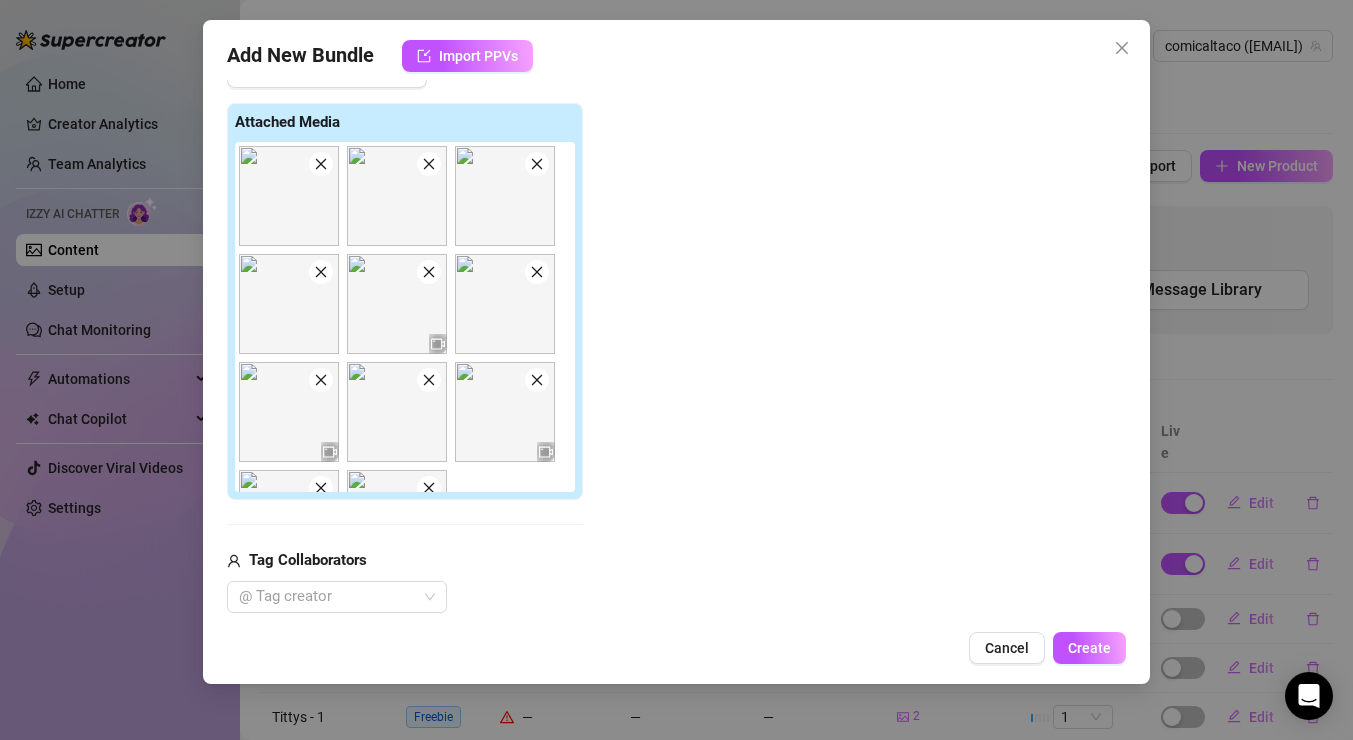 click at bounding box center [321, 164] 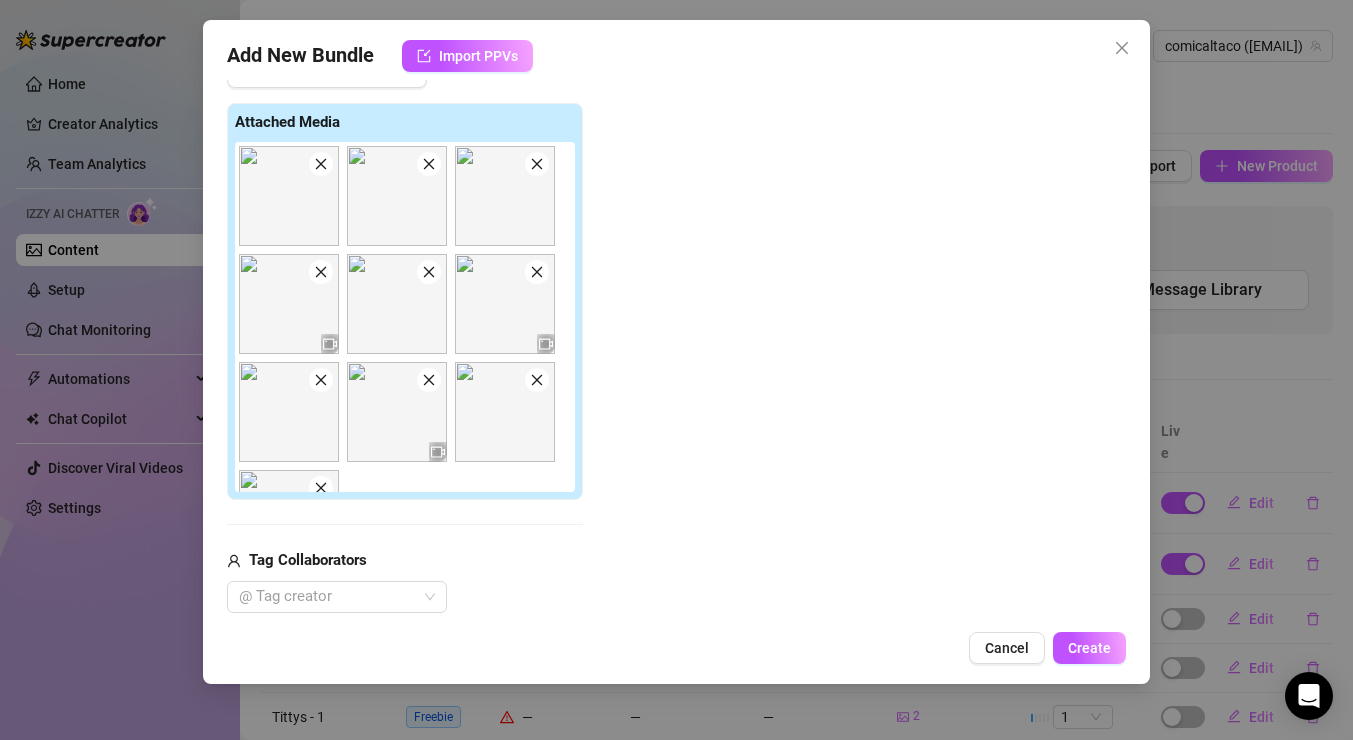 click at bounding box center (321, 164) 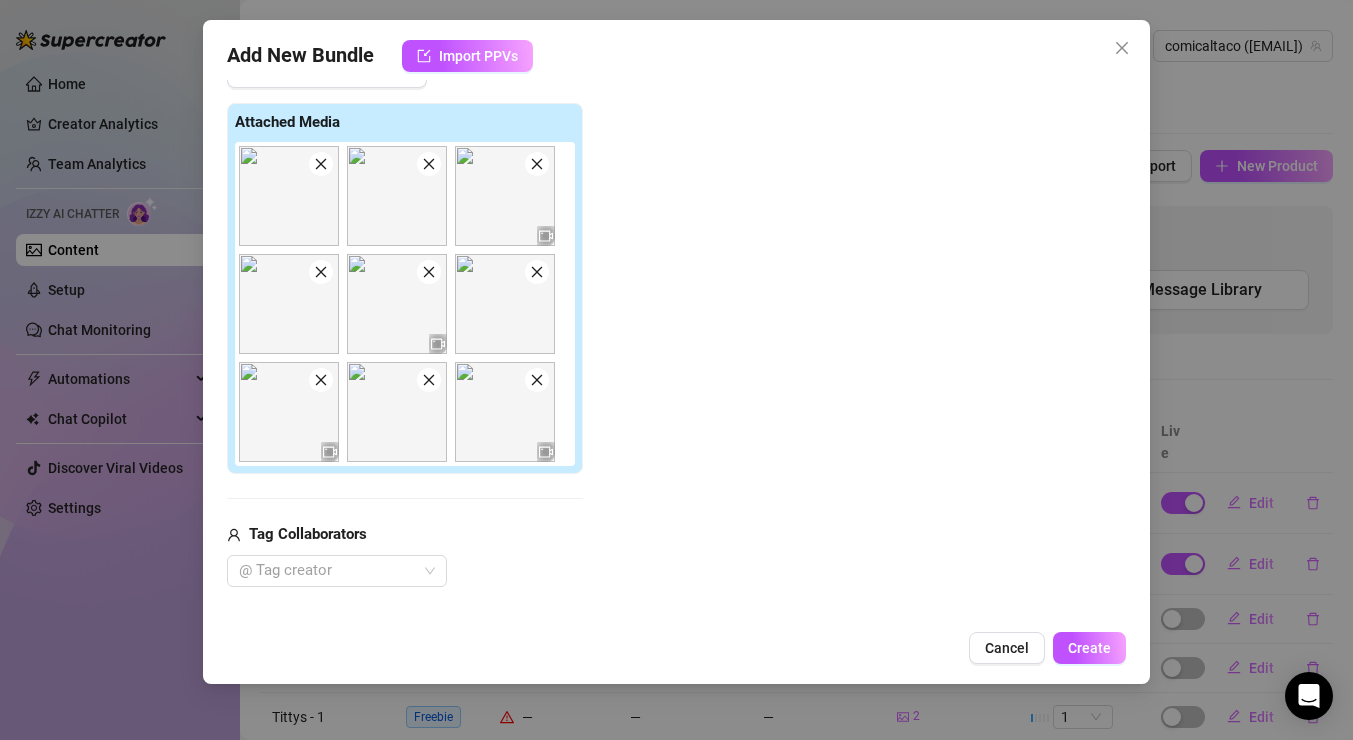 click at bounding box center [321, 164] 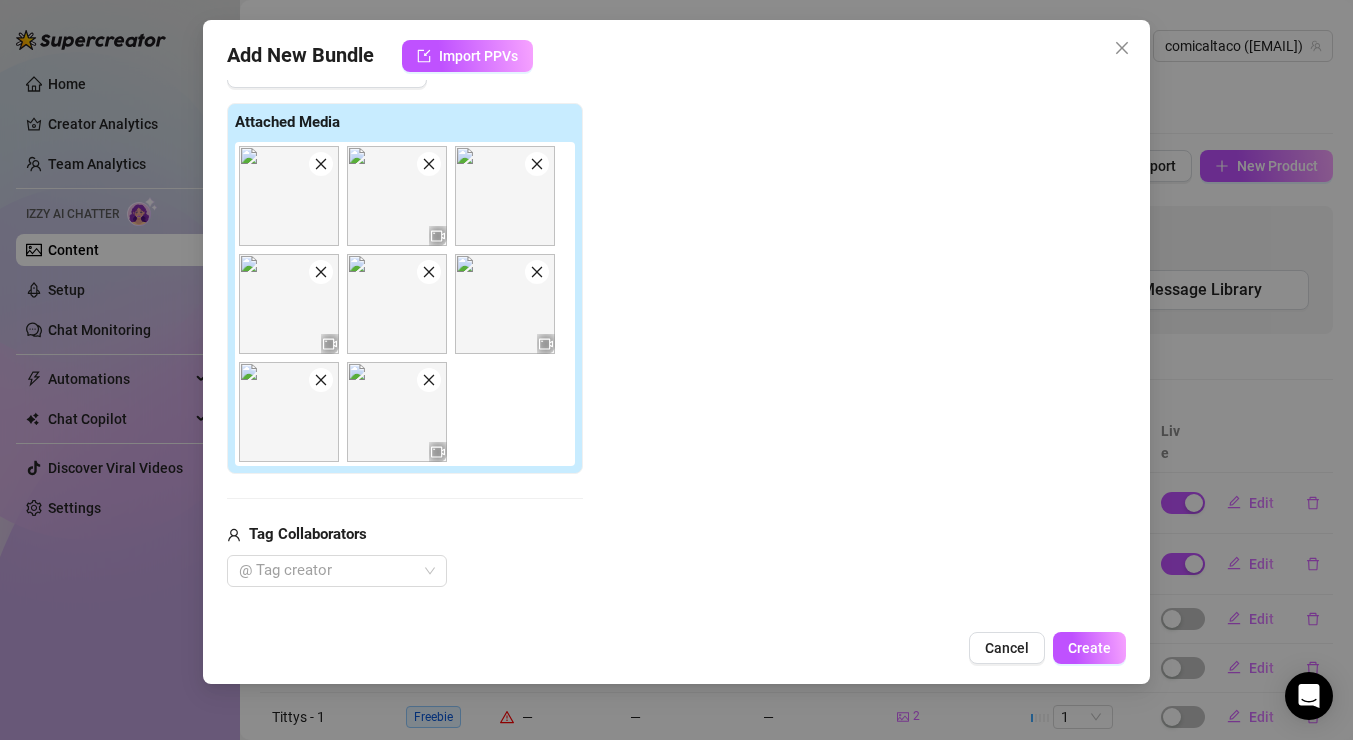 click at bounding box center (321, 164) 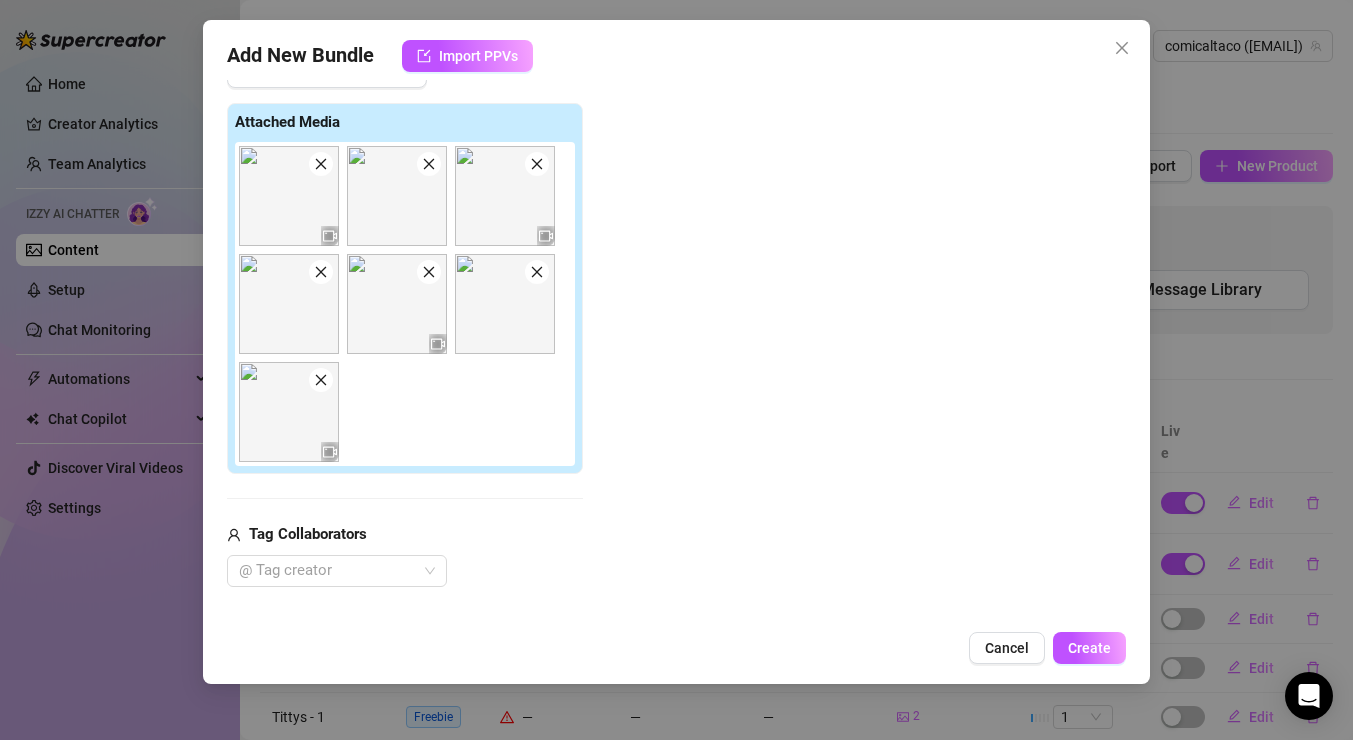 click at bounding box center (321, 164) 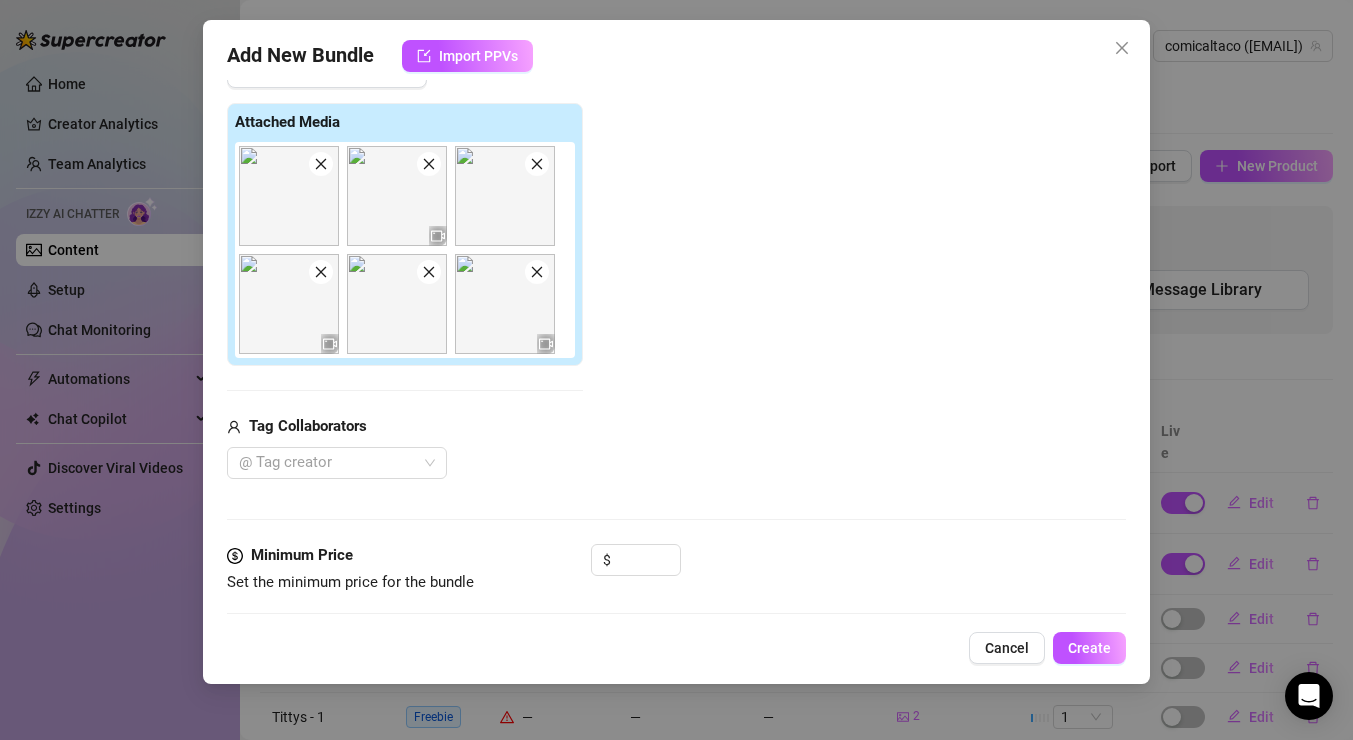 click 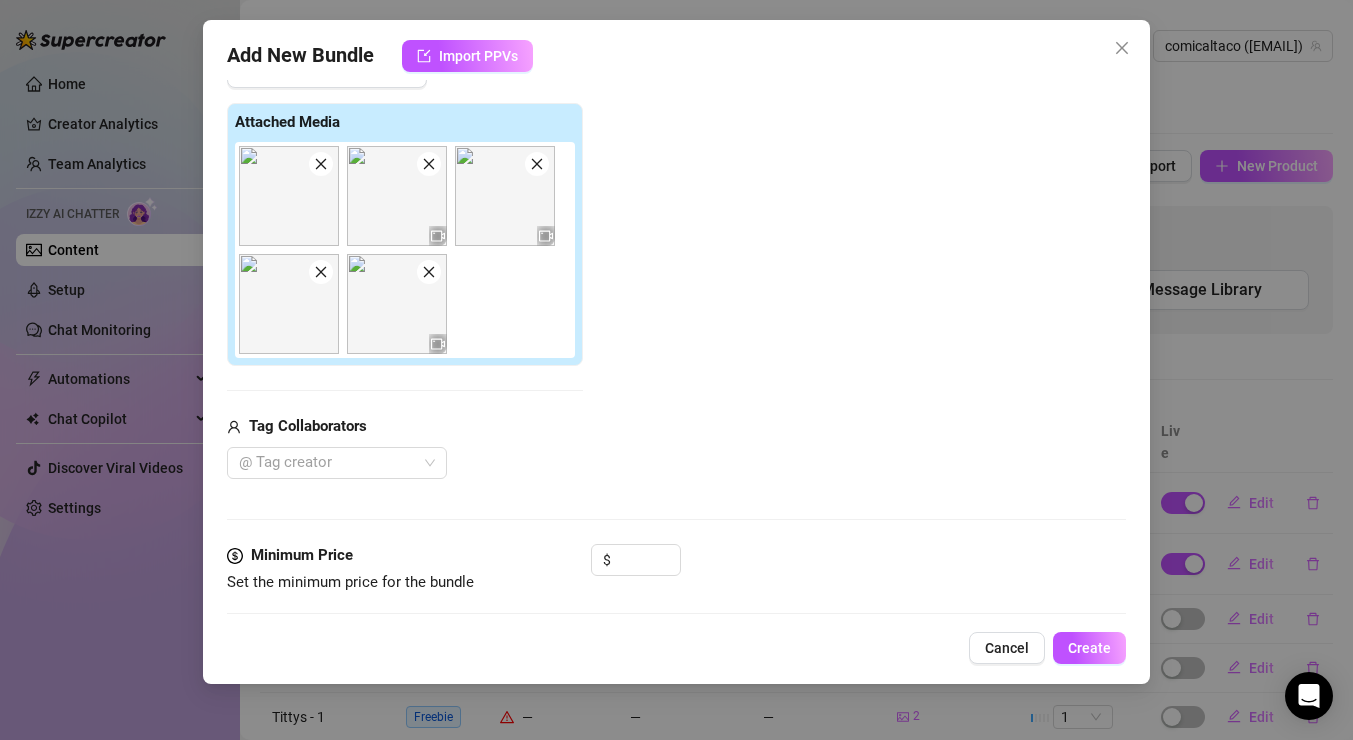 click 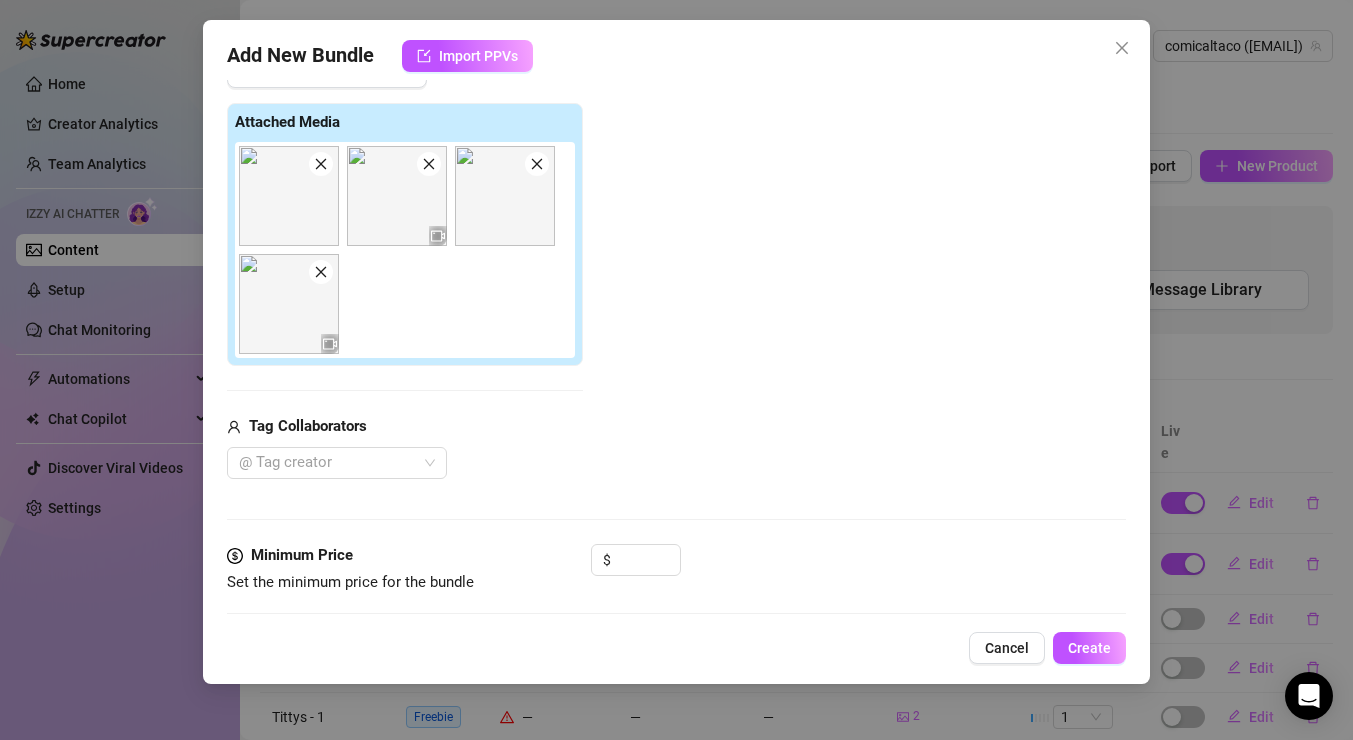 click 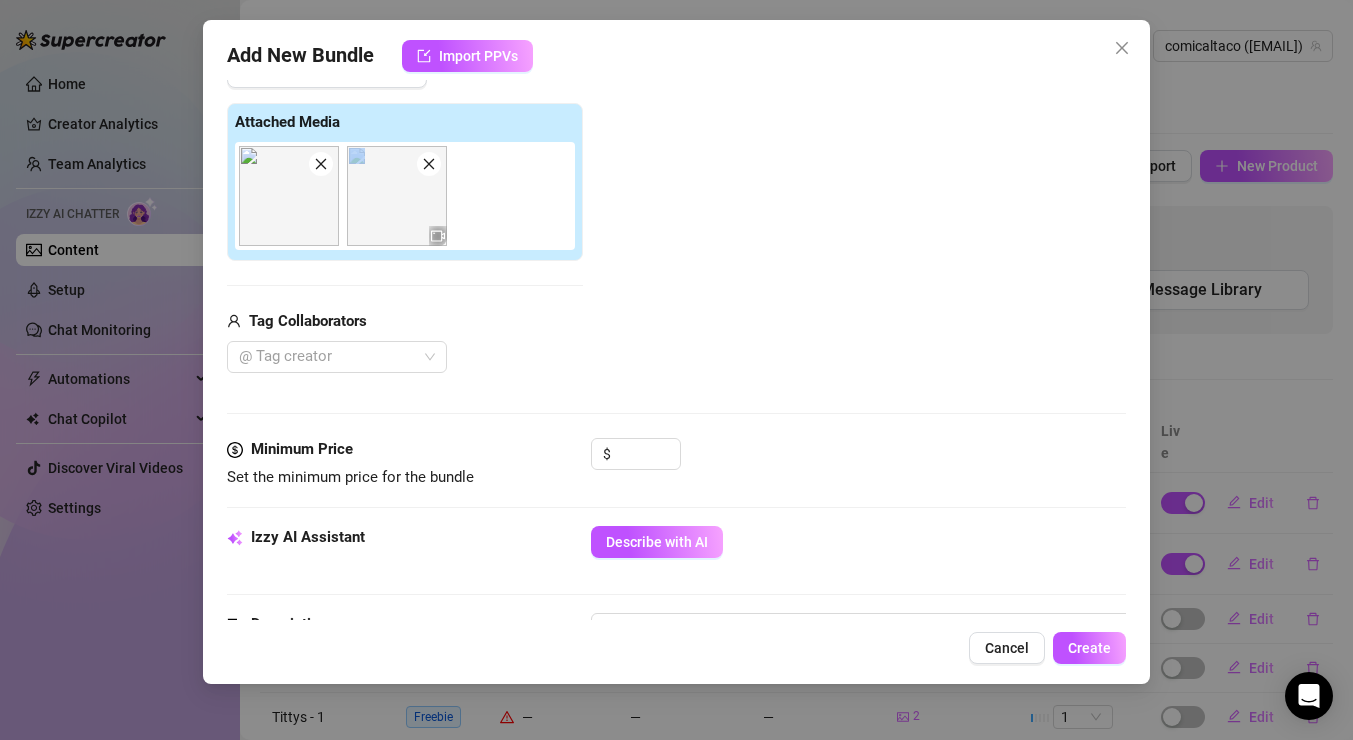 click at bounding box center [409, 196] 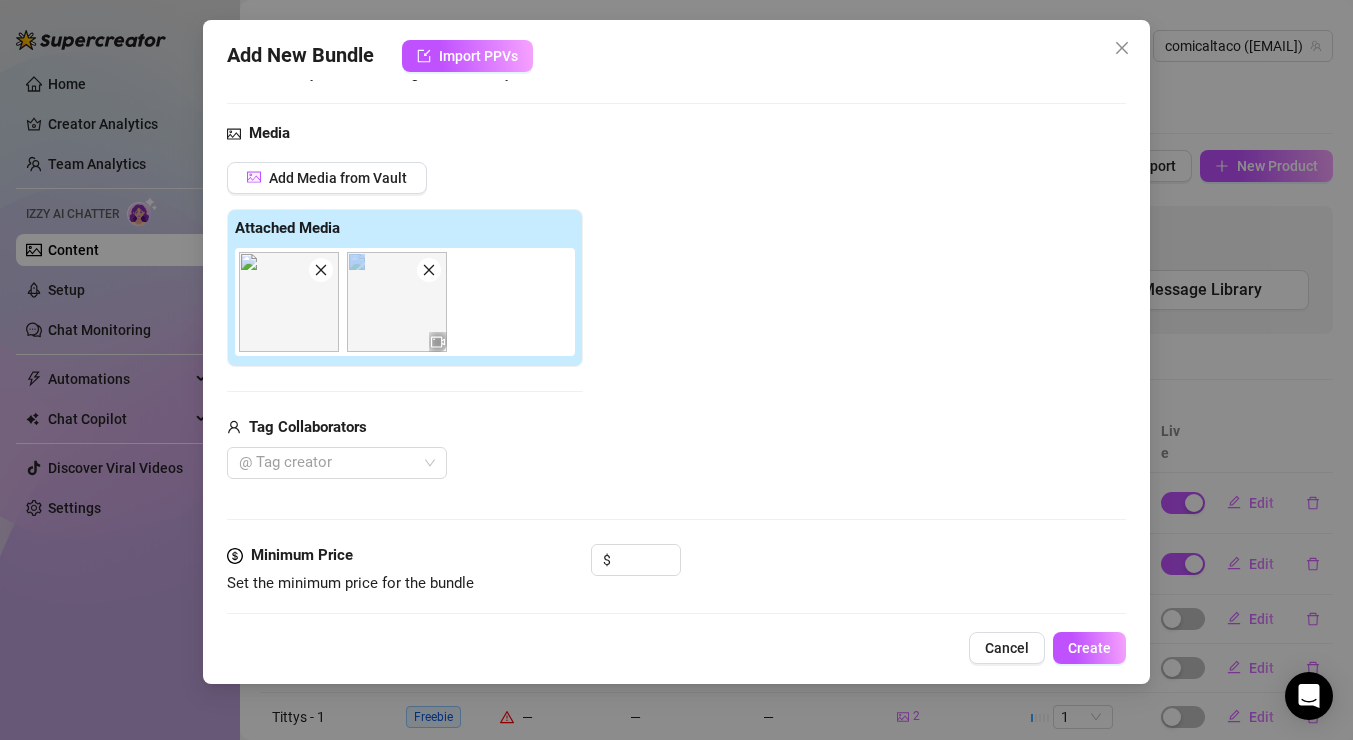 scroll, scrollTop: 92, scrollLeft: 0, axis: vertical 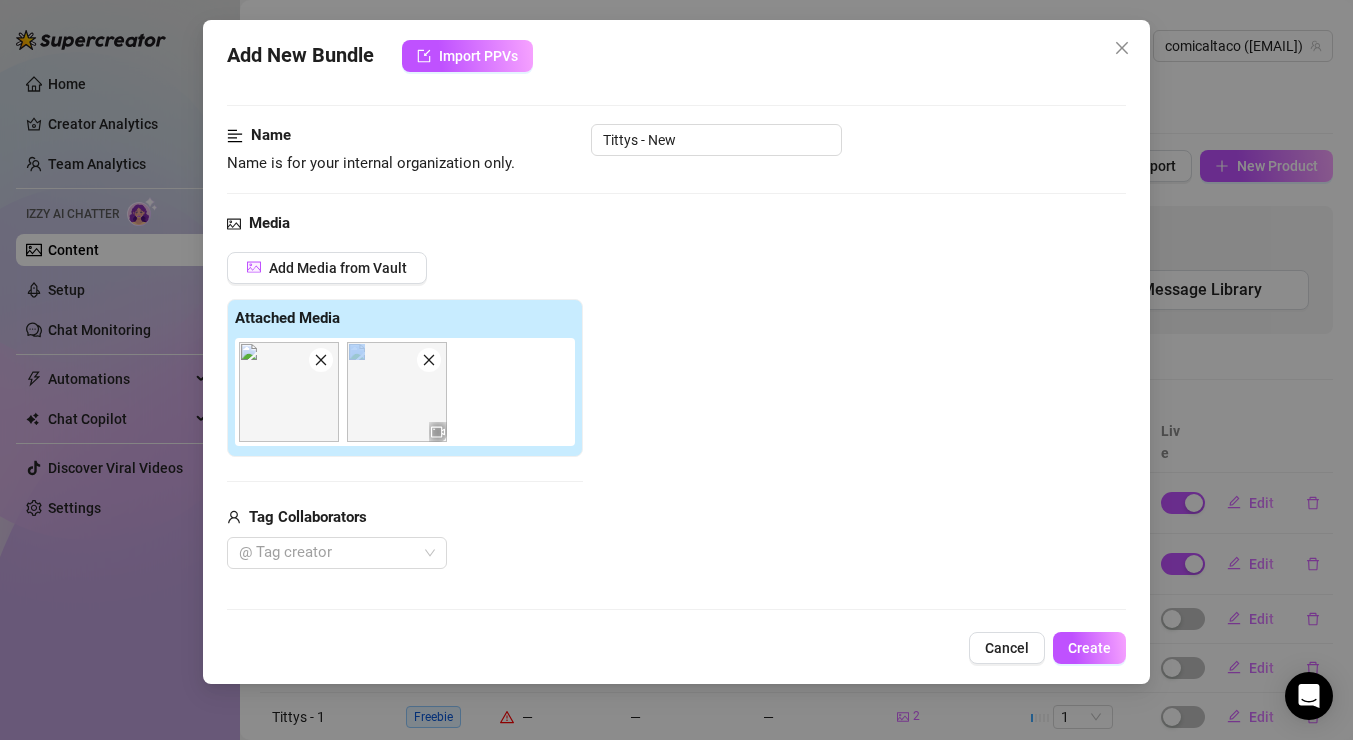 click on "Name Name is for your internal organization only. Tittys - New" at bounding box center [676, 168] 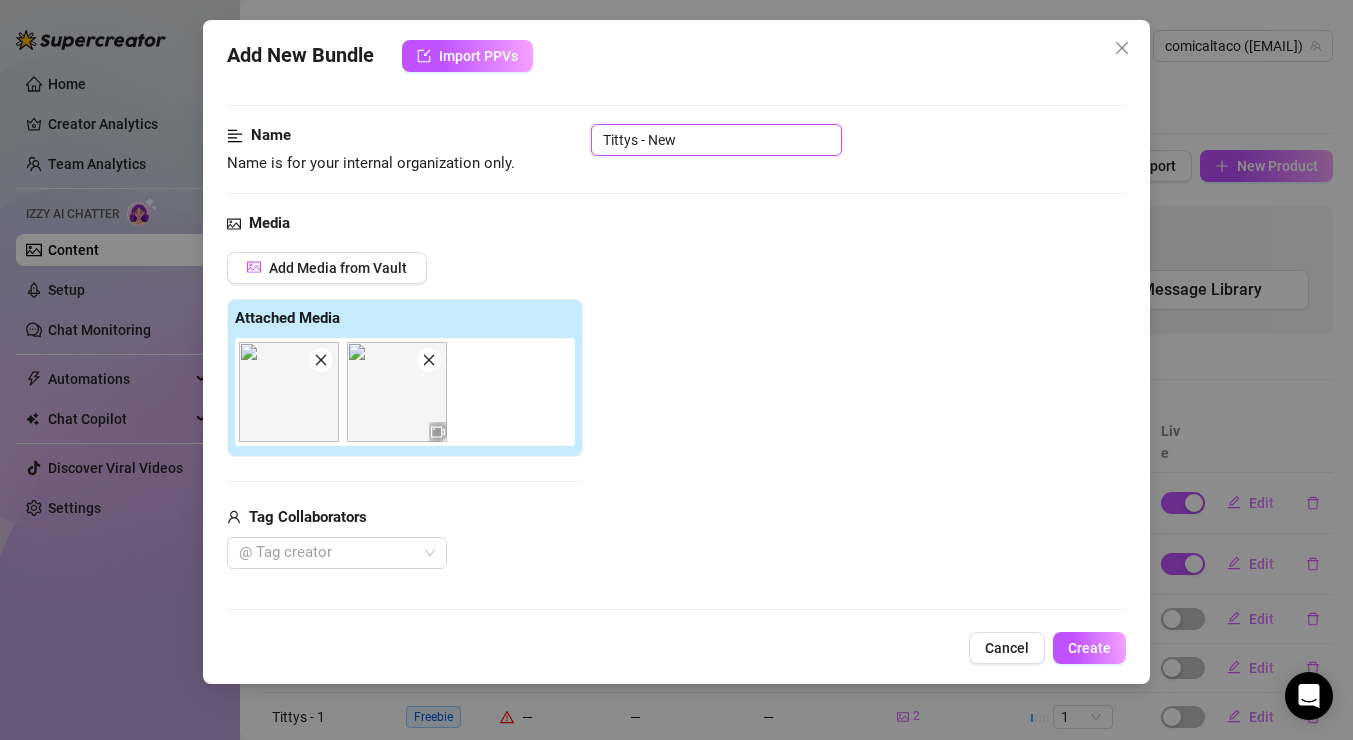 click on "Tittys - New" at bounding box center (716, 140) 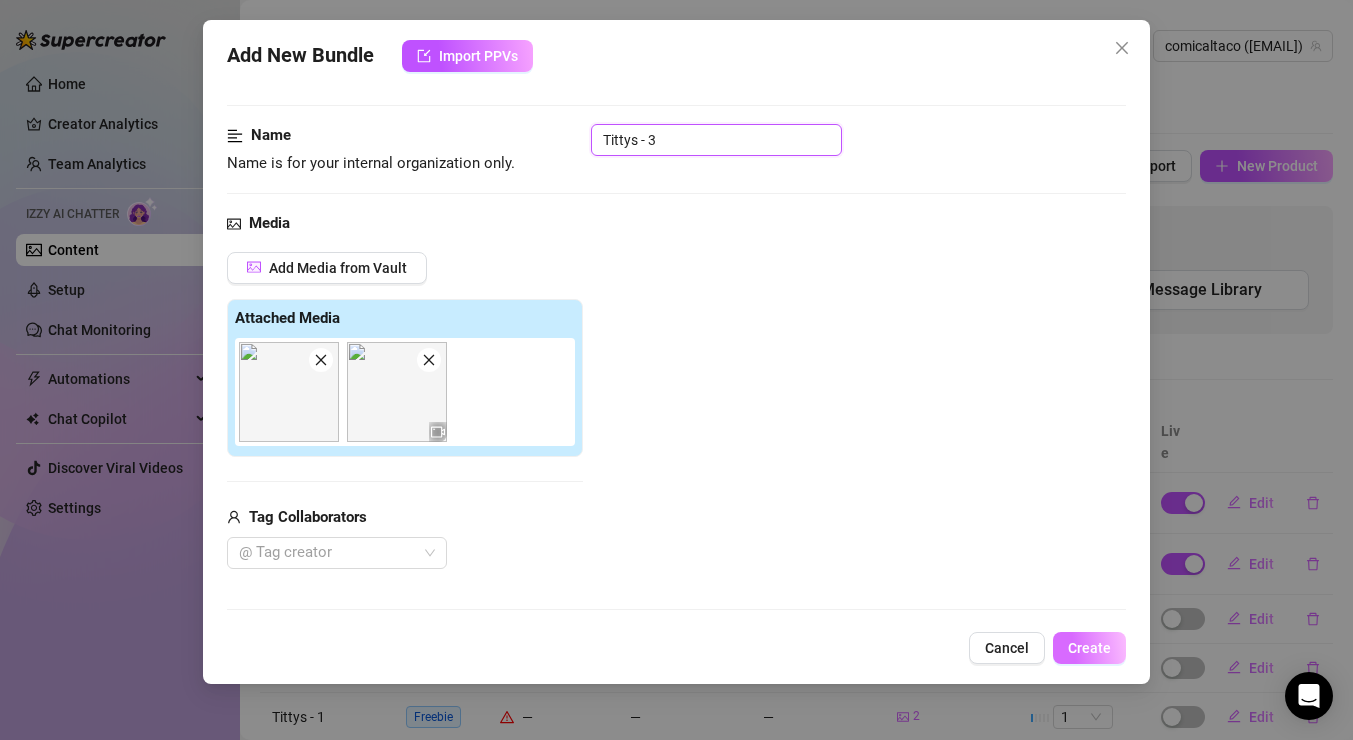 type on "Tittys - 3" 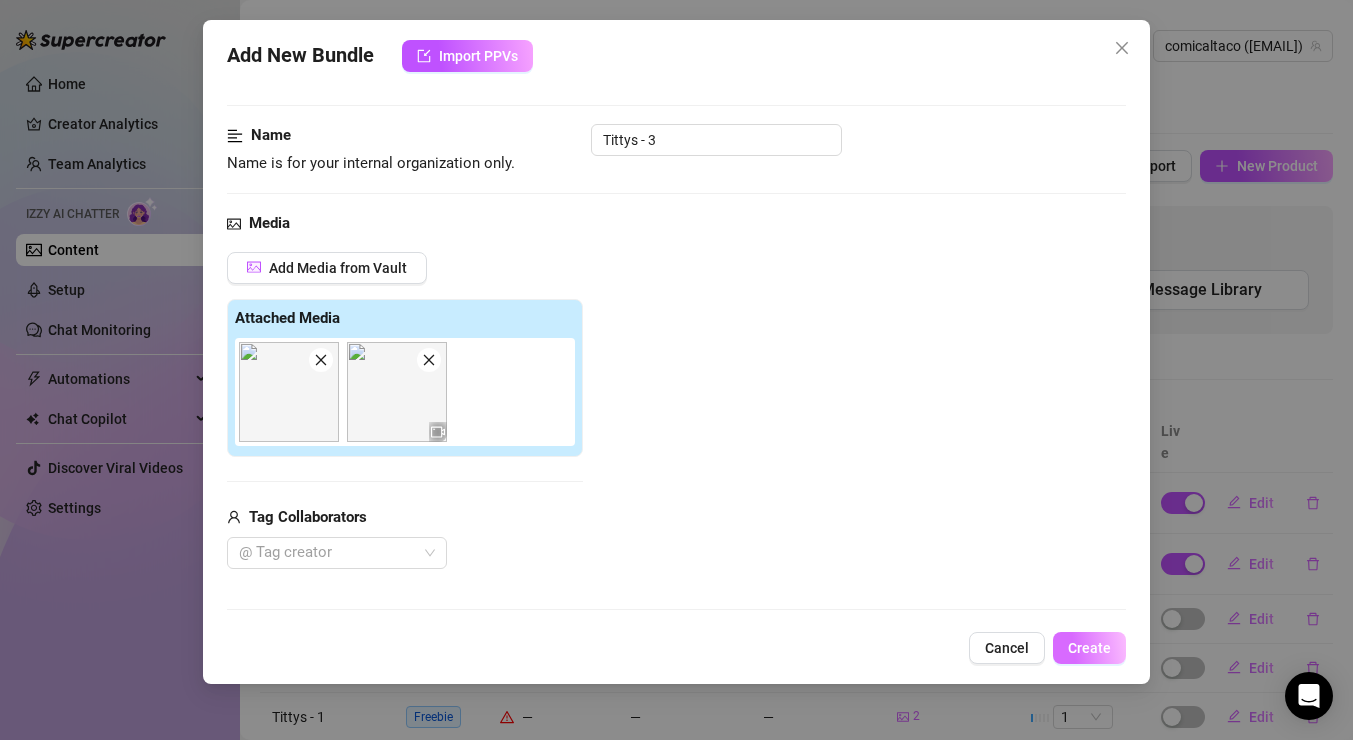 click on "Create" at bounding box center [1089, 648] 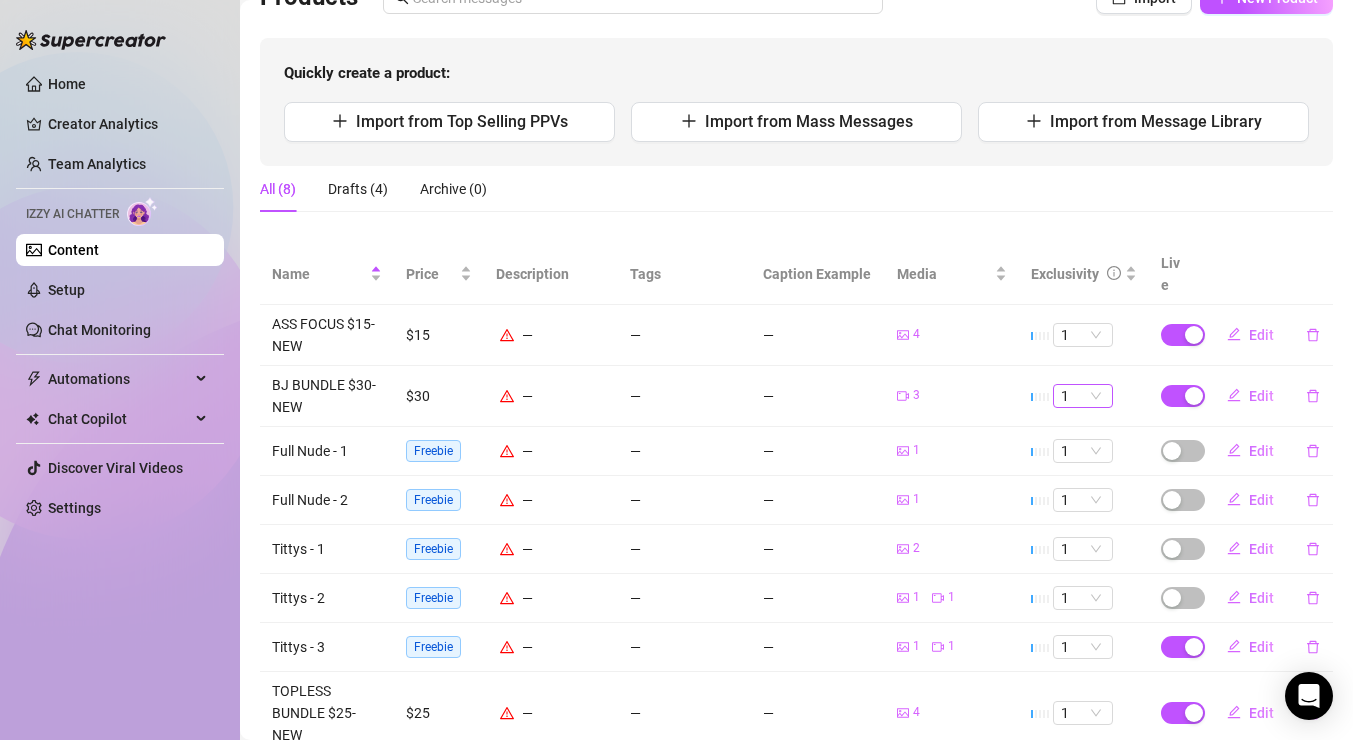 scroll, scrollTop: 171, scrollLeft: 0, axis: vertical 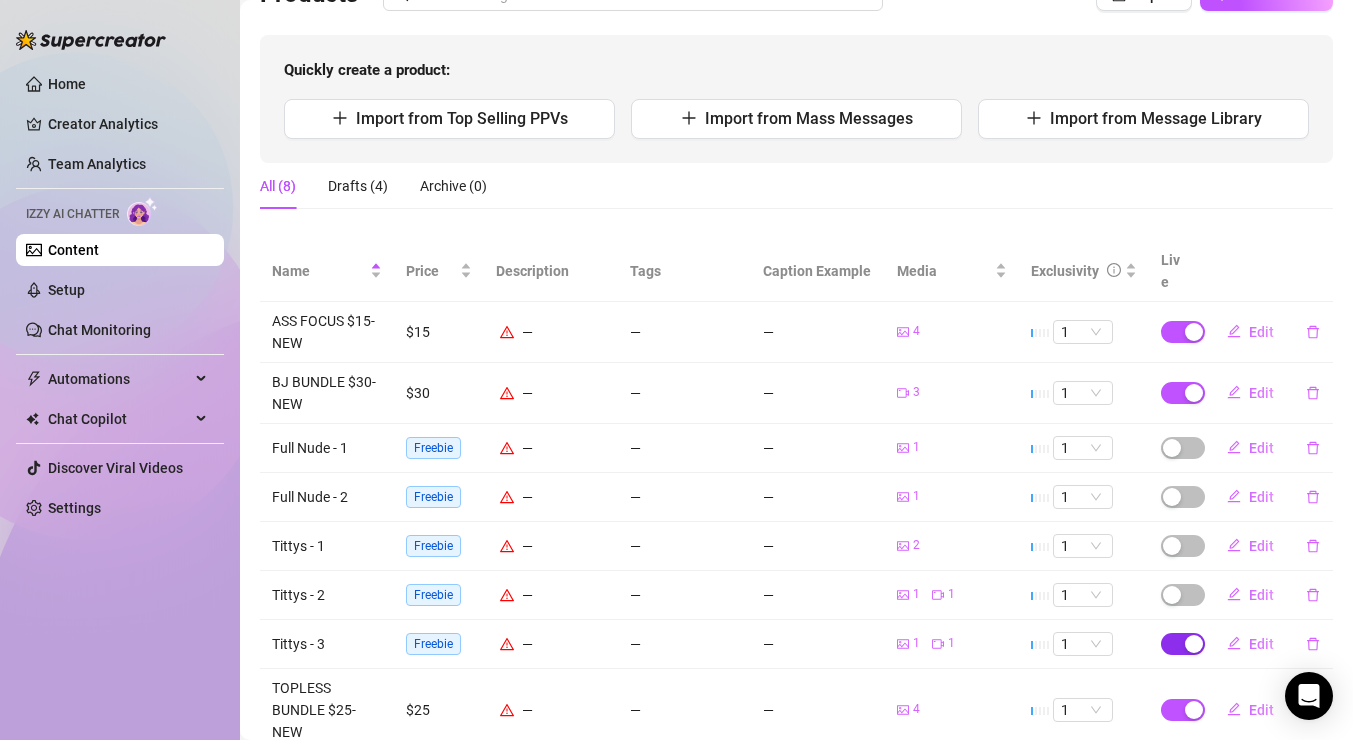 click at bounding box center (1194, 644) 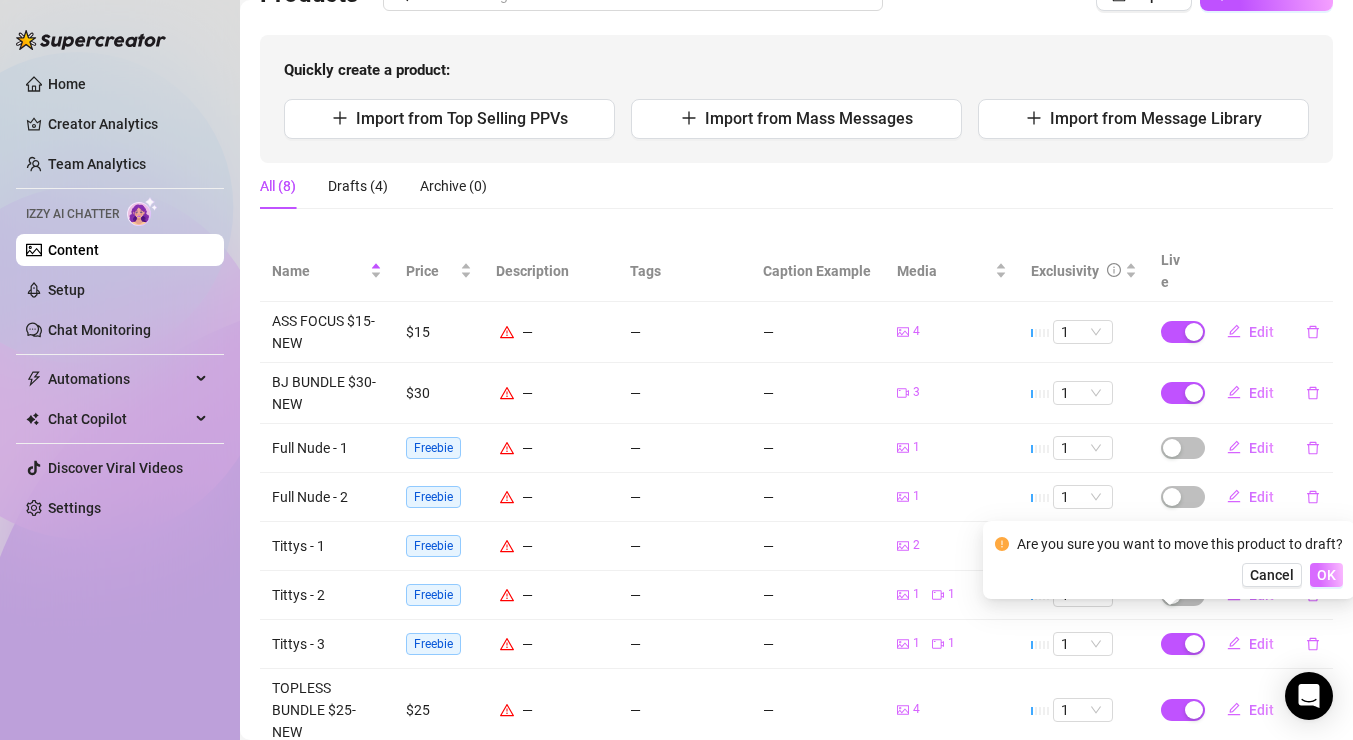 click on "OK" at bounding box center [1326, 575] 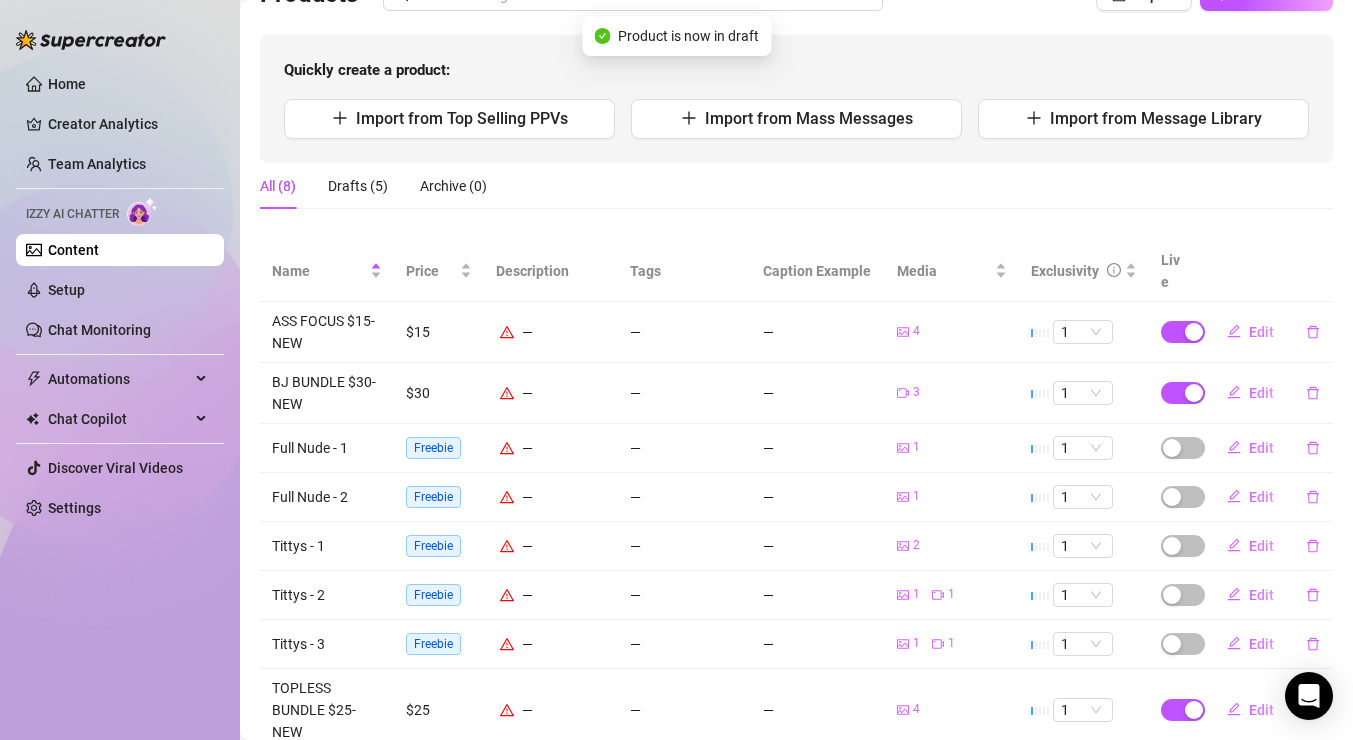 scroll, scrollTop: 0, scrollLeft: 0, axis: both 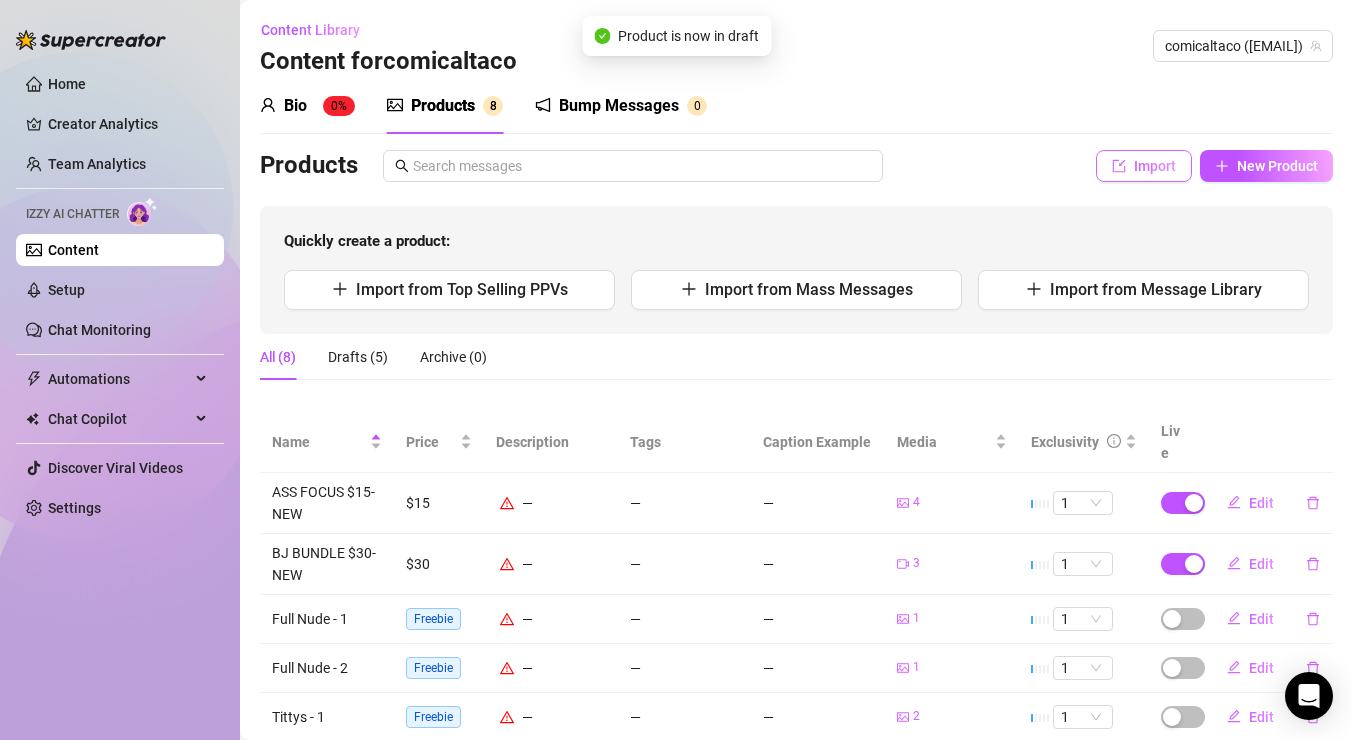 click on "Import" at bounding box center [1144, 166] 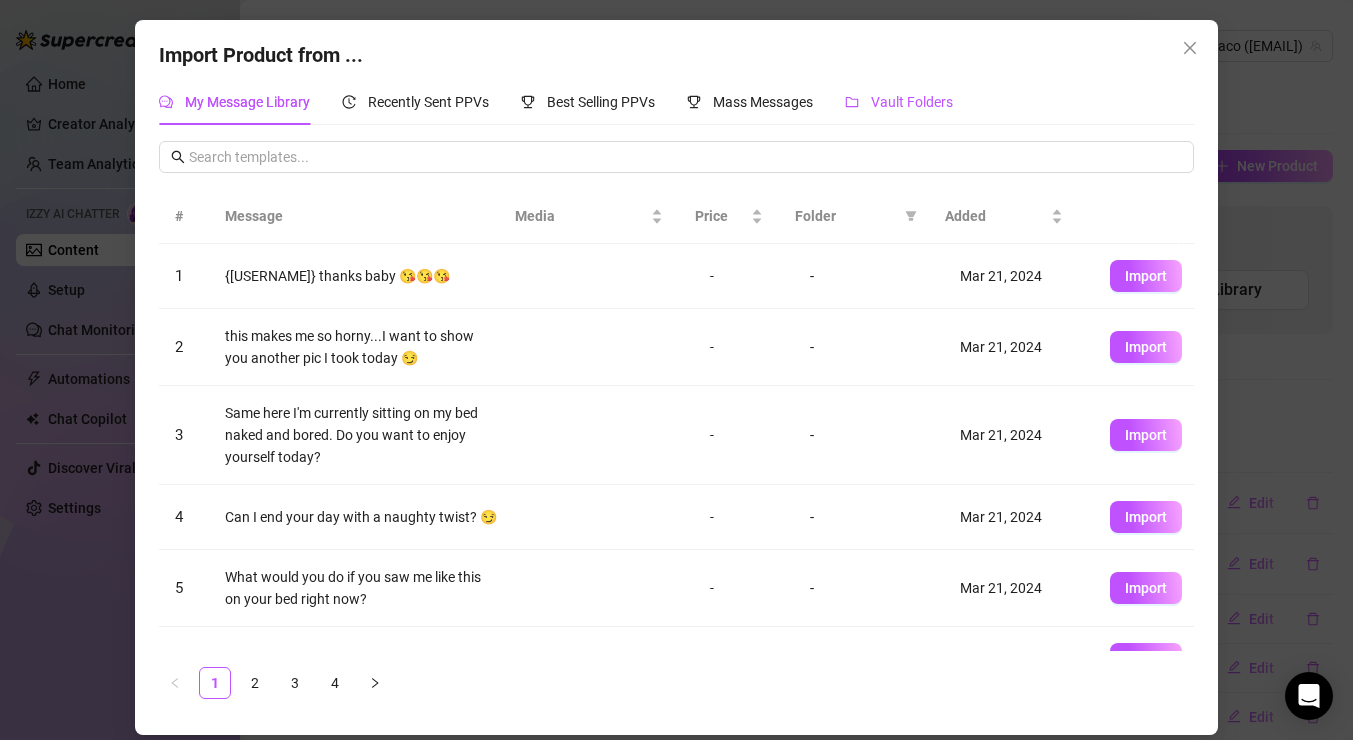 click on "Vault Folders" at bounding box center (912, 102) 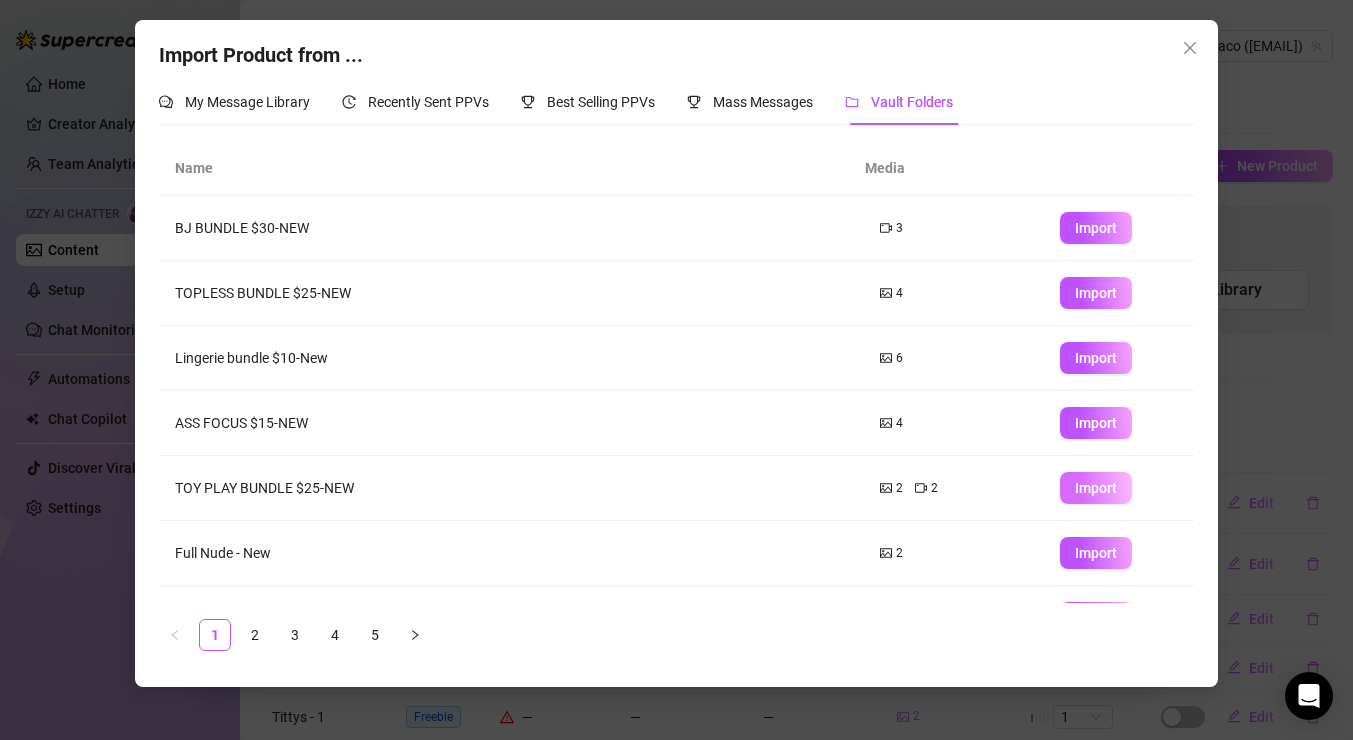 click on "Import" at bounding box center [1096, 488] 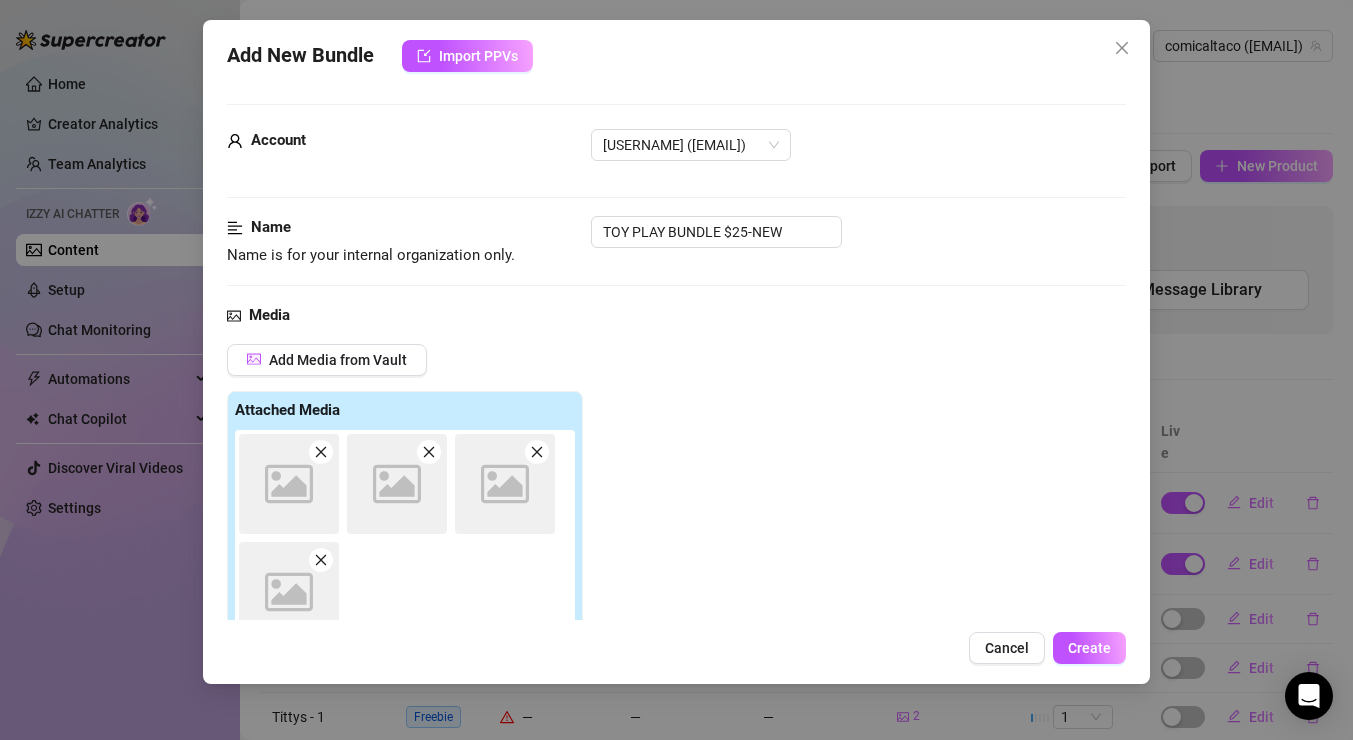 type on "Type your message here..." 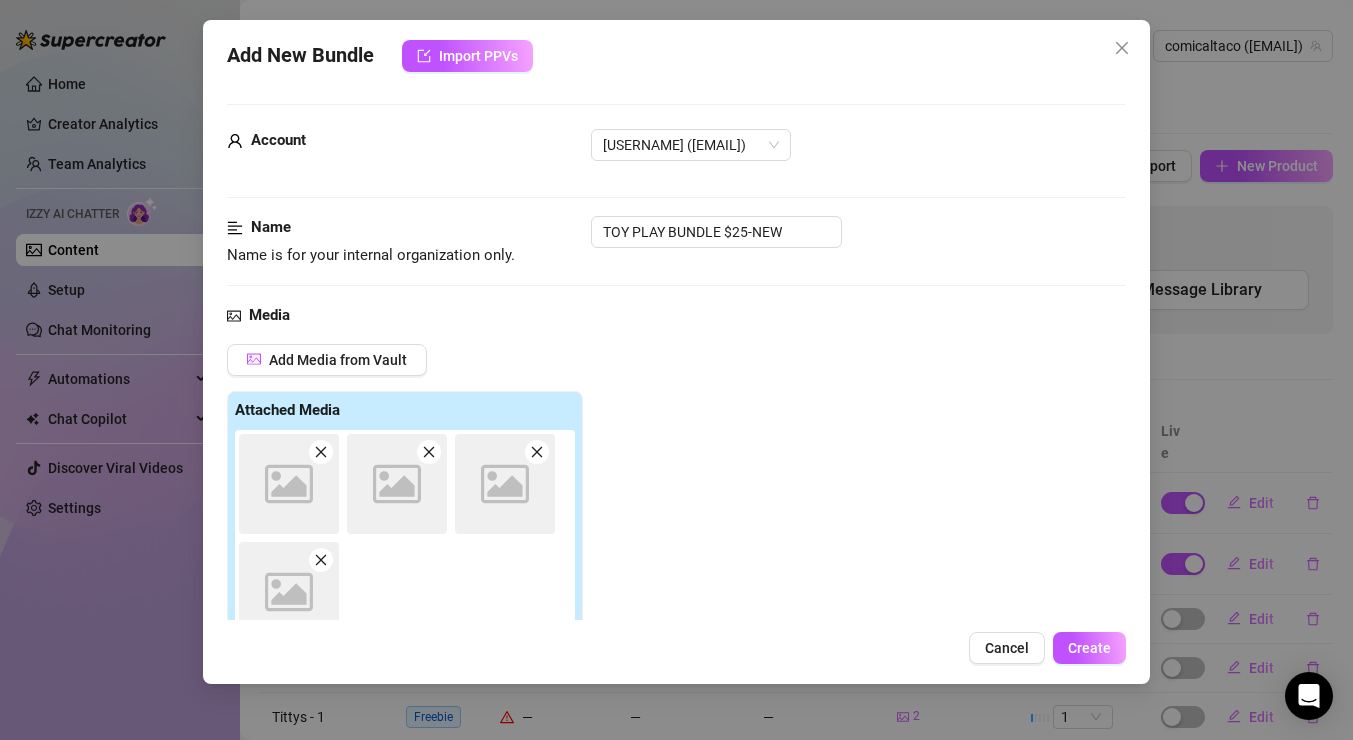 scroll, scrollTop: 288, scrollLeft: 0, axis: vertical 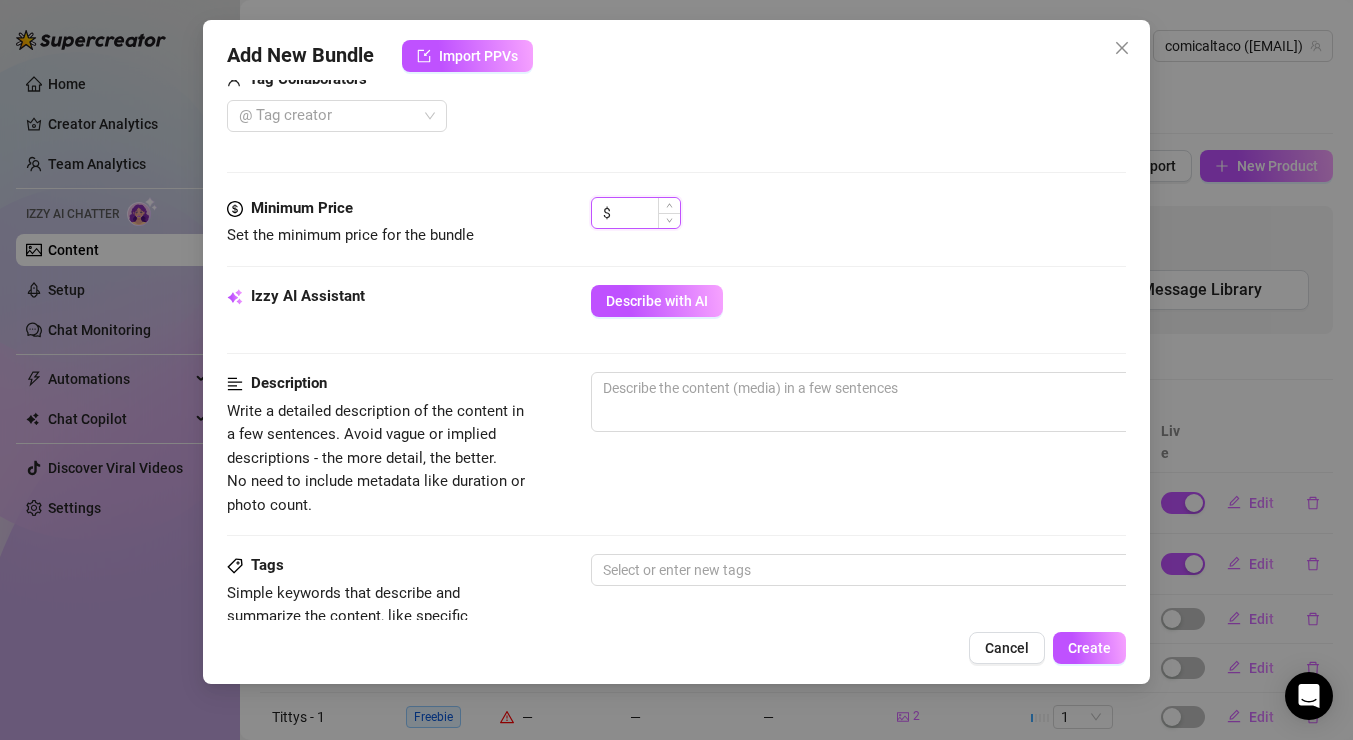 click at bounding box center [669, 220] 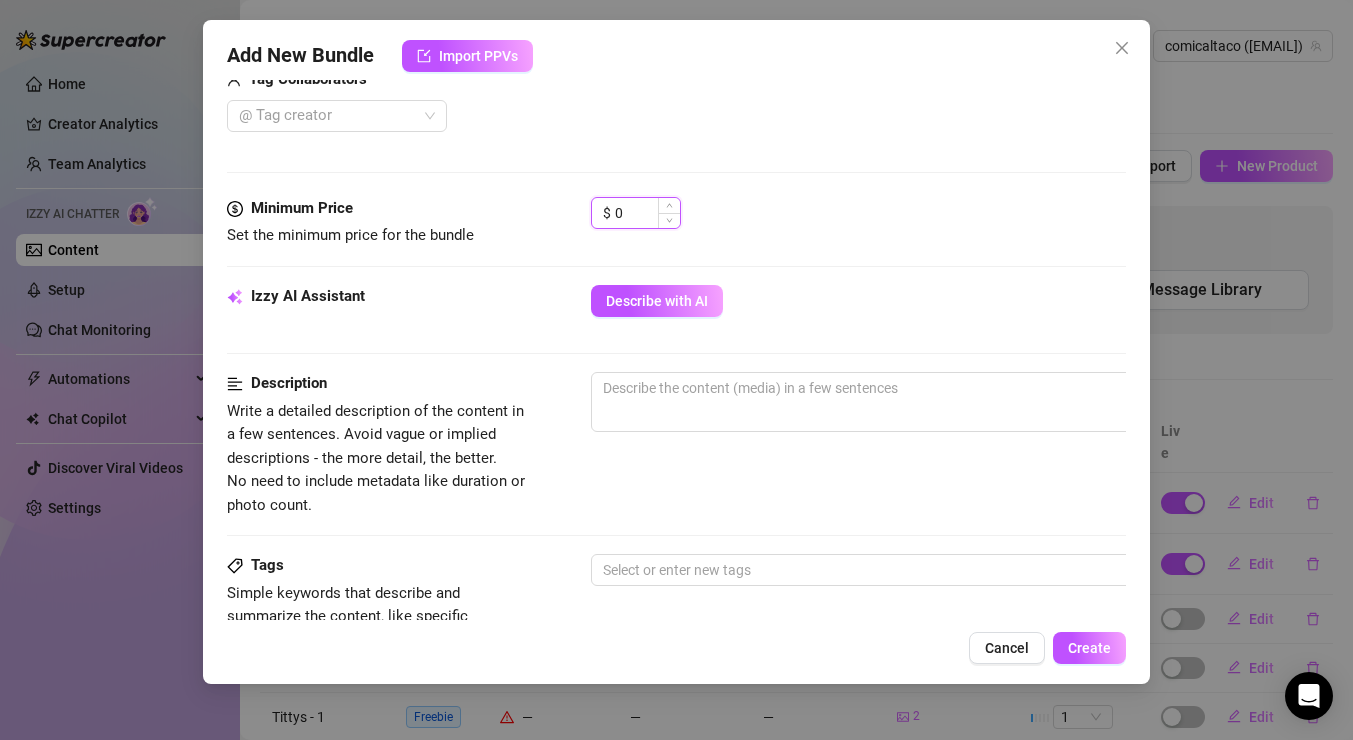 click on "0" at bounding box center [647, 213] 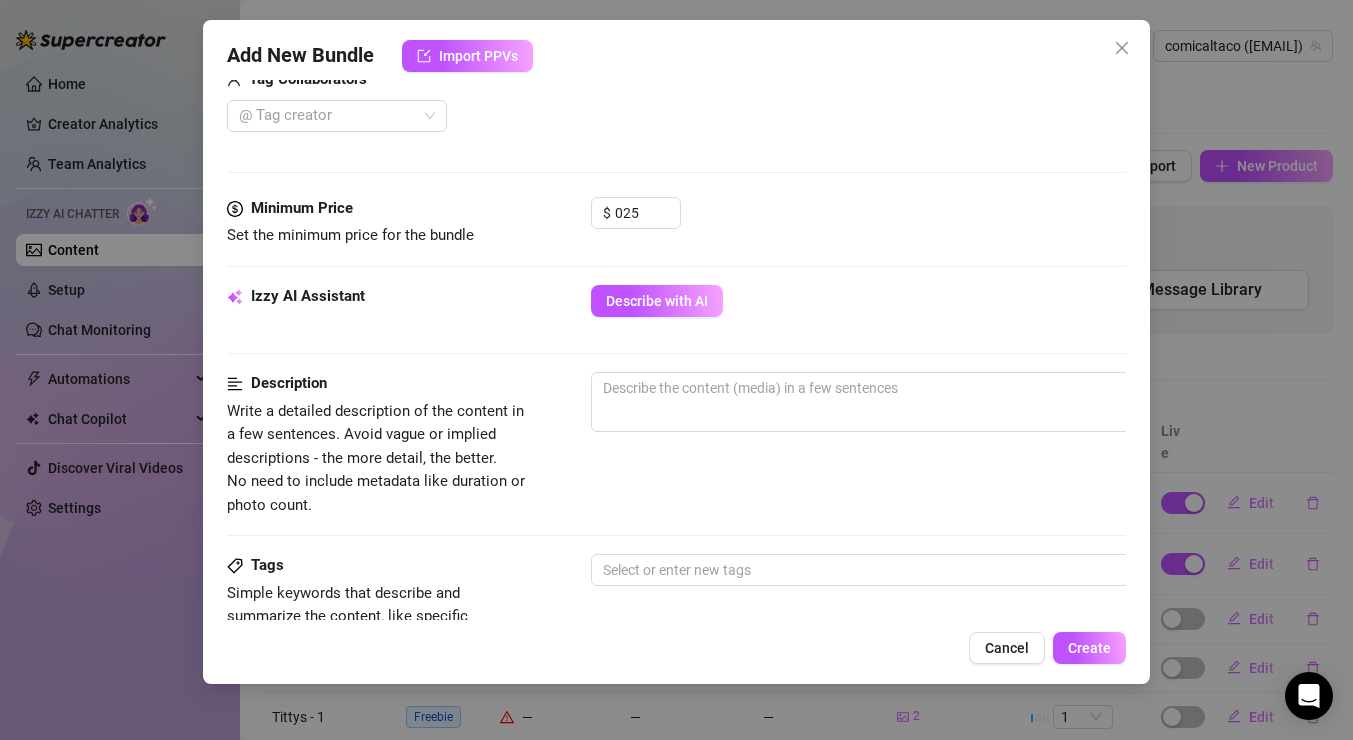 click on "Media Add Media from Vault Free preview Pay to view Tag Collaborators   @ Tag creator" at bounding box center (676, -67) 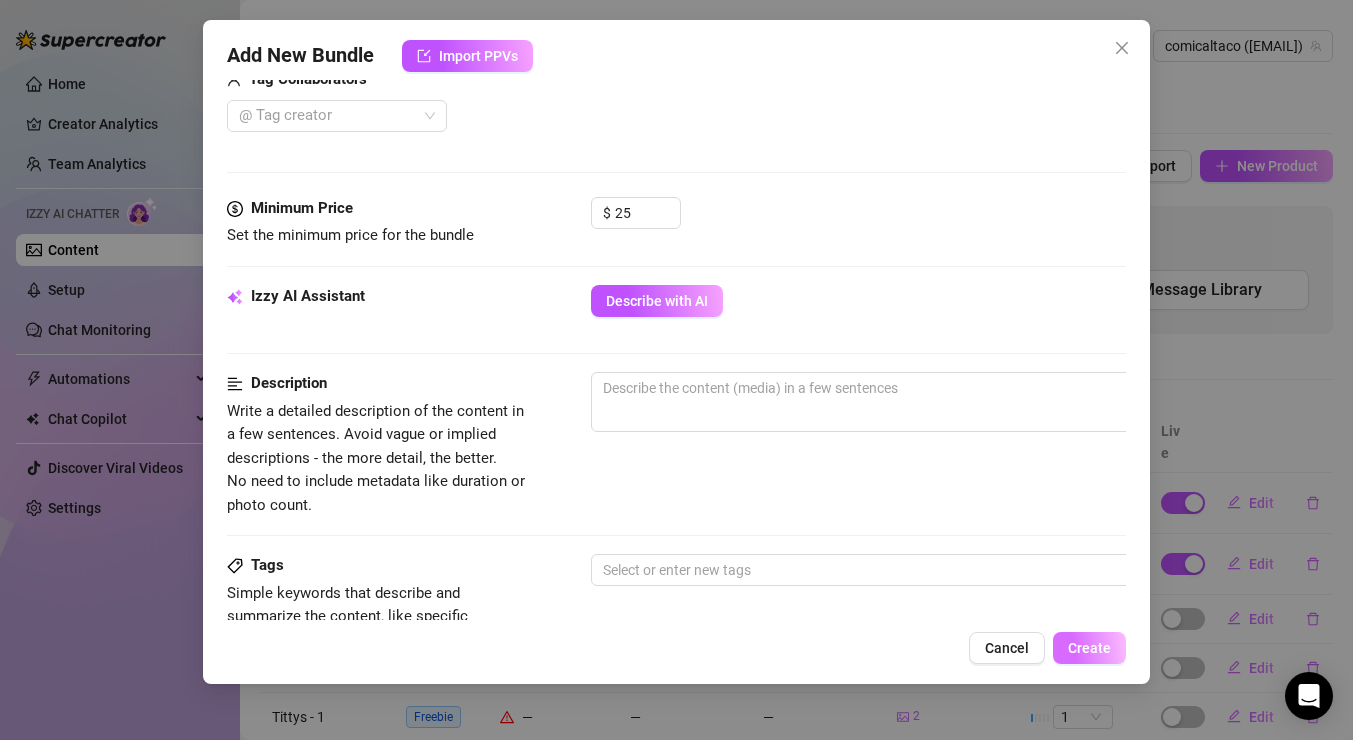 click on "Create" at bounding box center [1089, 648] 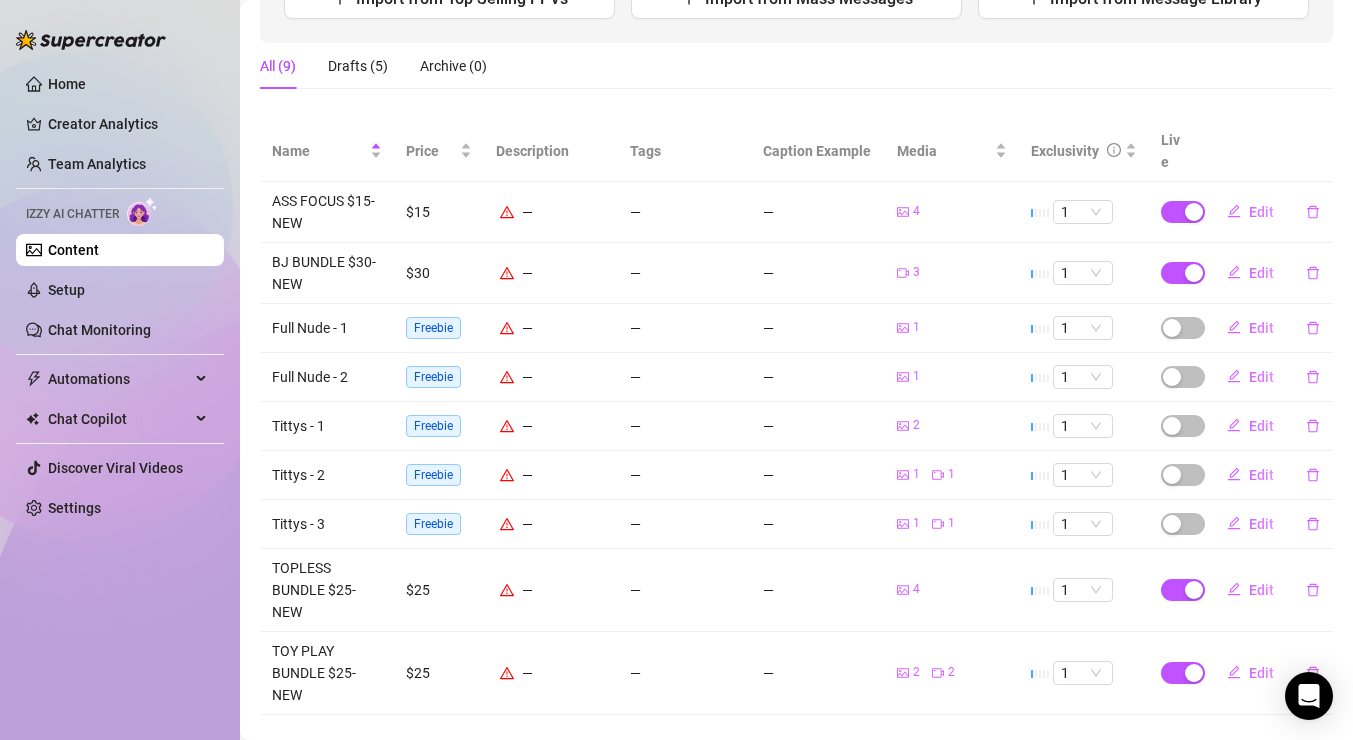 scroll, scrollTop: 0, scrollLeft: 0, axis: both 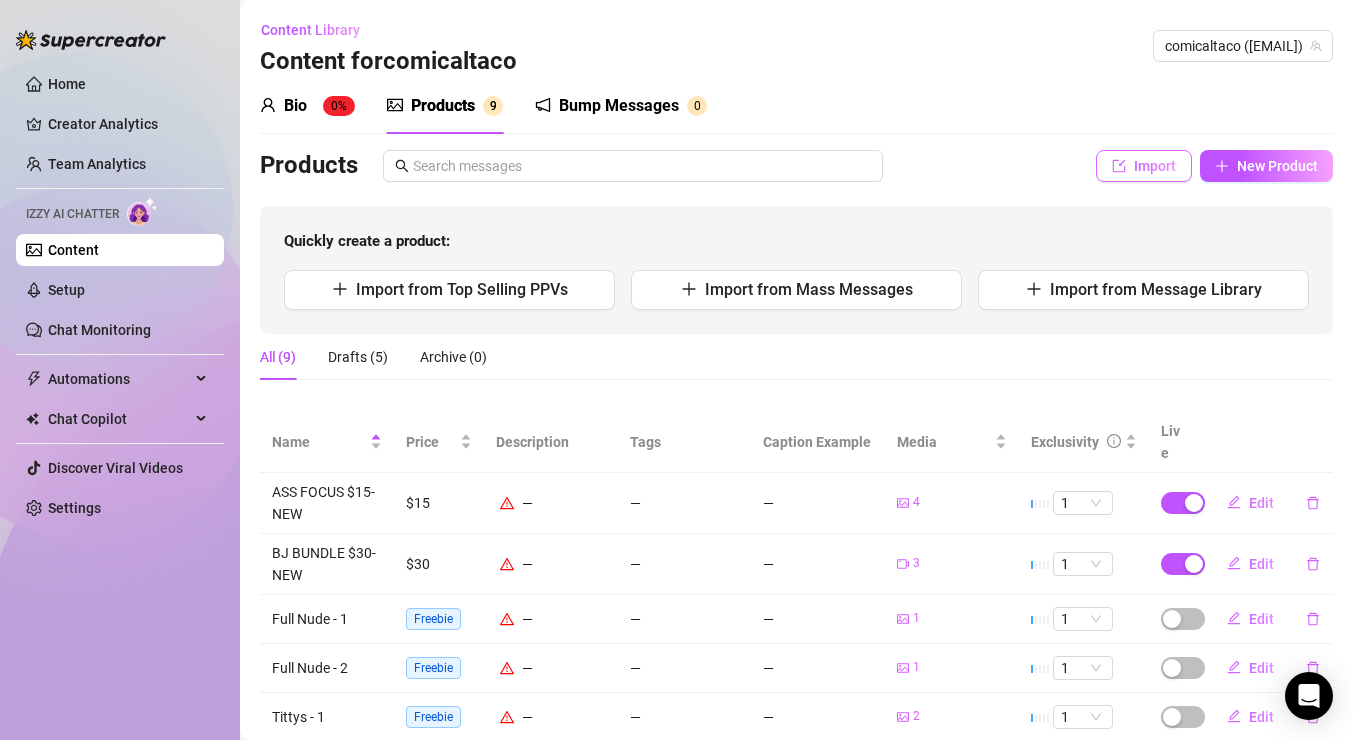 click on "Import" at bounding box center (1155, 166) 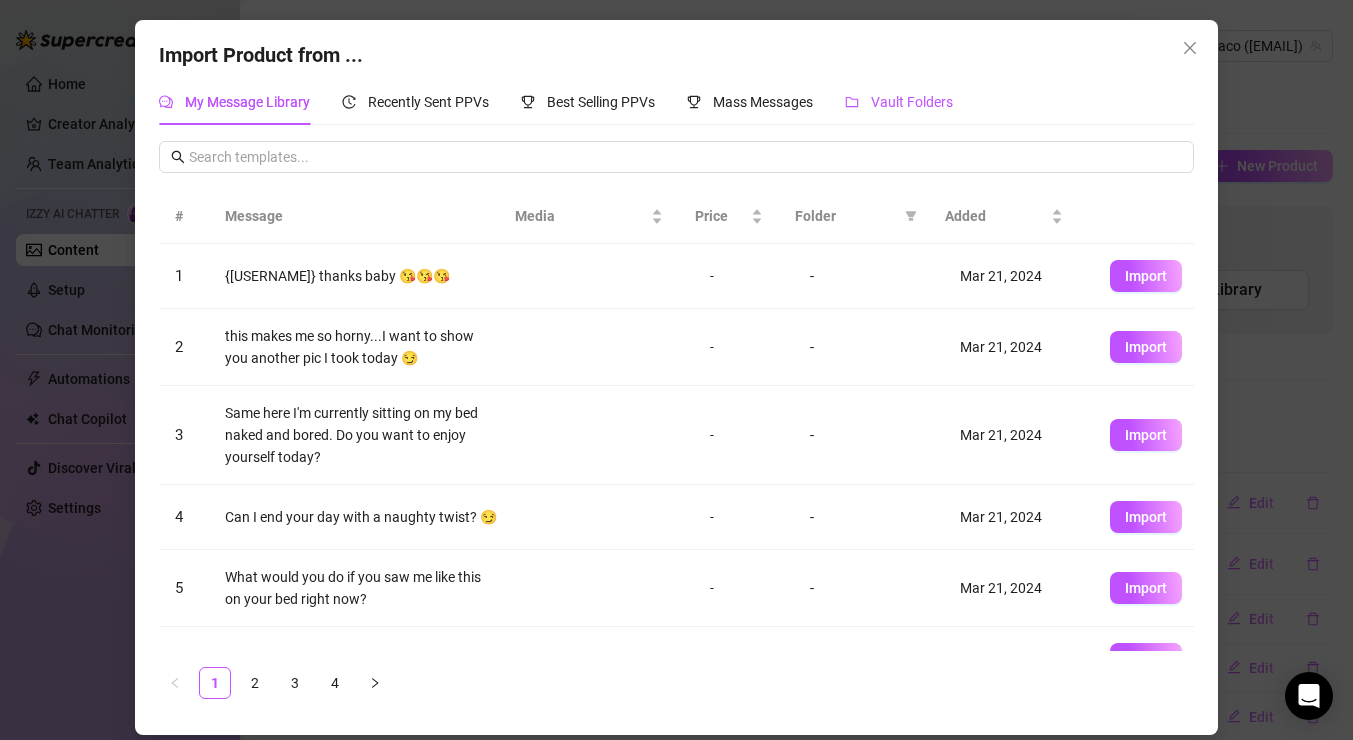 click on "Vault Folders" at bounding box center [912, 102] 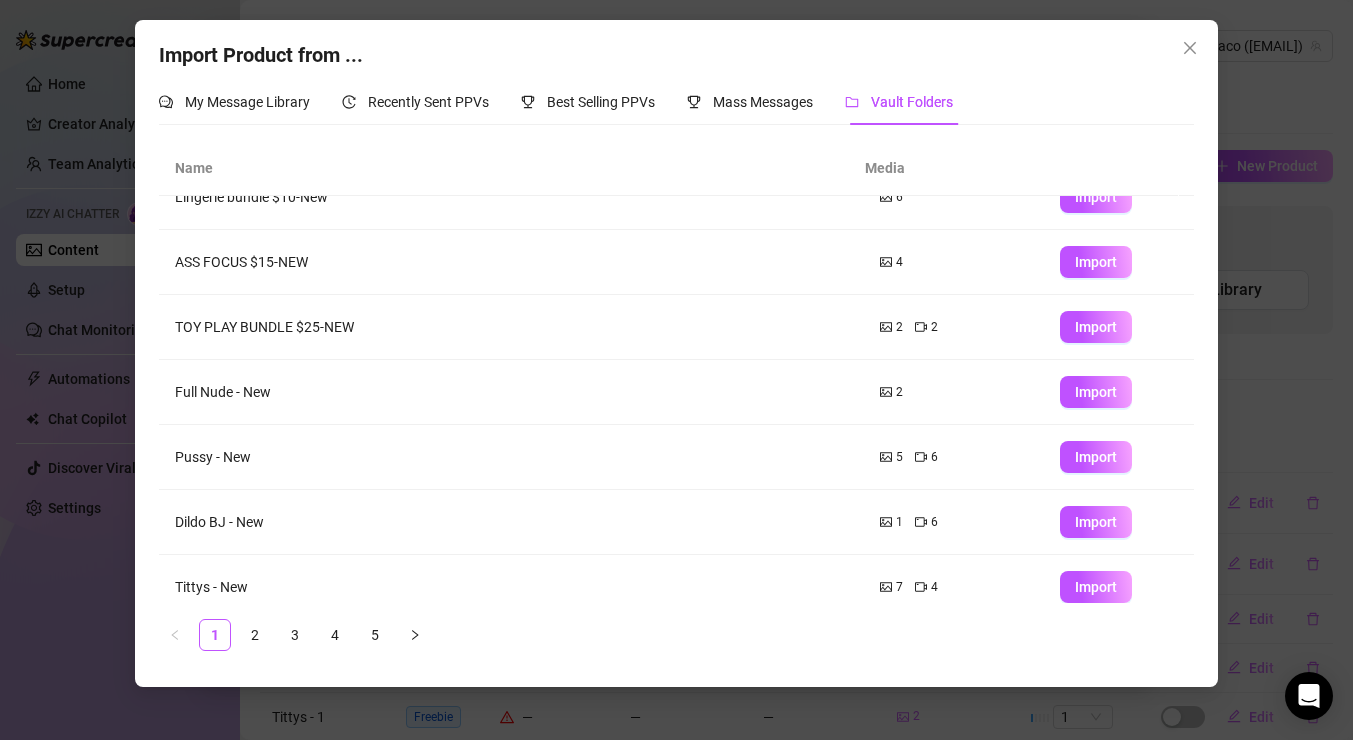 scroll, scrollTop: 162, scrollLeft: 0, axis: vertical 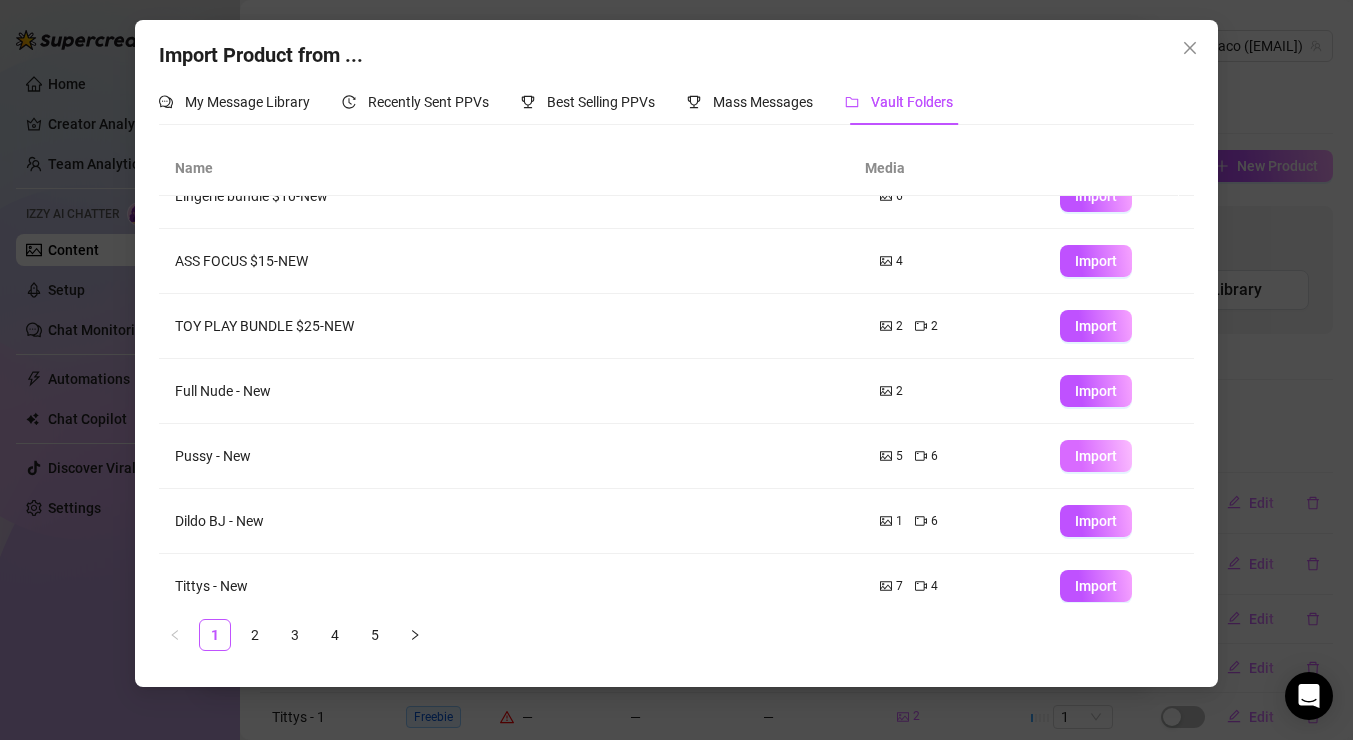 click on "Import" at bounding box center (1096, 456) 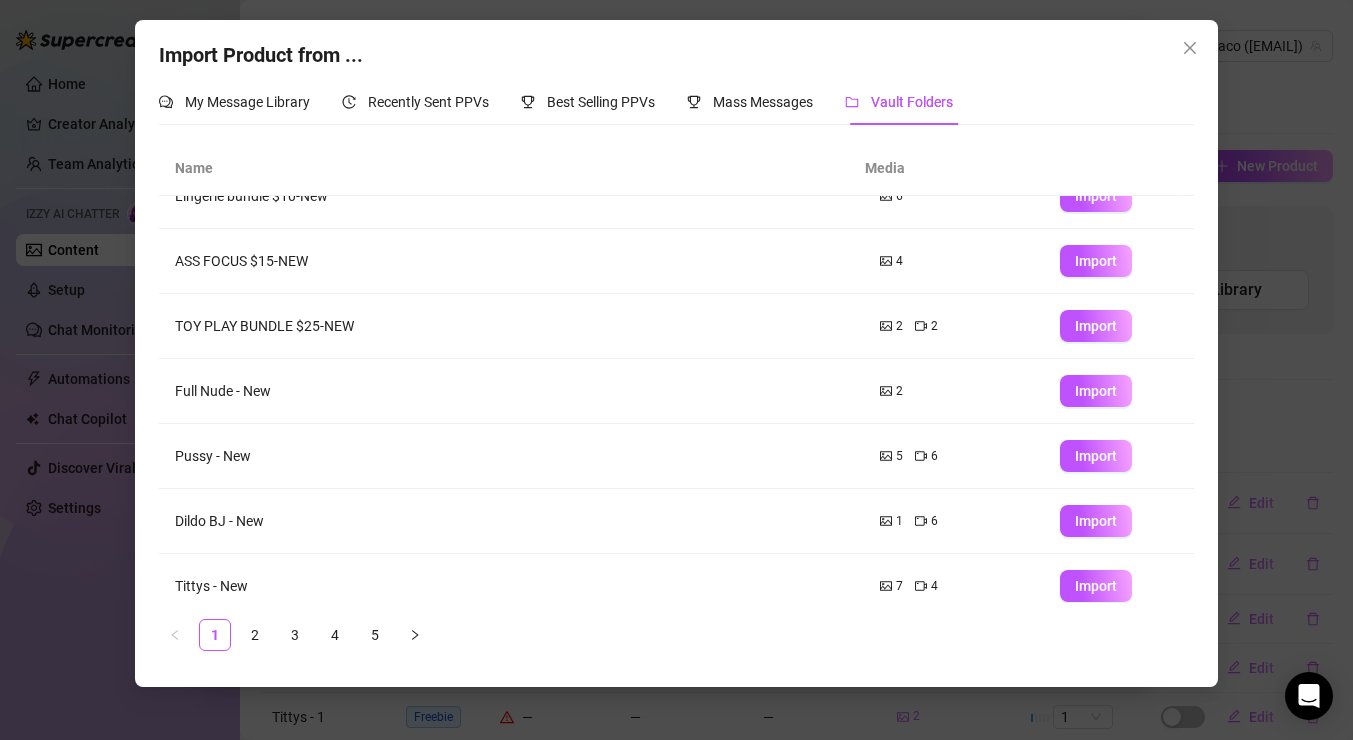 type on "Type your message here..." 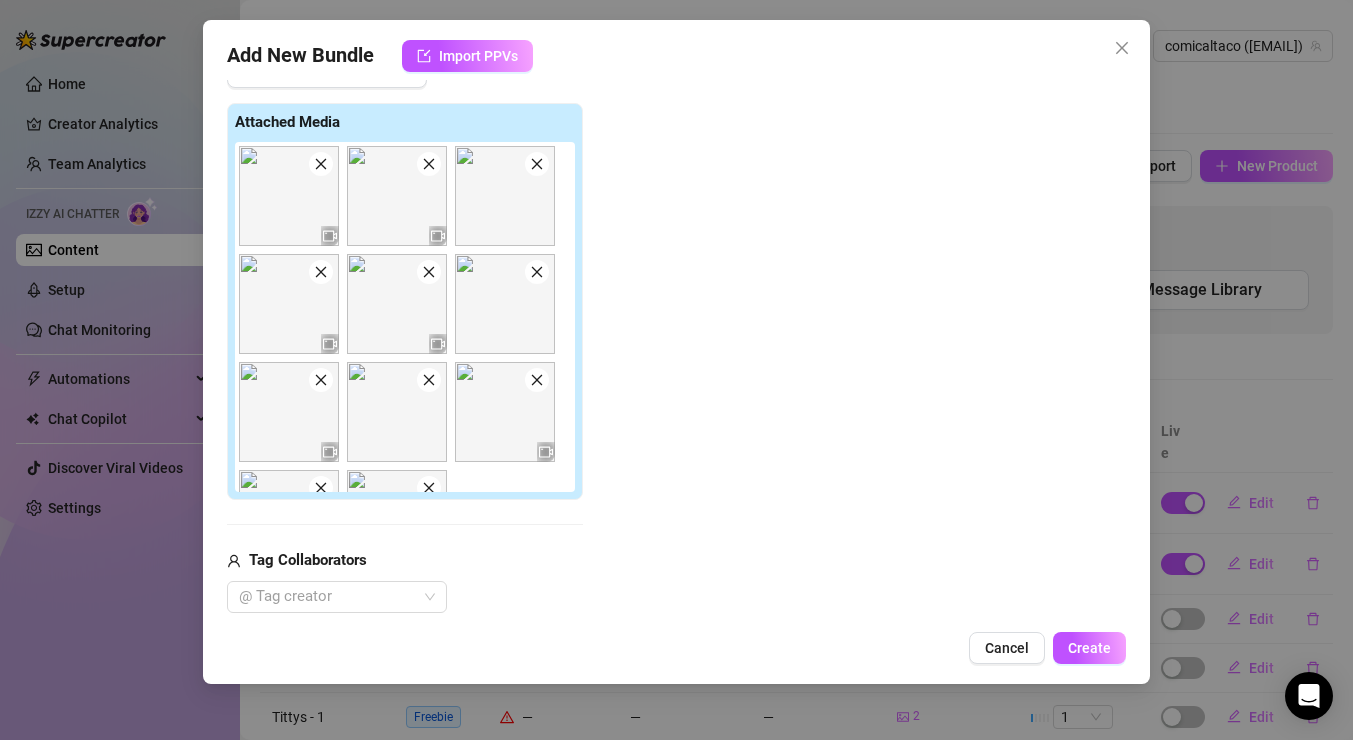 click 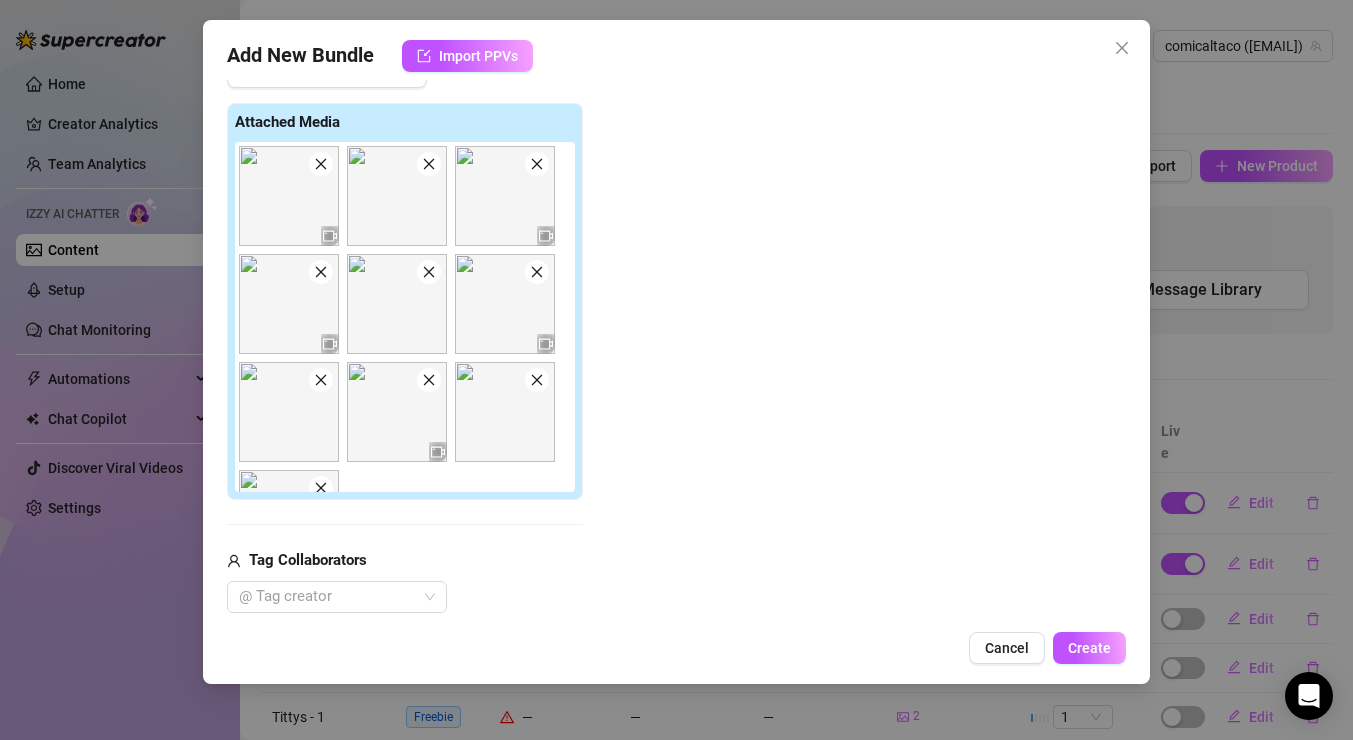 click 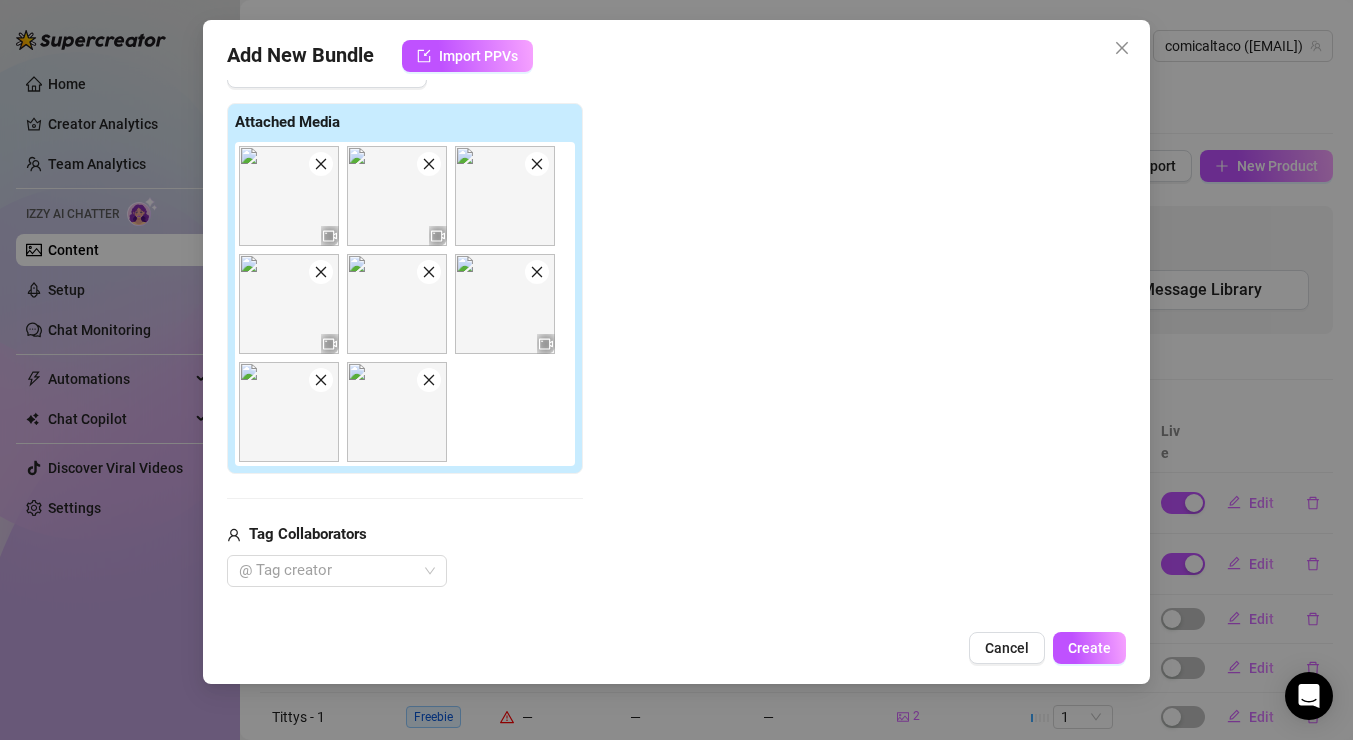 click 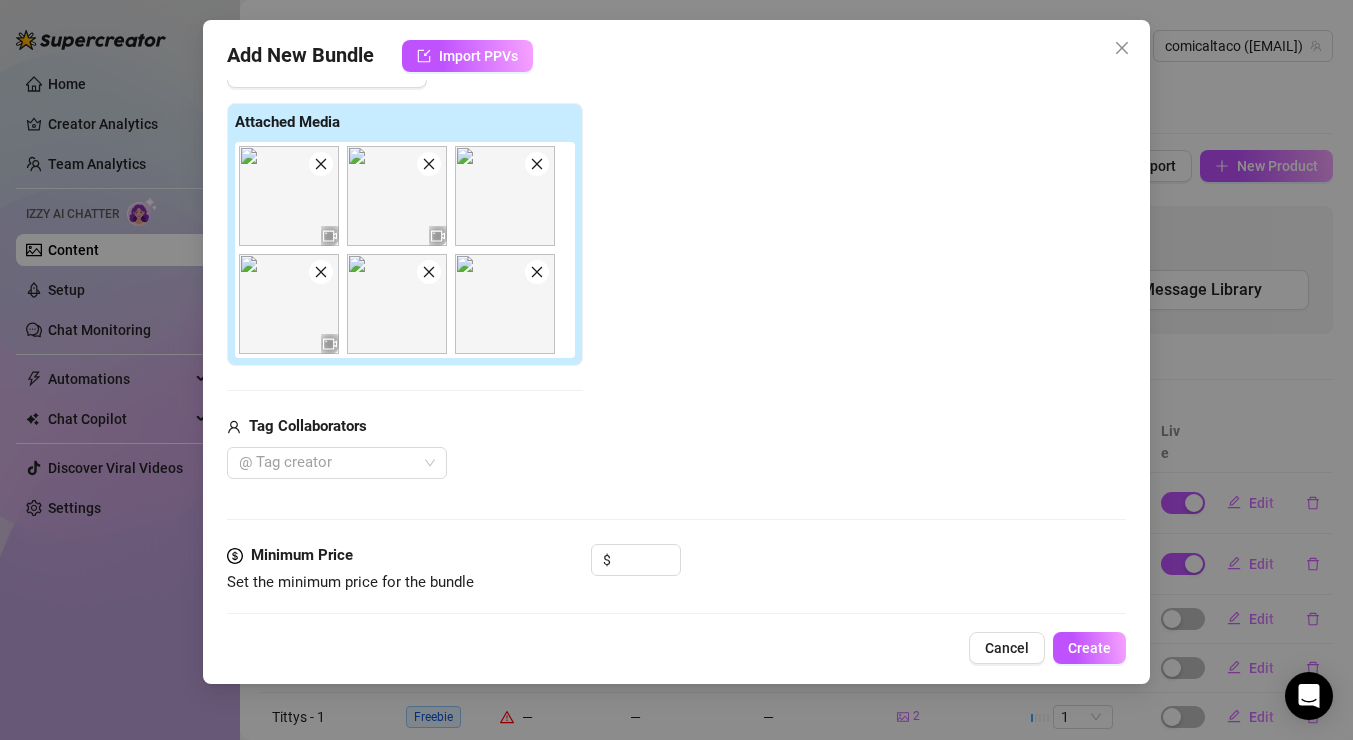 click 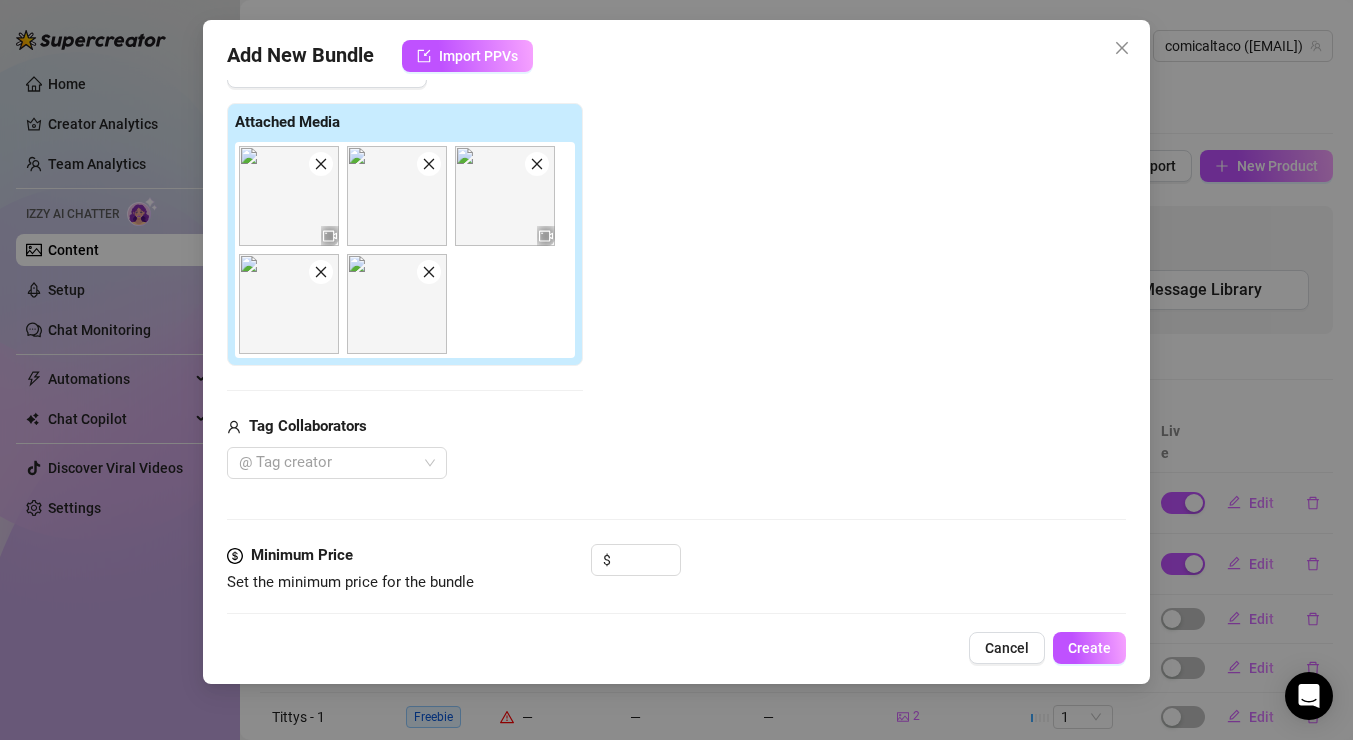 click 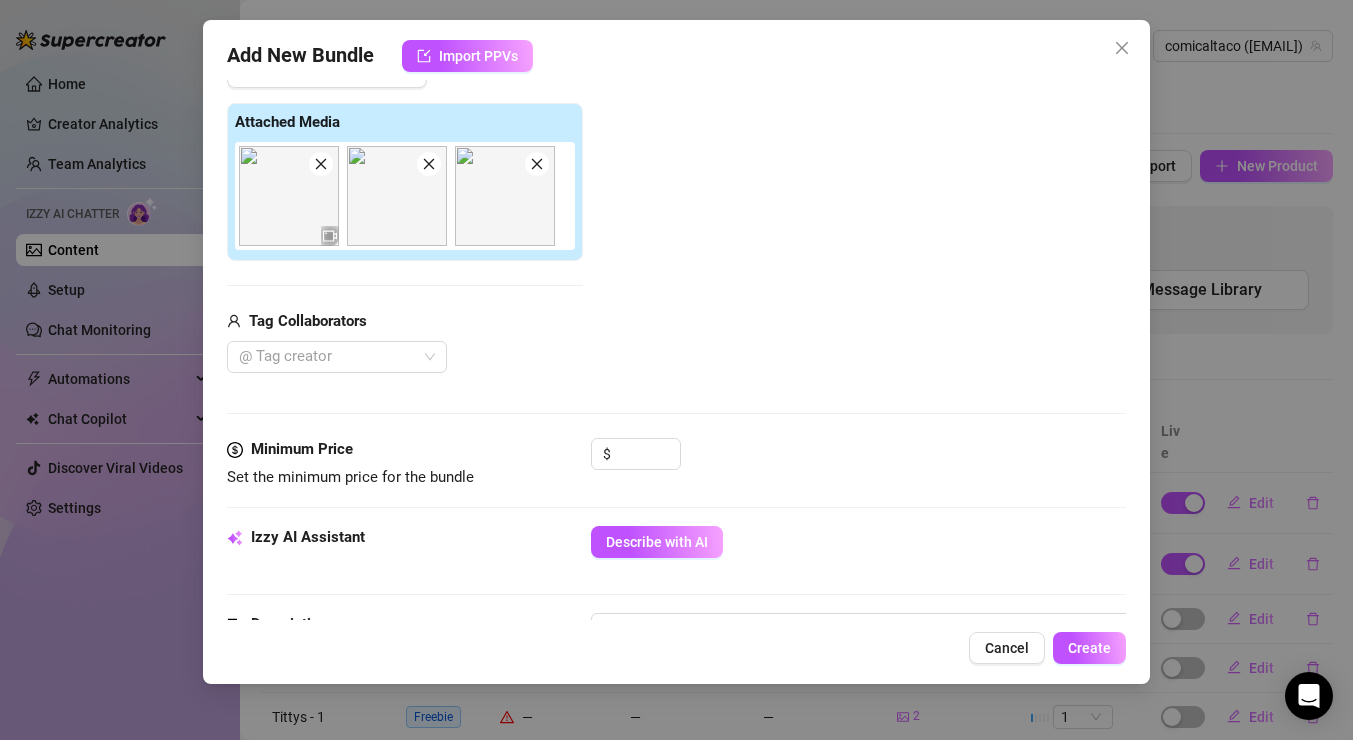 click 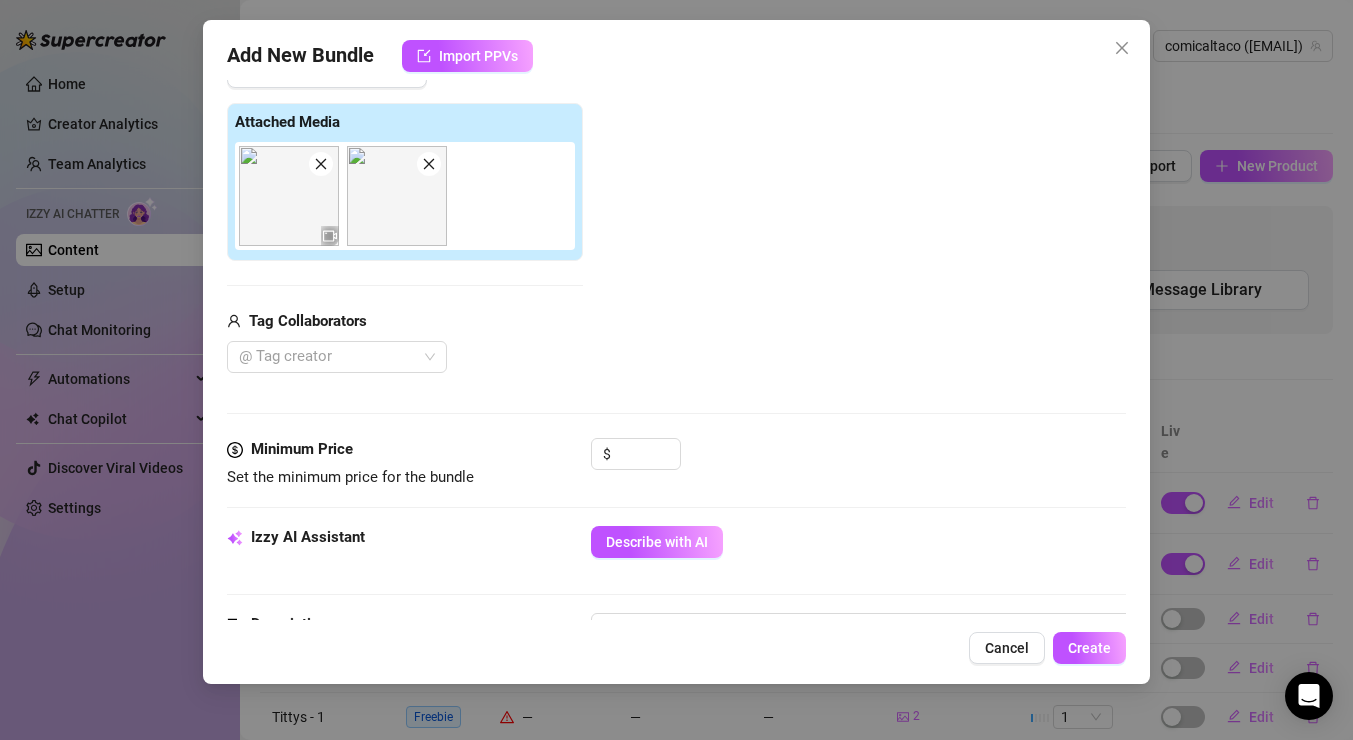 click 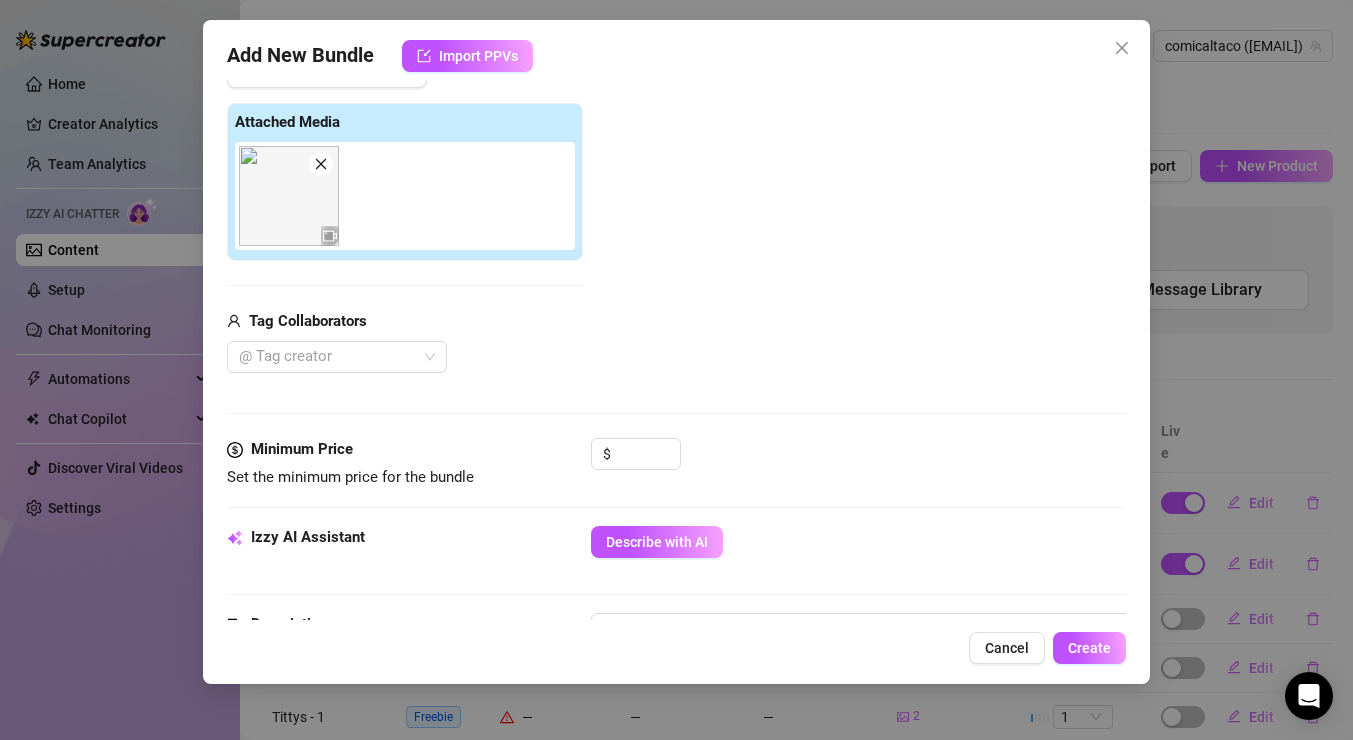 scroll, scrollTop: 0, scrollLeft: 0, axis: both 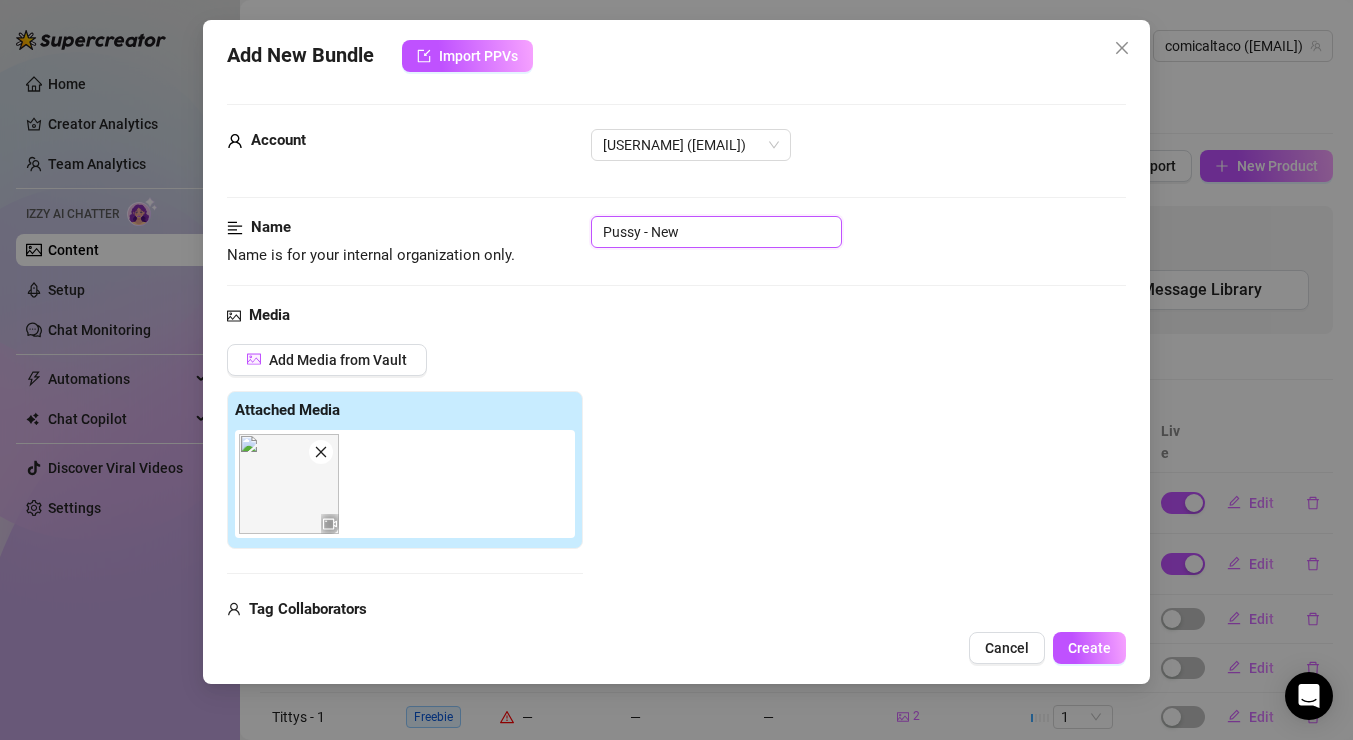 click on "Pussy - New" at bounding box center (716, 232) 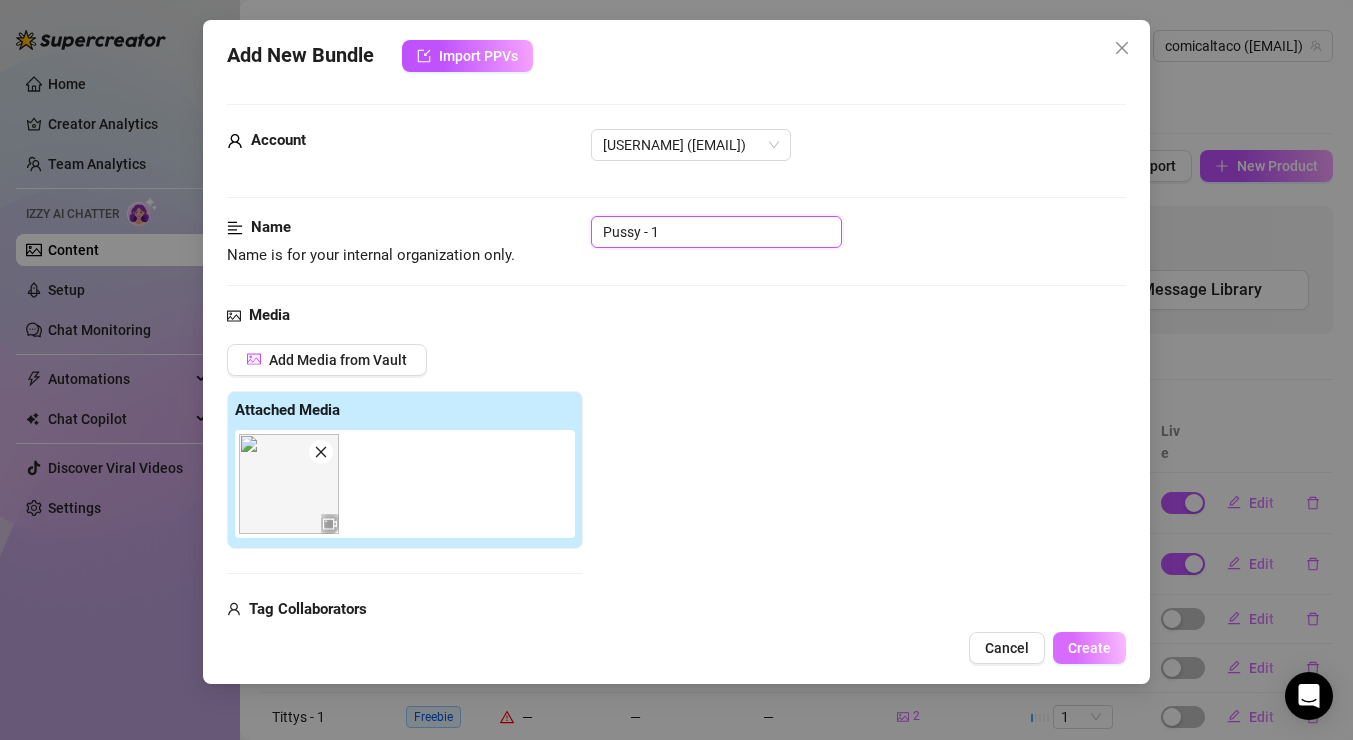 type on "Pussy - 1" 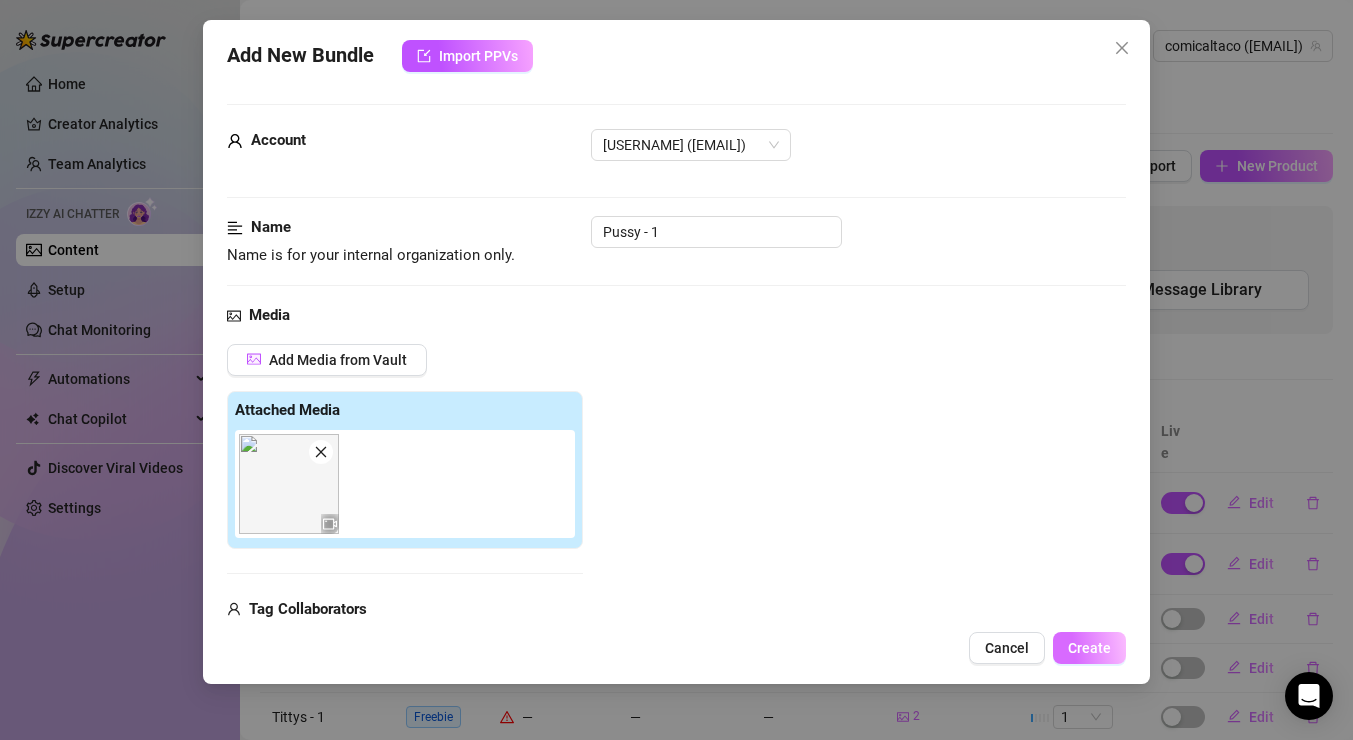click on "Create" at bounding box center [1089, 648] 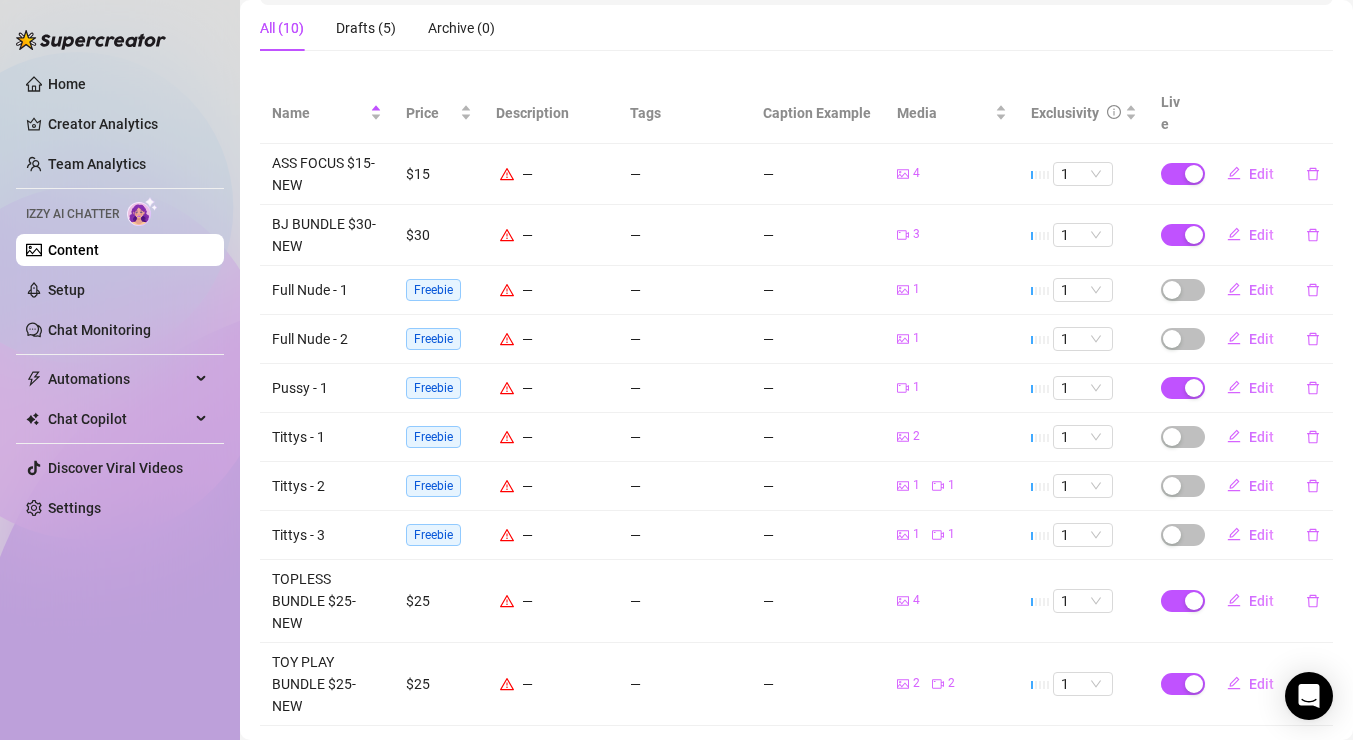 scroll, scrollTop: 318, scrollLeft: 0, axis: vertical 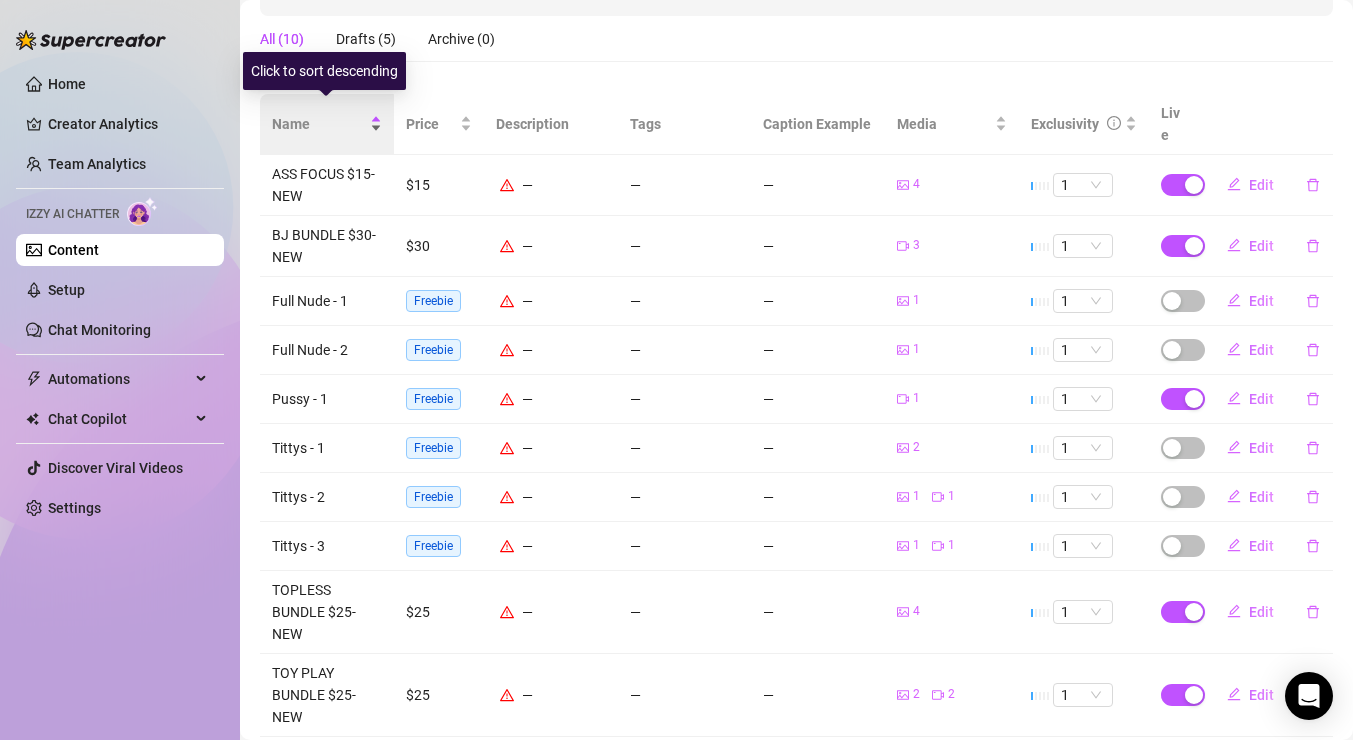click on "Name" at bounding box center [319, 124] 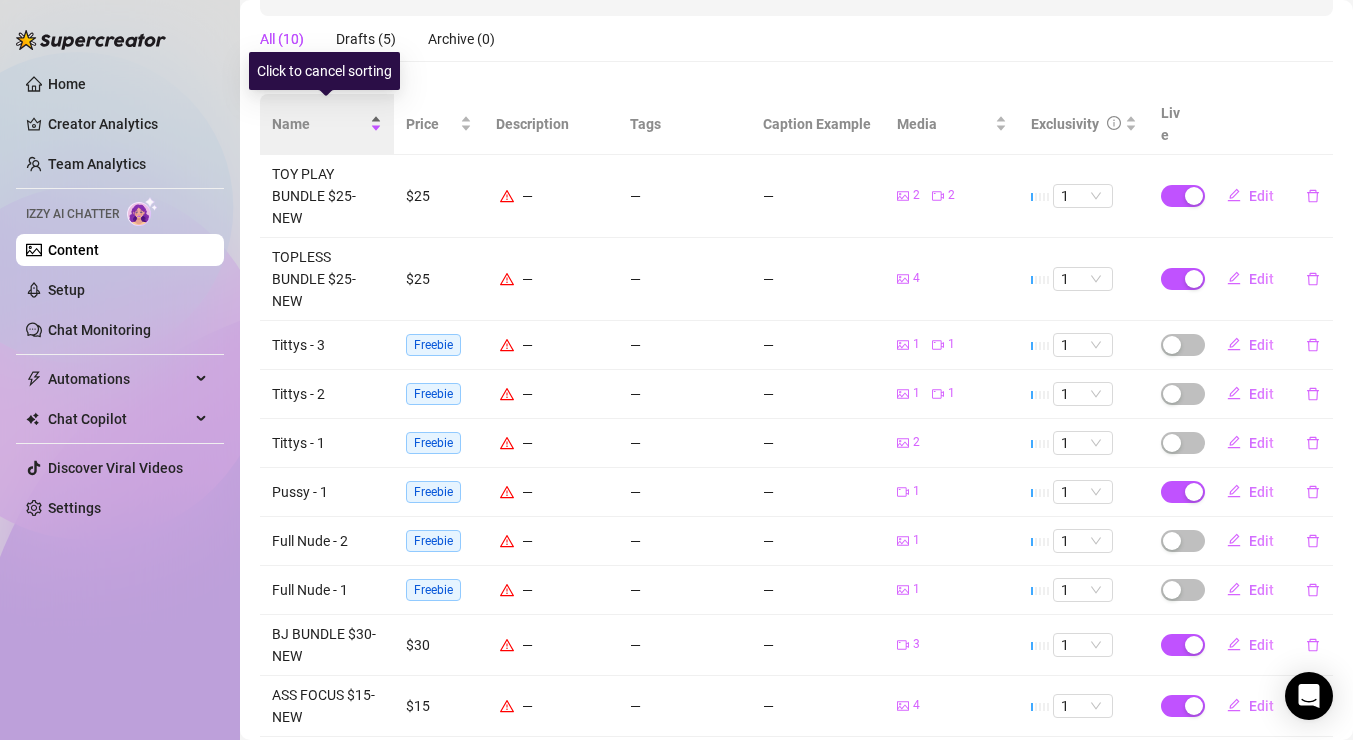 click on "Name" at bounding box center [319, 124] 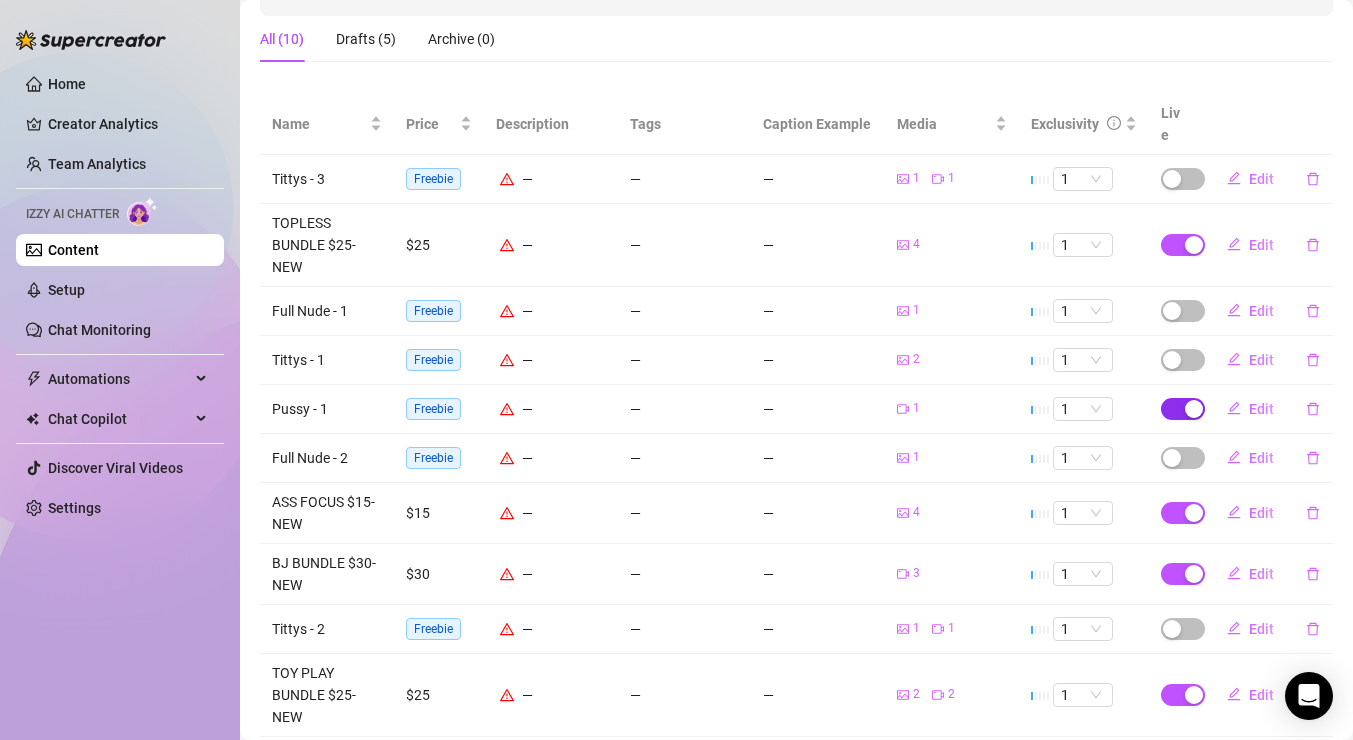 click at bounding box center (1194, 409) 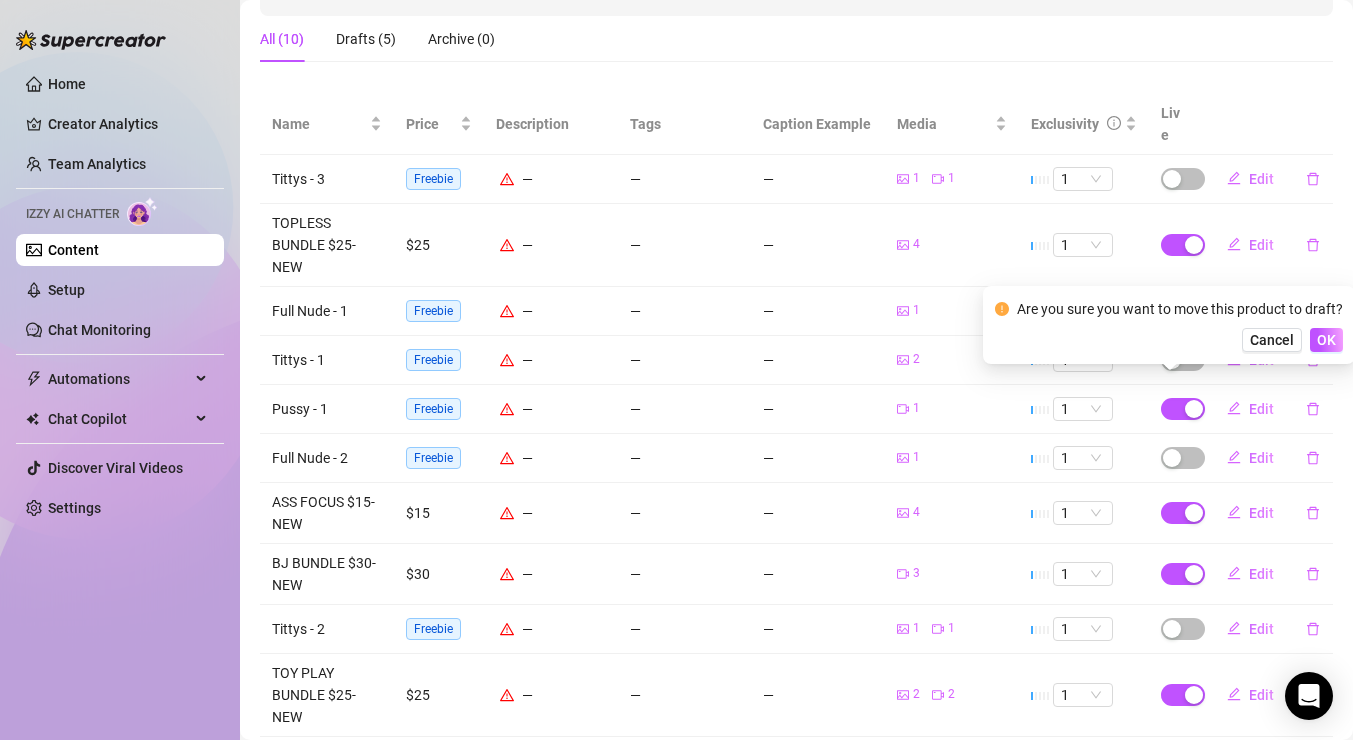 drag, startPoint x: 1335, startPoint y: 337, endPoint x: 860, endPoint y: 275, distance: 479.02924 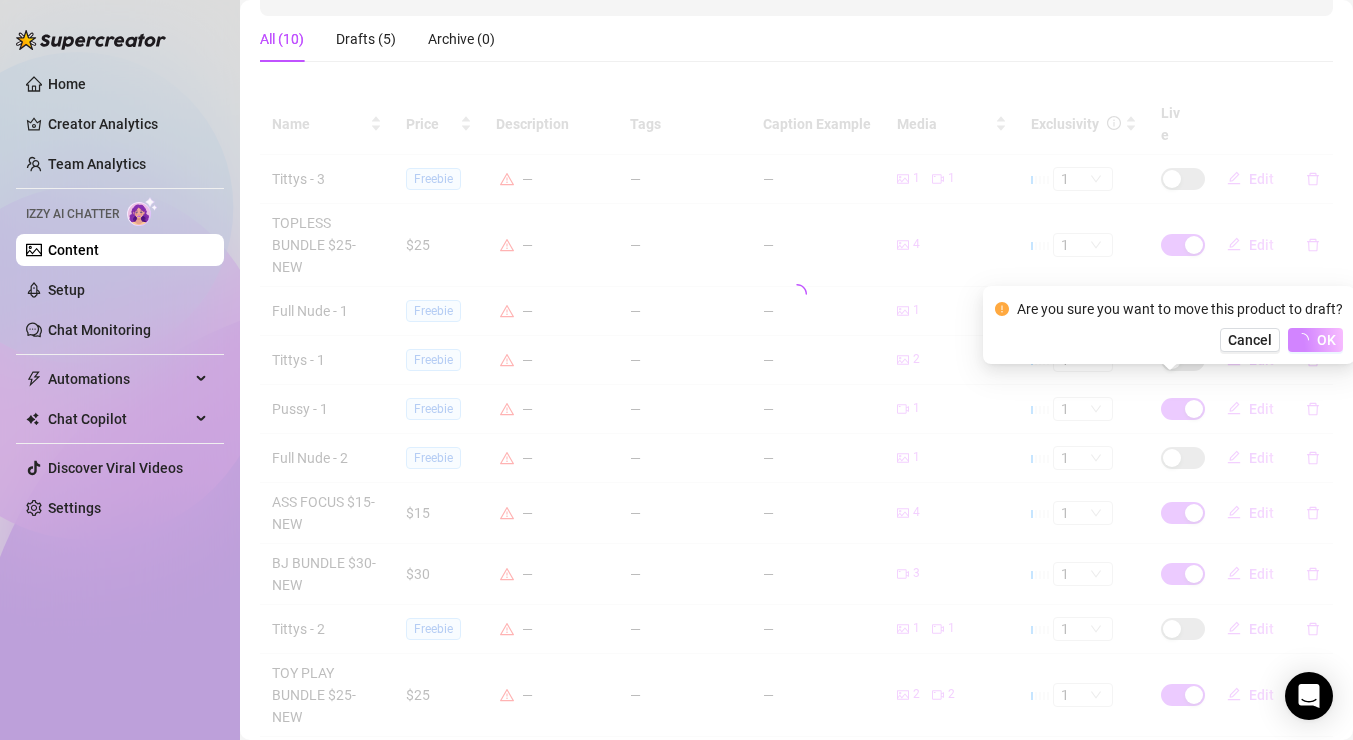 click on "All (10) Drafts (5) Archive (0)" at bounding box center (796, 39) 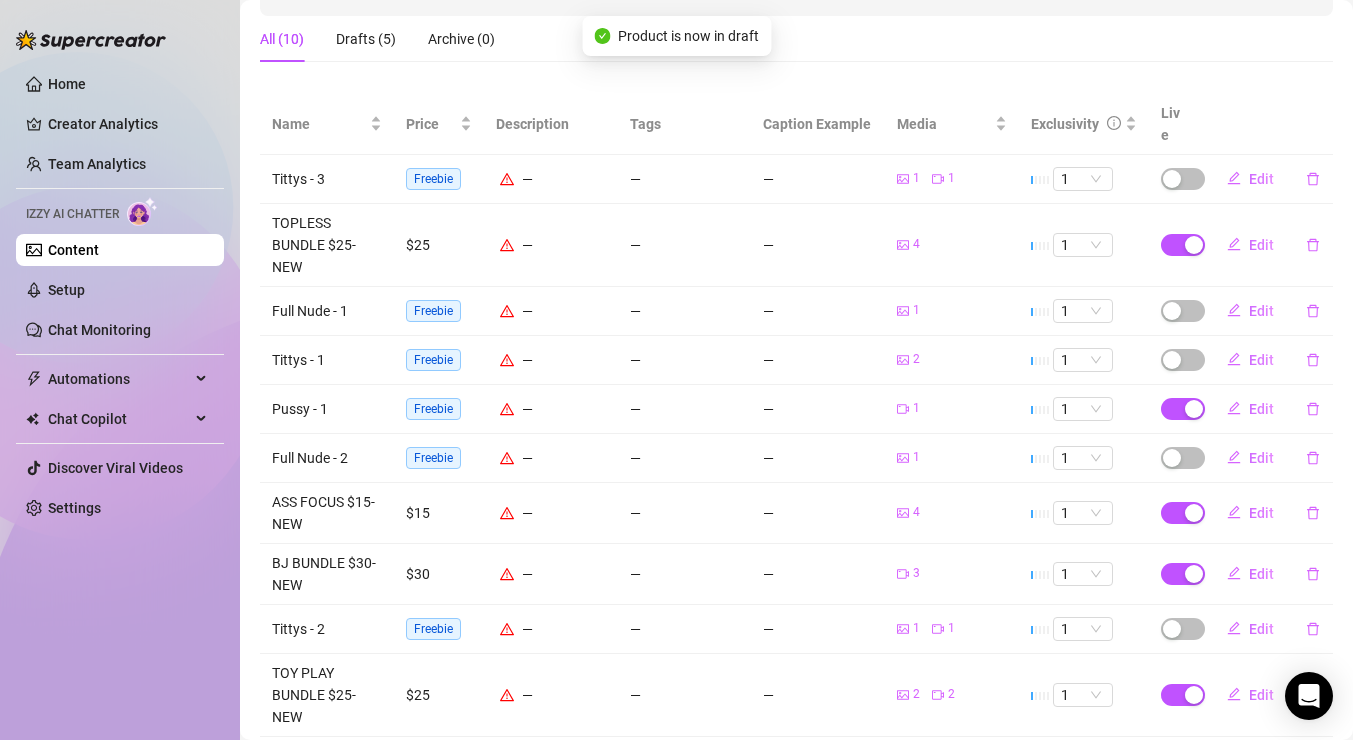 scroll, scrollTop: 90, scrollLeft: 0, axis: vertical 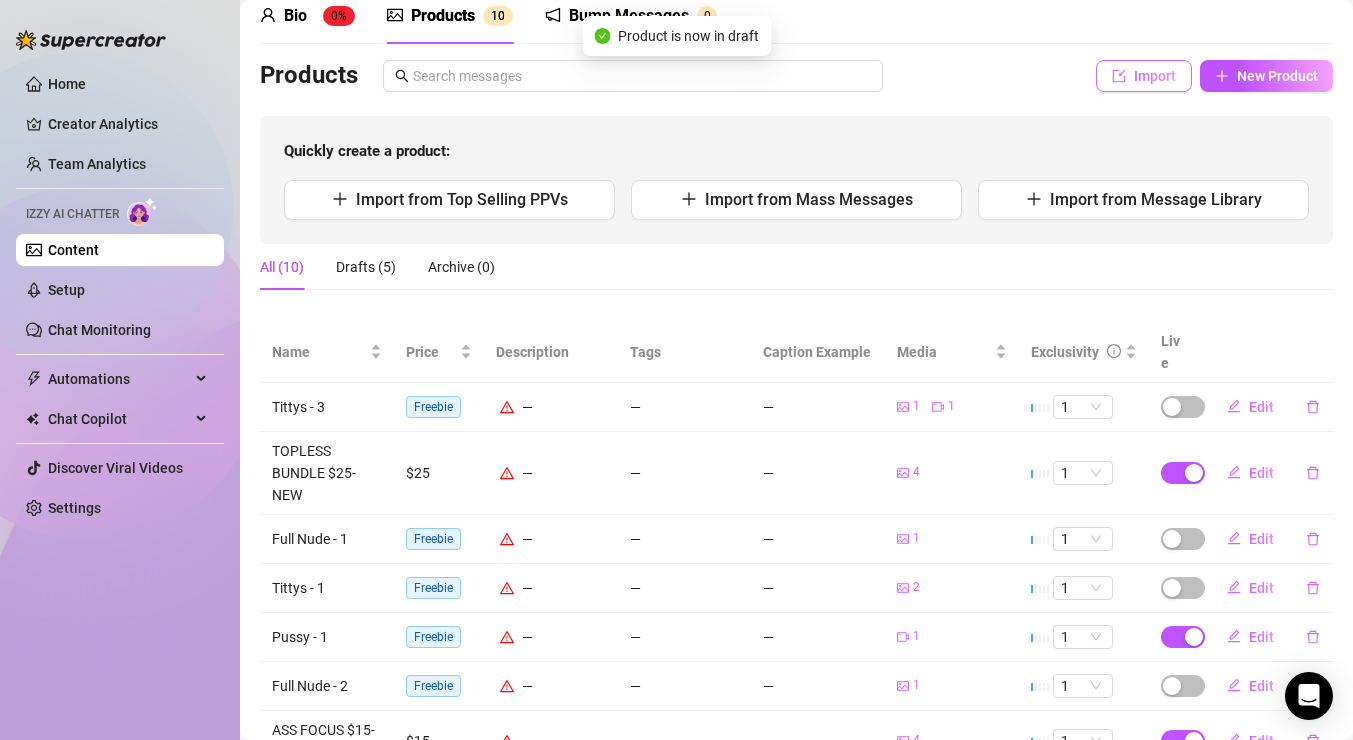 click on "Import" at bounding box center (1144, 76) 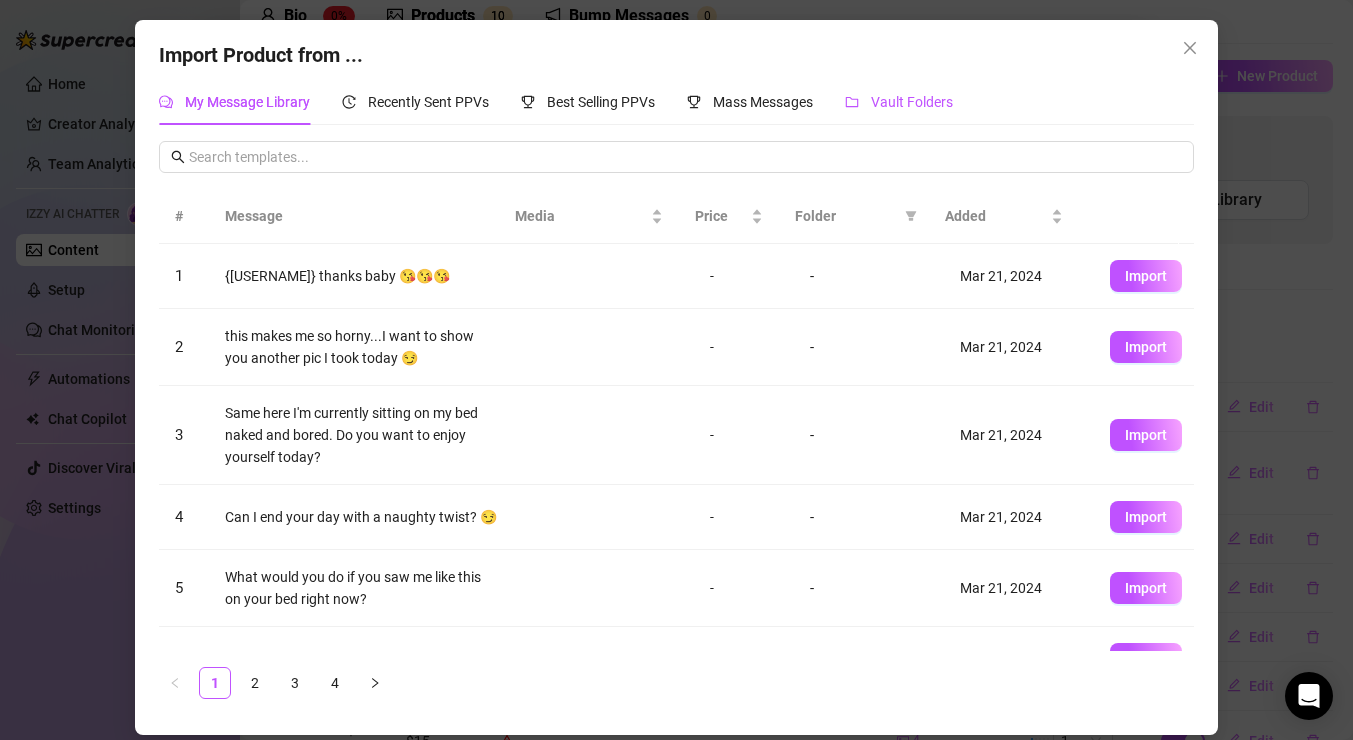 click on "Vault Folders" at bounding box center (912, 102) 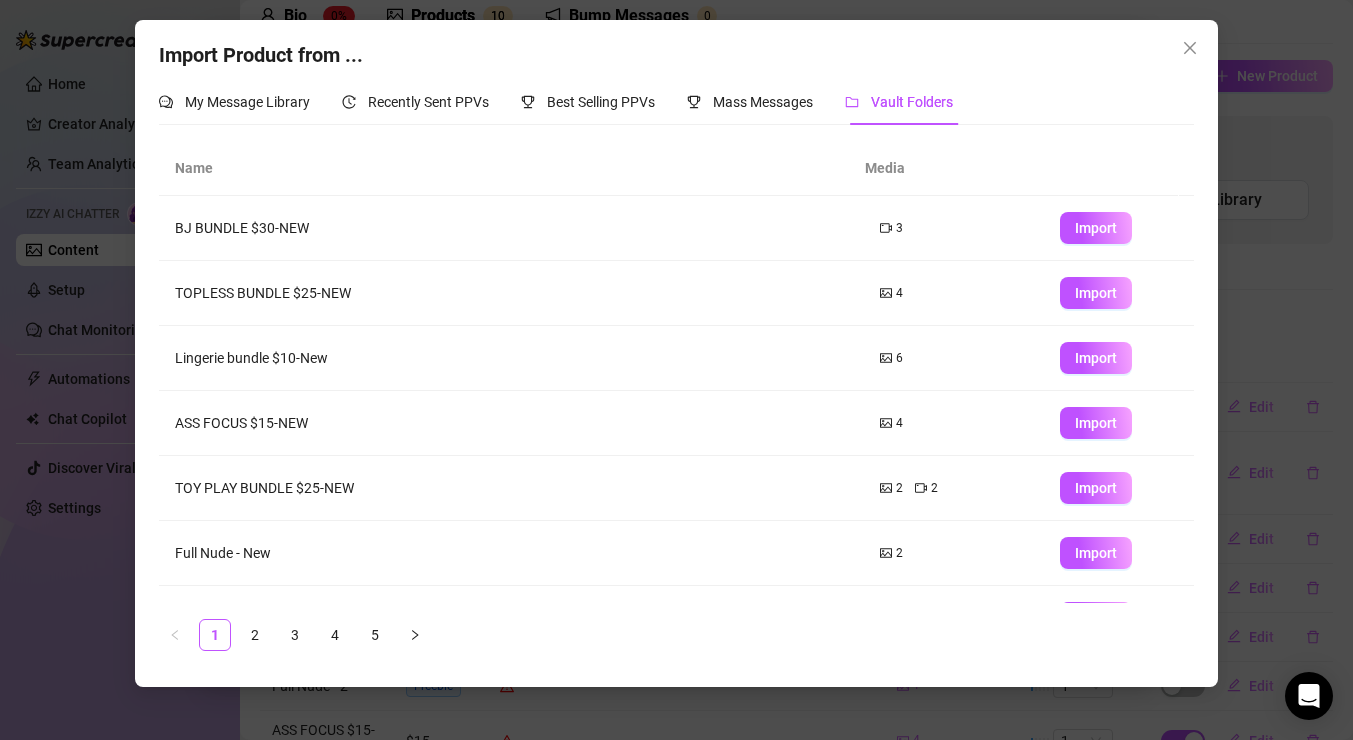 click on "Import" at bounding box center [1096, 618] 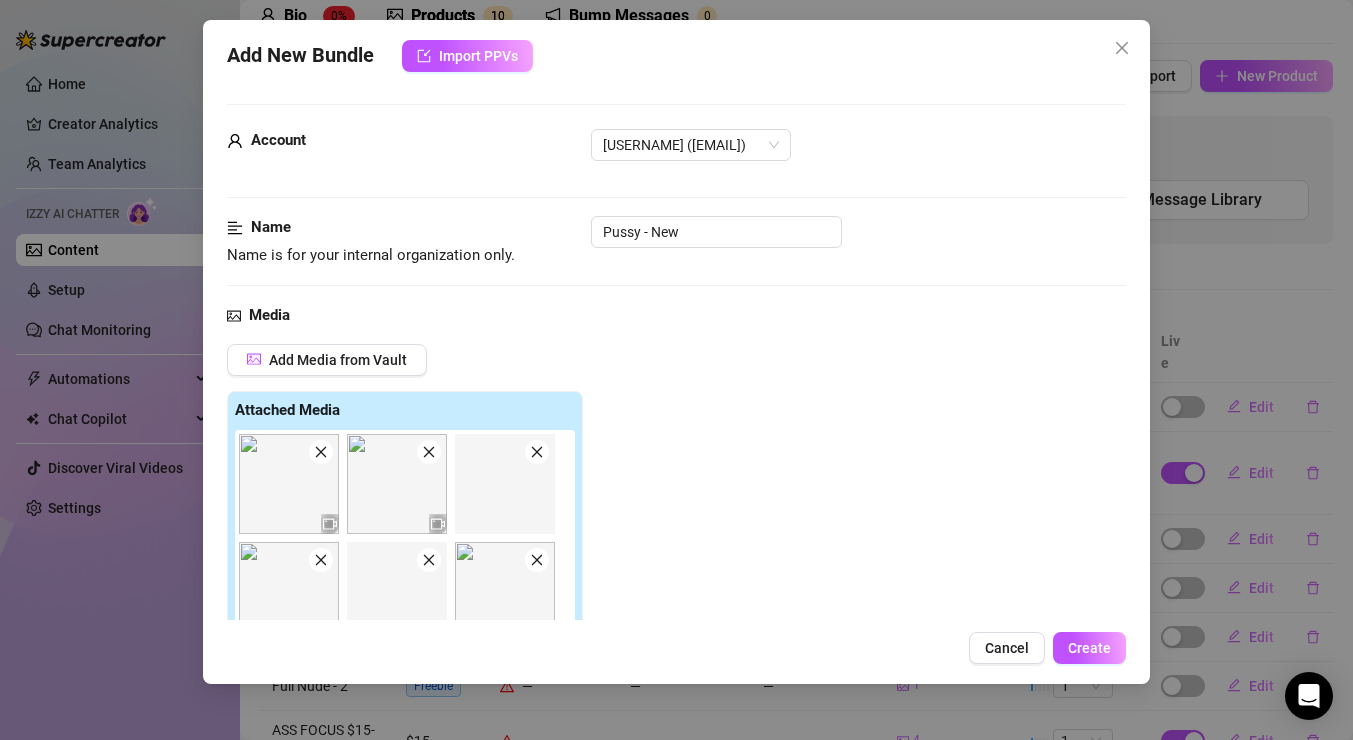 type on "Type your message here..." 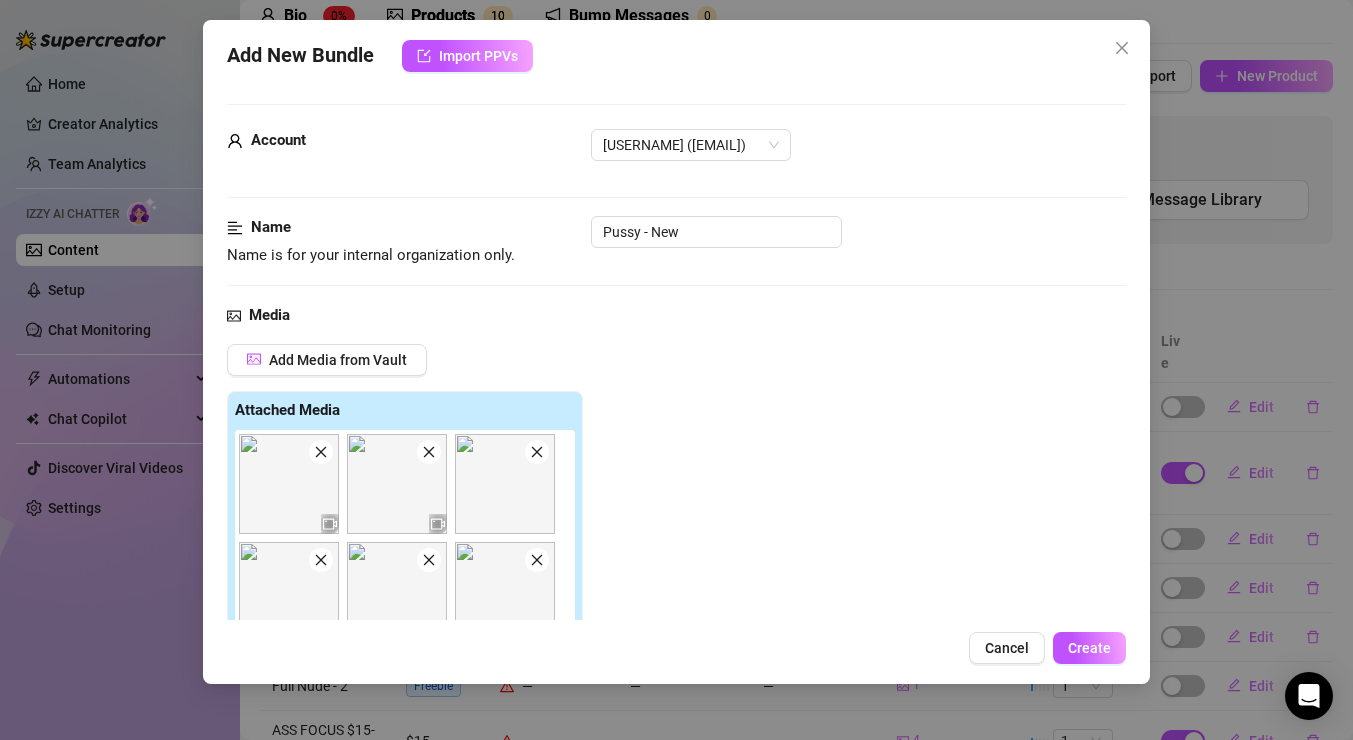 click on "Import Product from ... My Message Library Recently Sent PPVs Best Selling PPVs Mass Messages Vault Folders # Message Media Price Folder Added               1 {name} thanks baby 😘😘😘 - - Mar 21, 2024 Import 2 this makes me so horny...I want to show you another pic I took today 😏 - - Mar 21, 2024 Import 3 Same here I'm currently sitting on my bed naked and bored. Do you want to enjoy yourself today? - - Mar 21, 2024 Import 4 Can I end your day with a naughty twist? 😏 - - Mar 21, 2024 Import 5 What would you do if I saw me like this on your bed right now? - - Mar 21, 2024 Import 6 are you up for a custom video? - - Mar 21, 2024 Import 7 Would you pull down my undies using your teeth or just slide it to the side? - - Mar 21, 2024 Import 8 What are you doing right now? - - Mar 21, 2024 Import 9 What are you doing right now? - - Mar 21, 2024 Import 10 Do you like to see my shower bundle for $40? 6 videos, just for you! - - Mar 21, 2024 Import 1 2 3 4 Name Media       BJ BUNDLE $30-NEW 3 4" at bounding box center [676, 370] 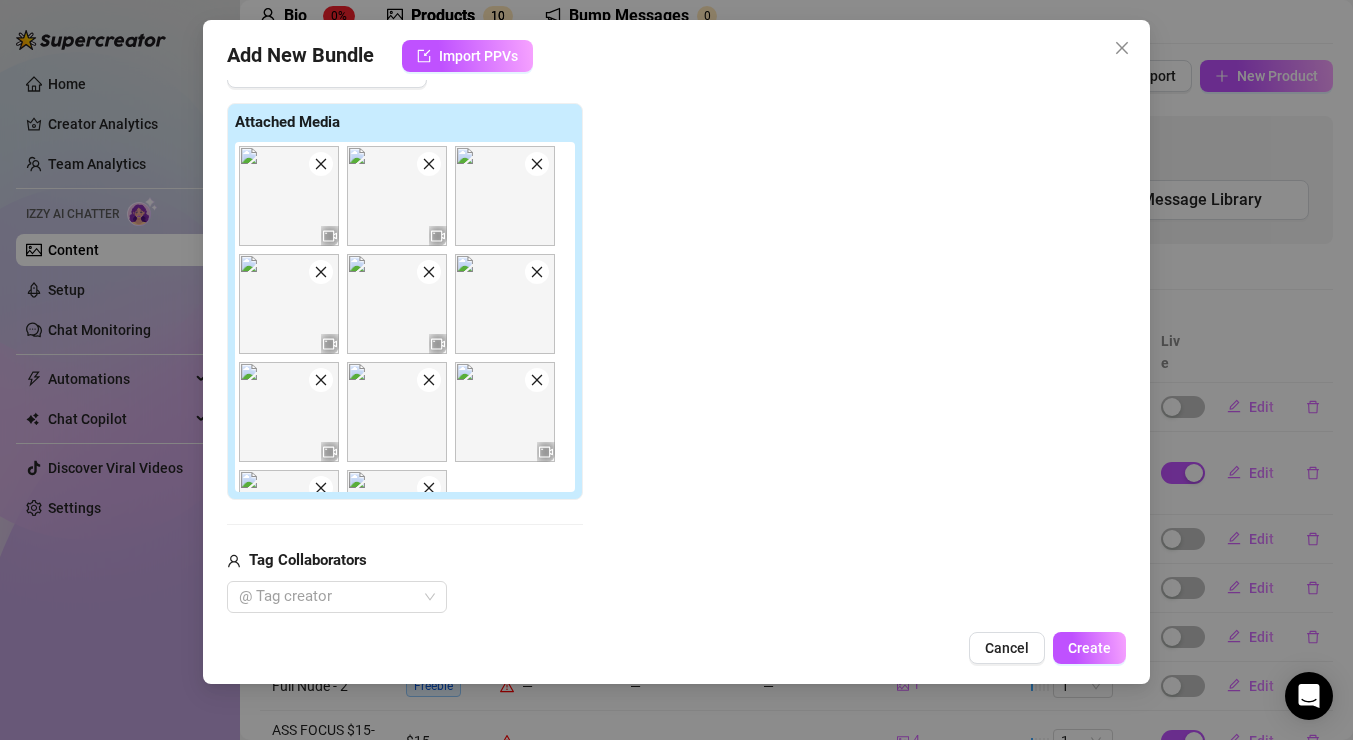 click 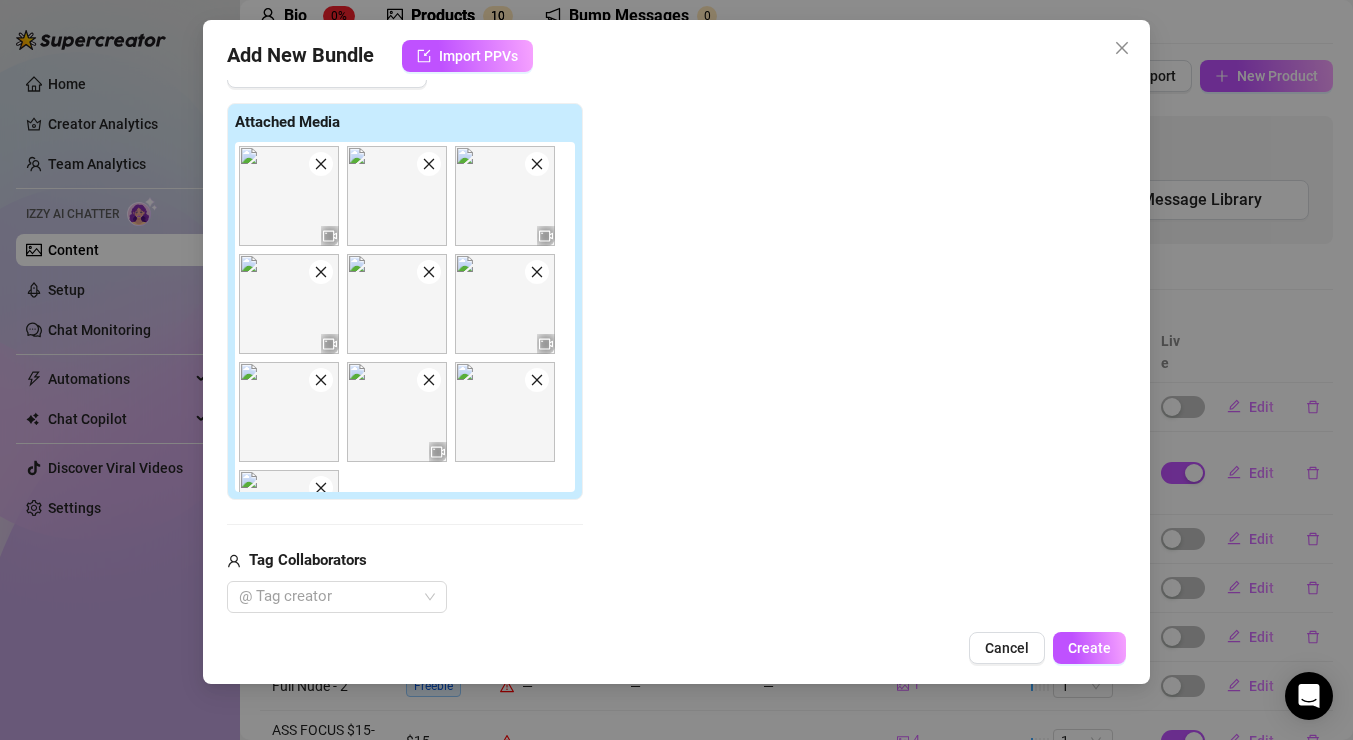 click at bounding box center [397, 196] 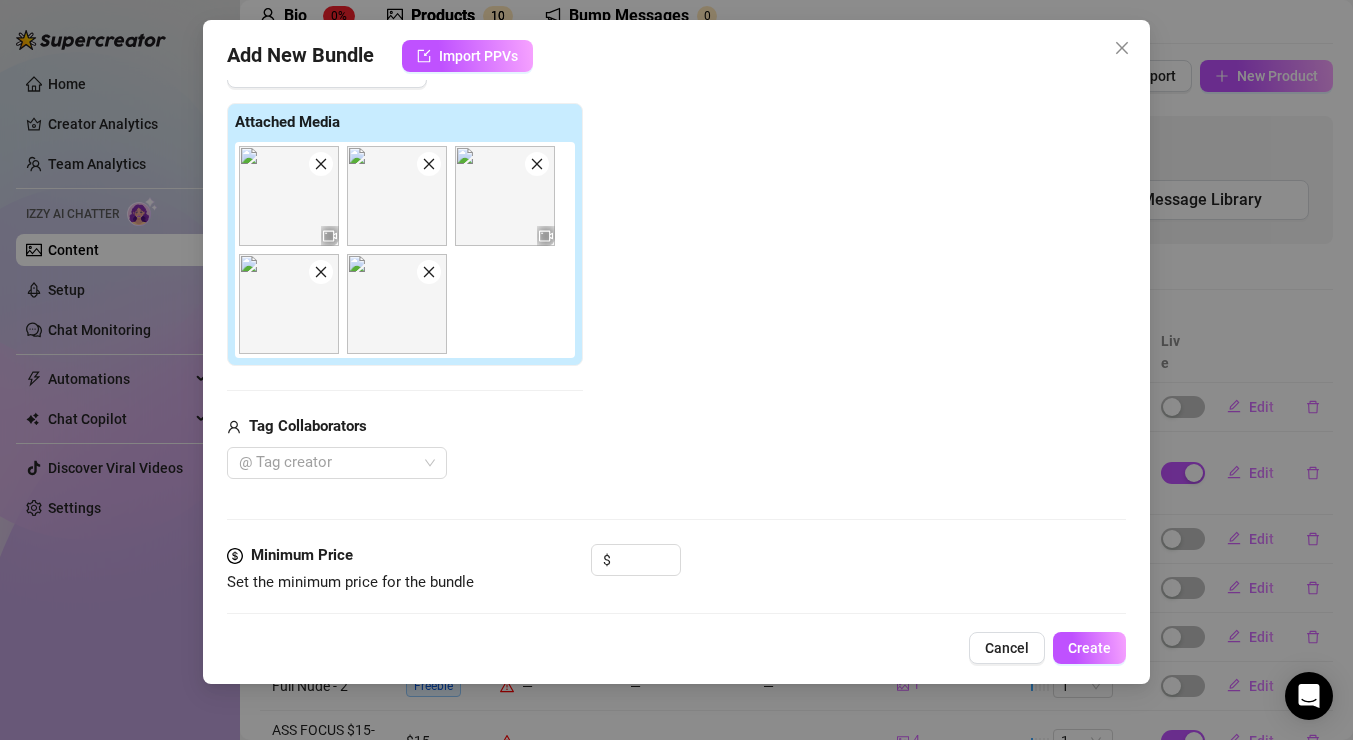 click at bounding box center (429, 164) 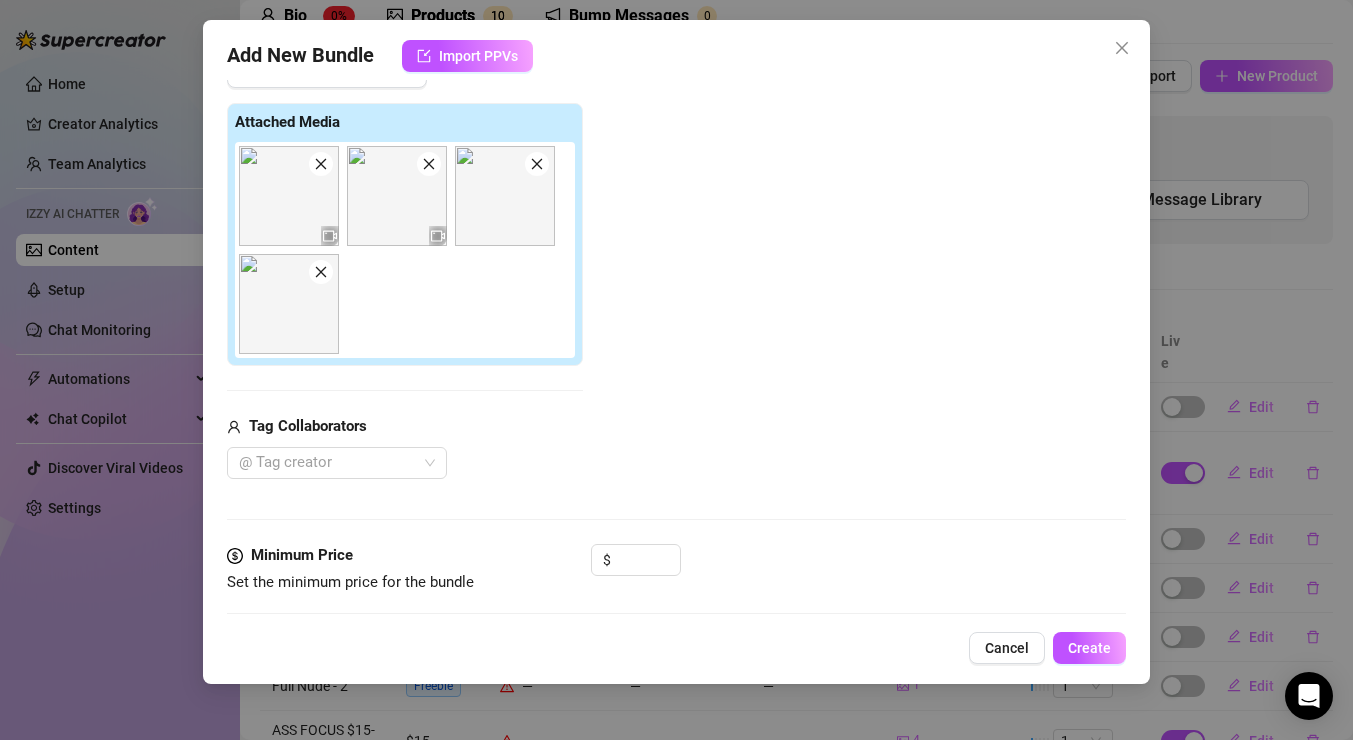 click at bounding box center (429, 164) 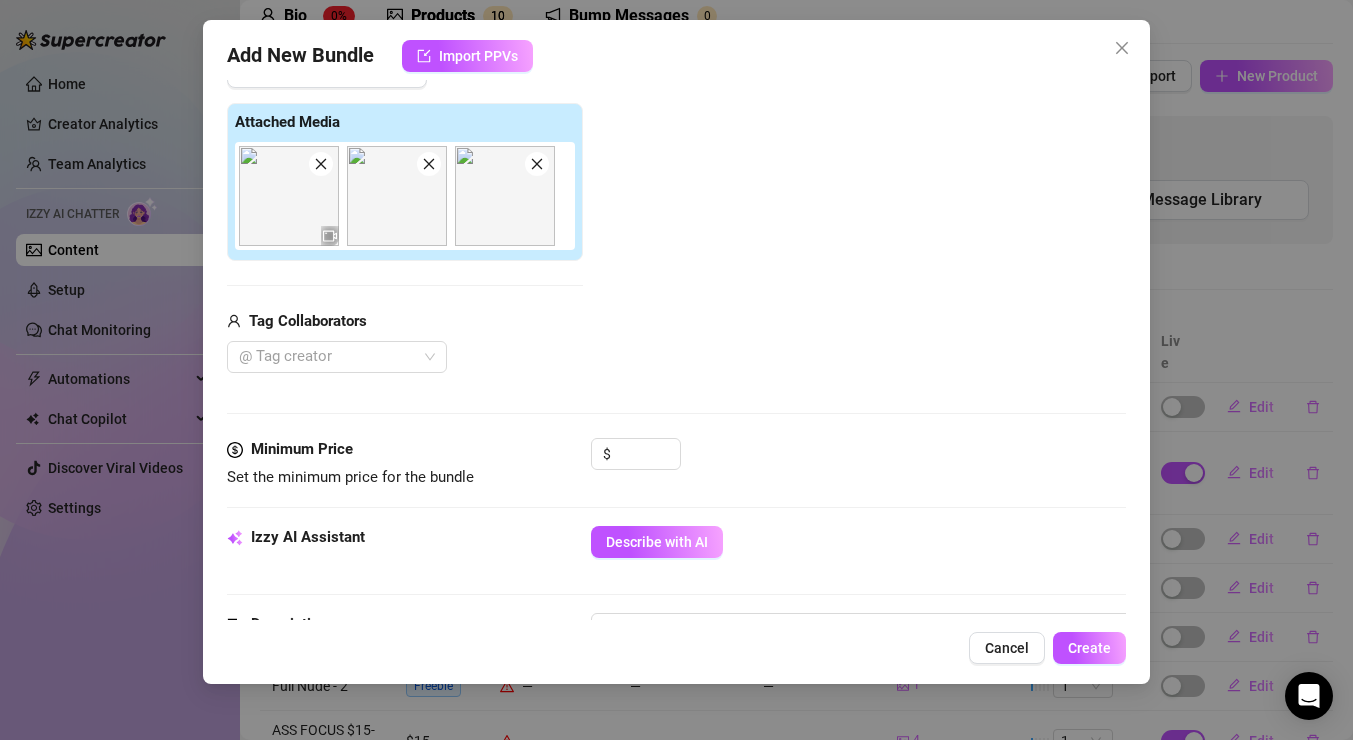 click at bounding box center [429, 164] 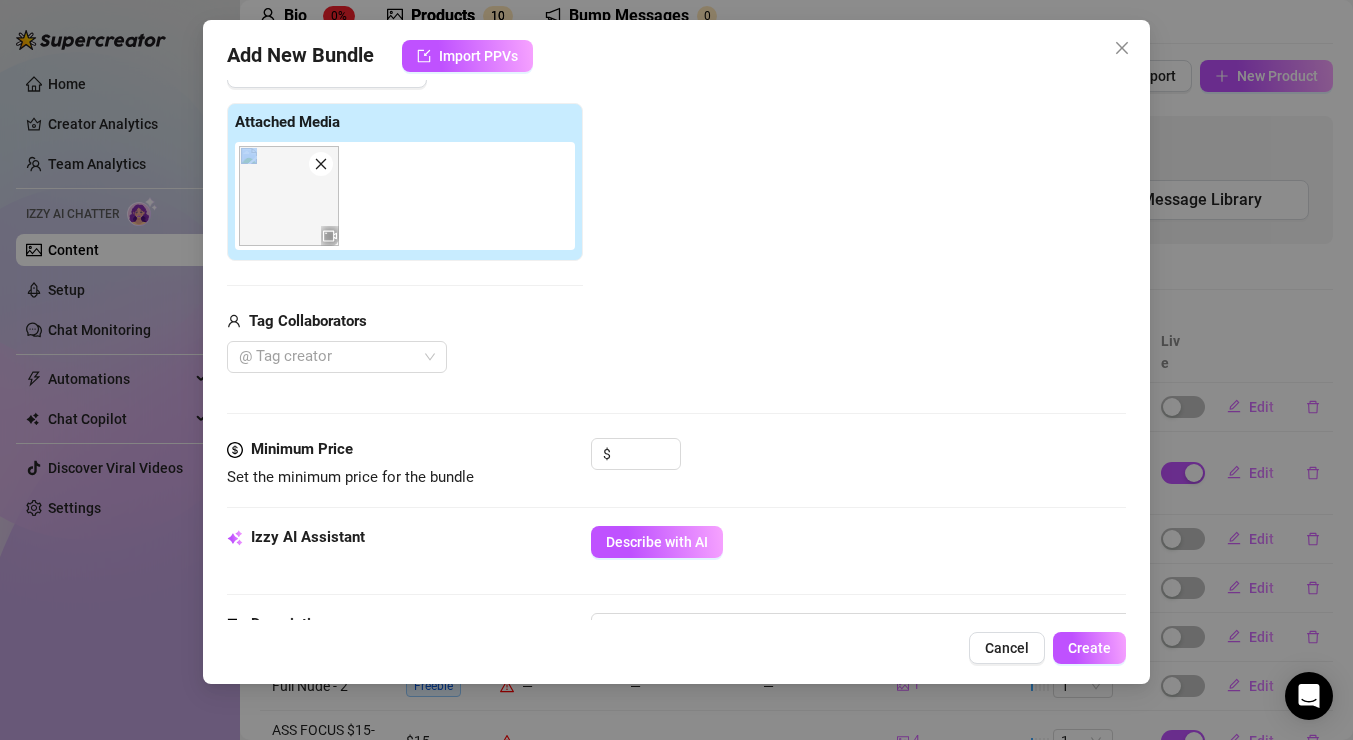 click at bounding box center (409, 196) 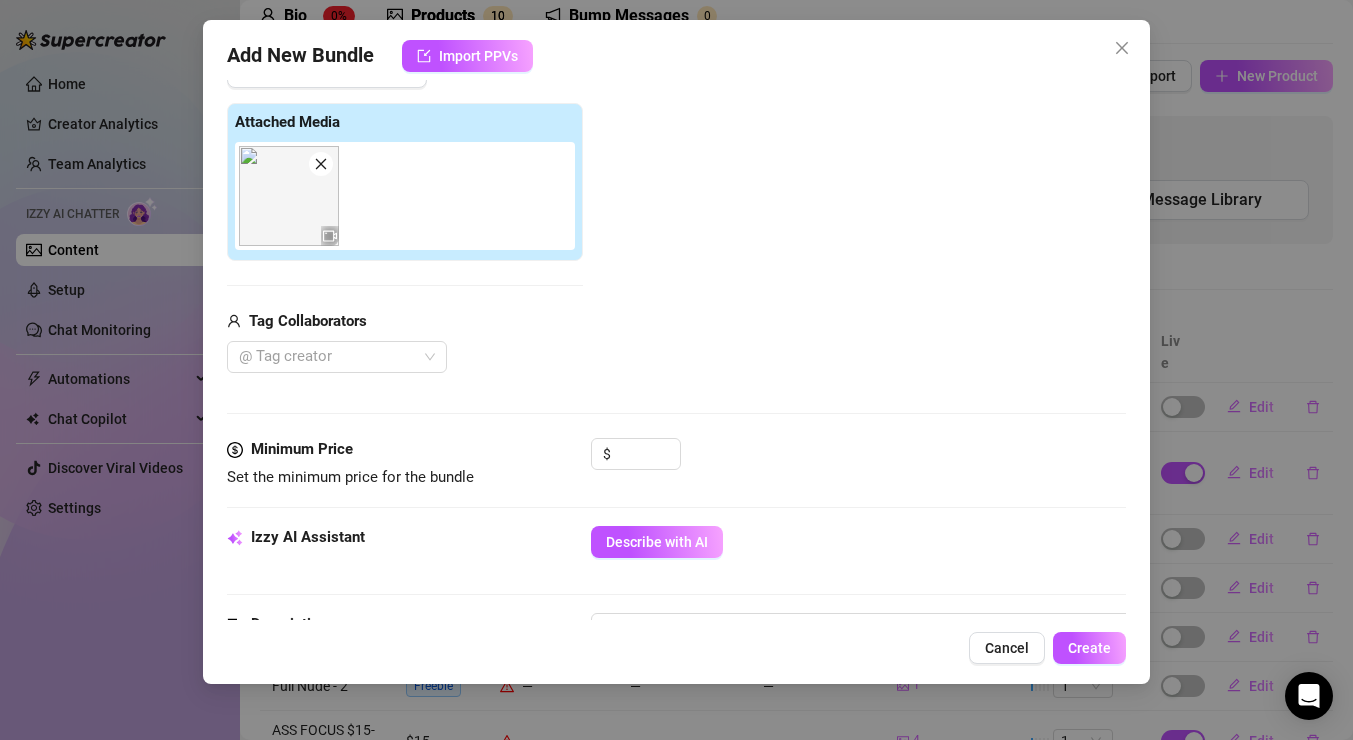drag, startPoint x: 818, startPoint y: 213, endPoint x: 809, endPoint y: 225, distance: 15 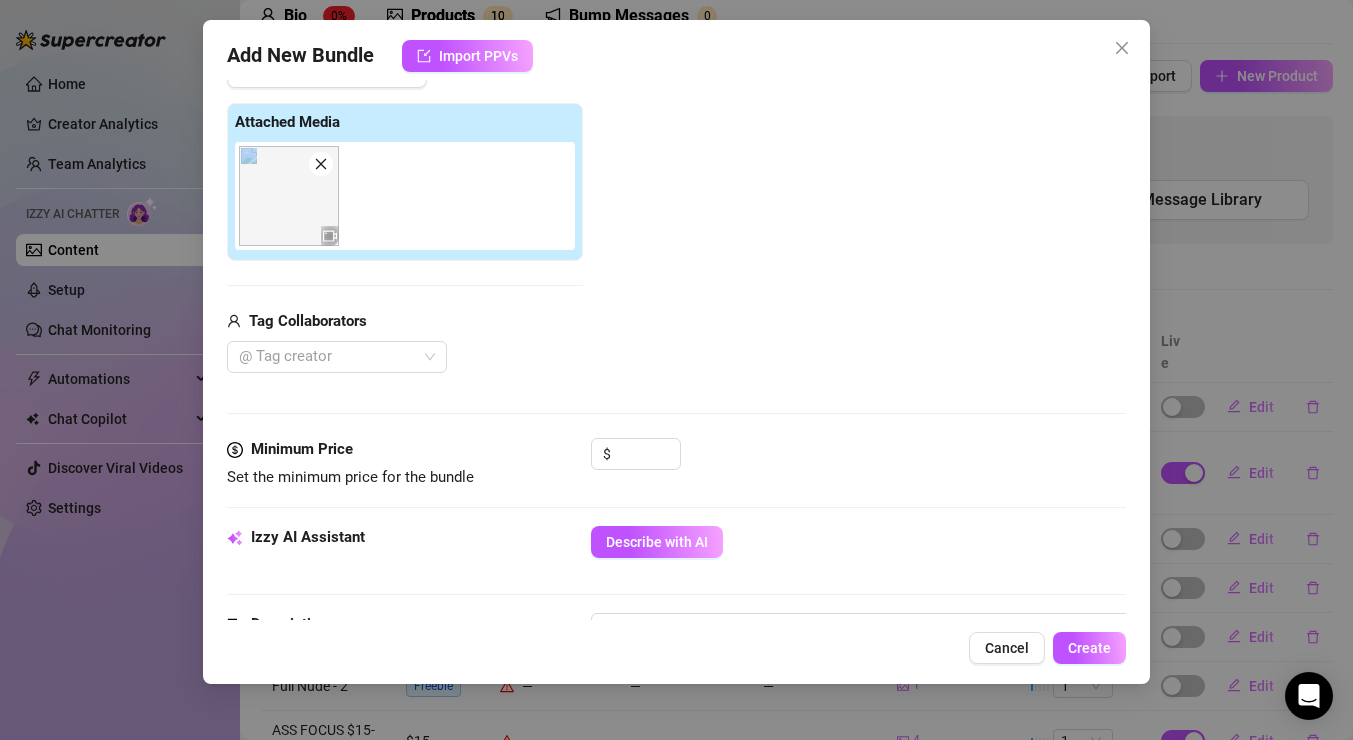 click on "Add Media from Vault Attached Media Tag Collaborators   @ Tag creator" at bounding box center (676, 215) 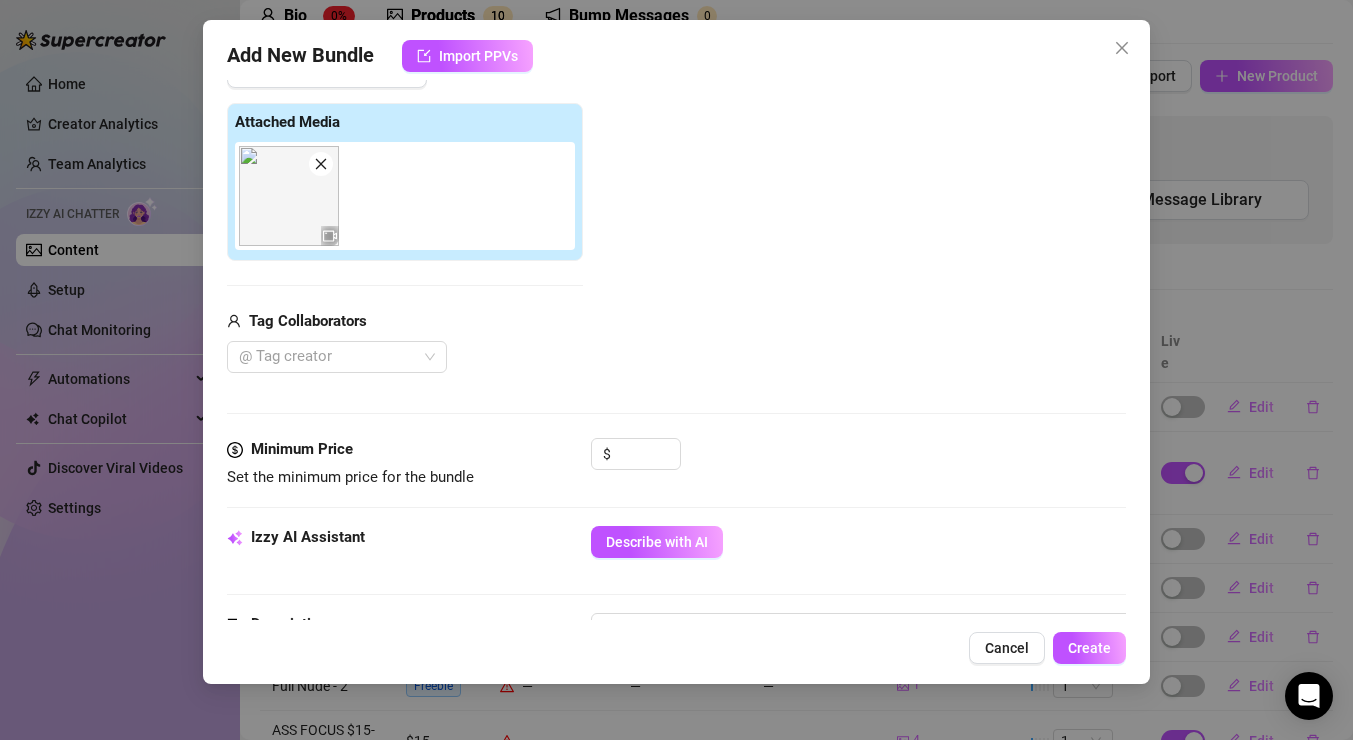scroll, scrollTop: 0, scrollLeft: 0, axis: both 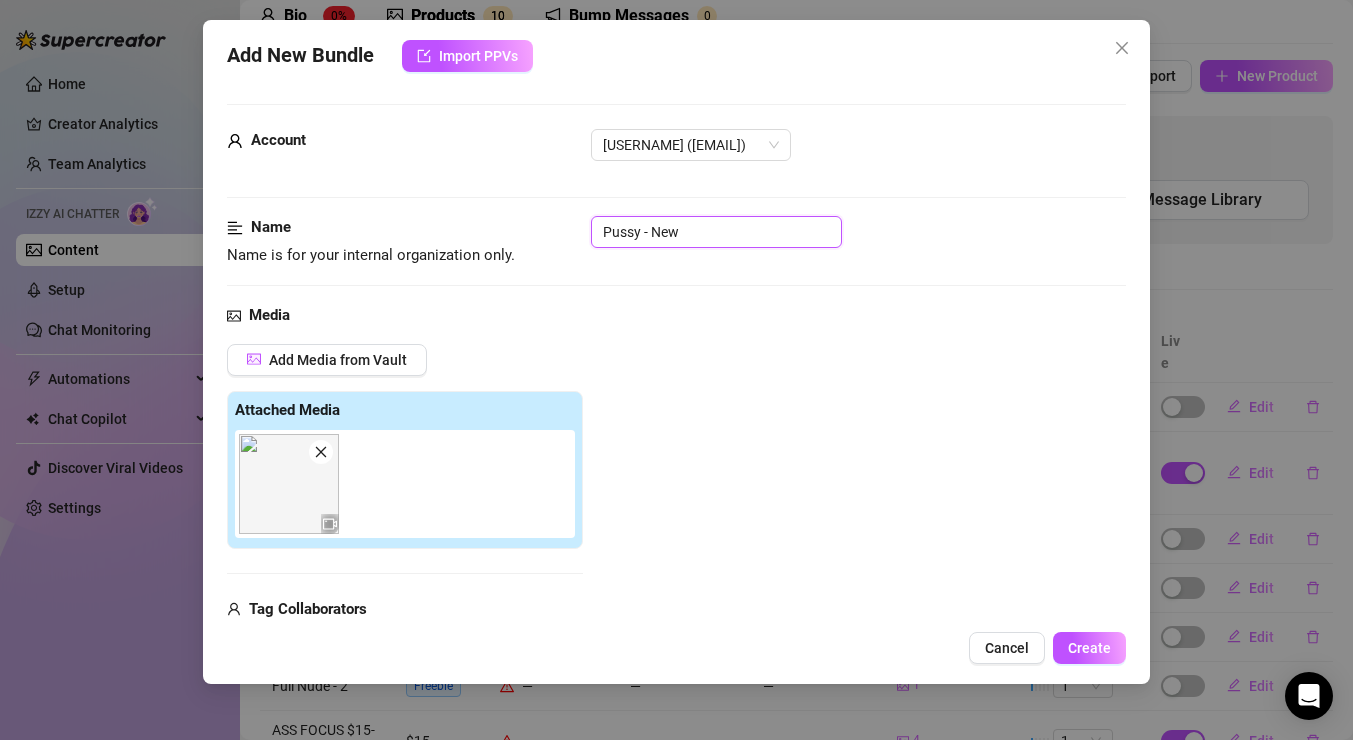 click on "Pussy - New" at bounding box center [716, 232] 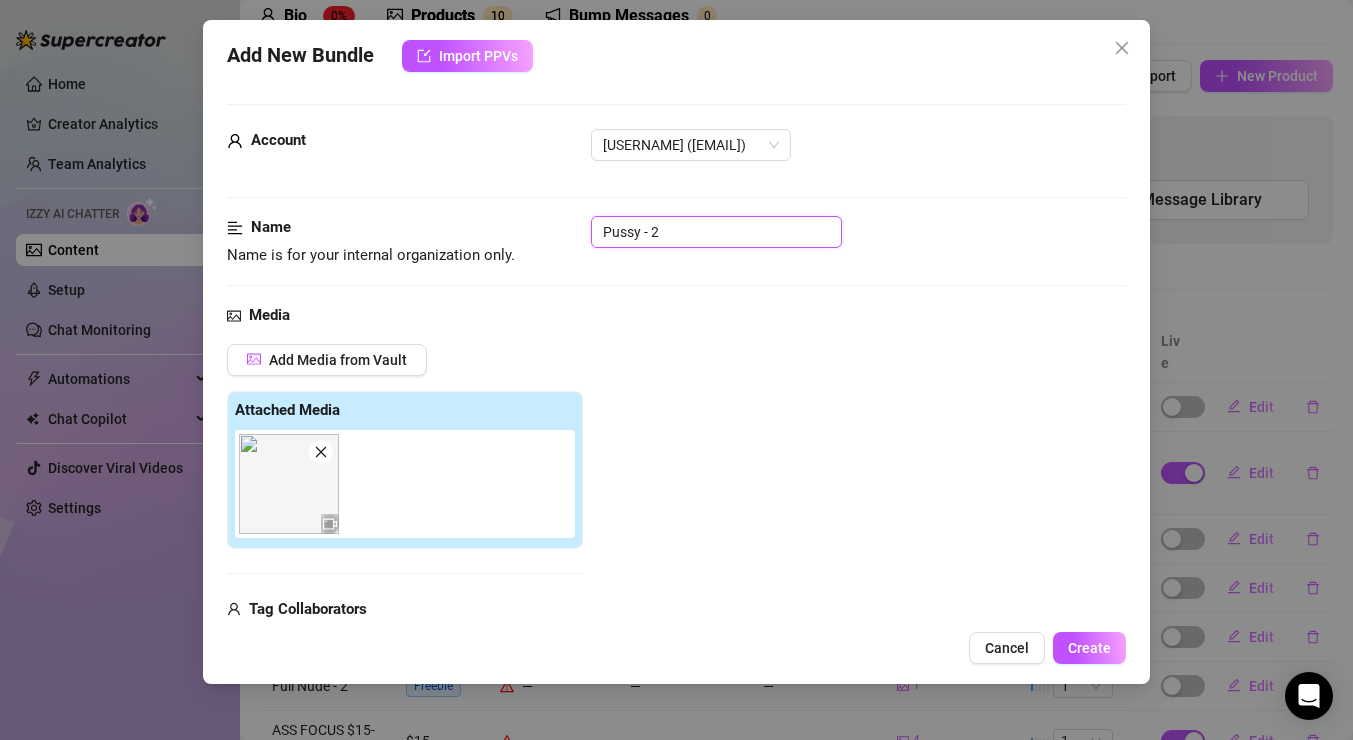 type on "Pussy - 2" 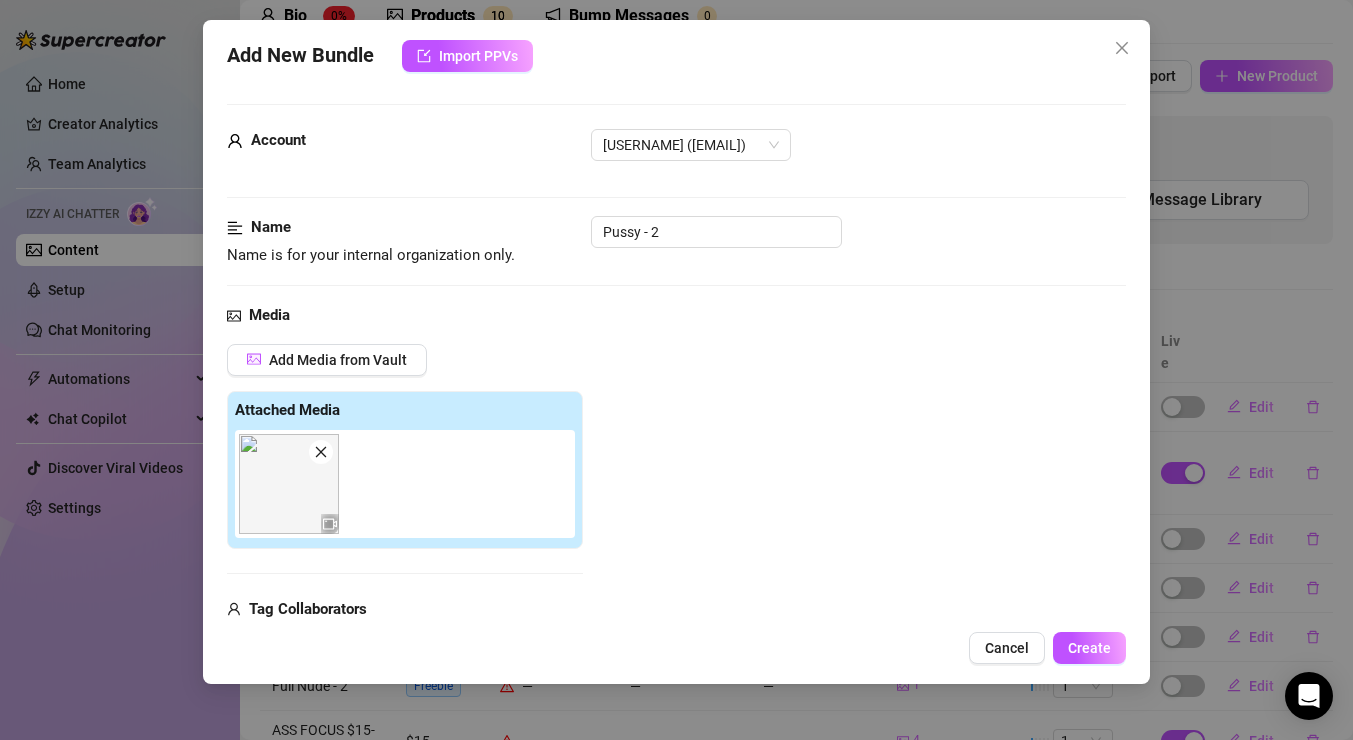 click on "Create" at bounding box center [1089, 648] 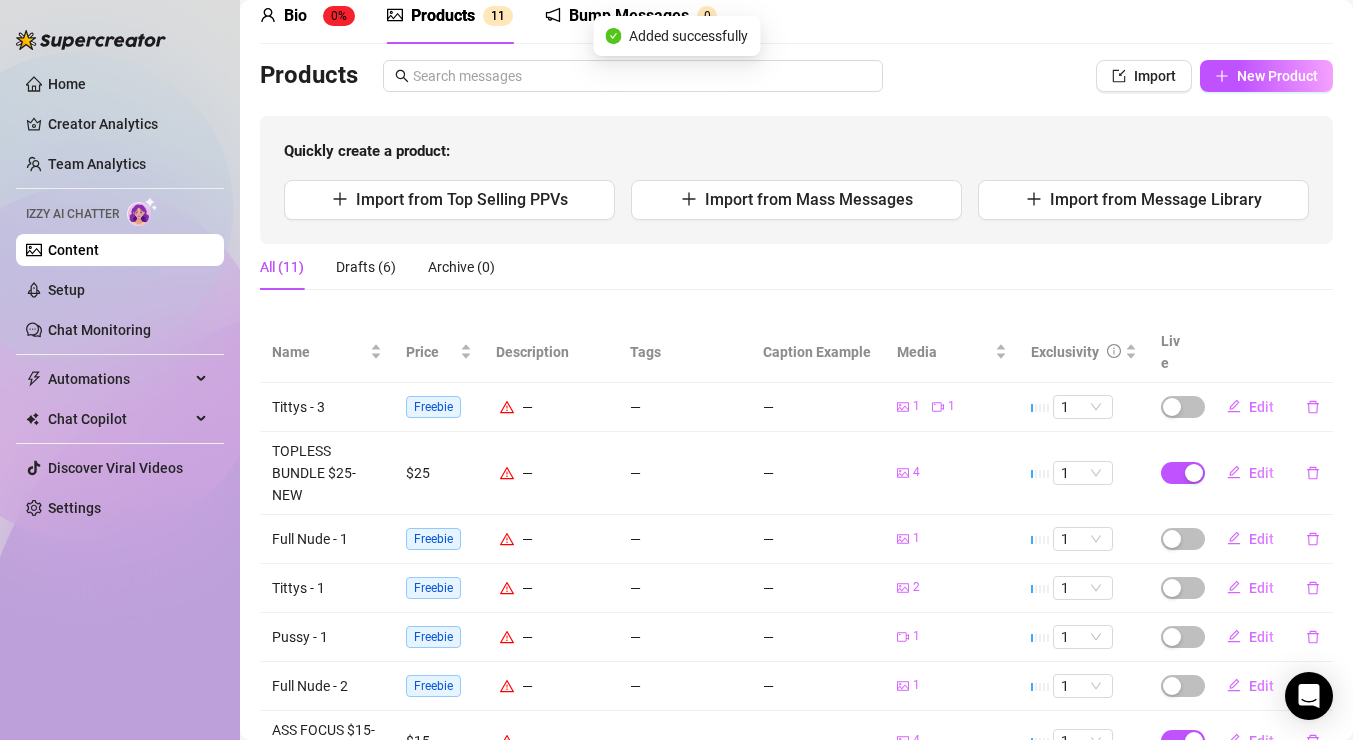 scroll, scrollTop: 135, scrollLeft: 0, axis: vertical 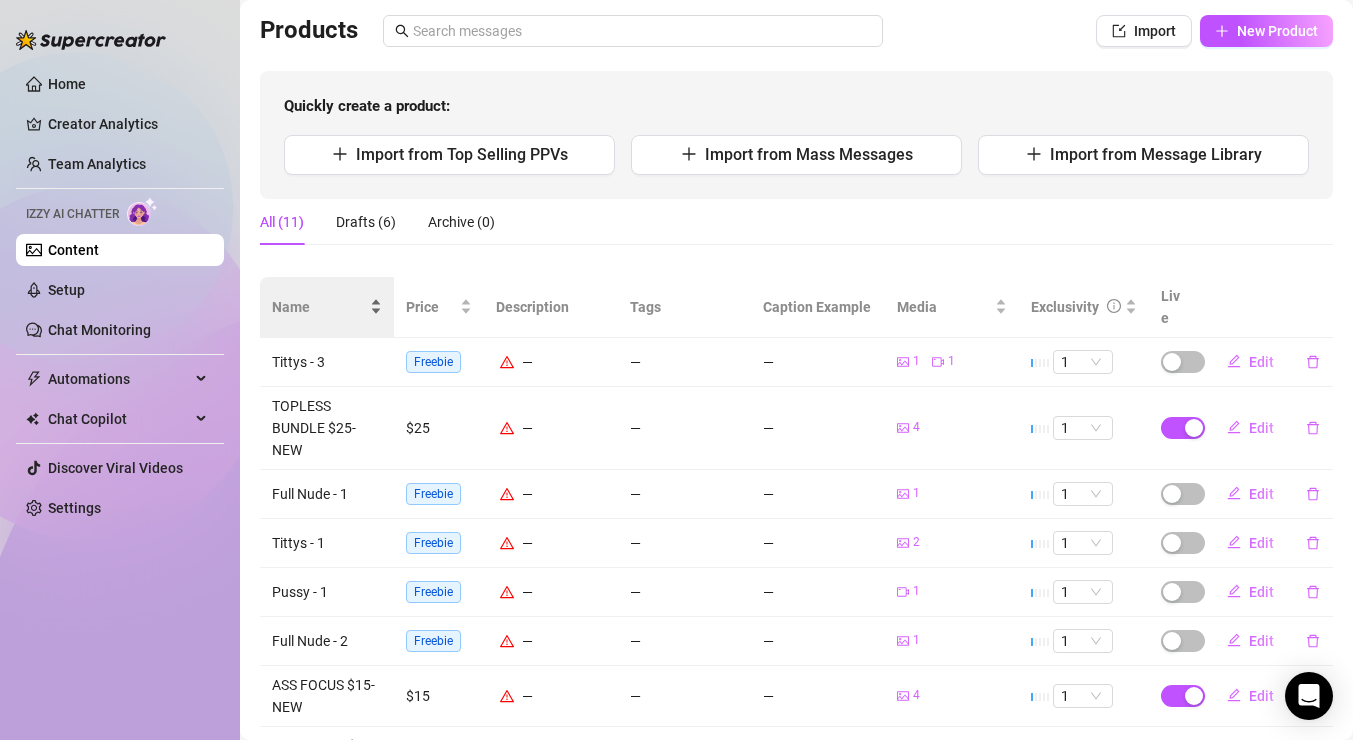 click on "Tittys - 3" at bounding box center (327, 362) 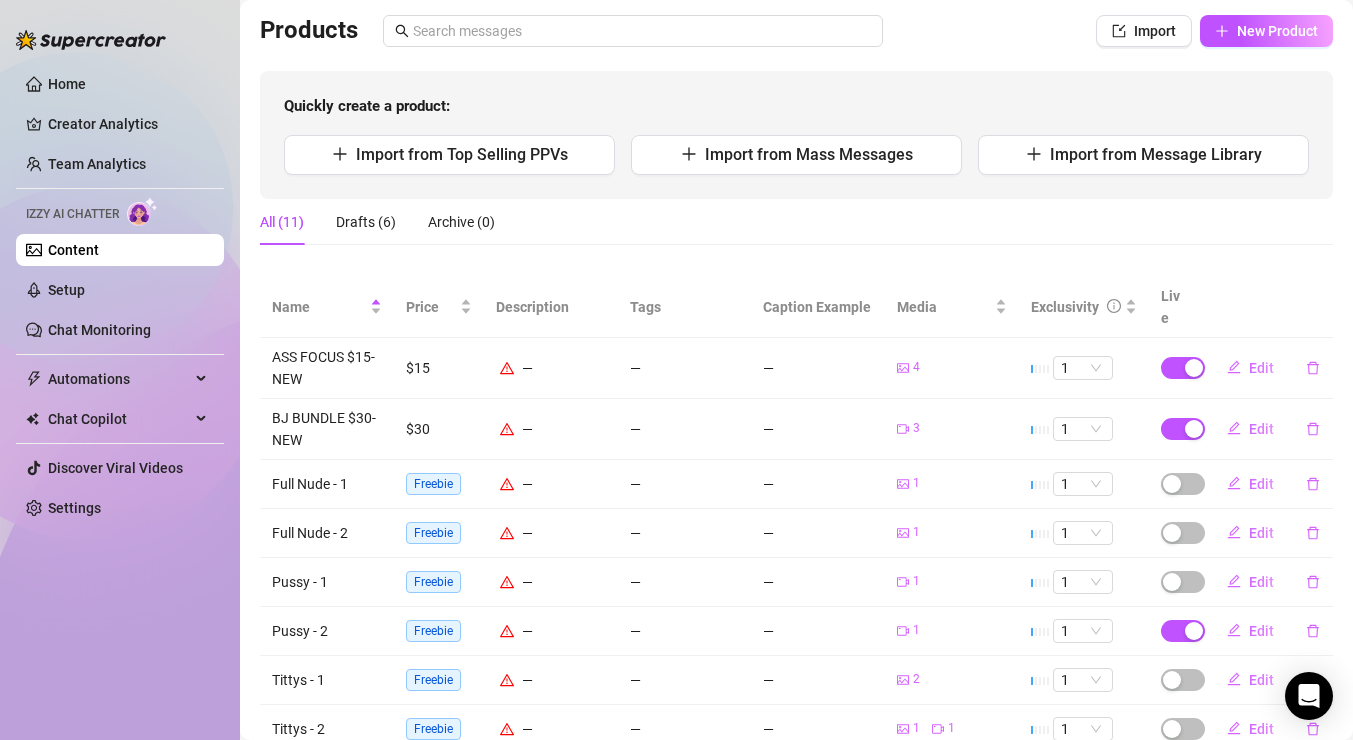 scroll, scrollTop: 267, scrollLeft: 0, axis: vertical 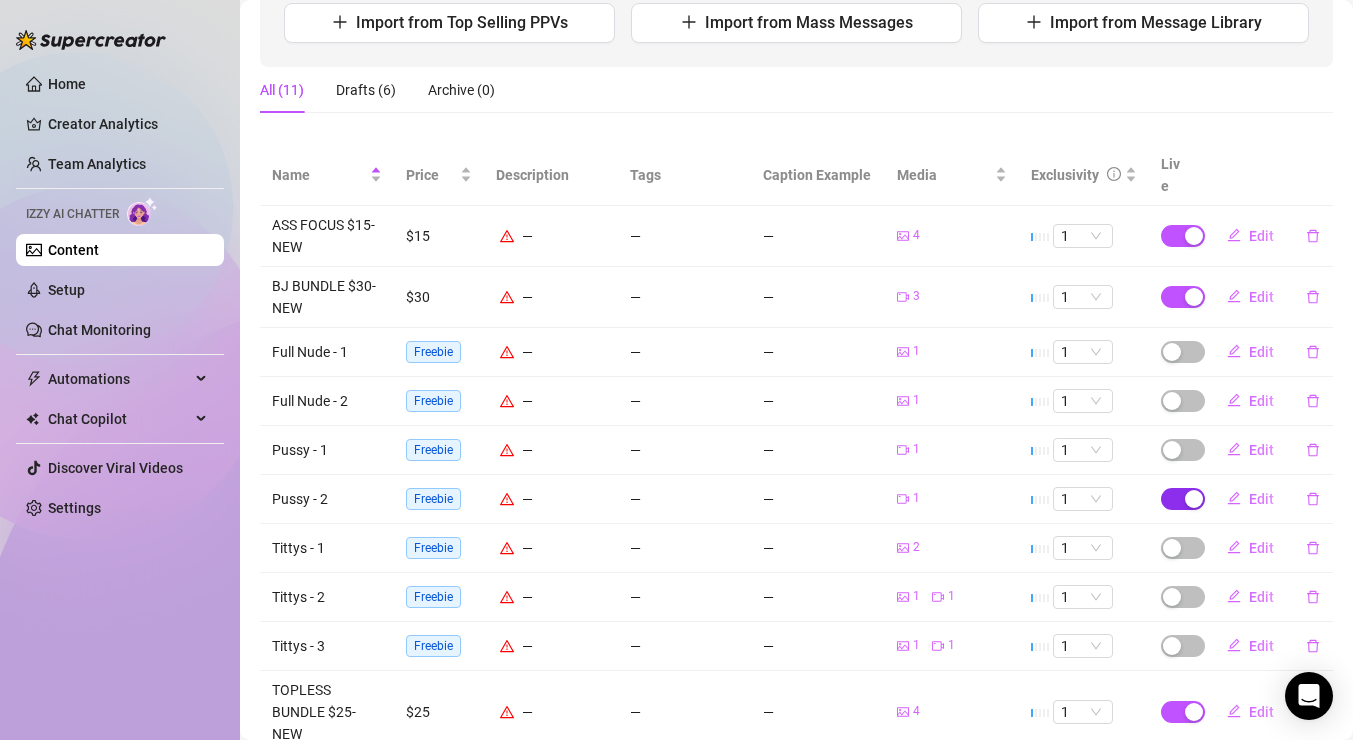 click at bounding box center (1194, 499) 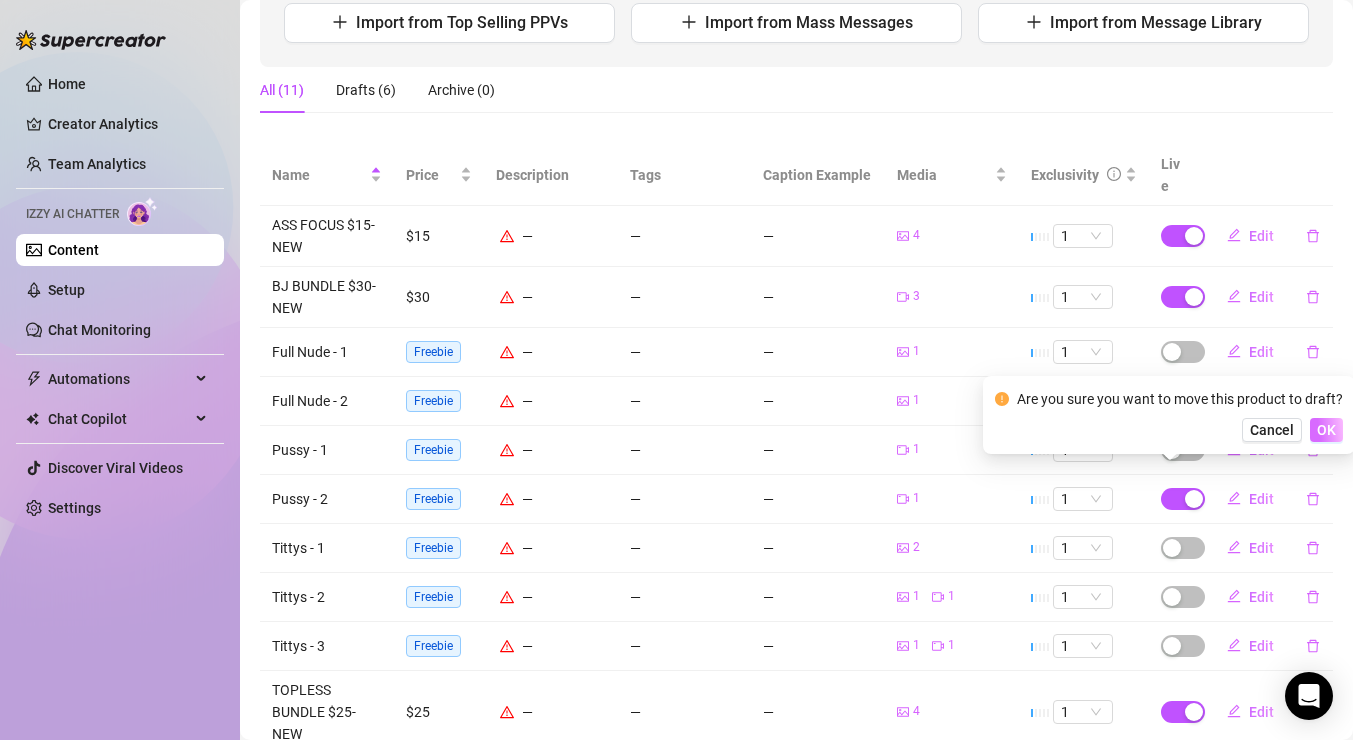 click on "OK" at bounding box center (1326, 430) 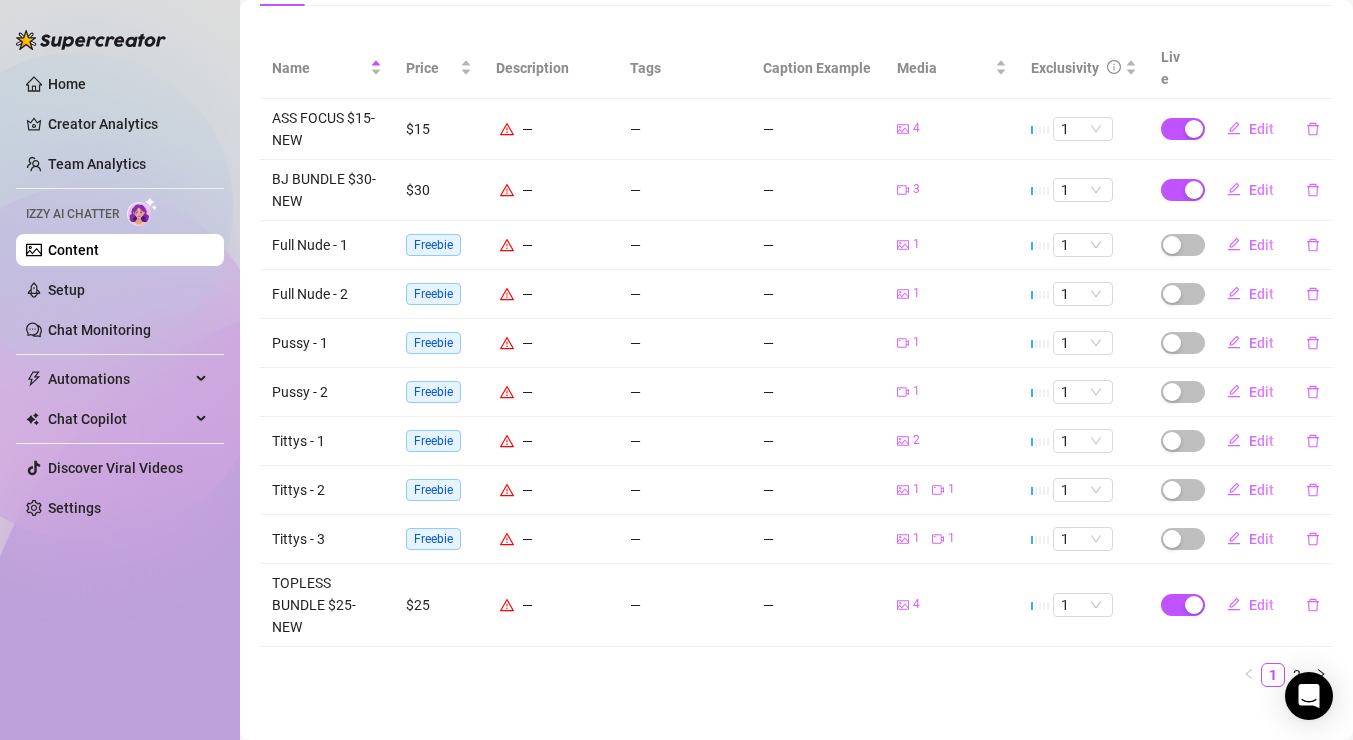 scroll, scrollTop: 0, scrollLeft: 0, axis: both 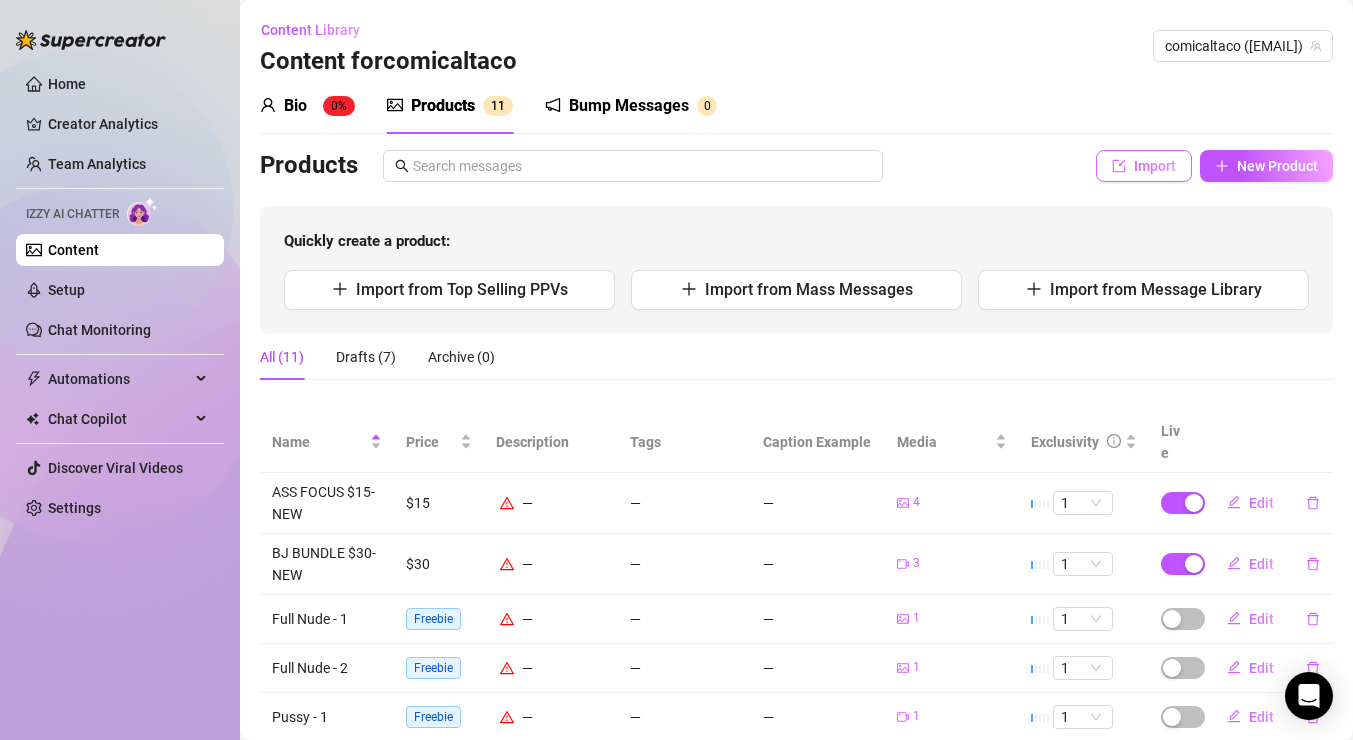 click 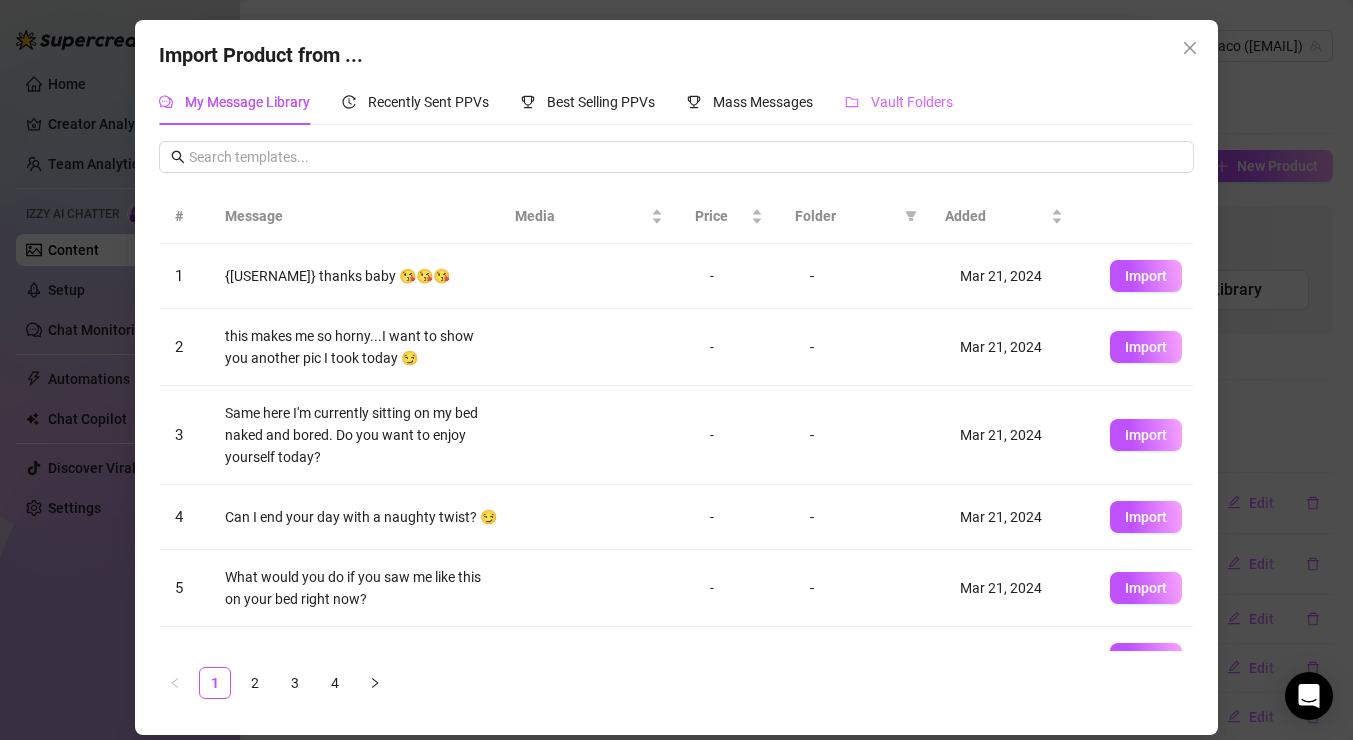 click on "Vault Folders" at bounding box center [899, 102] 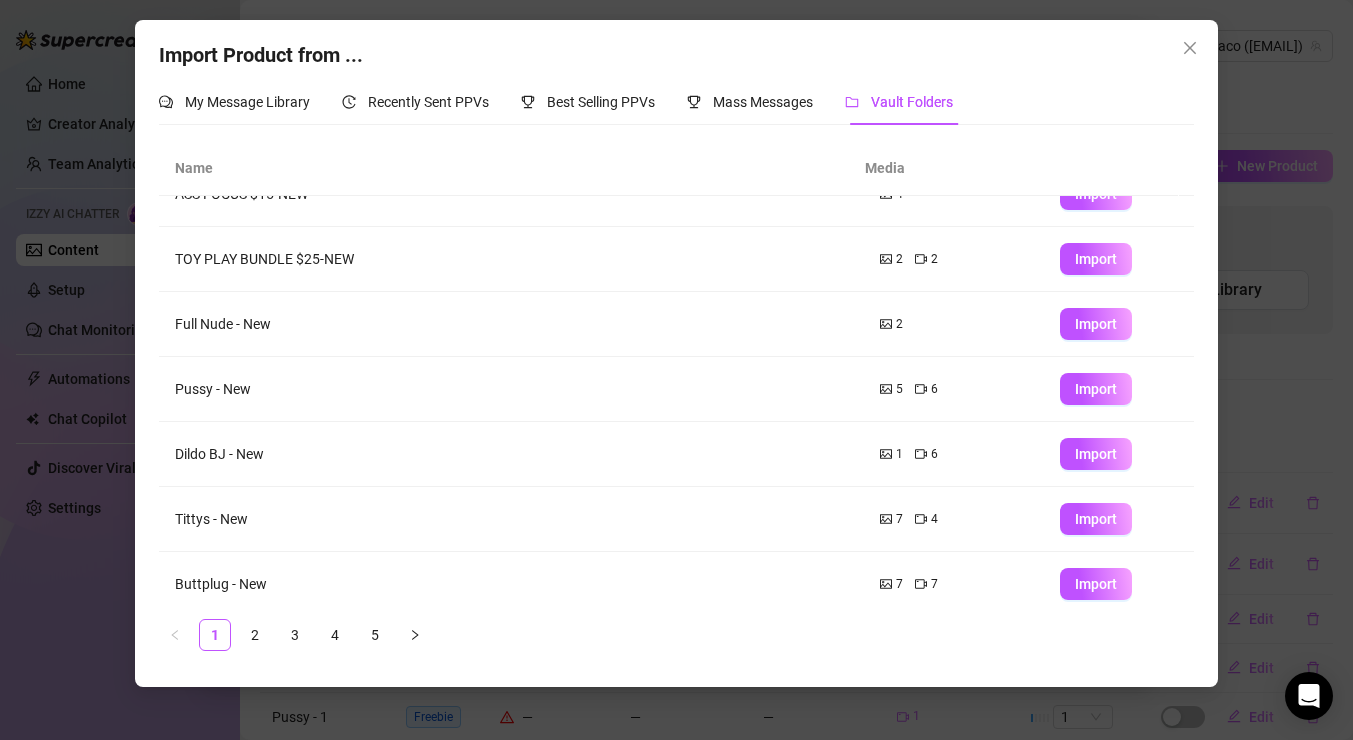 scroll, scrollTop: 243, scrollLeft: 0, axis: vertical 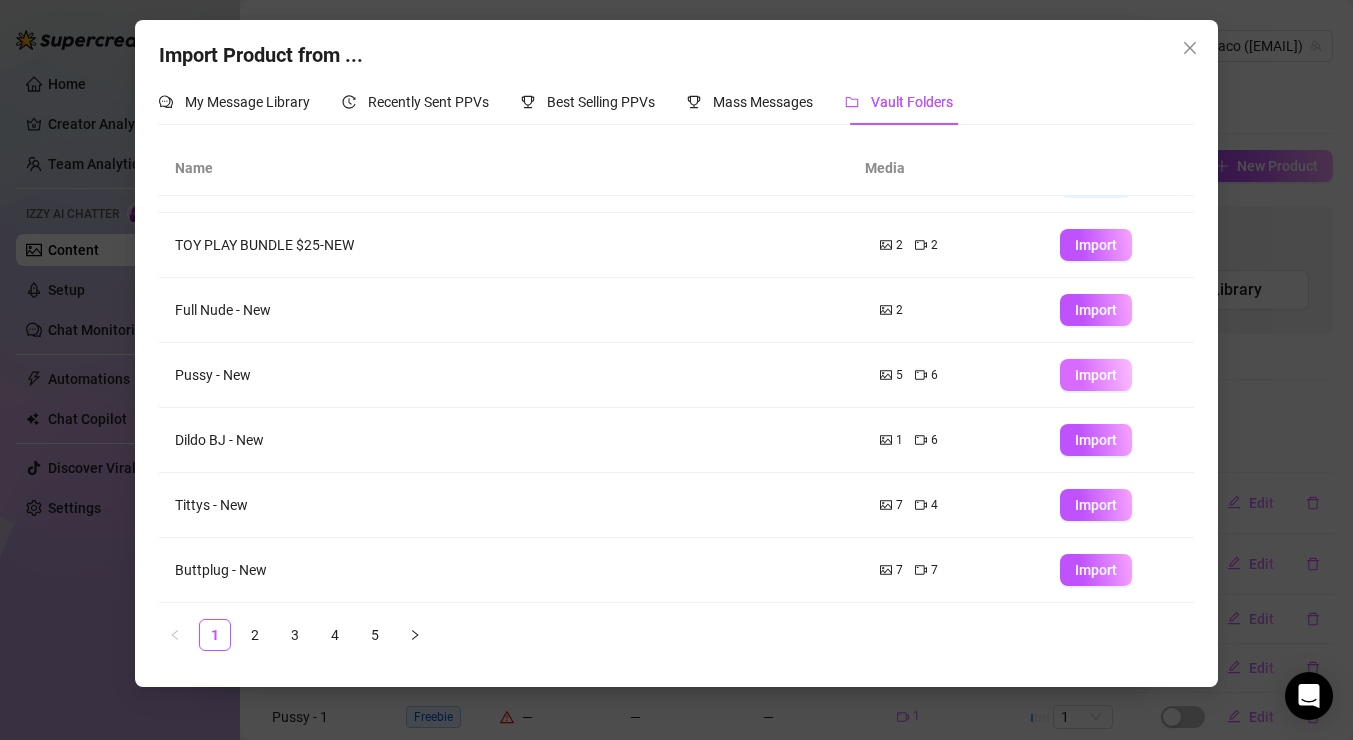 click on "Import" at bounding box center [1096, 375] 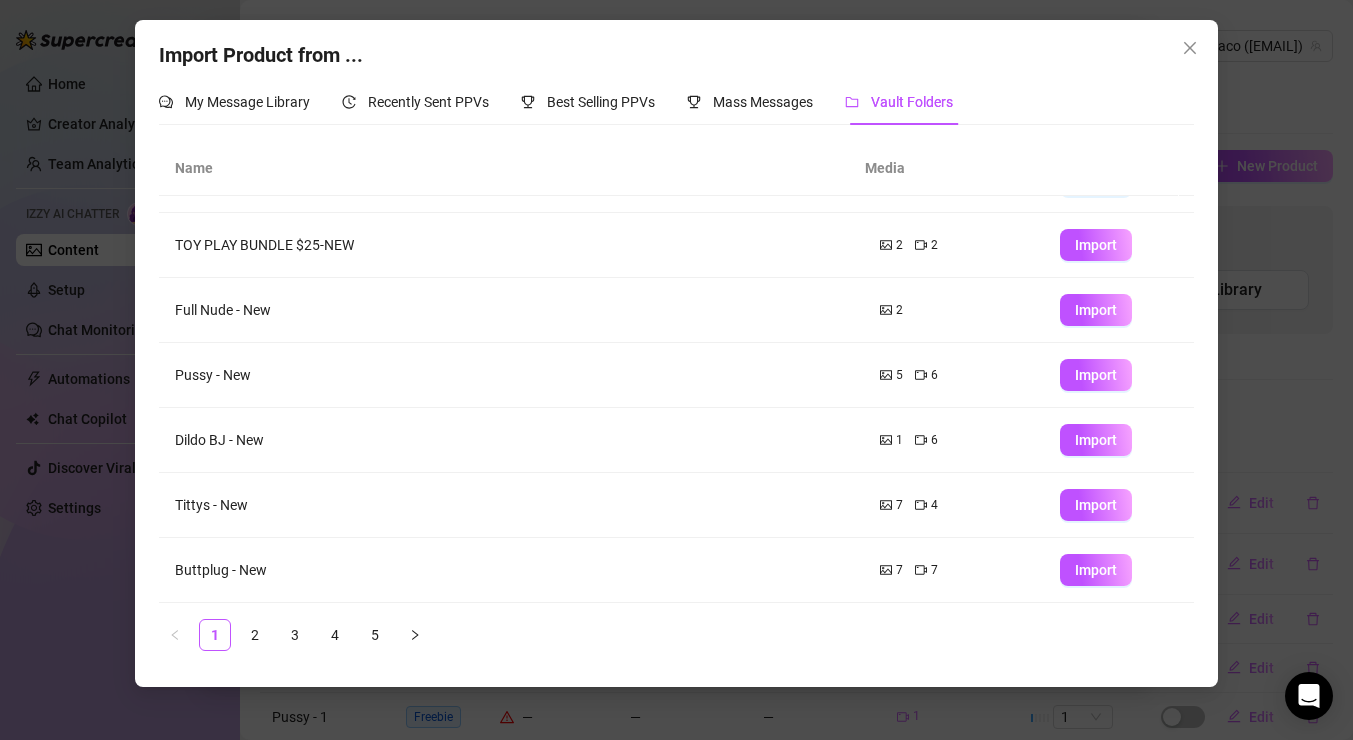 type on "Type your message here..." 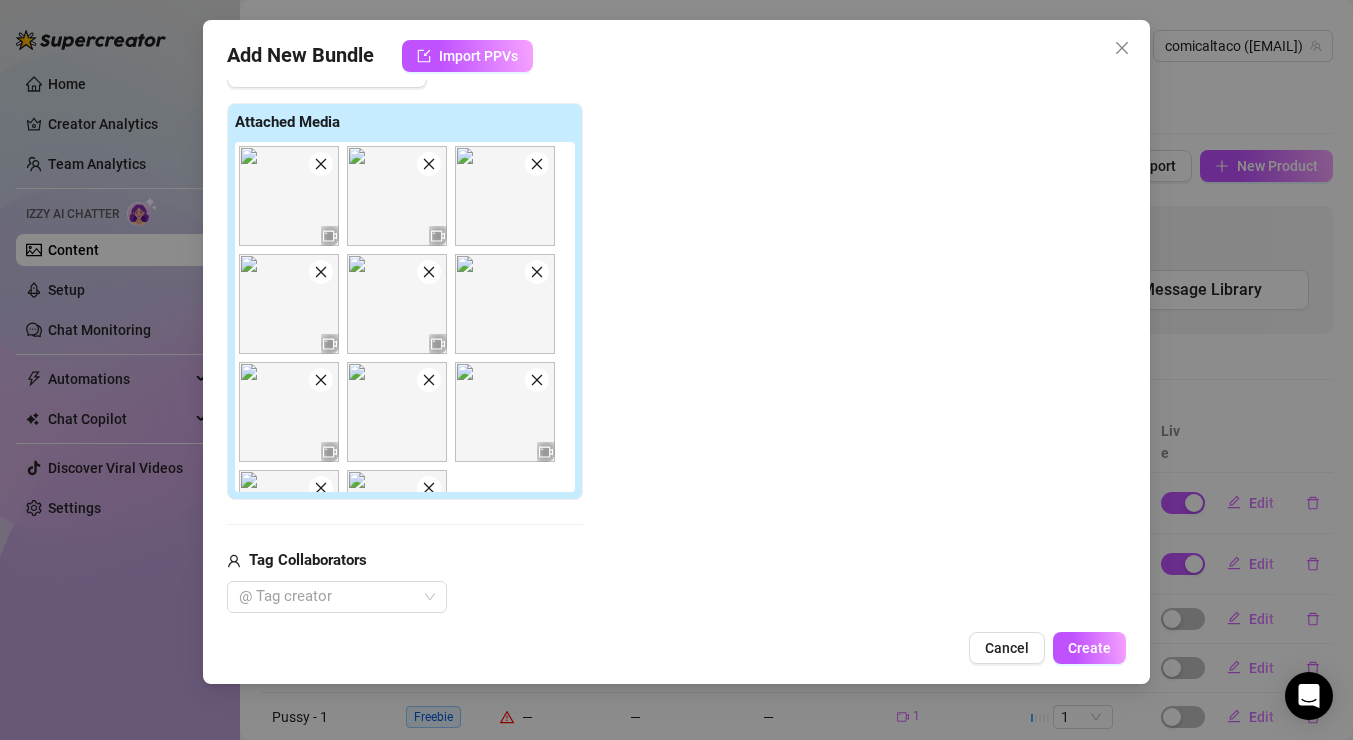 click at bounding box center (321, 164) 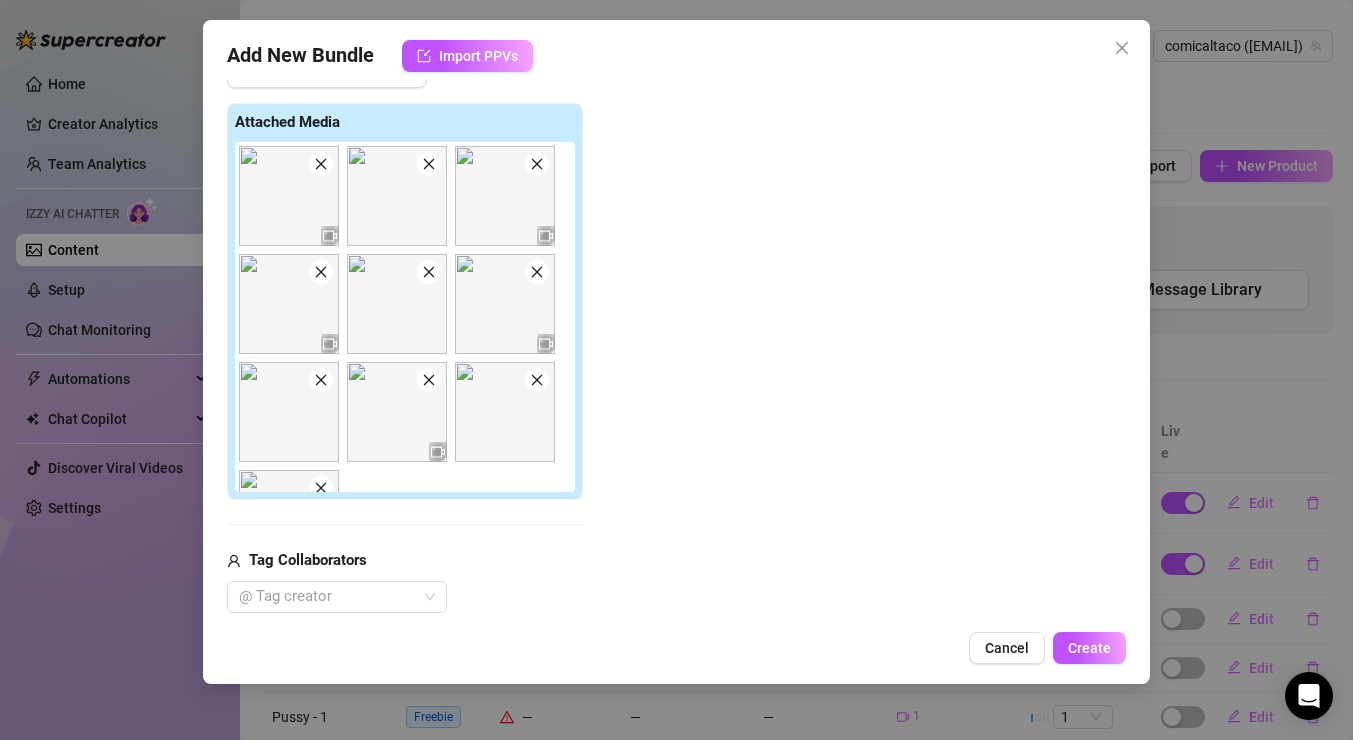 click at bounding box center [321, 164] 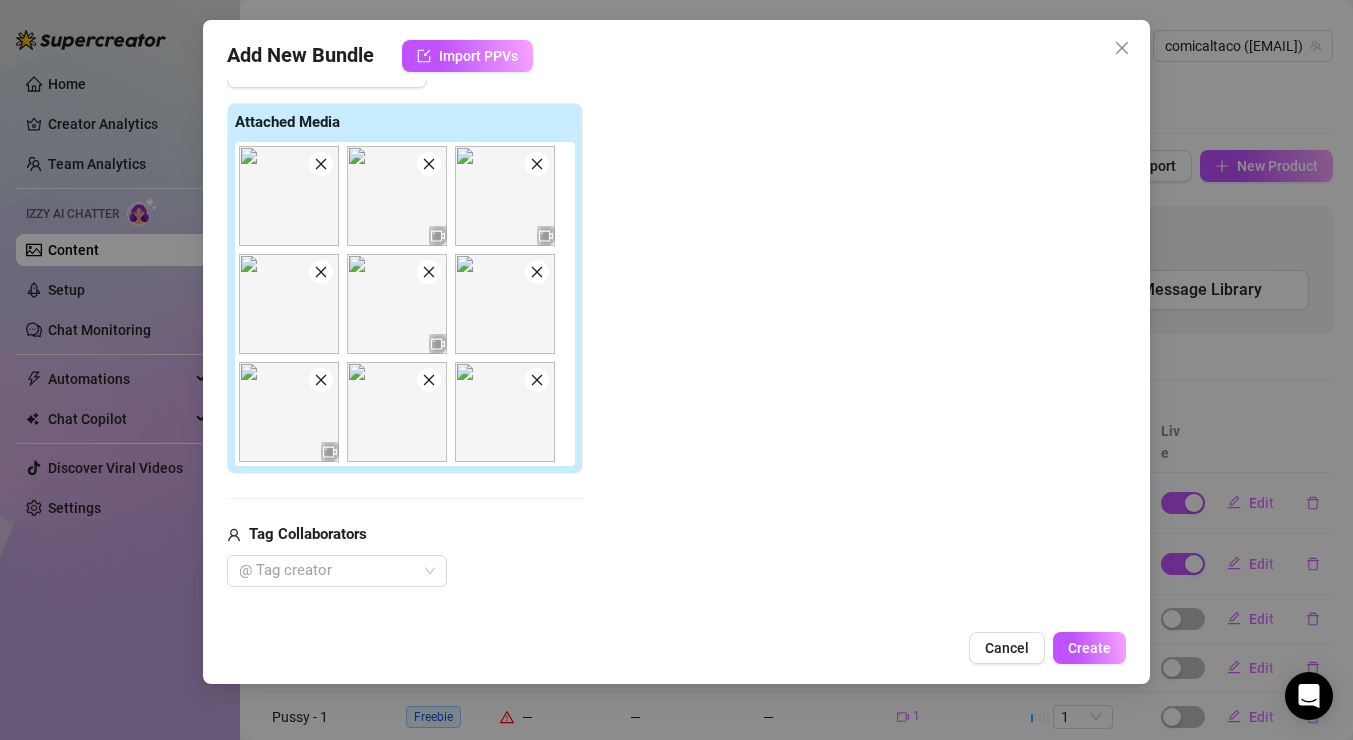 click at bounding box center [429, 164] 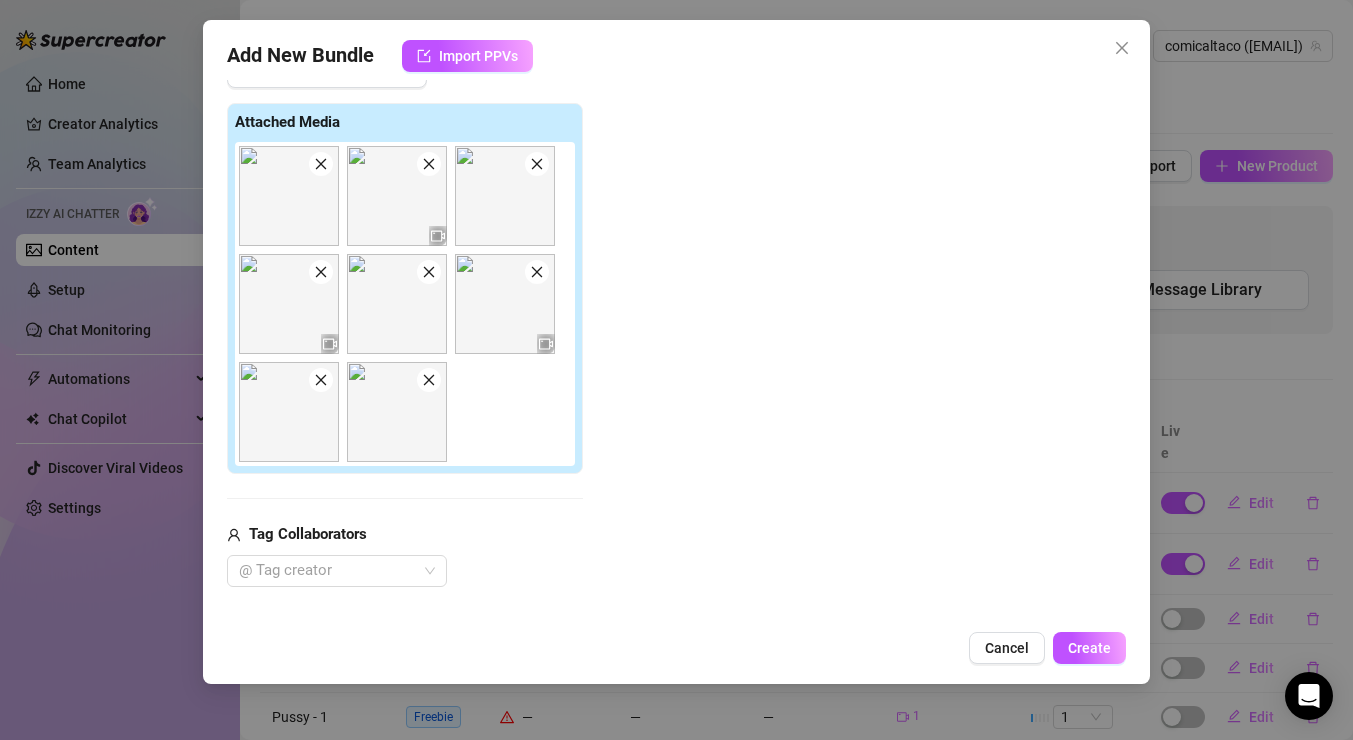 click at bounding box center (429, 164) 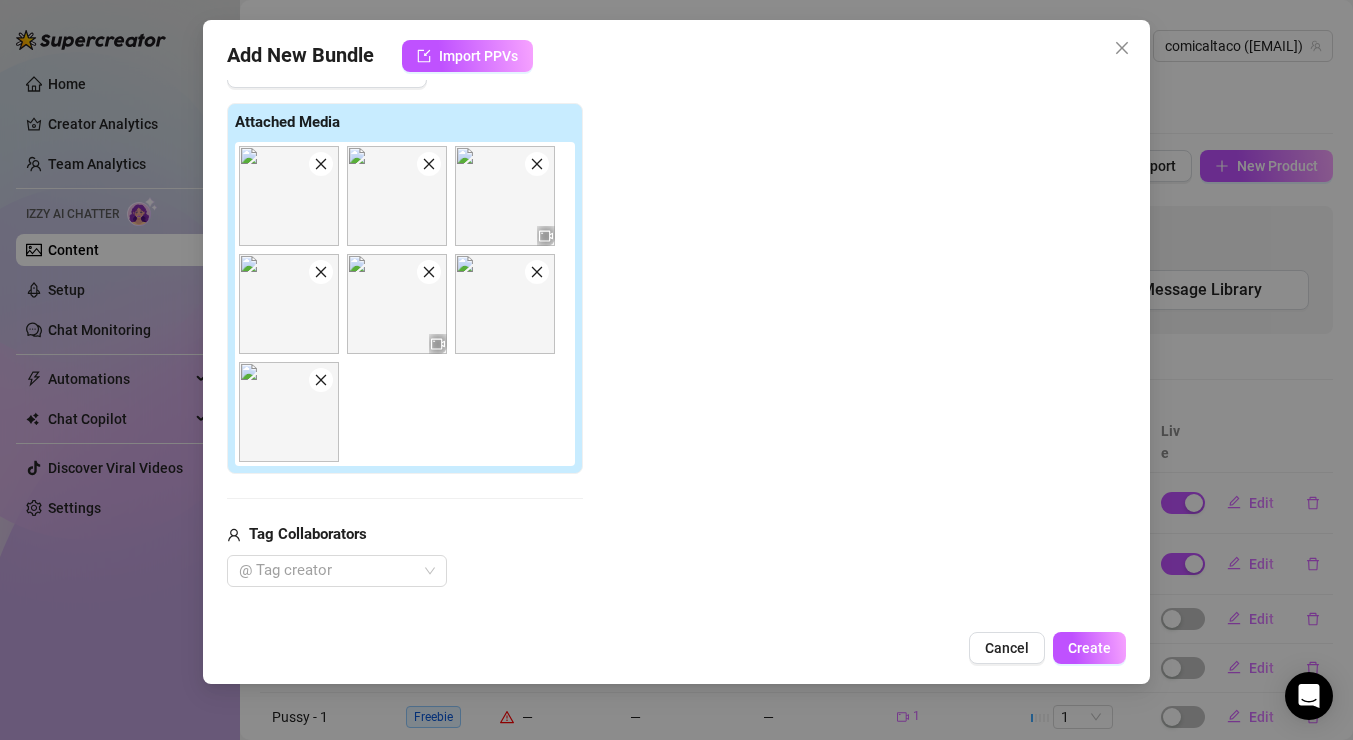 click 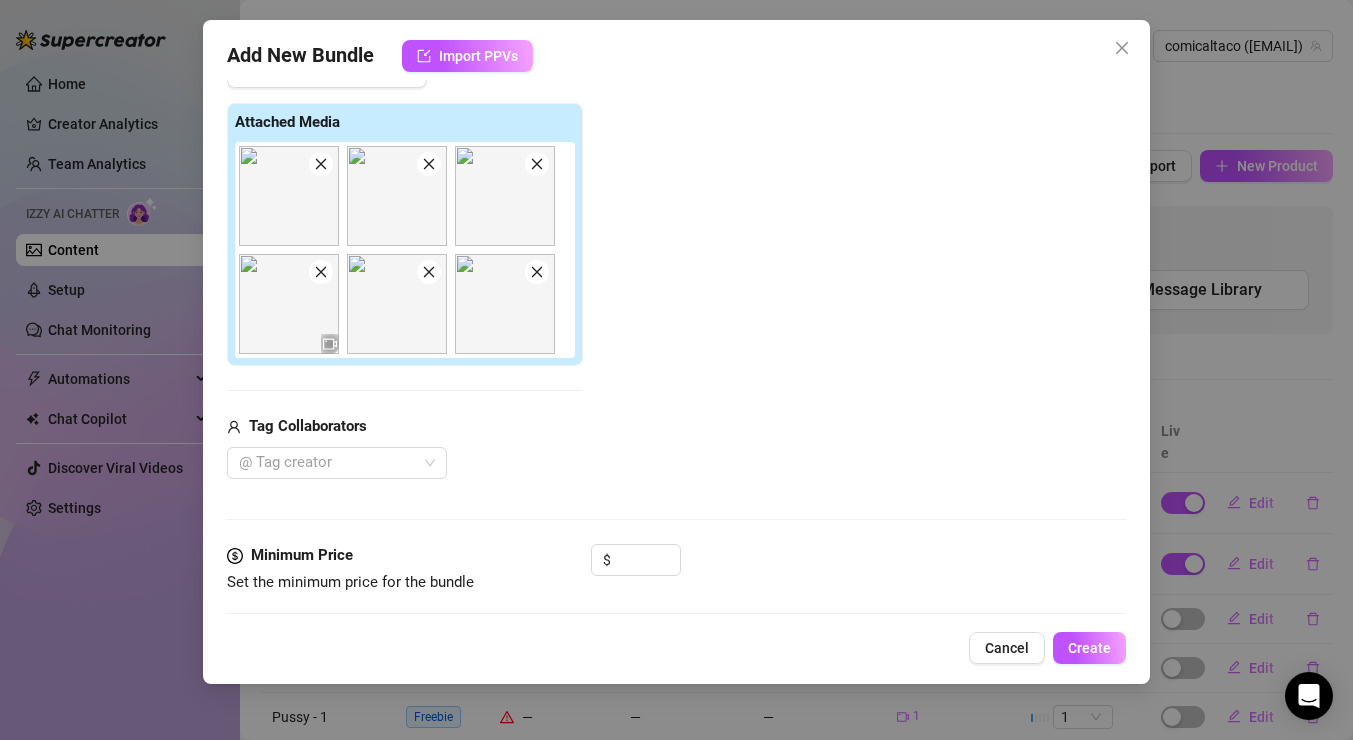 click 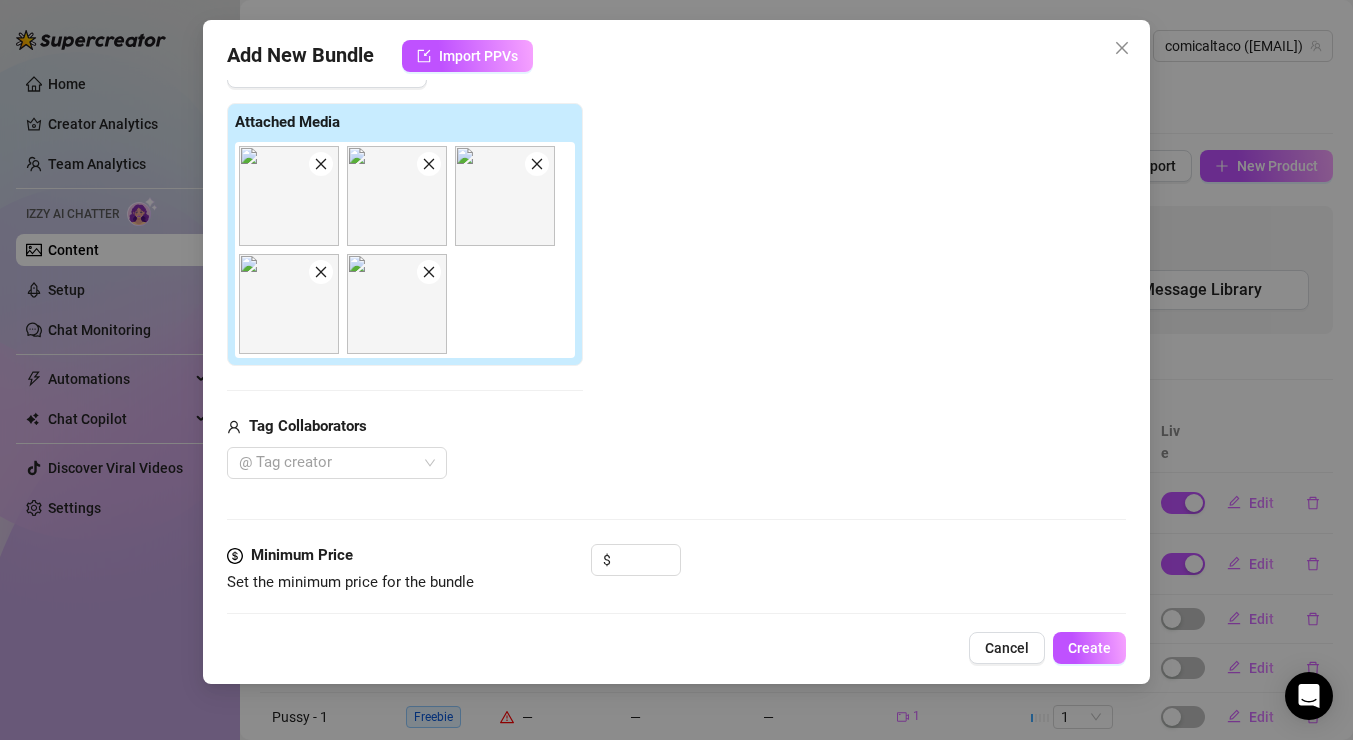click at bounding box center (429, 272) 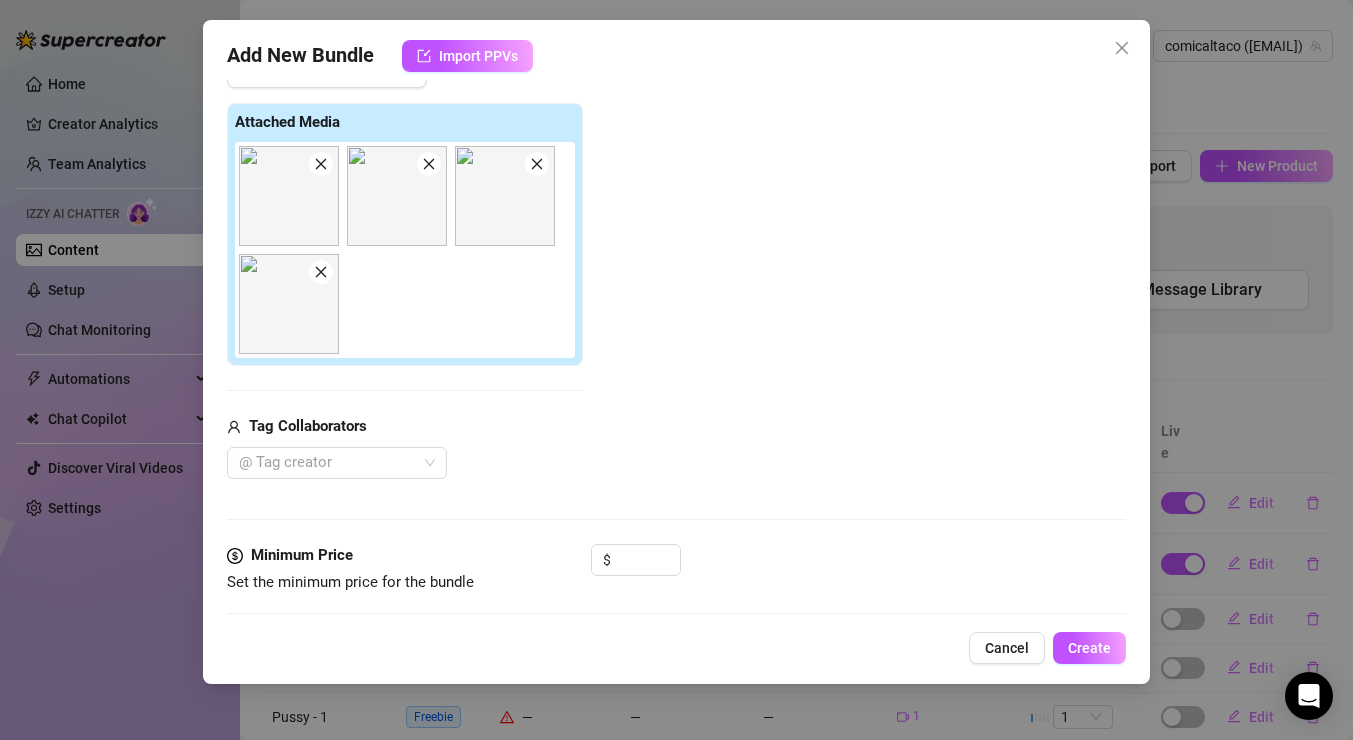 click on "Add Media from Vault Attached Media Tag Collaborators   @ Tag creator" at bounding box center [676, 267] 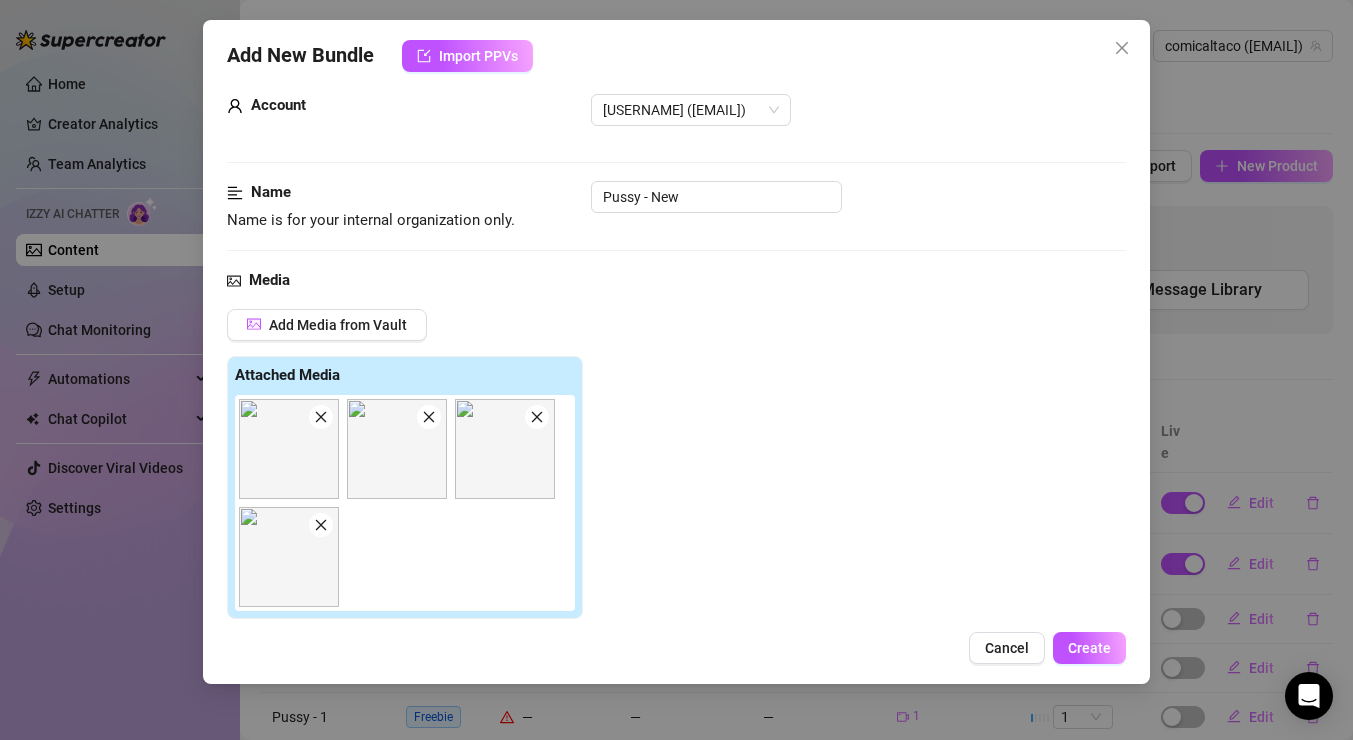 scroll, scrollTop: 136, scrollLeft: 0, axis: vertical 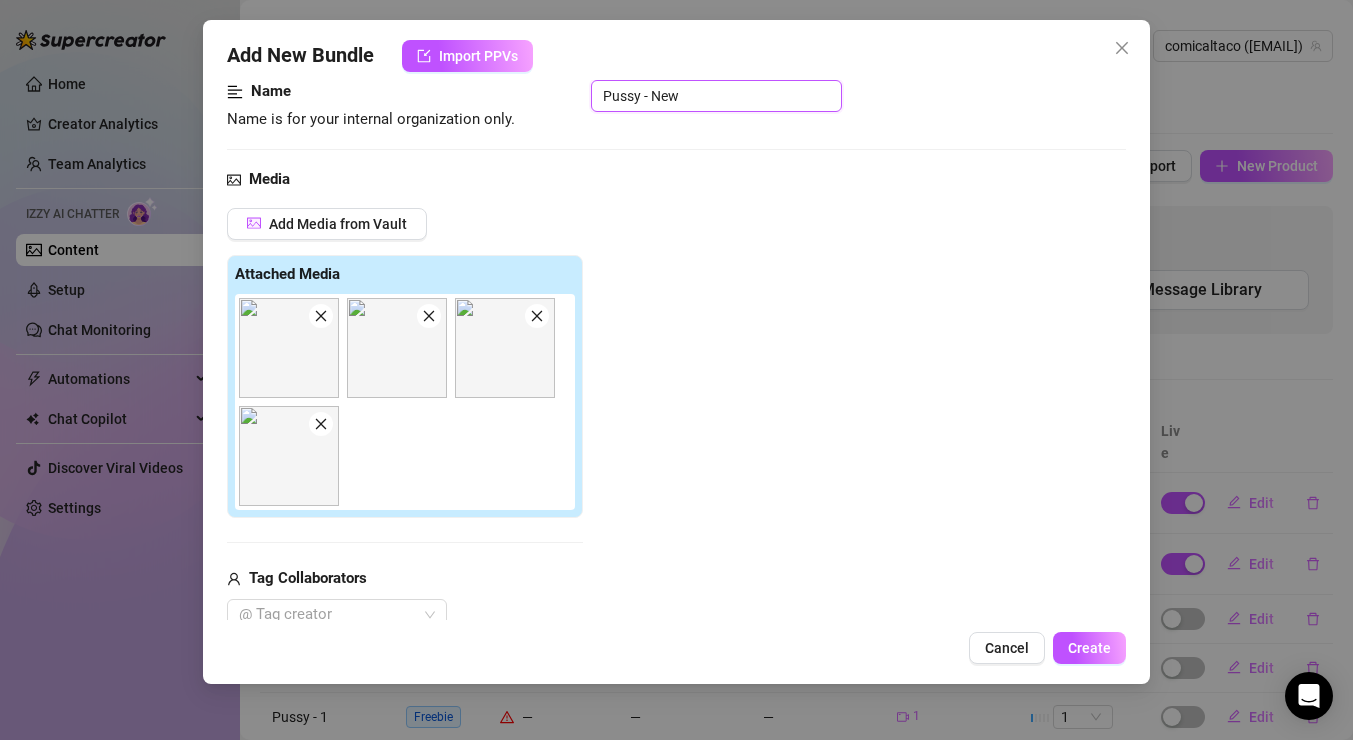 click on "Pussy - New" at bounding box center (716, 96) 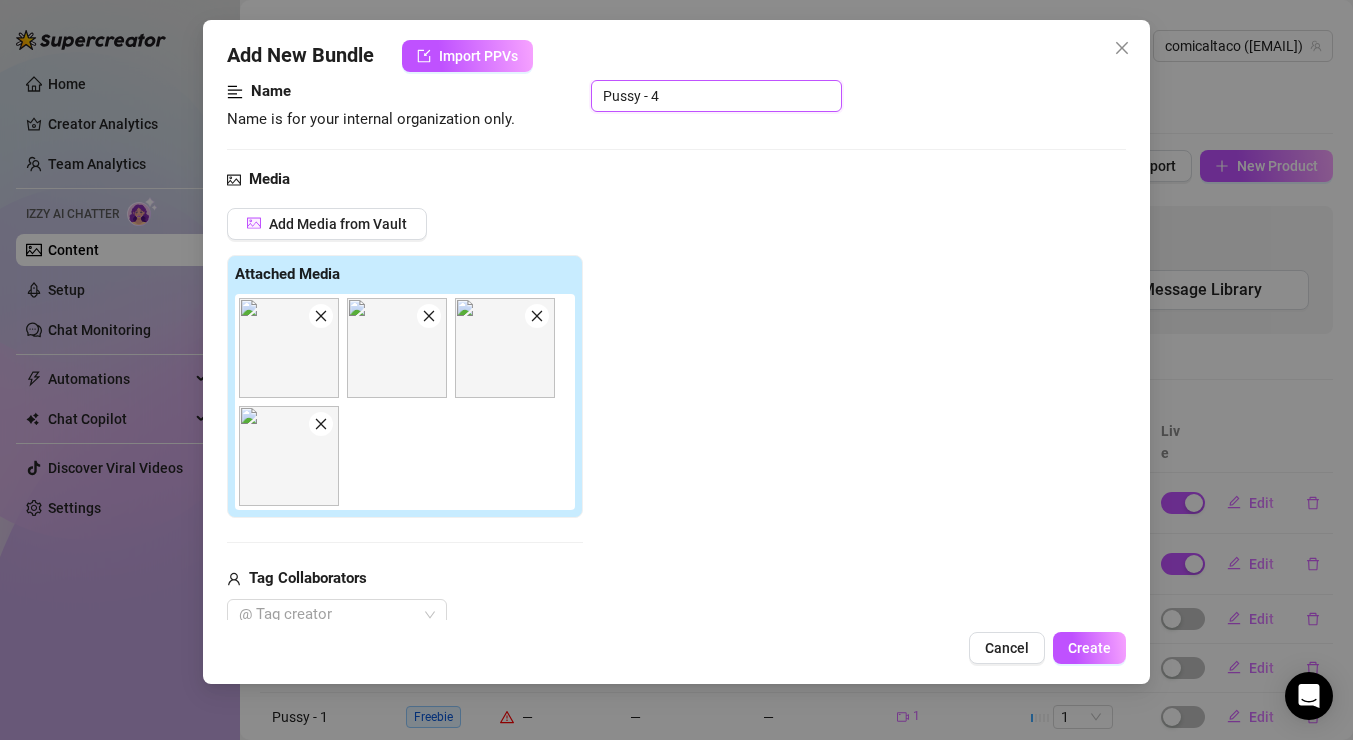 type on "Pussy - 4" 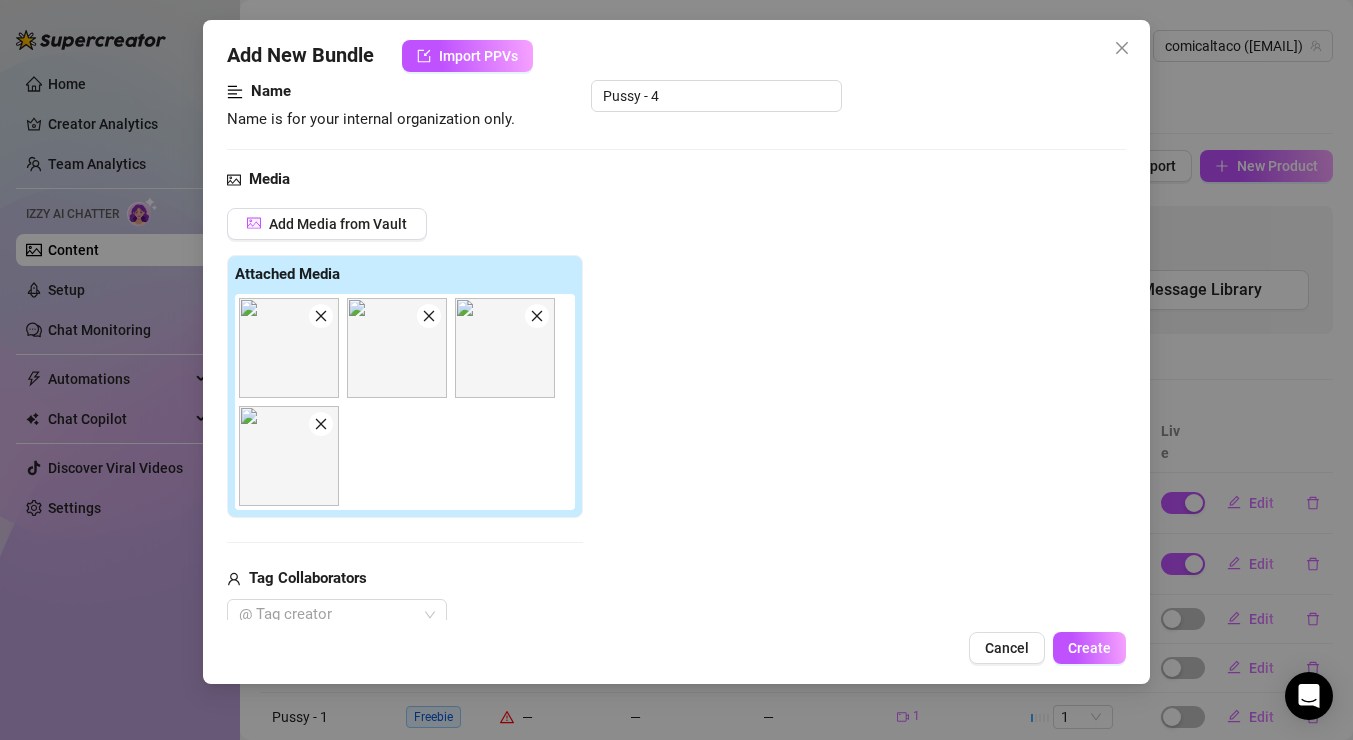 click on "Add Media from Vault Attached Media Tag Collaborators   @ Tag creator" at bounding box center (676, 419) 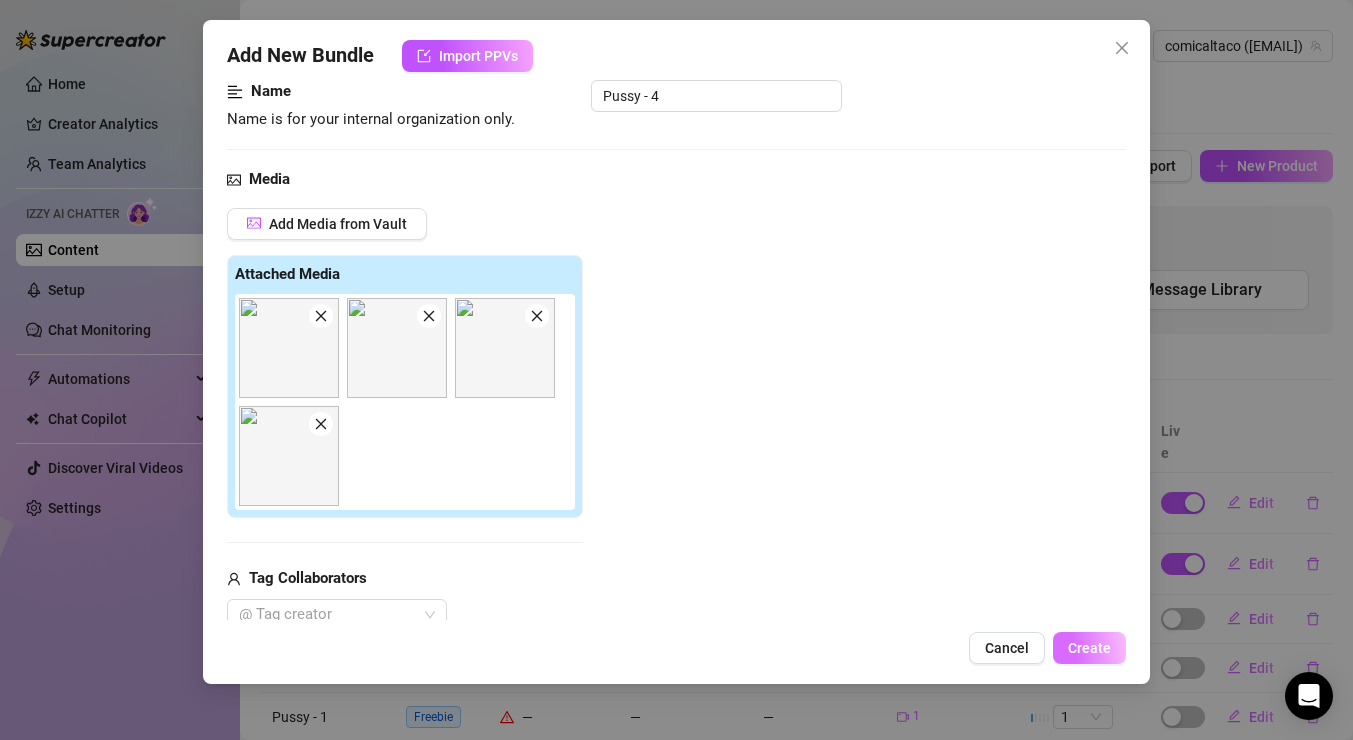 click on "Create" at bounding box center (1089, 648) 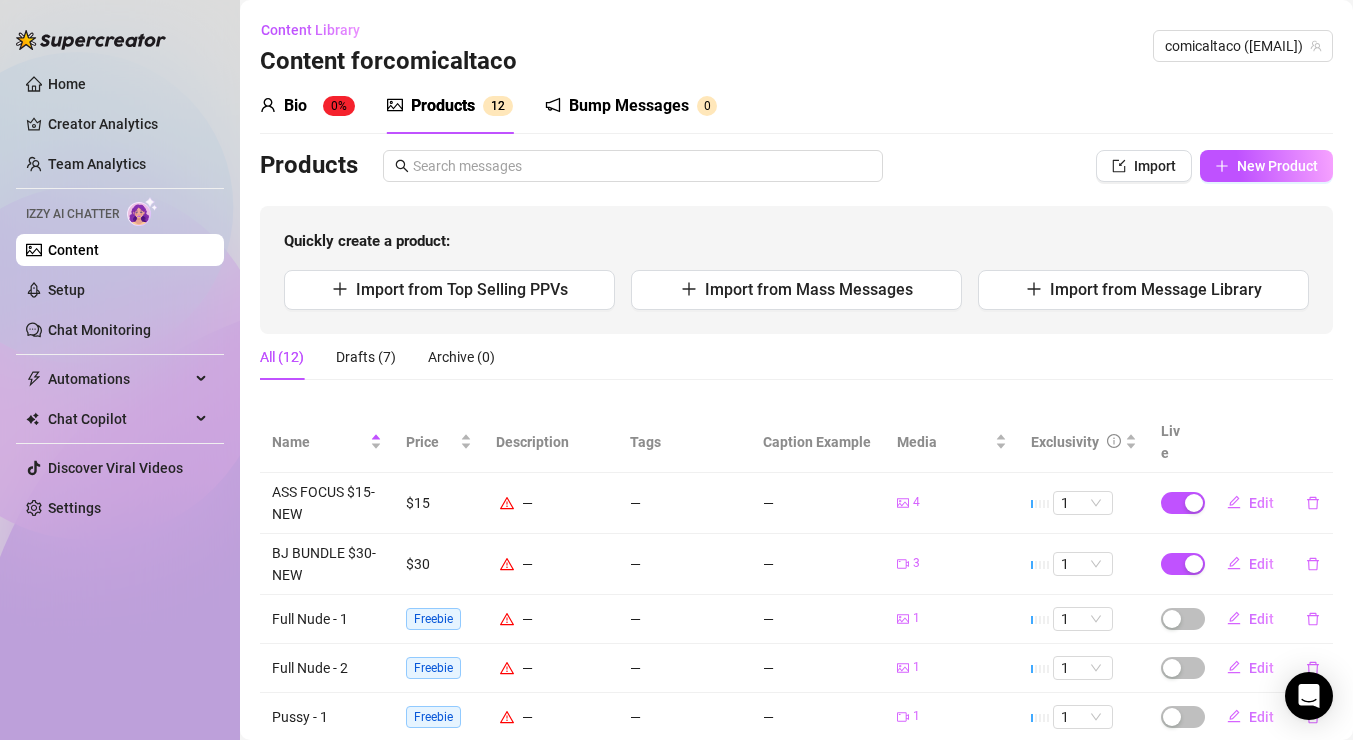 scroll, scrollTop: 340, scrollLeft: 0, axis: vertical 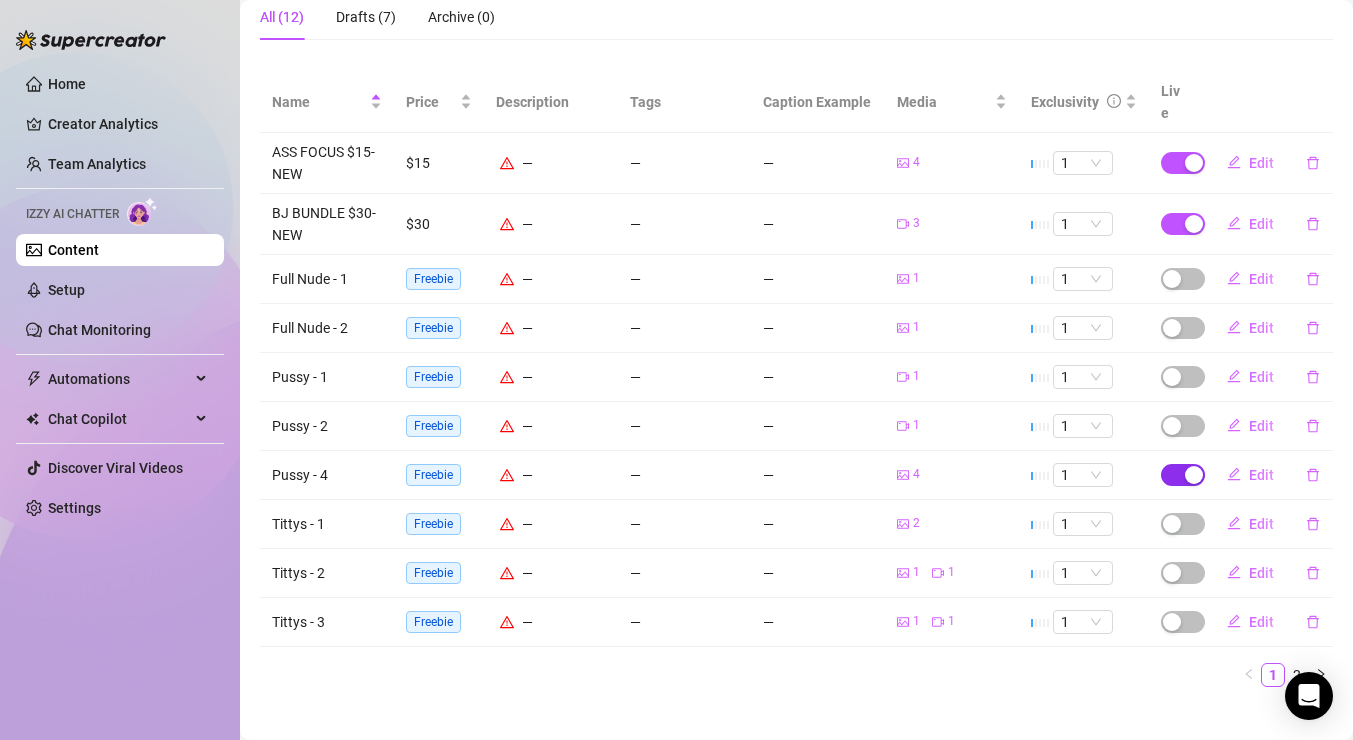 click at bounding box center [1194, 475] 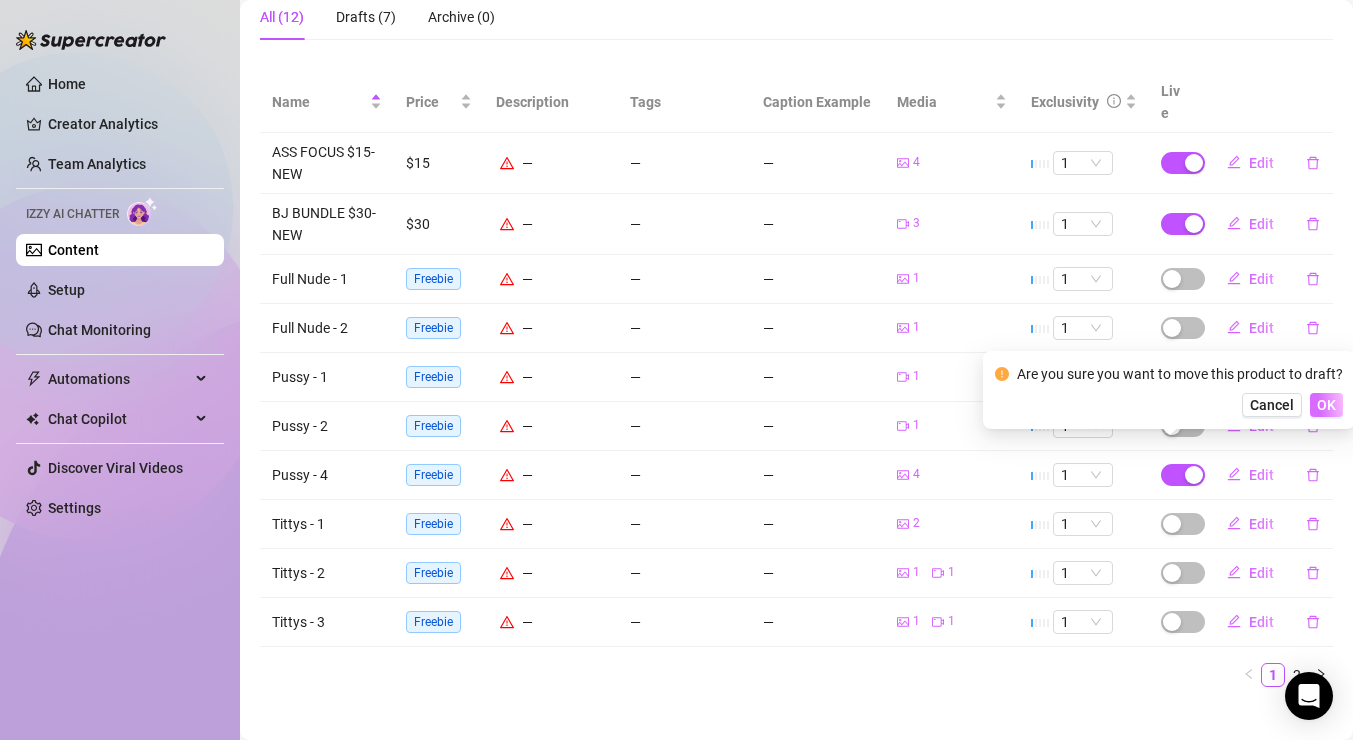 click on "OK" at bounding box center (1326, 405) 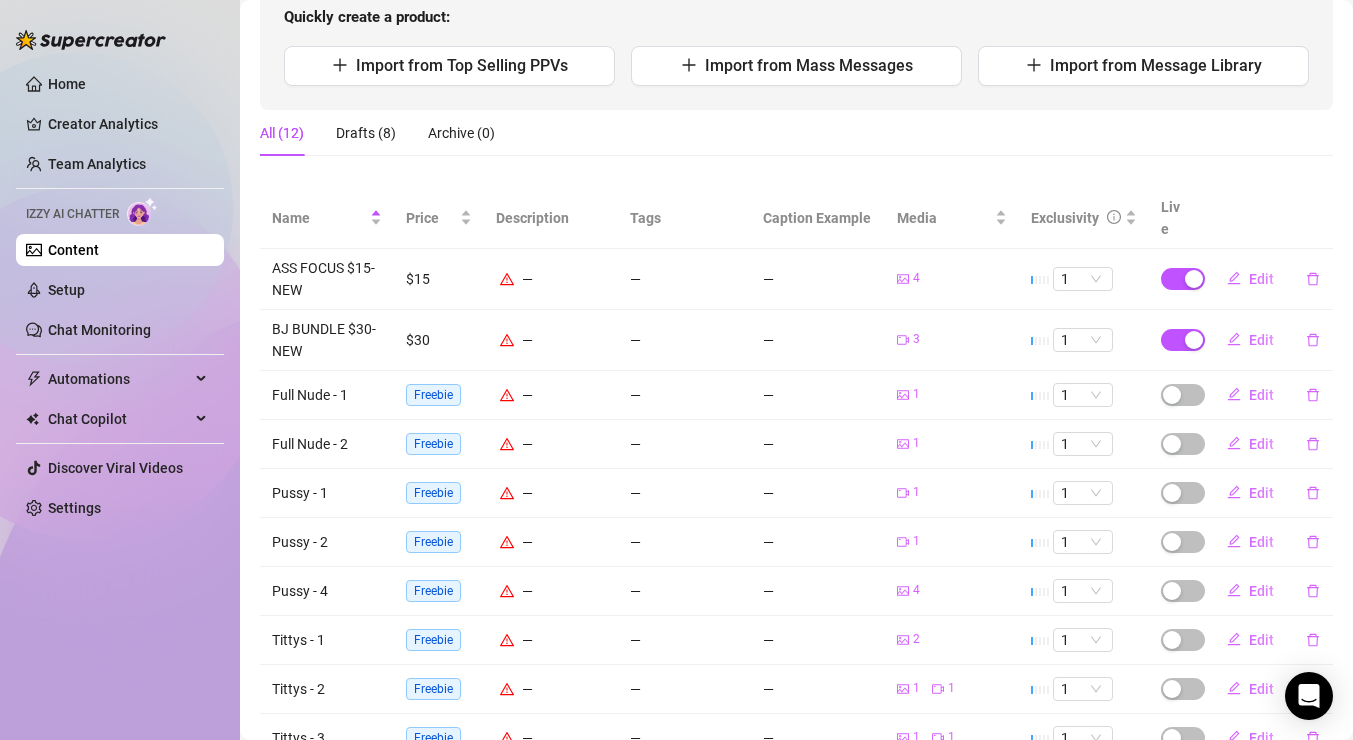 scroll, scrollTop: 47, scrollLeft: 0, axis: vertical 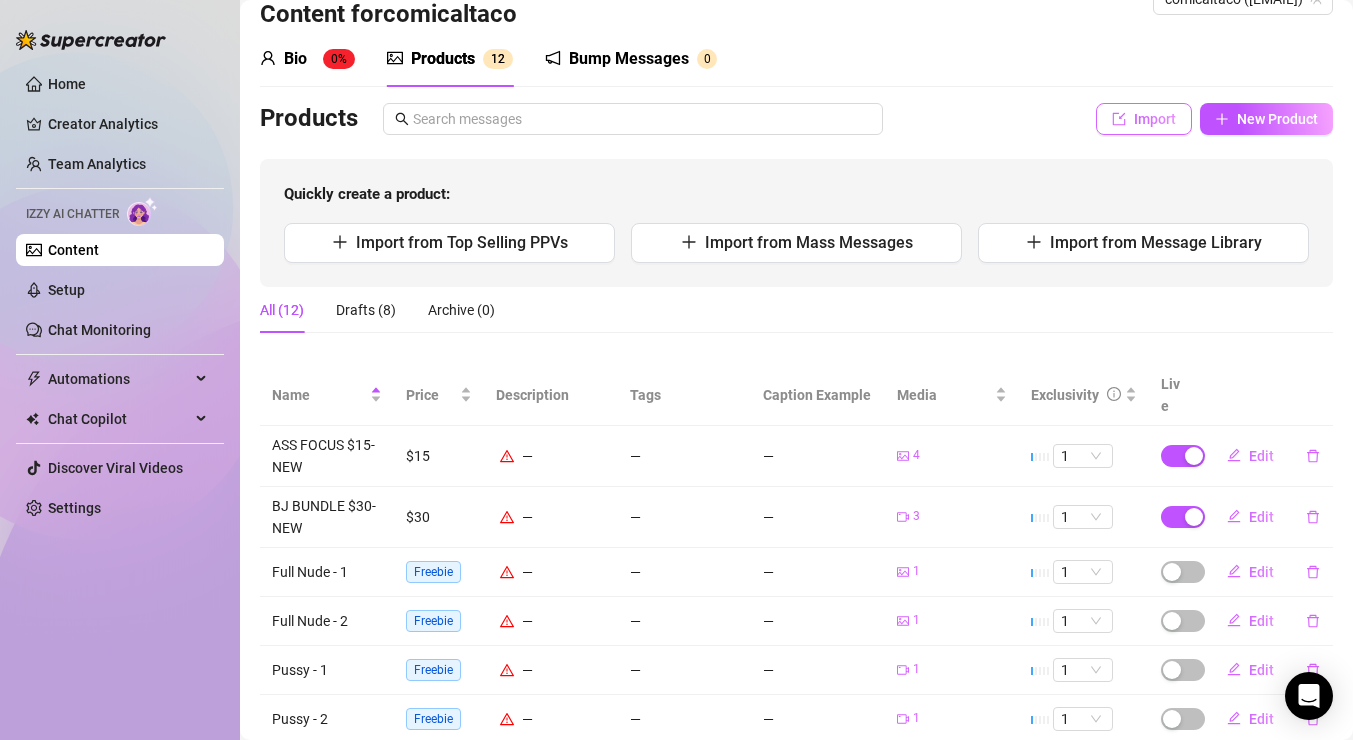 click on "Import" at bounding box center (1144, 119) 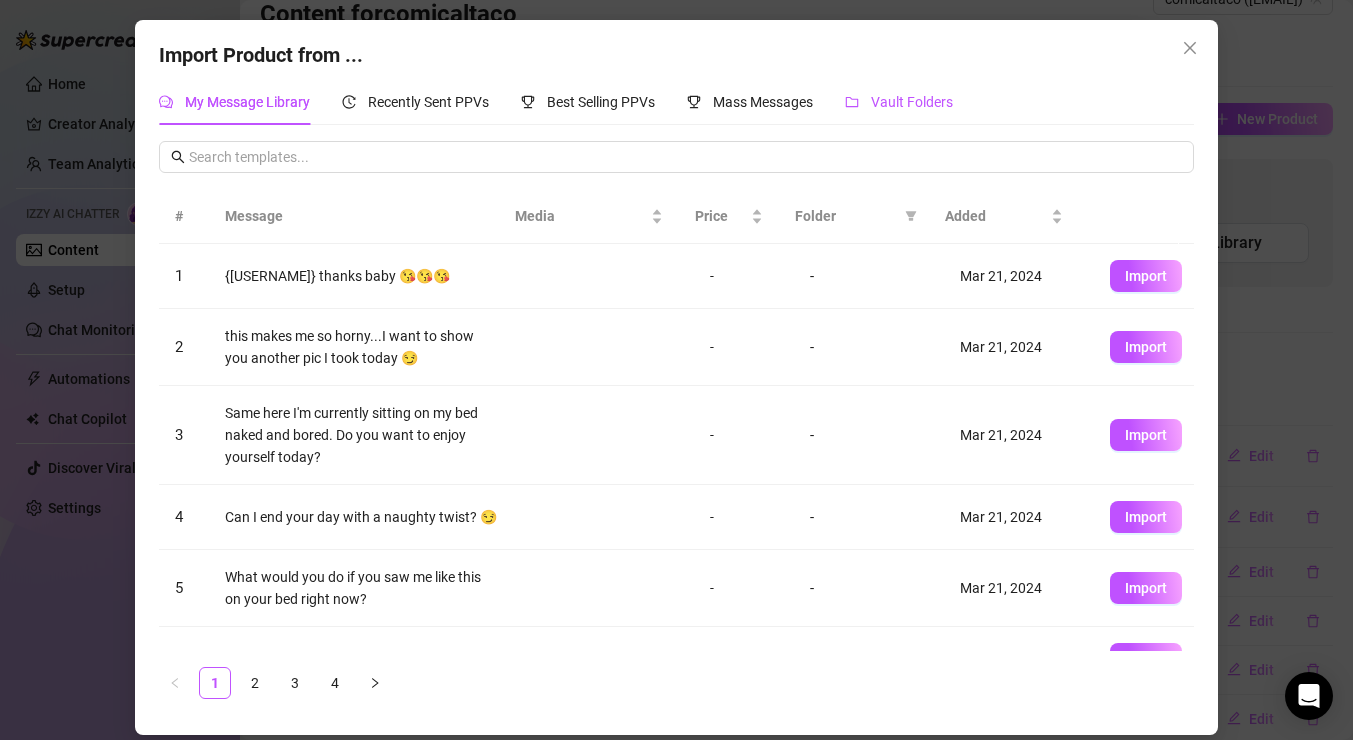 click on "Vault Folders" at bounding box center (899, 102) 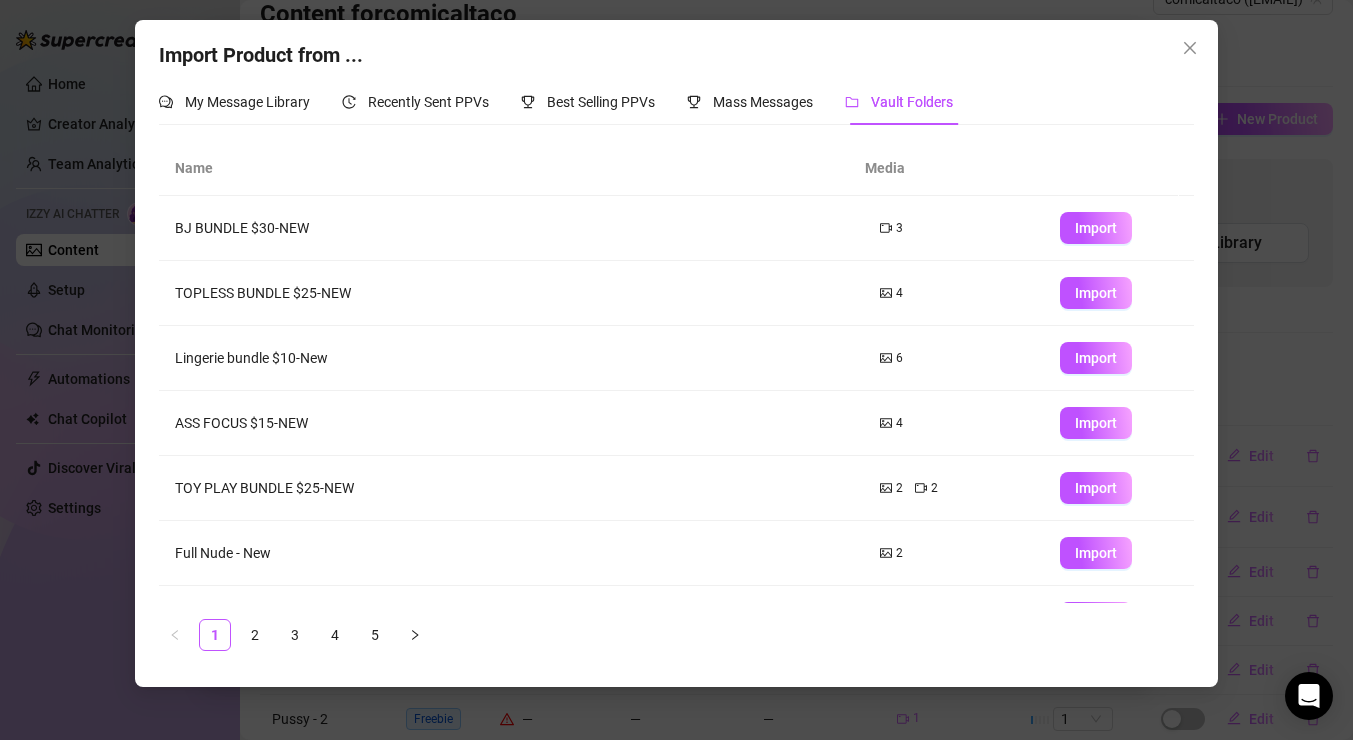 scroll, scrollTop: 195, scrollLeft: 0, axis: vertical 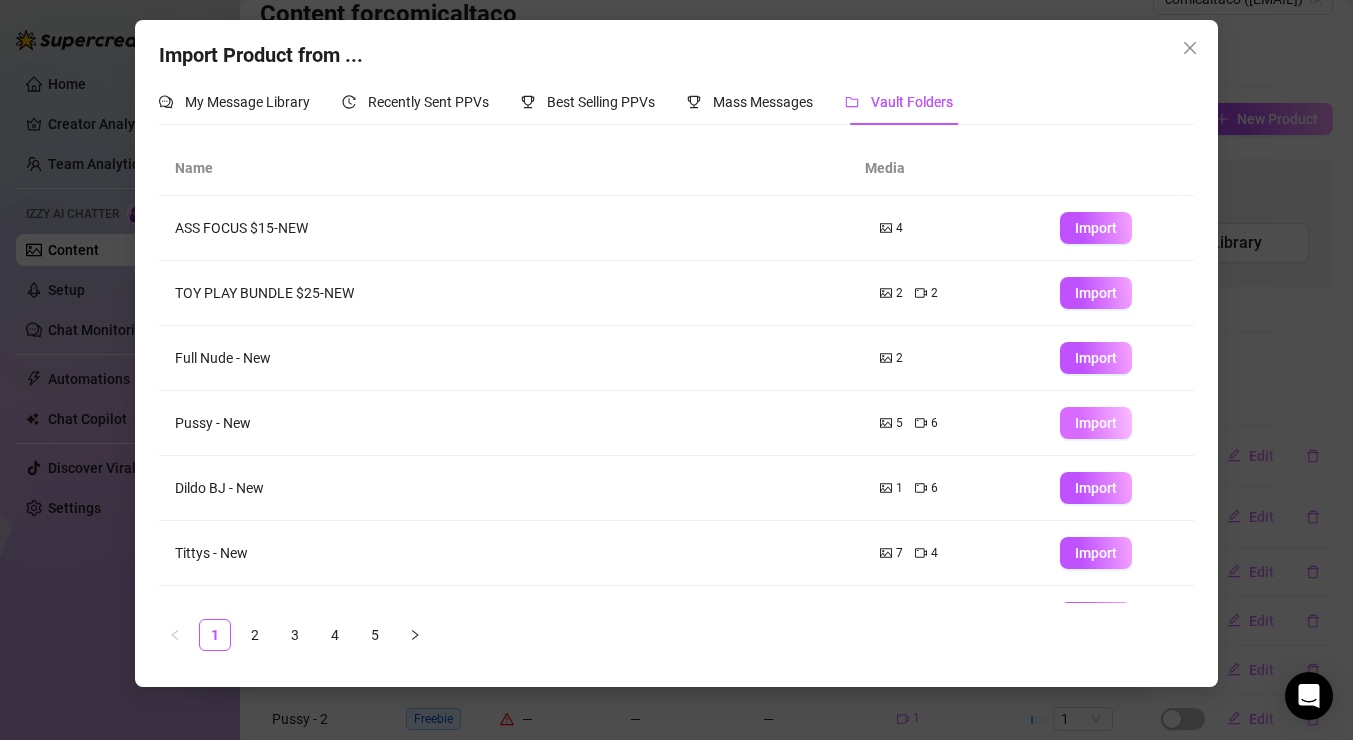click on "Import" at bounding box center (1096, 423) 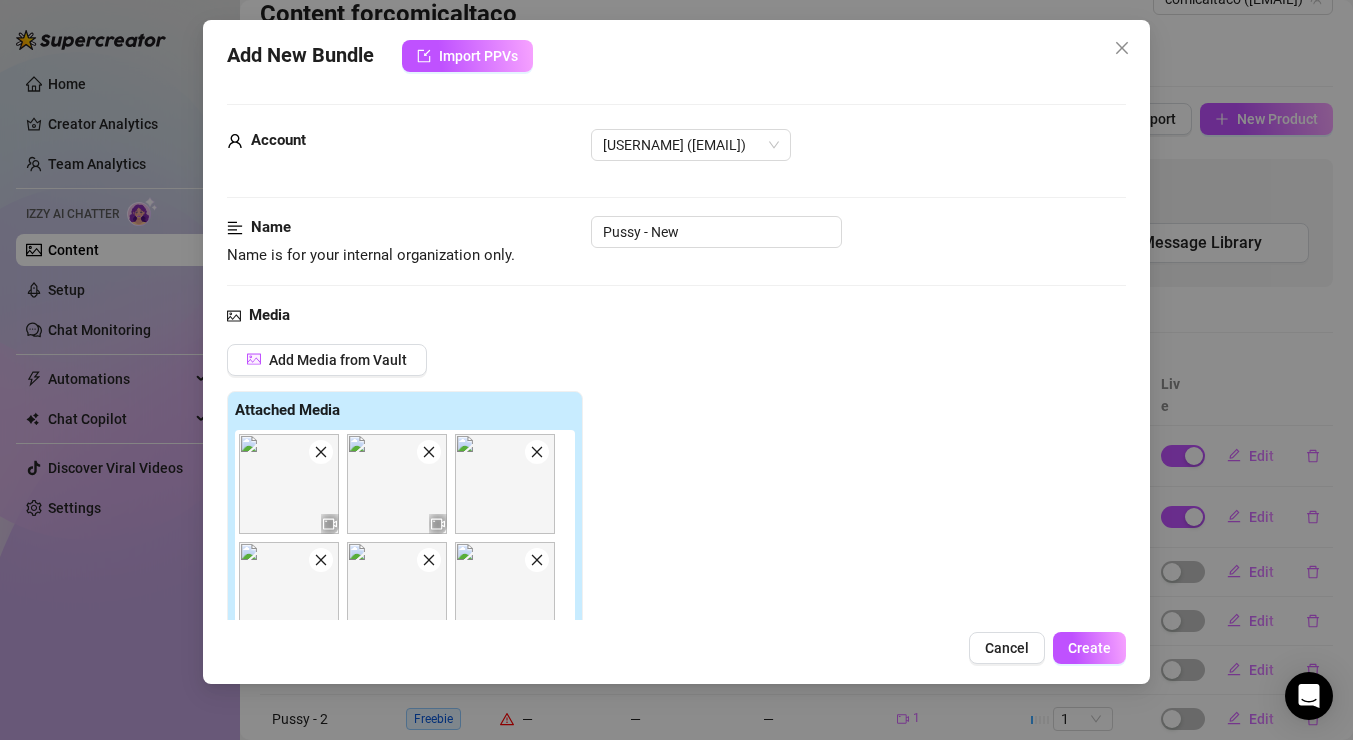 type on "Type your message here..." 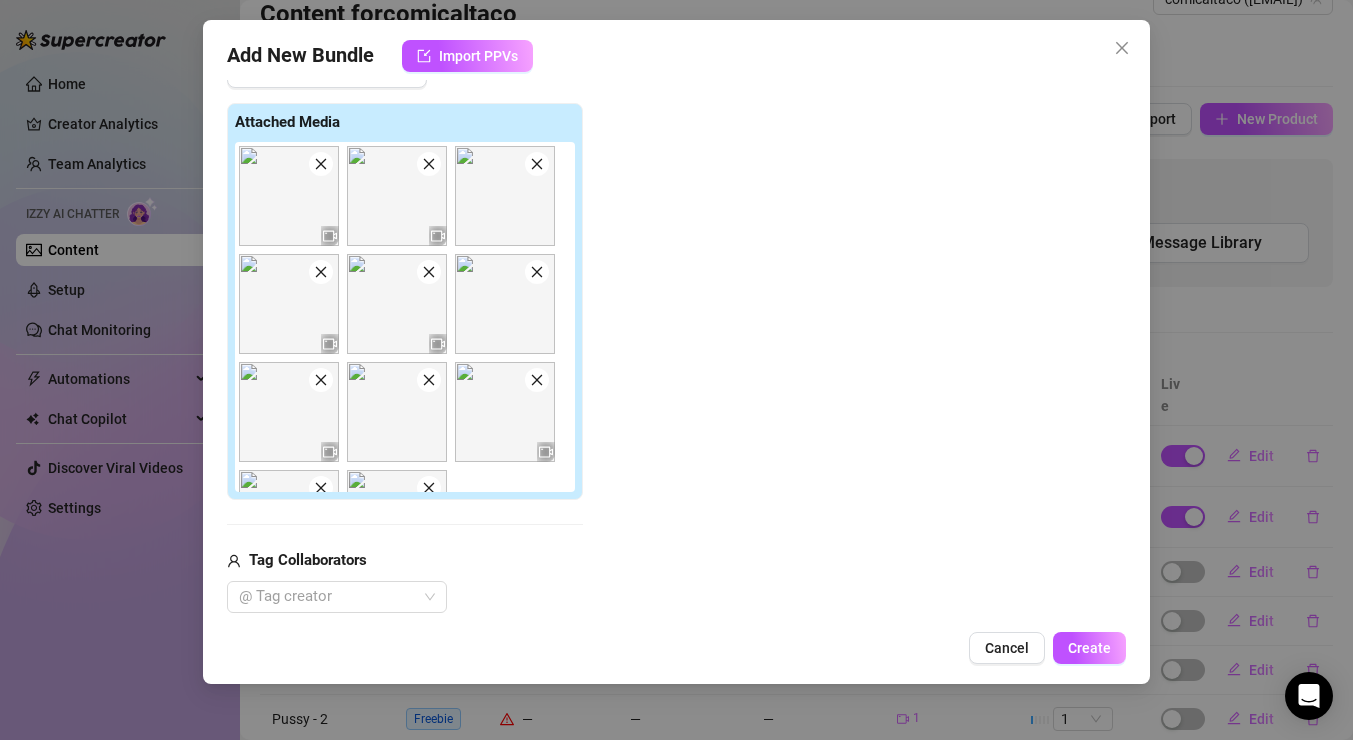 click at bounding box center [321, 164] 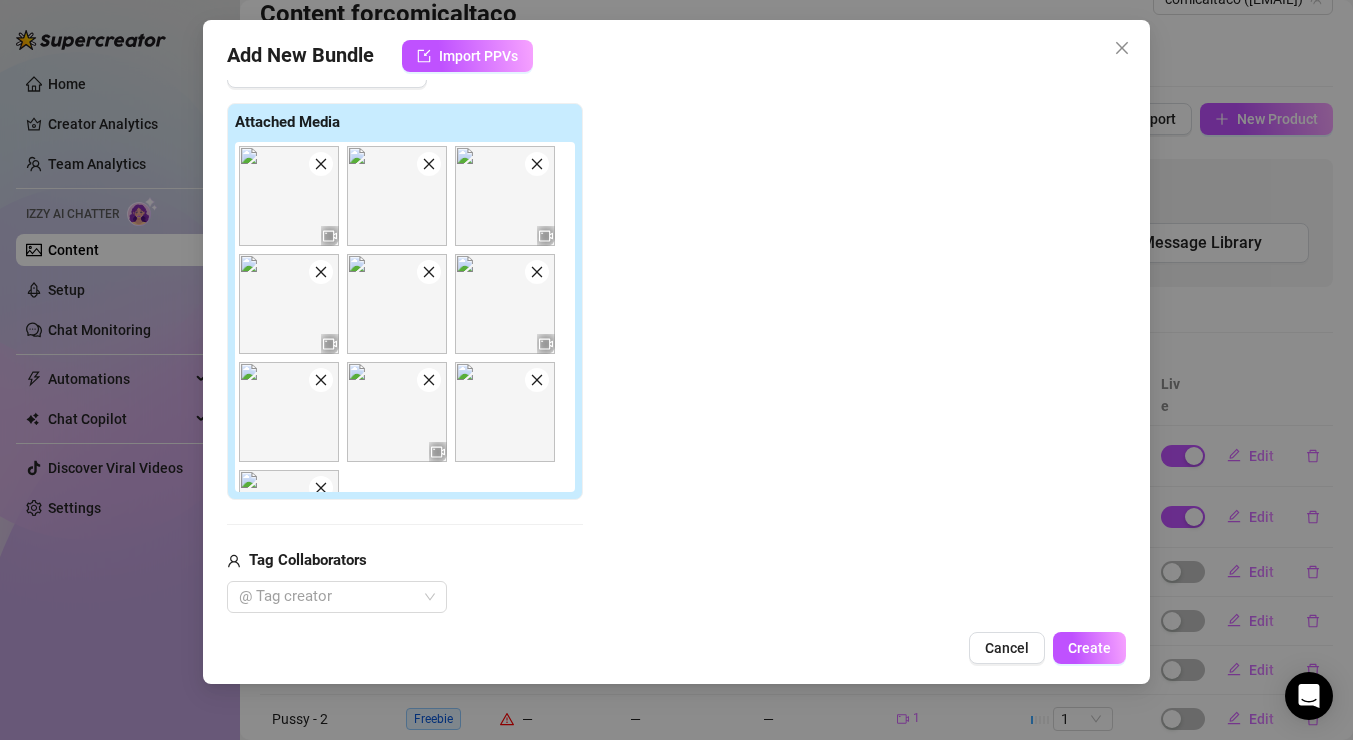 click at bounding box center (321, 164) 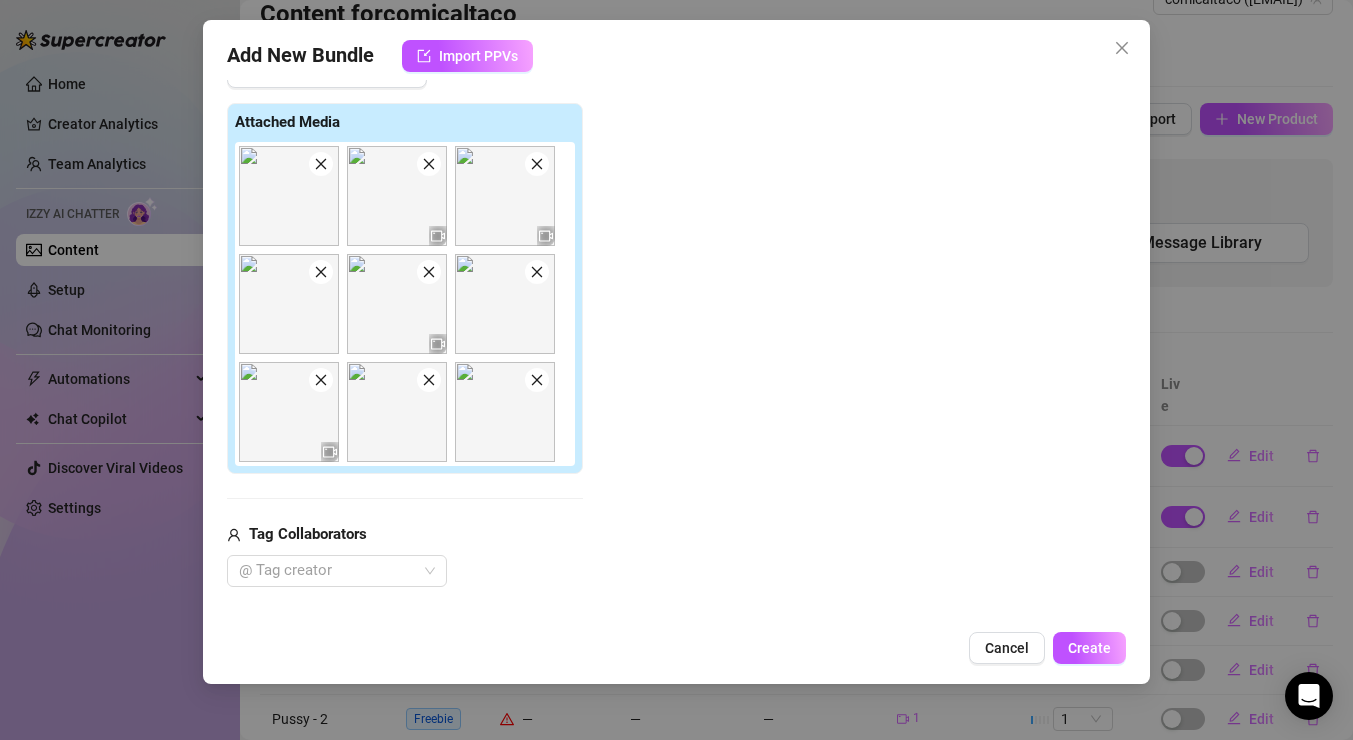 click at bounding box center [321, 164] 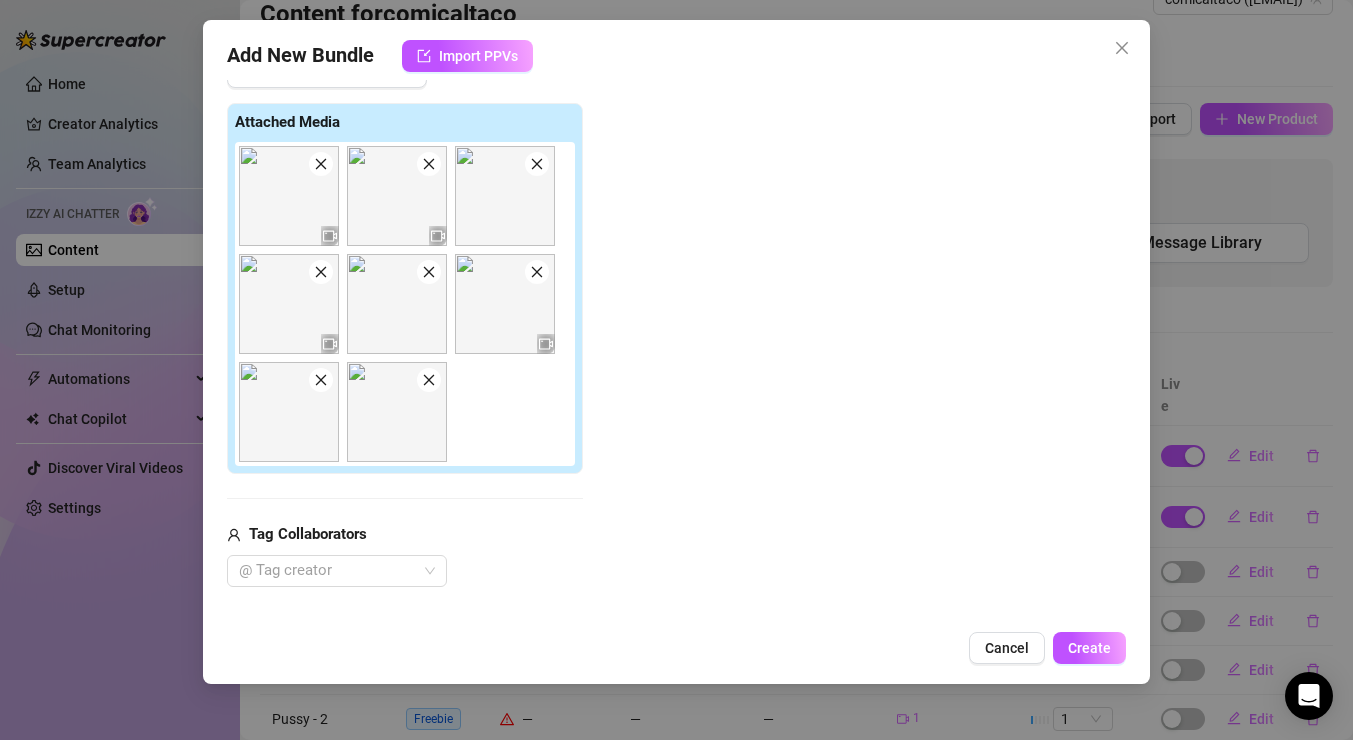 click 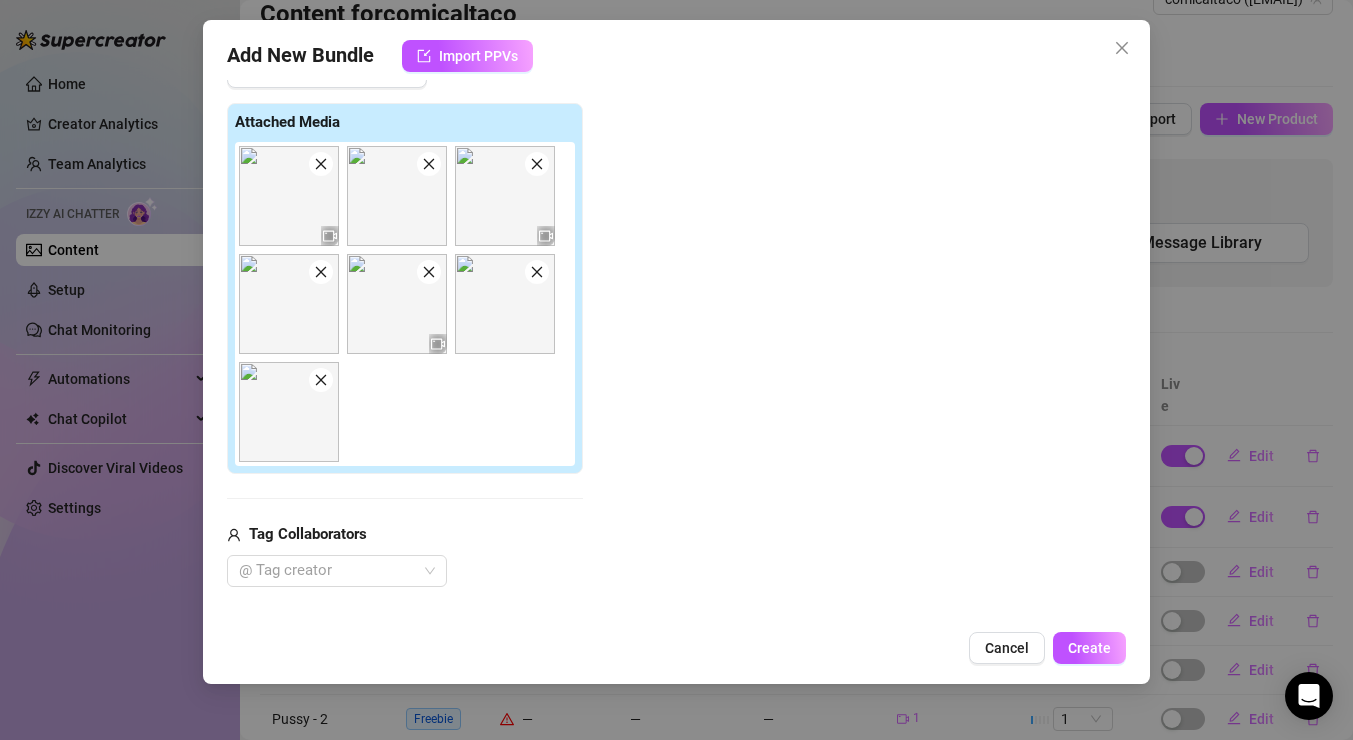 click 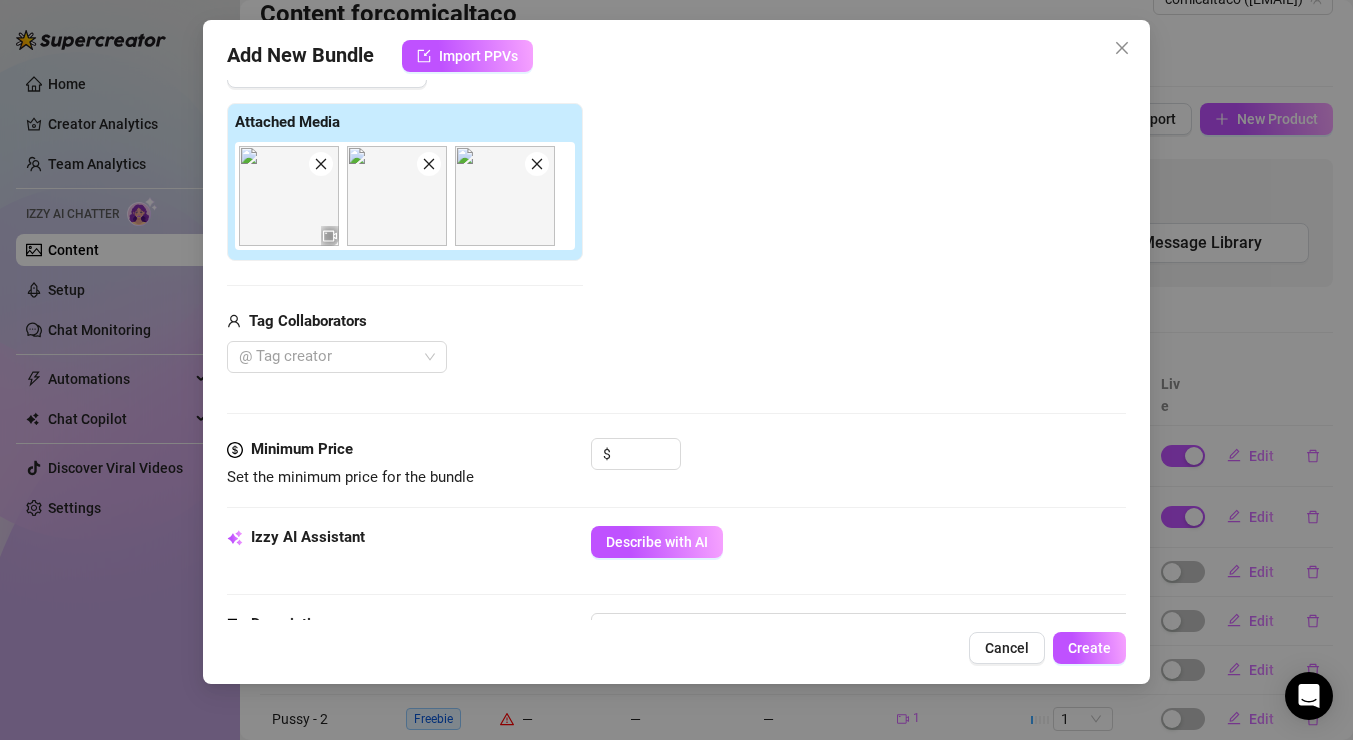 click 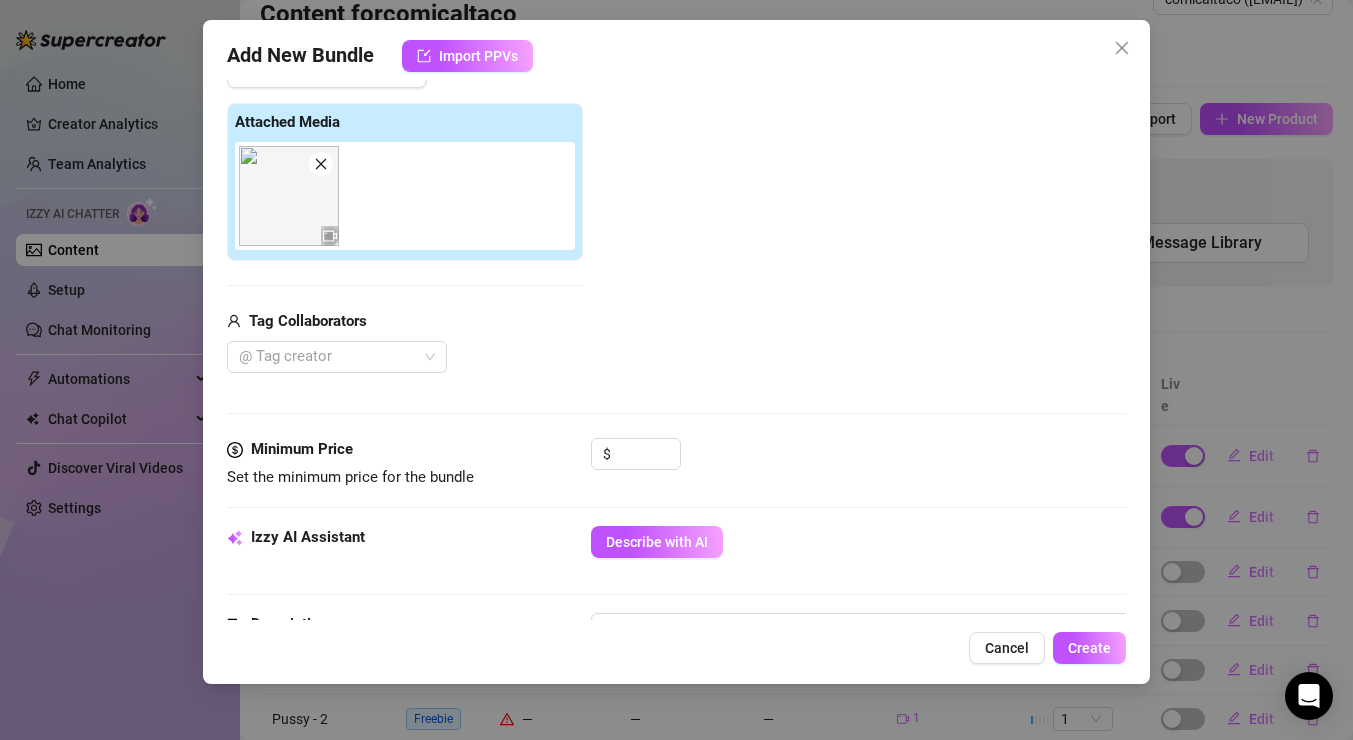 click at bounding box center [409, 196] 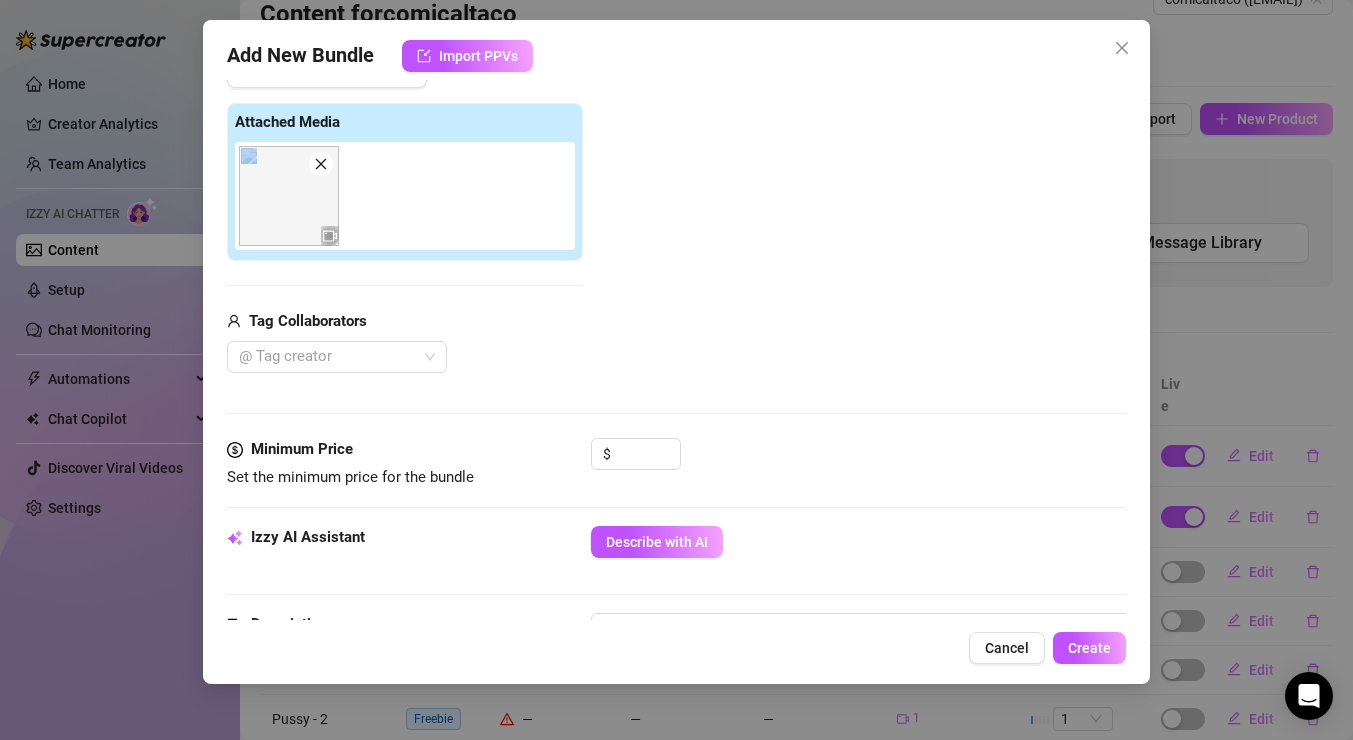 click on "Add Media from Vault Attached Media Tag Collaborators   @ Tag creator" at bounding box center [676, 215] 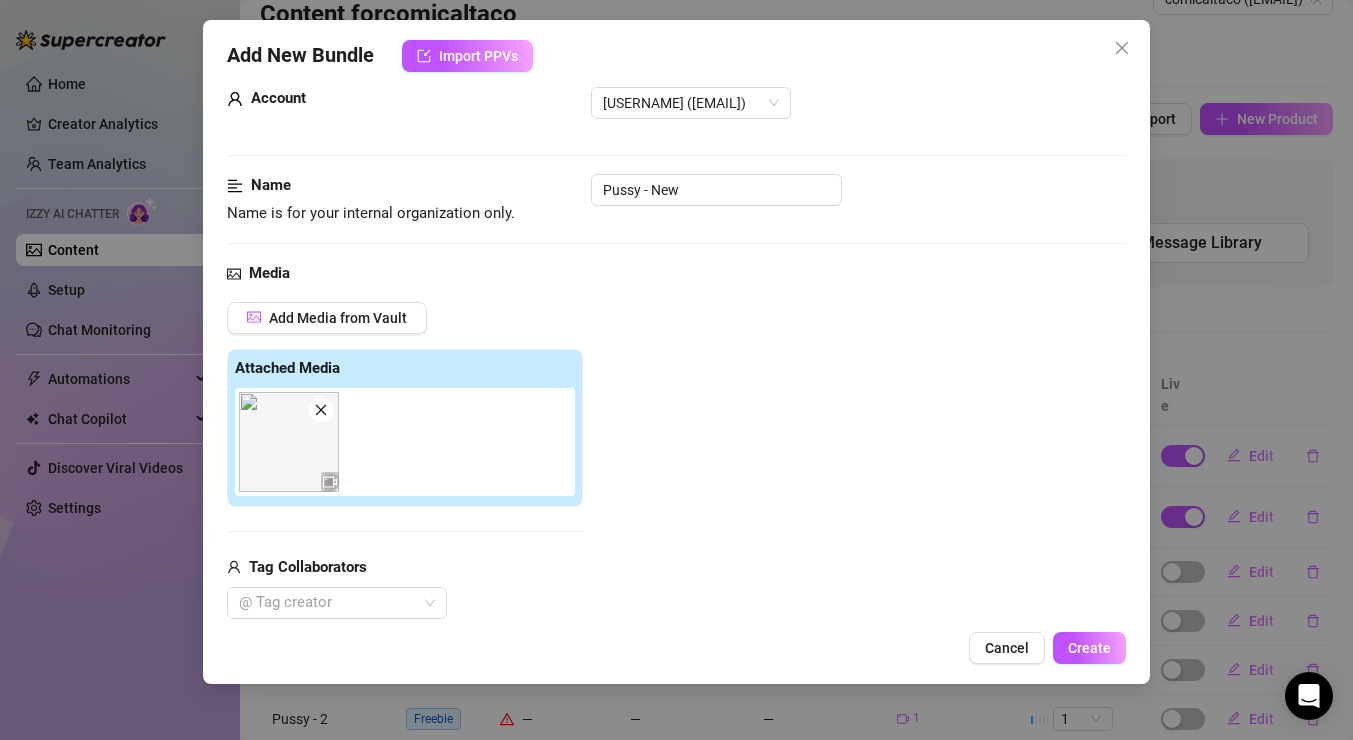 scroll, scrollTop: 0, scrollLeft: 0, axis: both 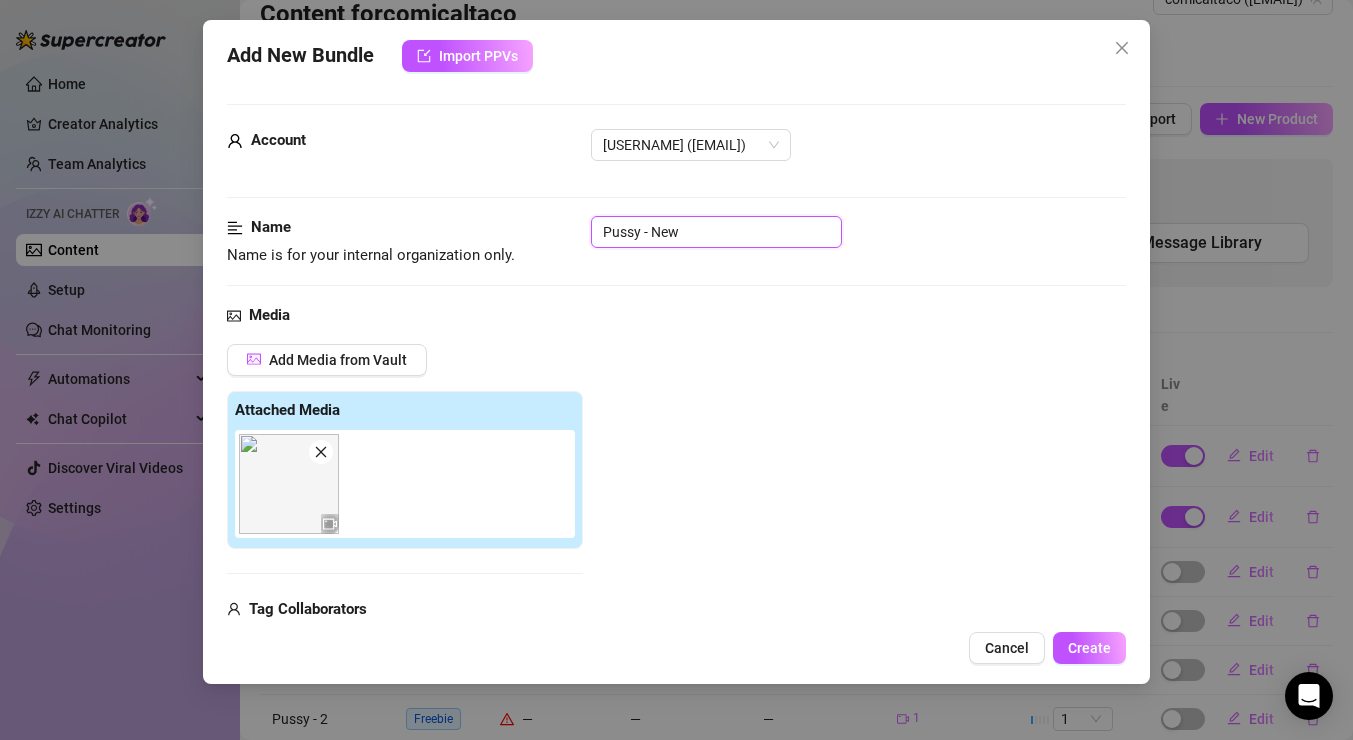click on "Pussy - New" at bounding box center (716, 232) 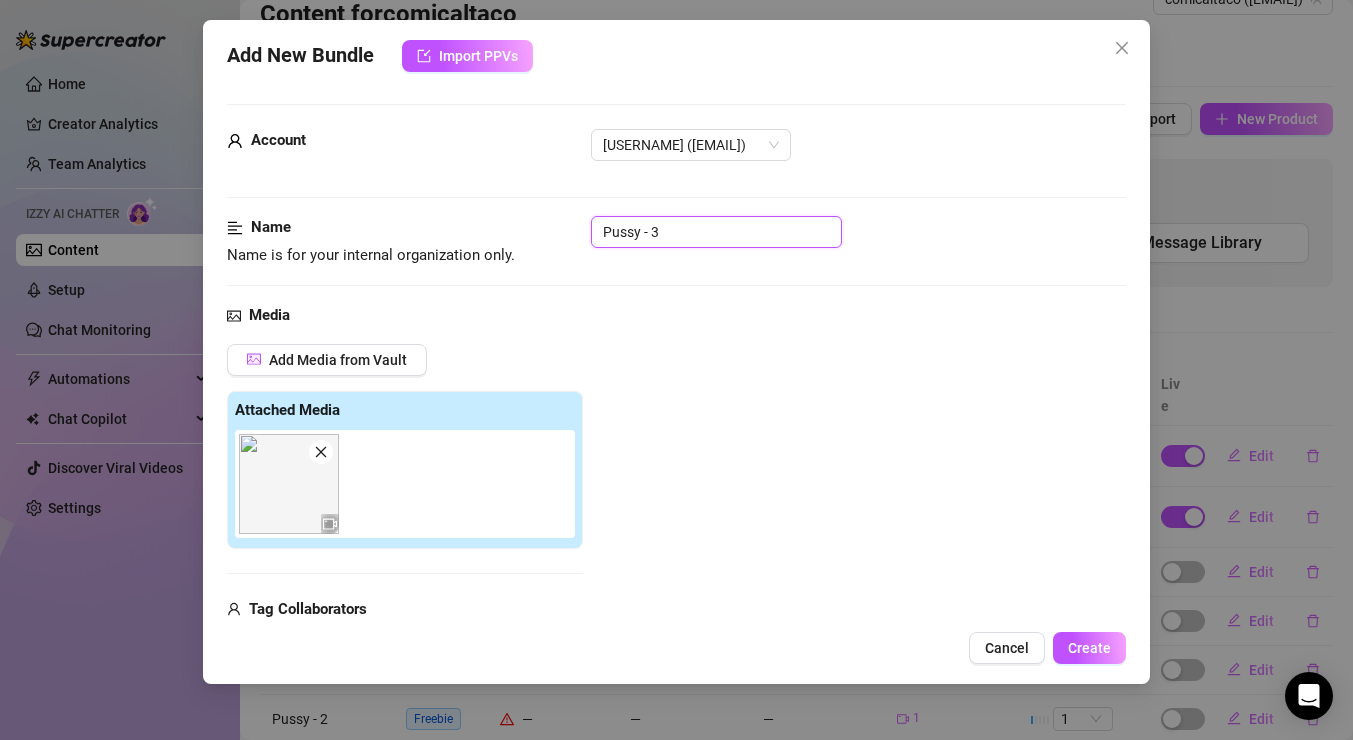 type on "Pussy - 3" 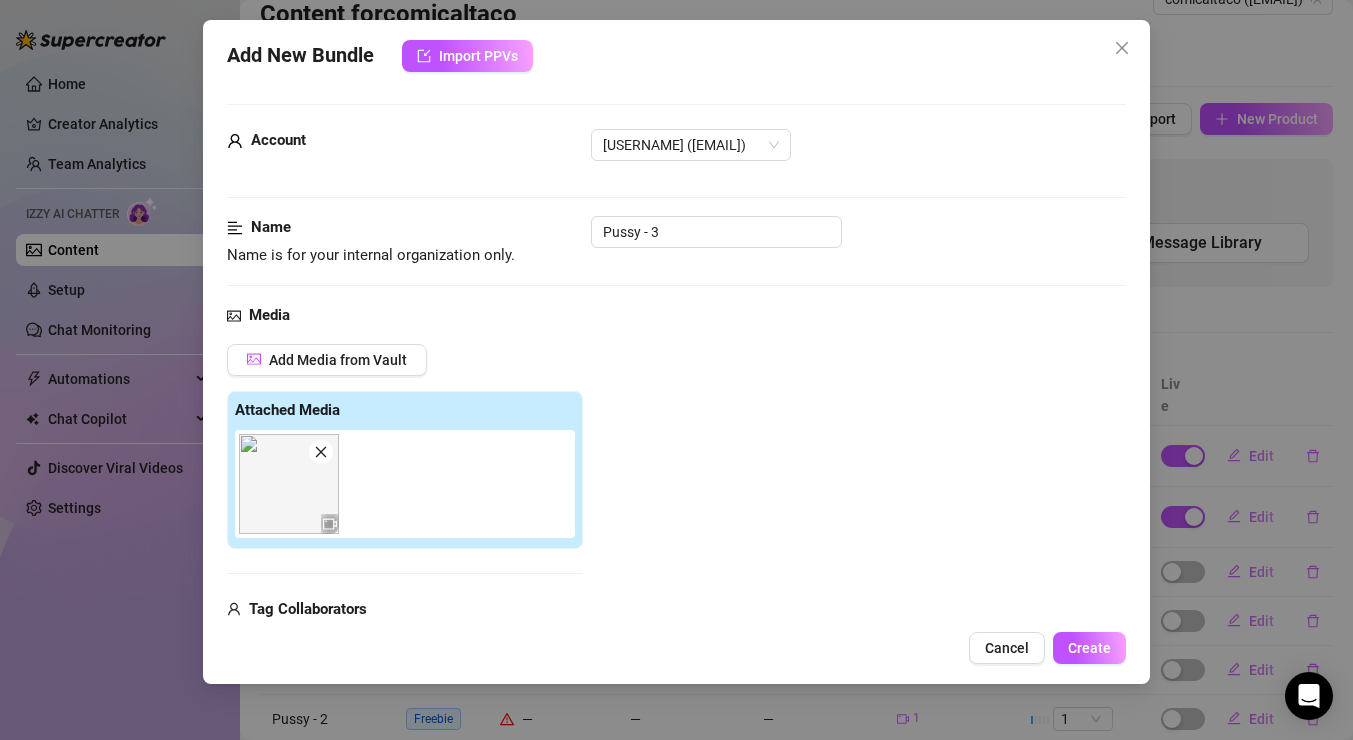 click on "Media" at bounding box center [676, 316] 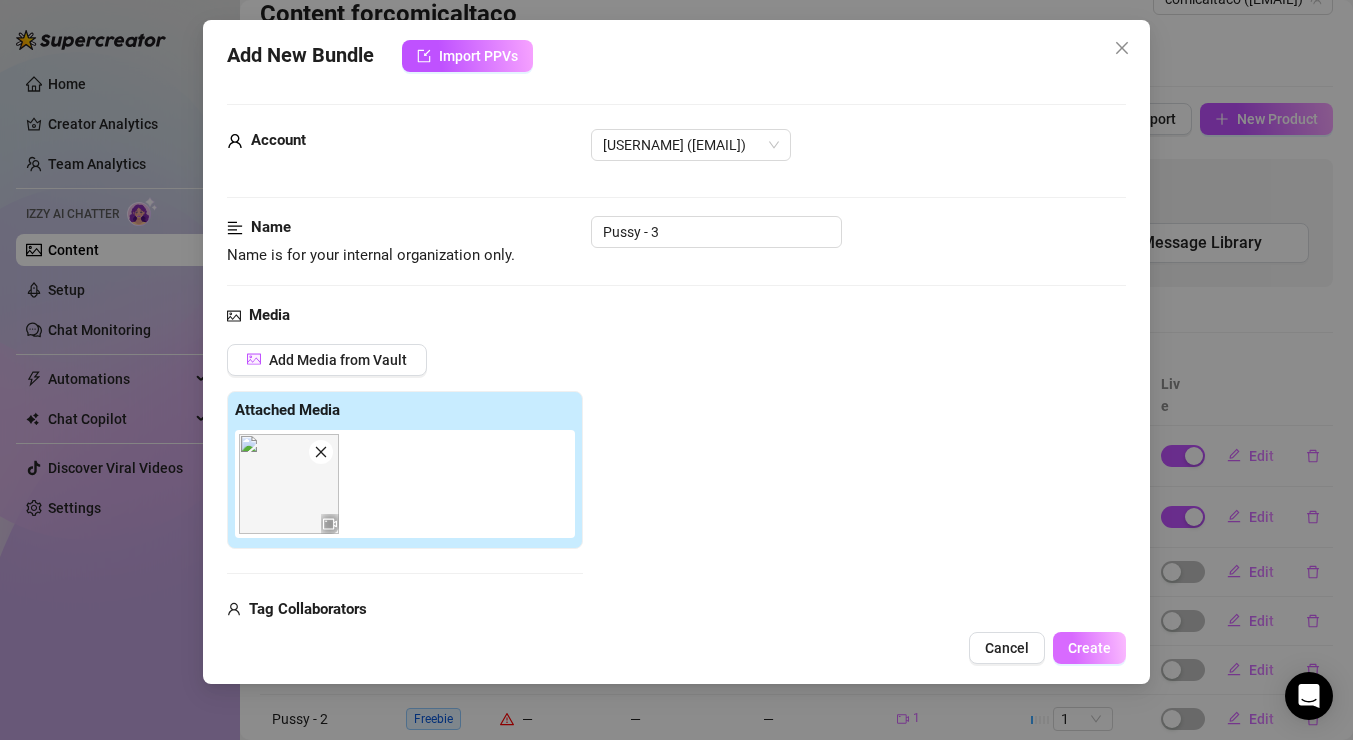 click on "Create" at bounding box center [1089, 648] 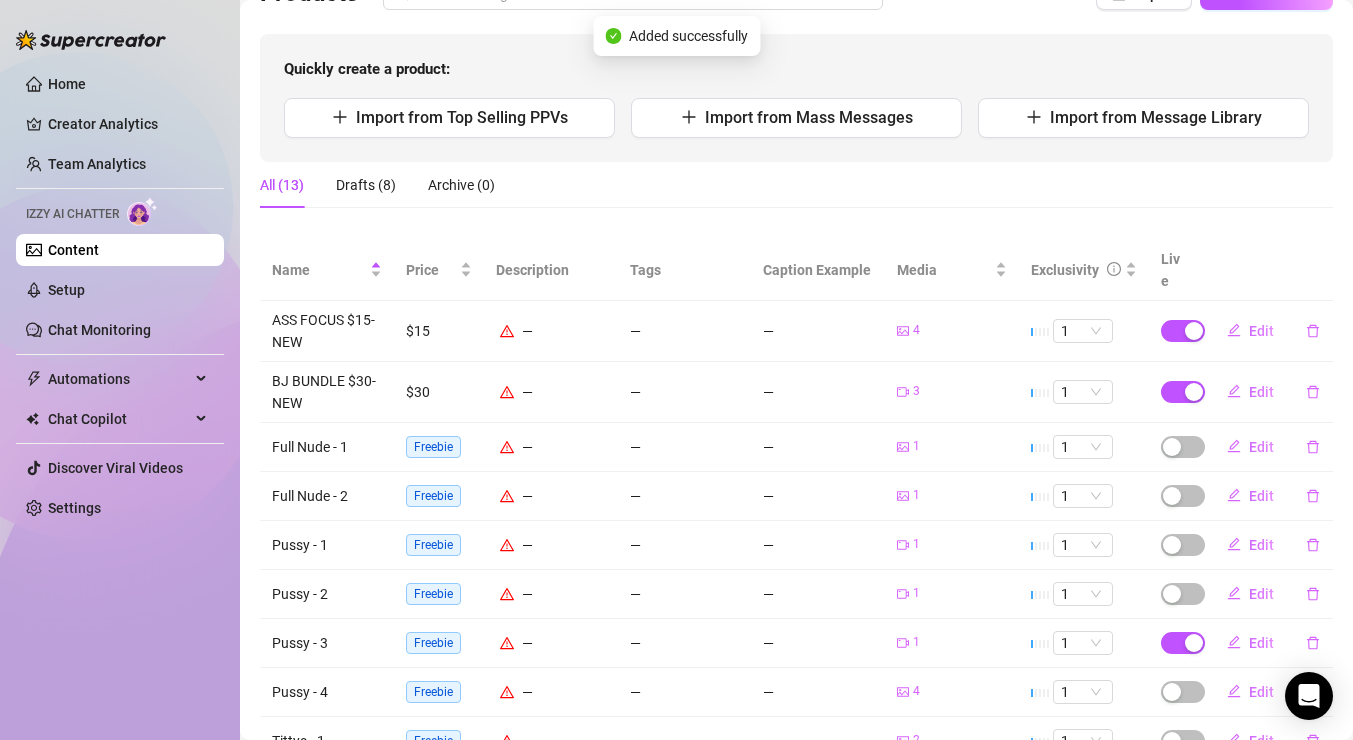 scroll, scrollTop: 172, scrollLeft: 0, axis: vertical 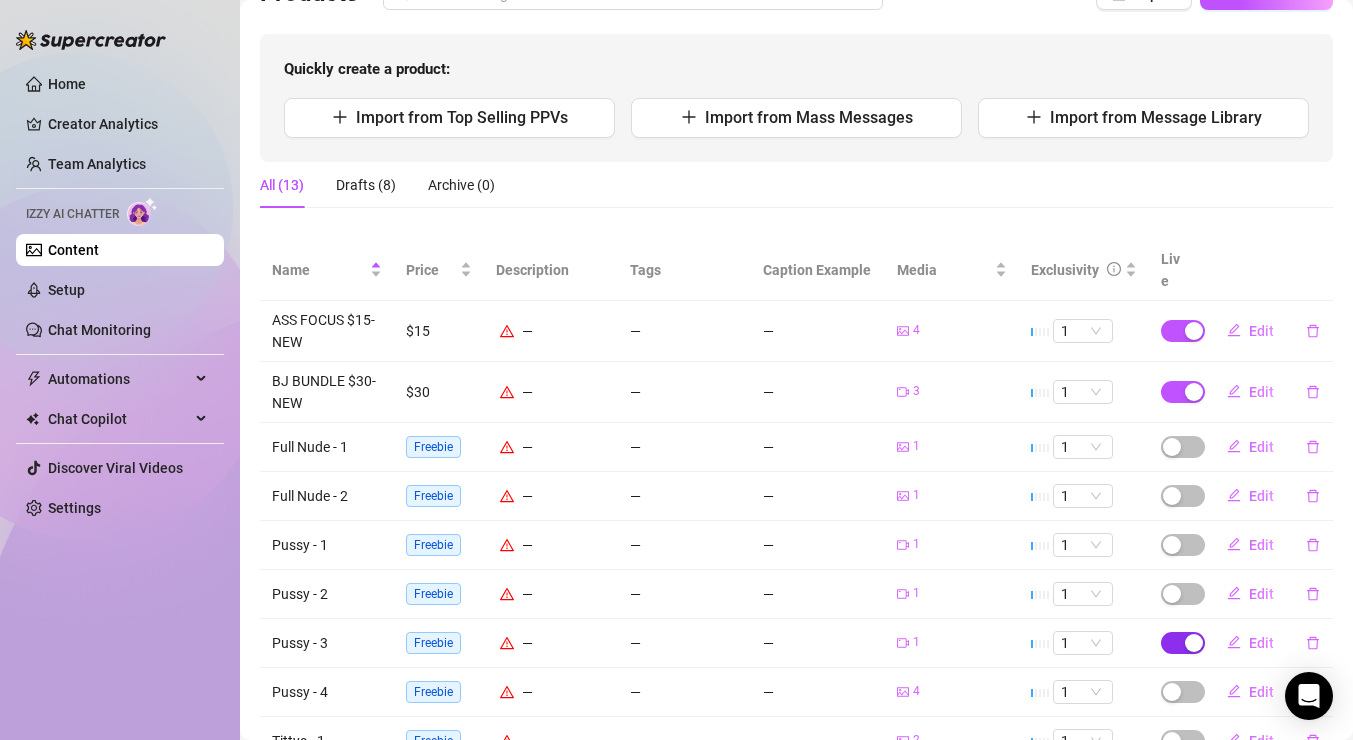 click at bounding box center (1194, 643) 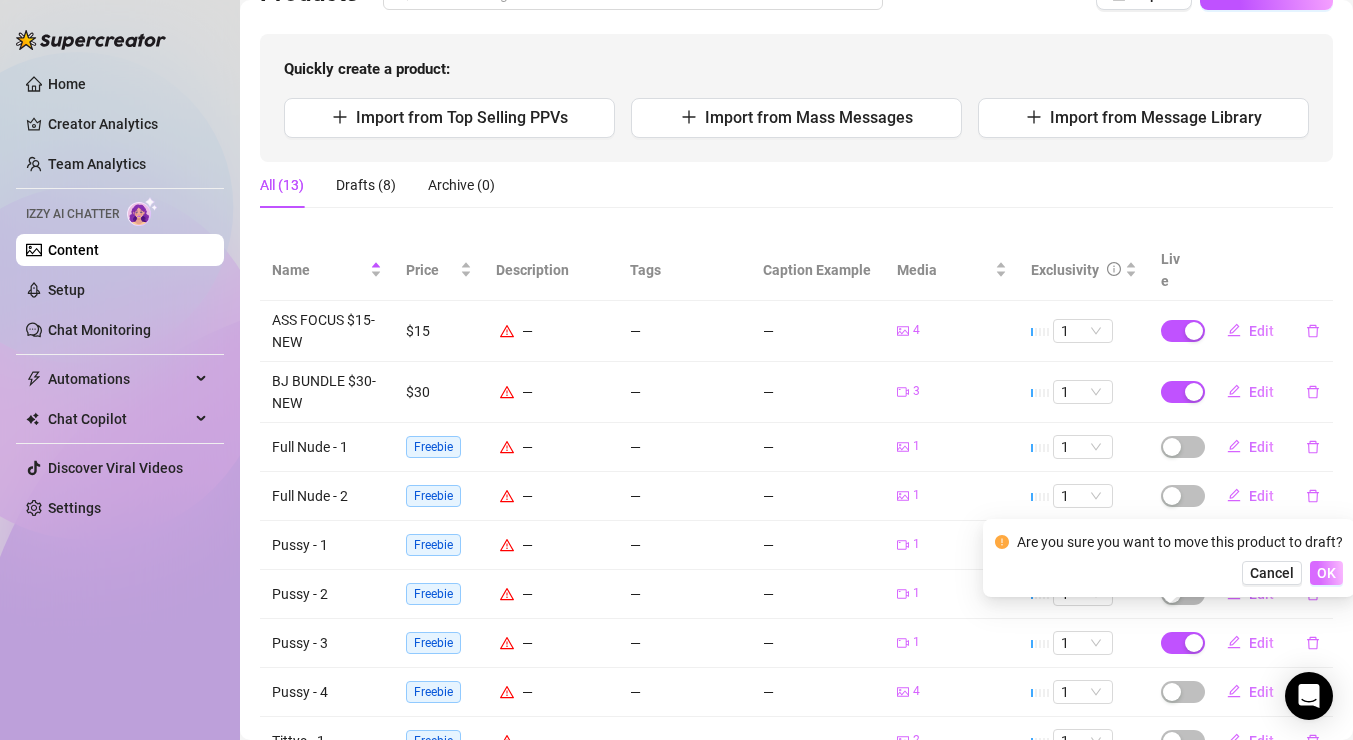 click on "OK" at bounding box center [1326, 573] 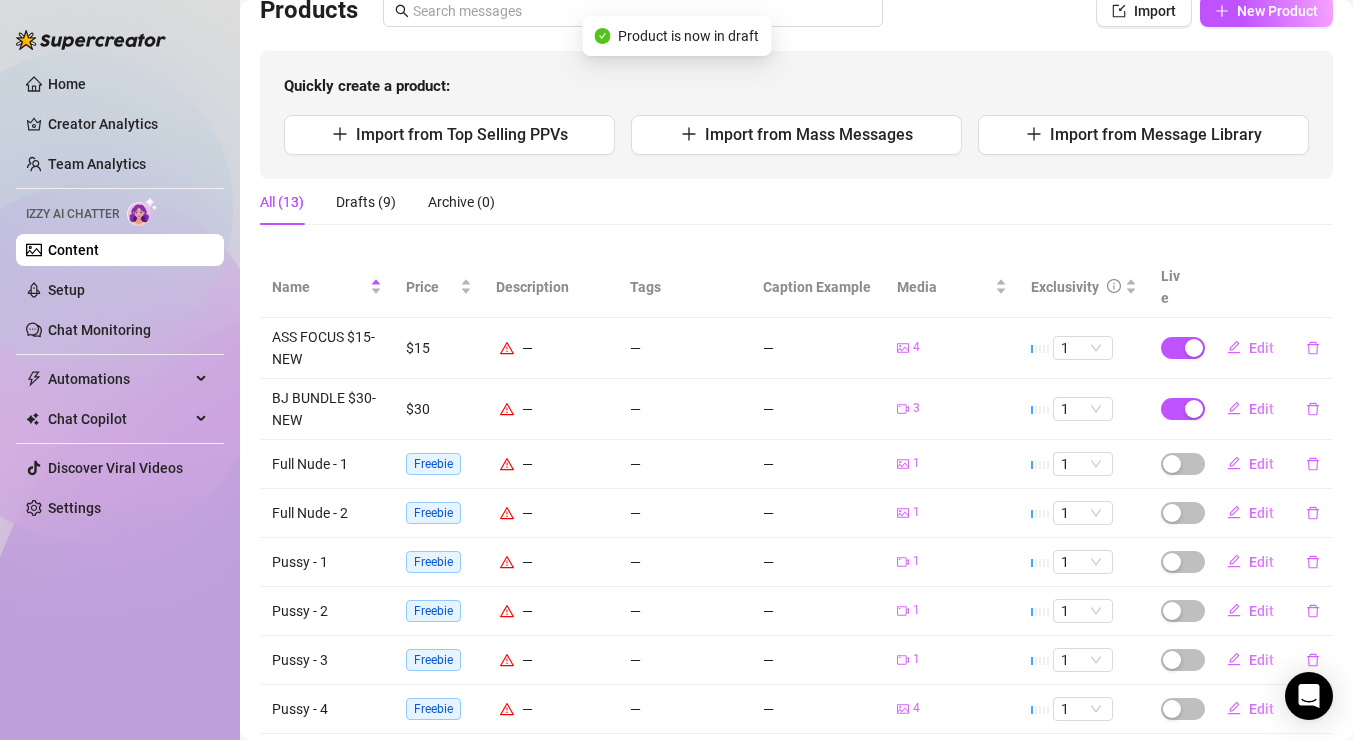 scroll, scrollTop: 137, scrollLeft: 0, axis: vertical 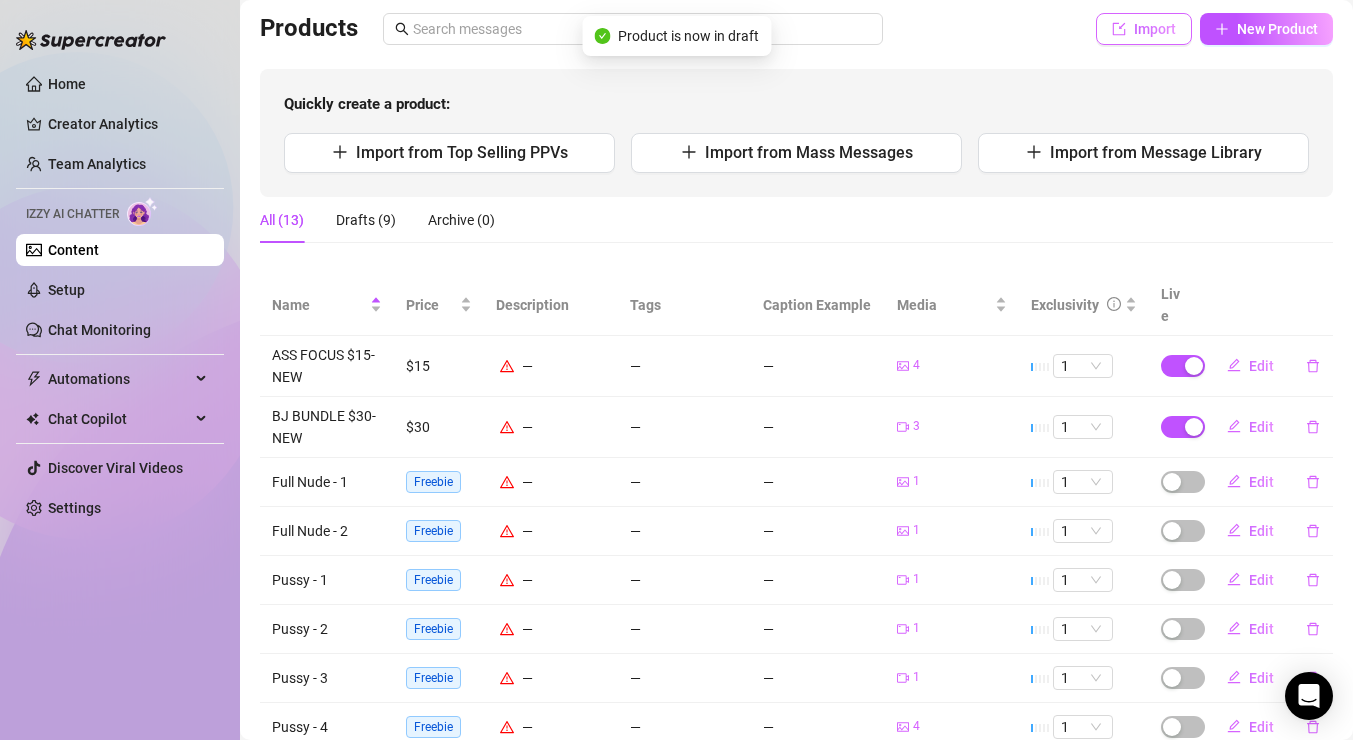 click on "Import" at bounding box center [1155, 29] 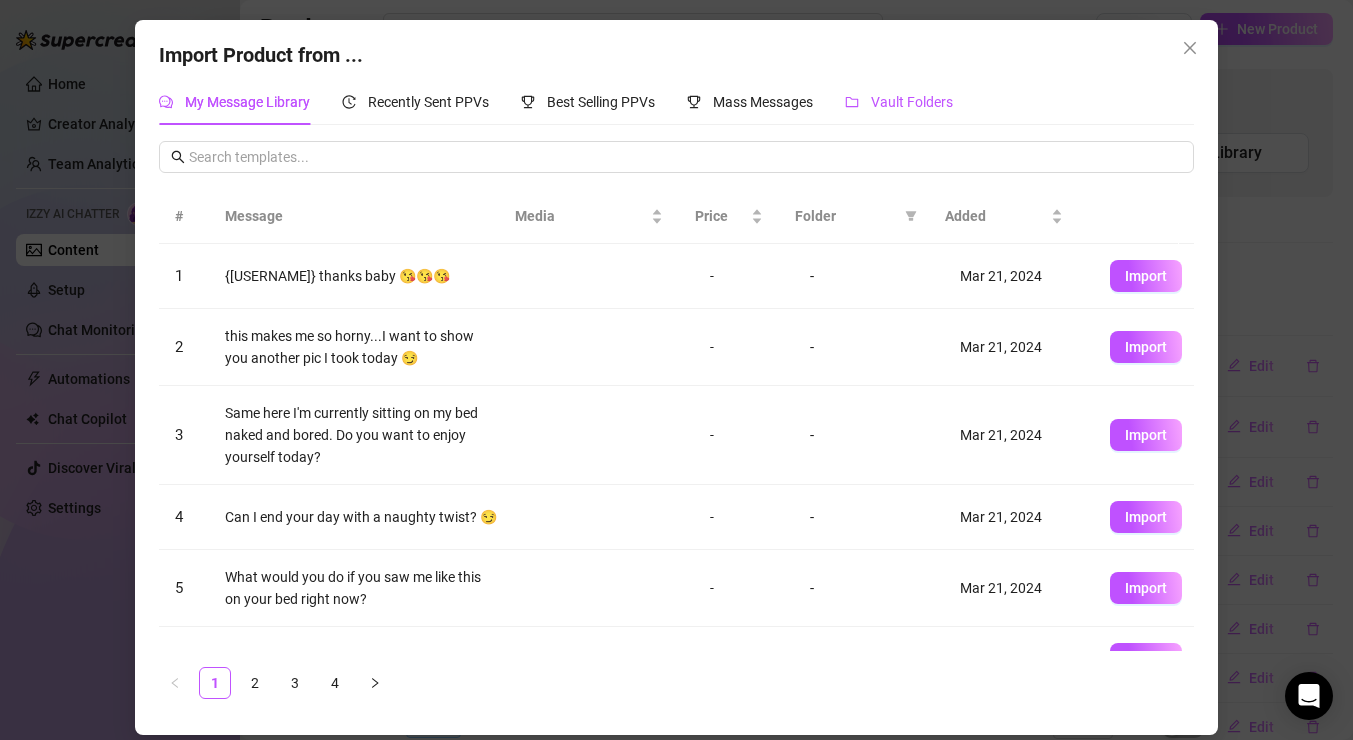 click on "Vault Folders" at bounding box center (912, 102) 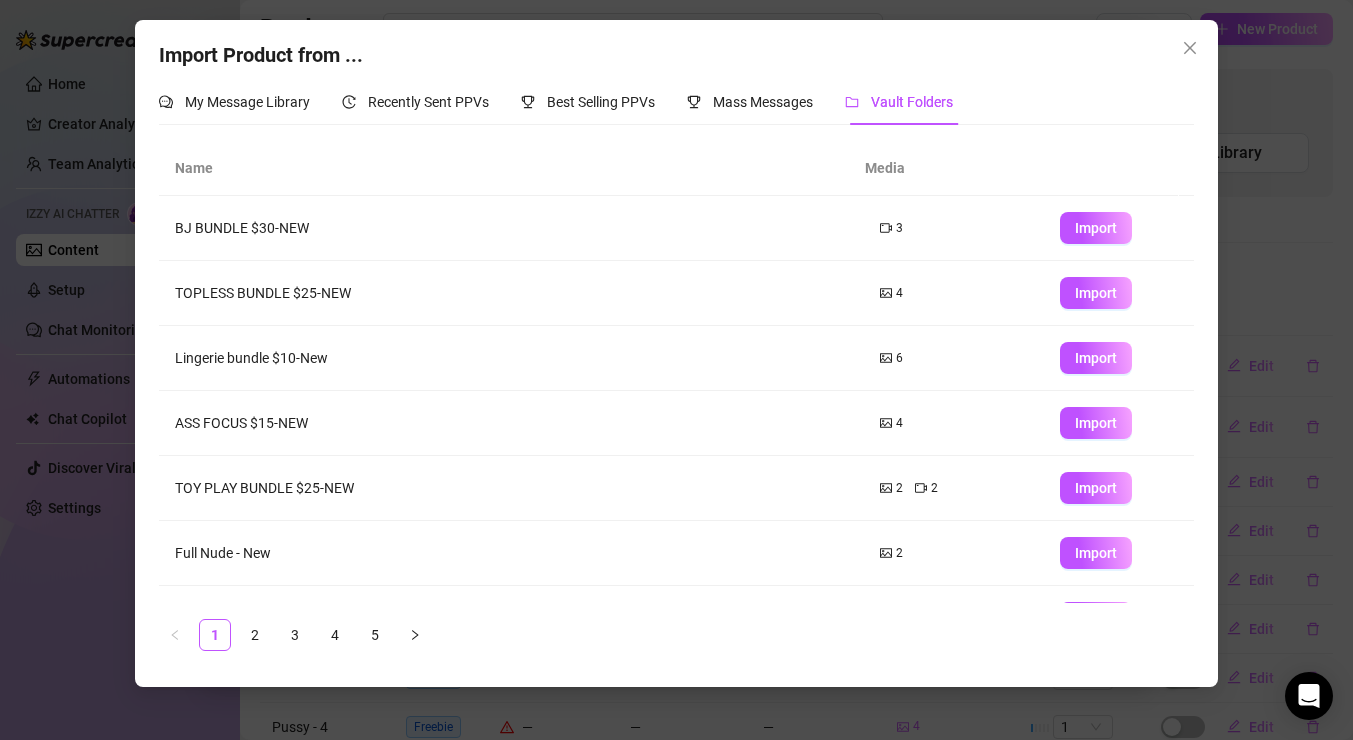 scroll, scrollTop: 195, scrollLeft: 0, axis: vertical 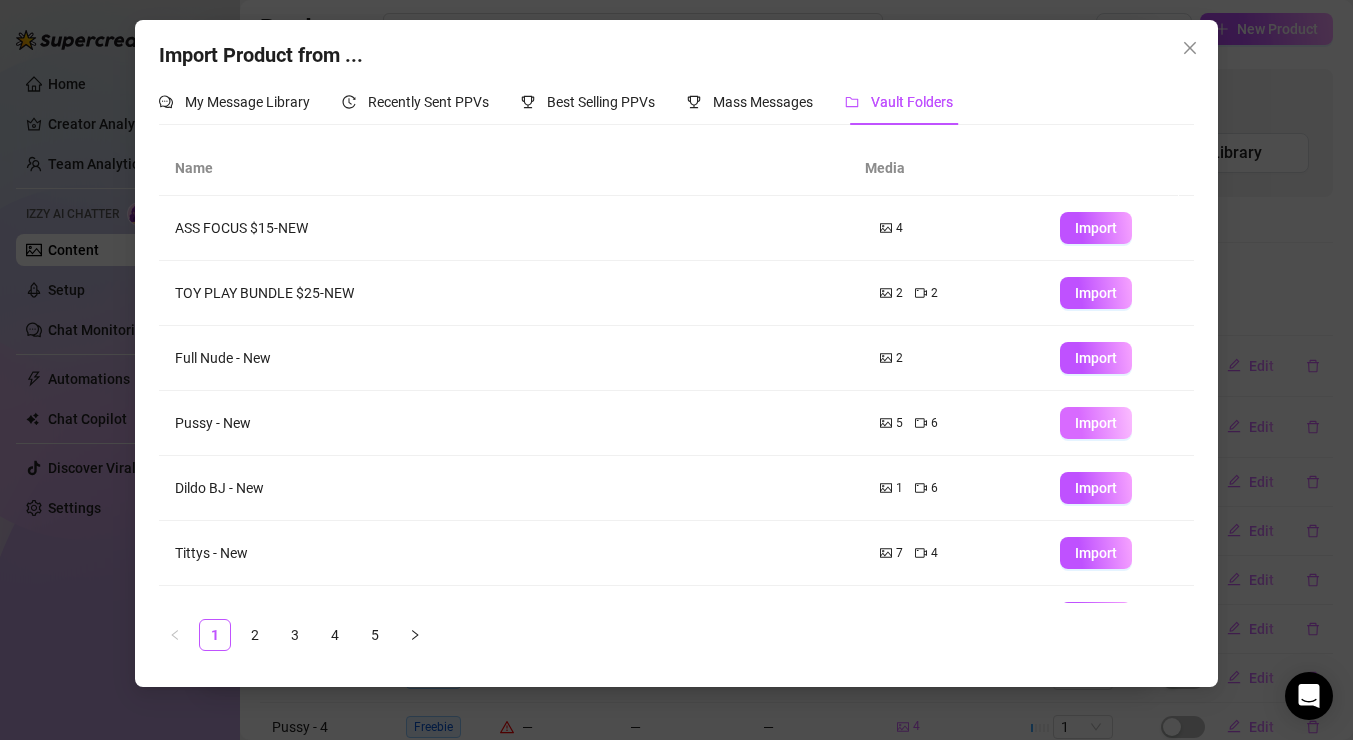 click on "Import" at bounding box center (1096, 423) 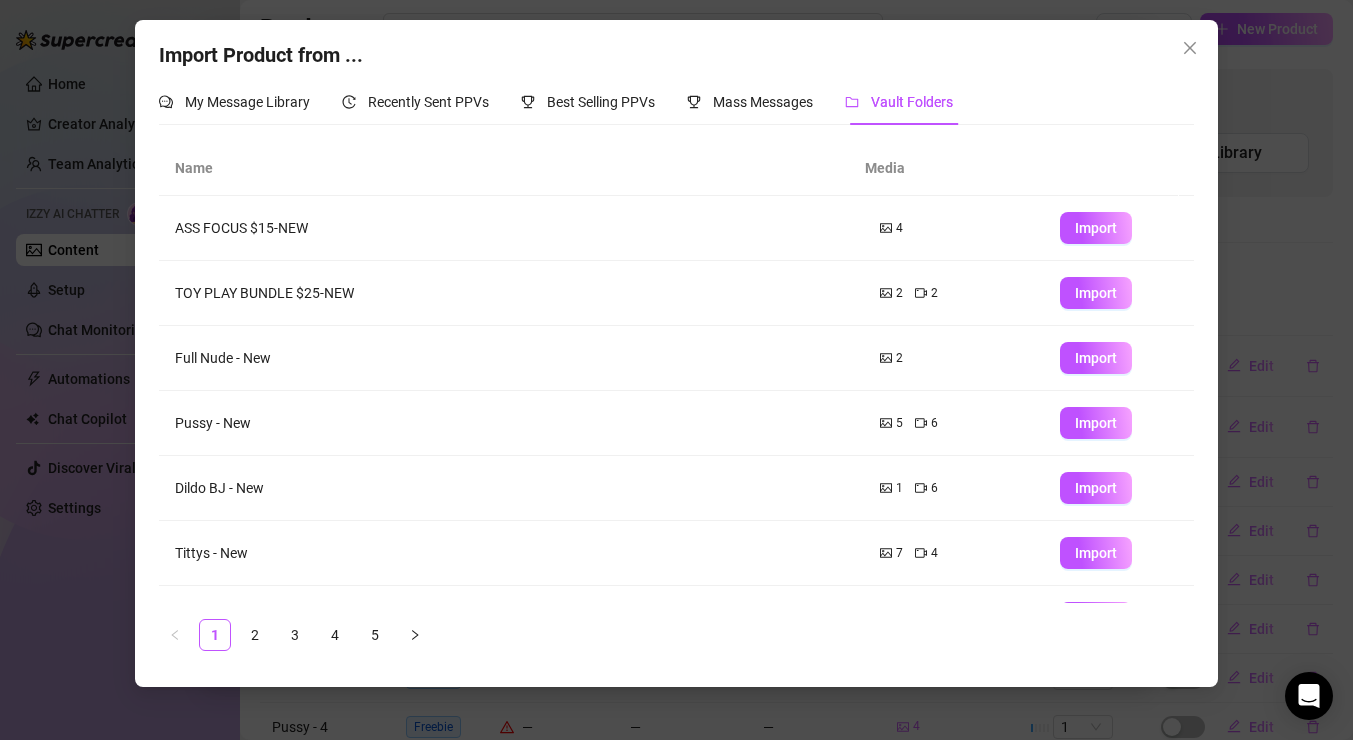 type on "Type your message here..." 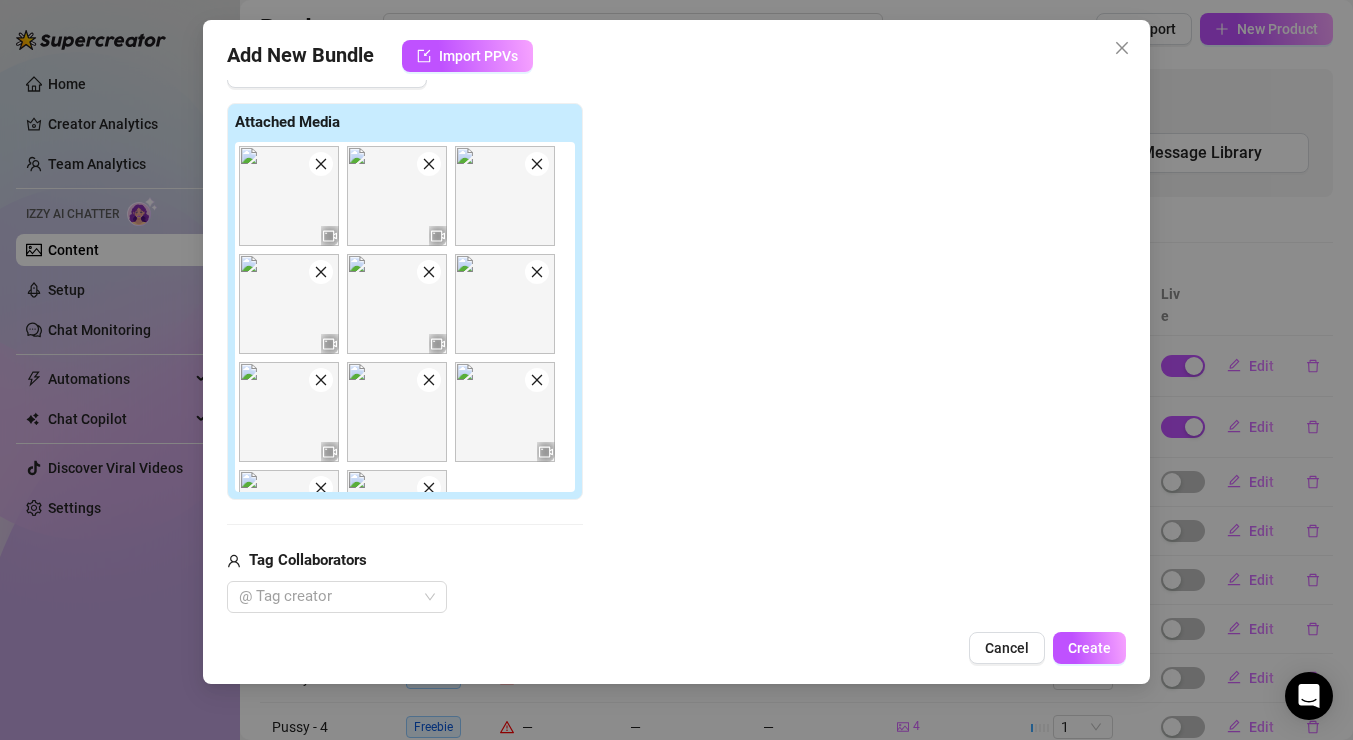click 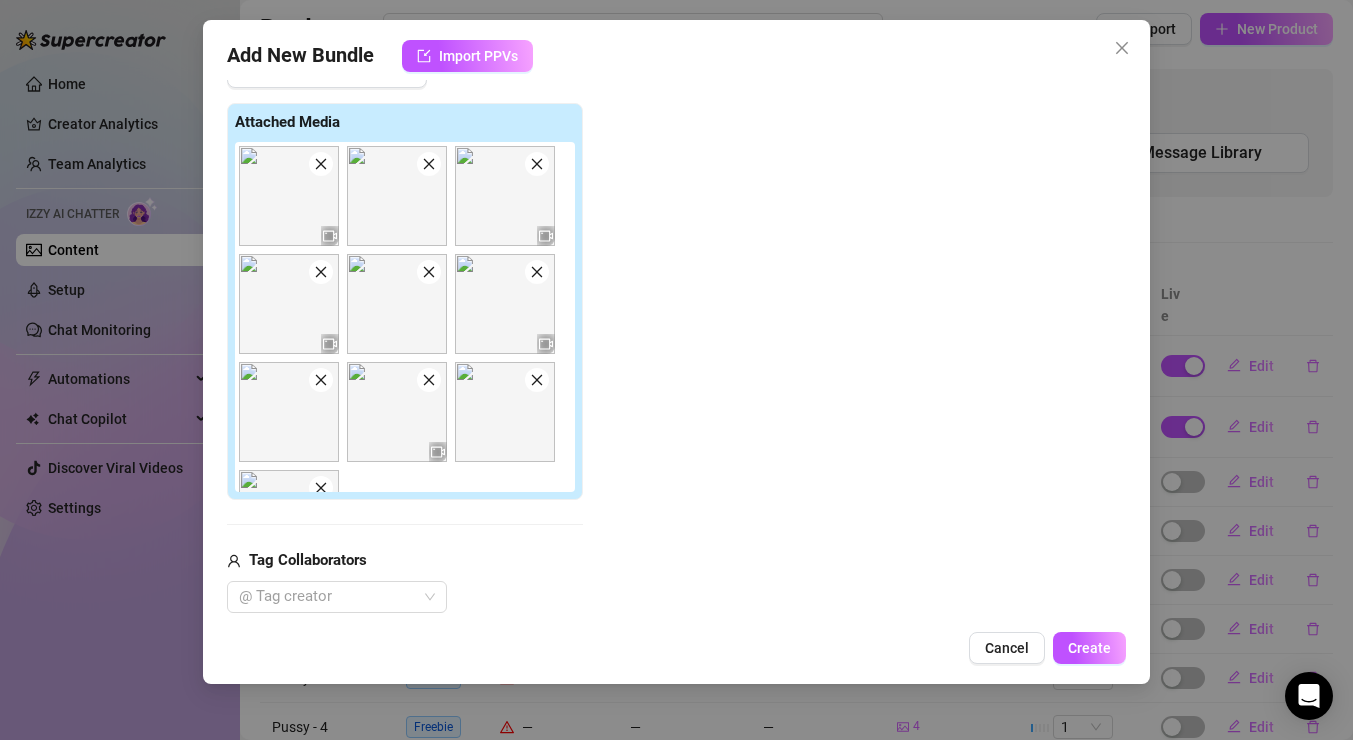 click 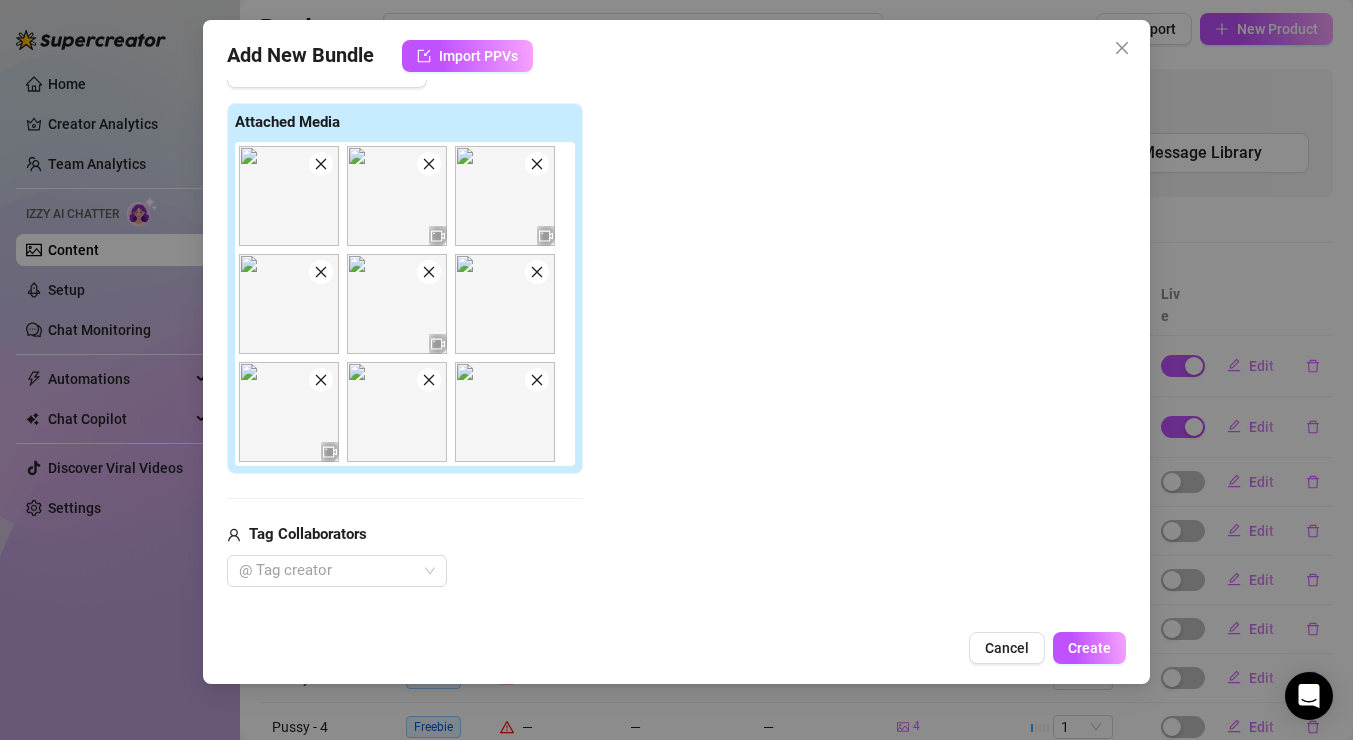 click 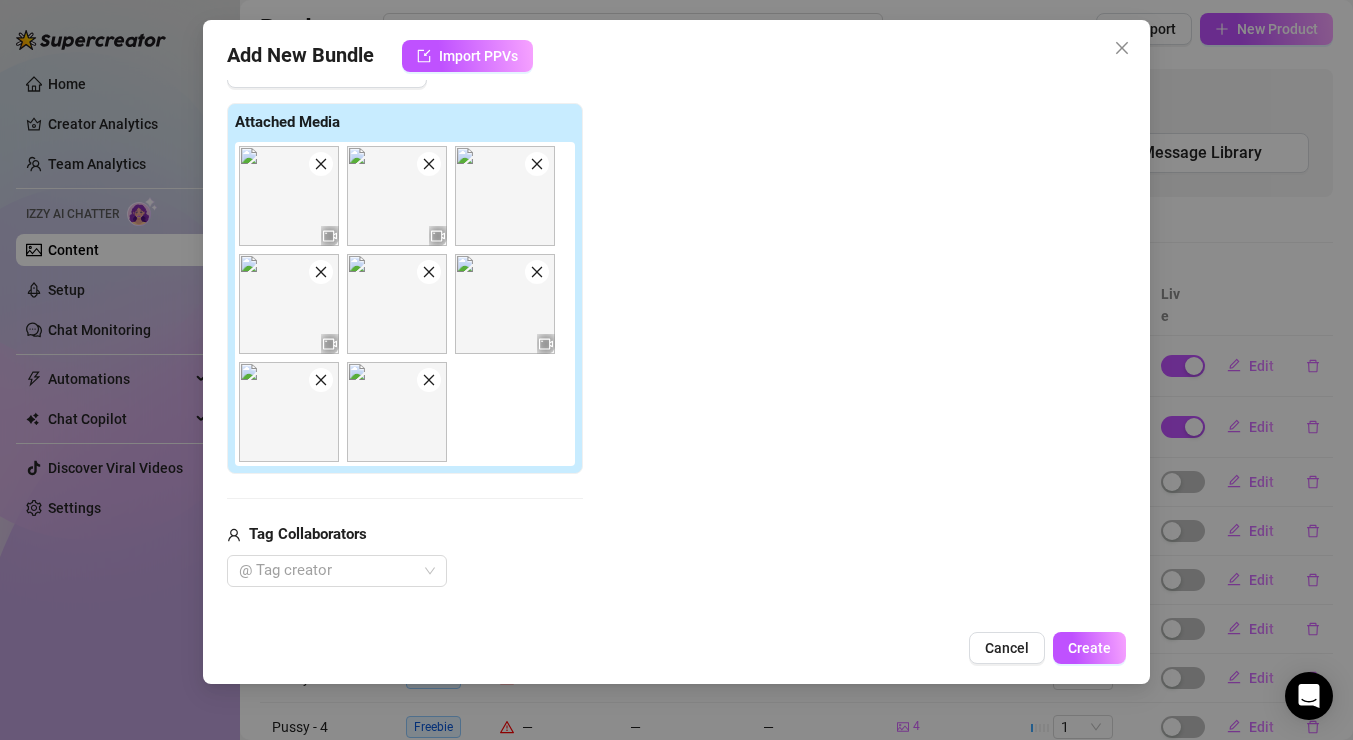 click 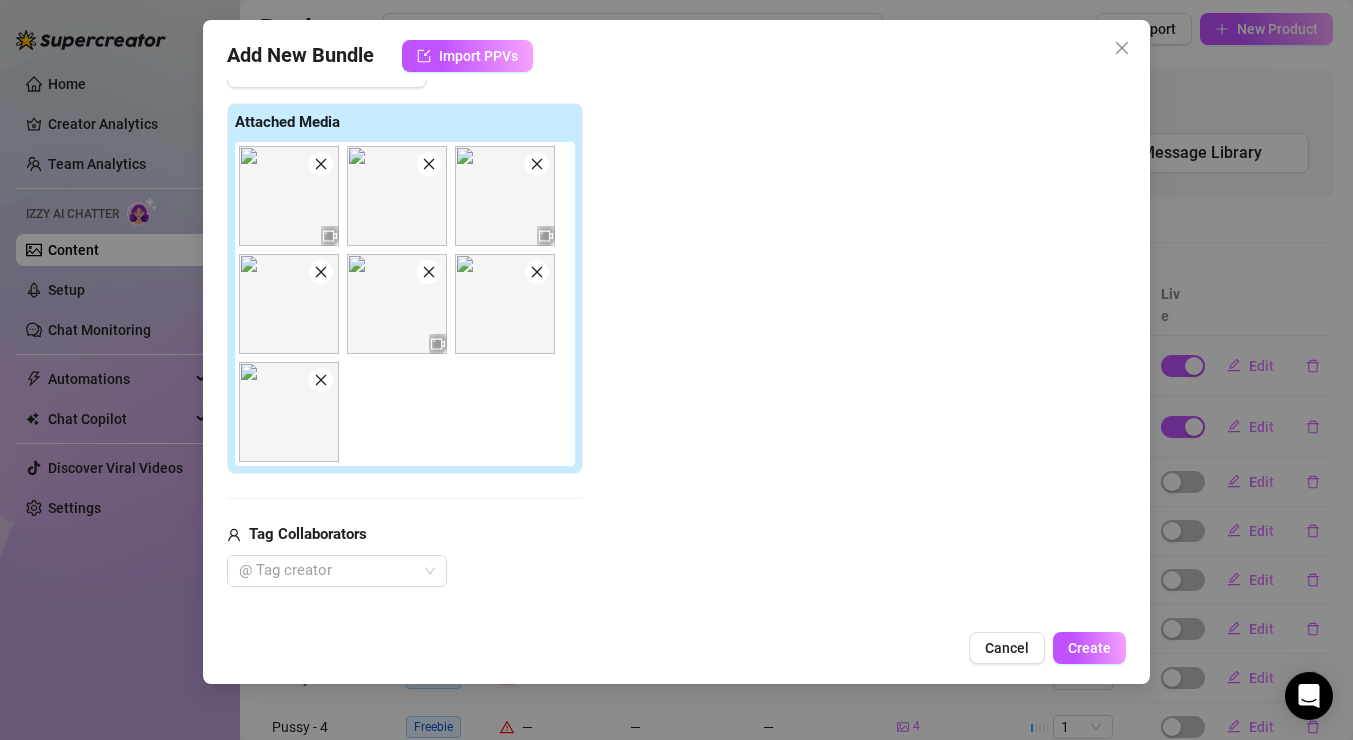 click 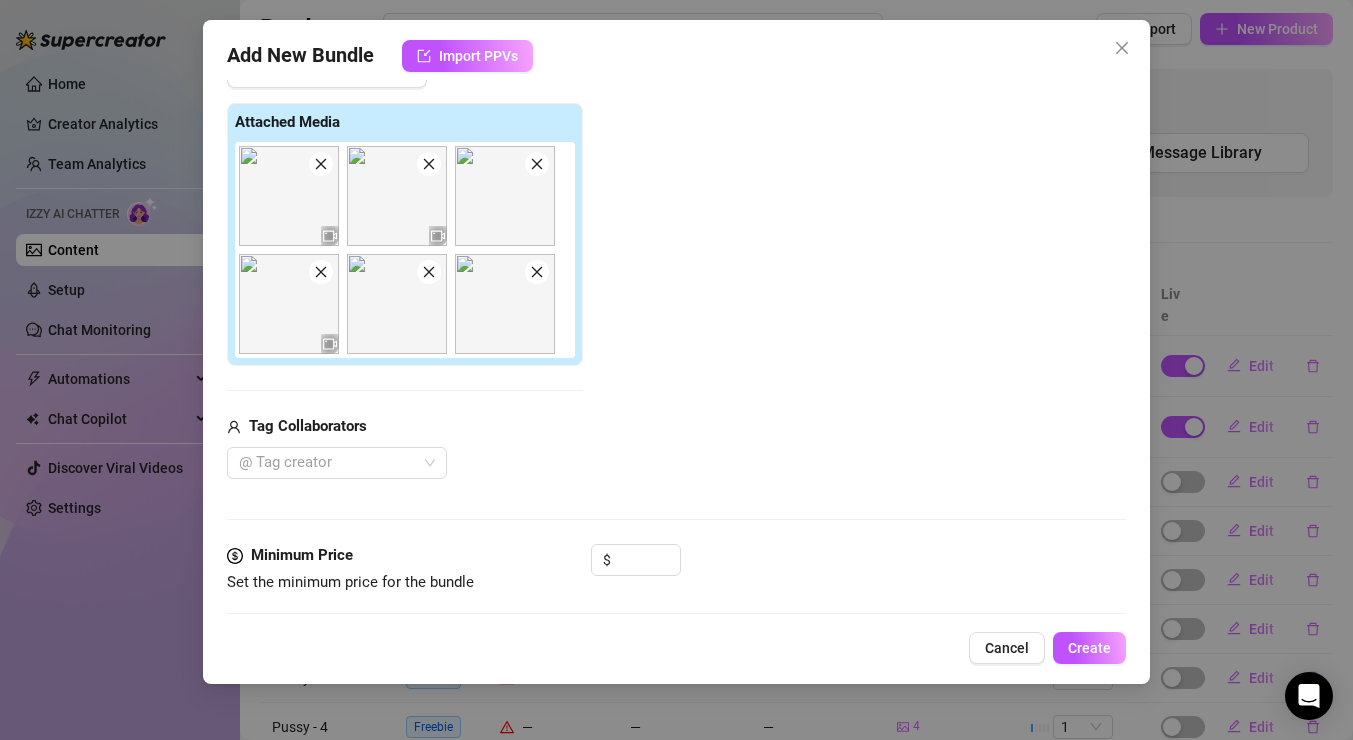 click 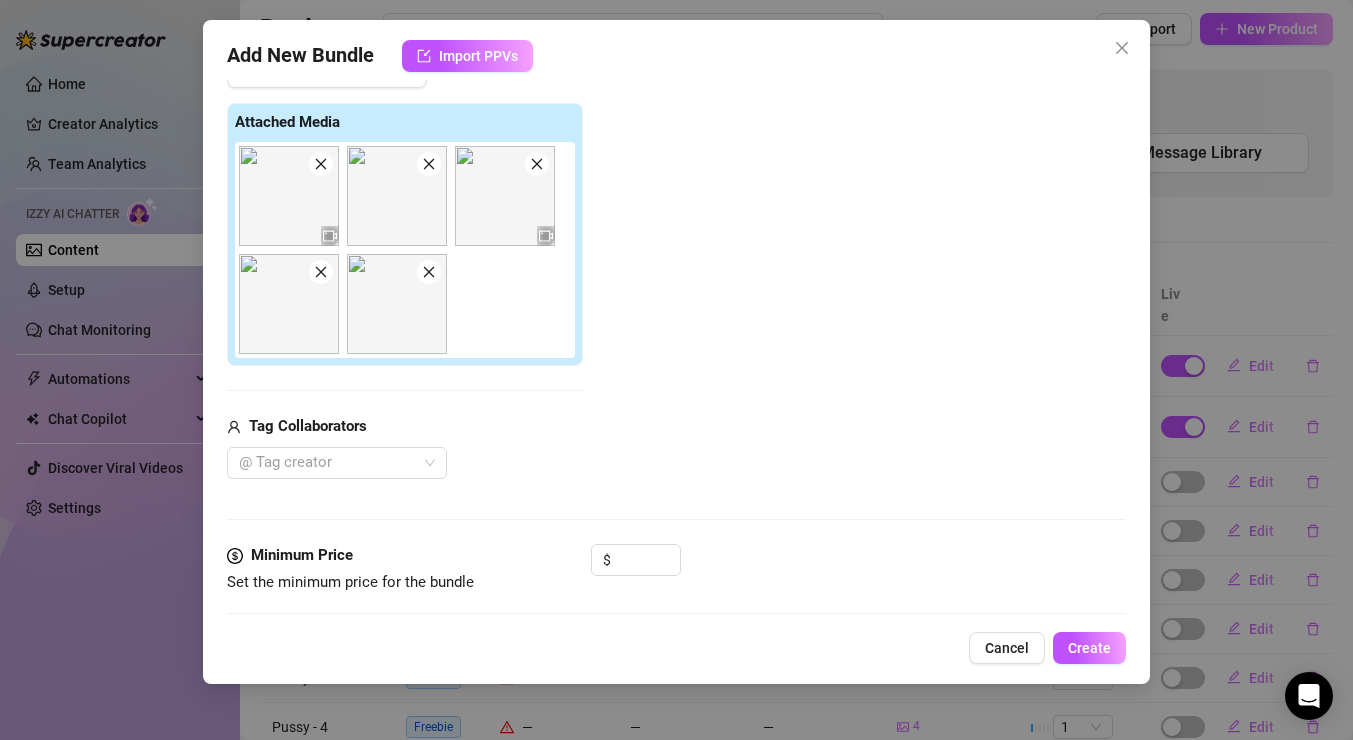 click 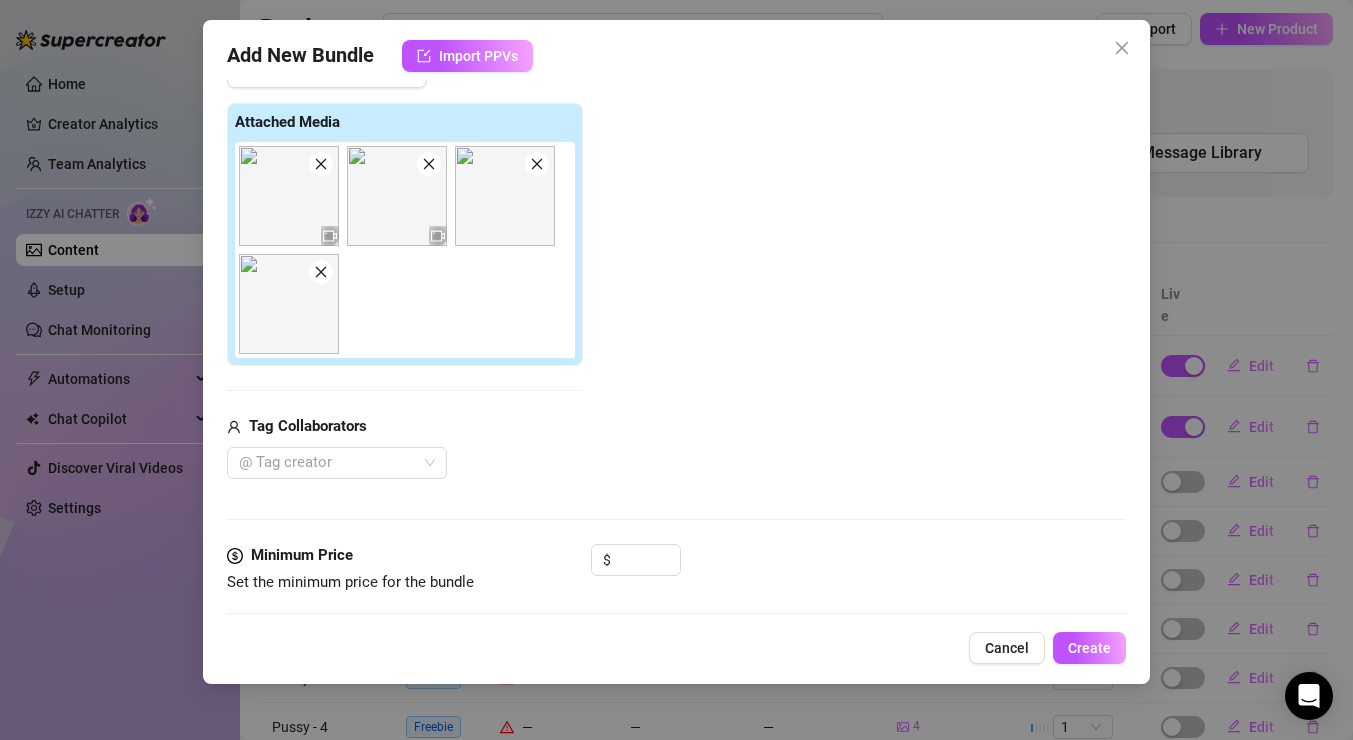 click 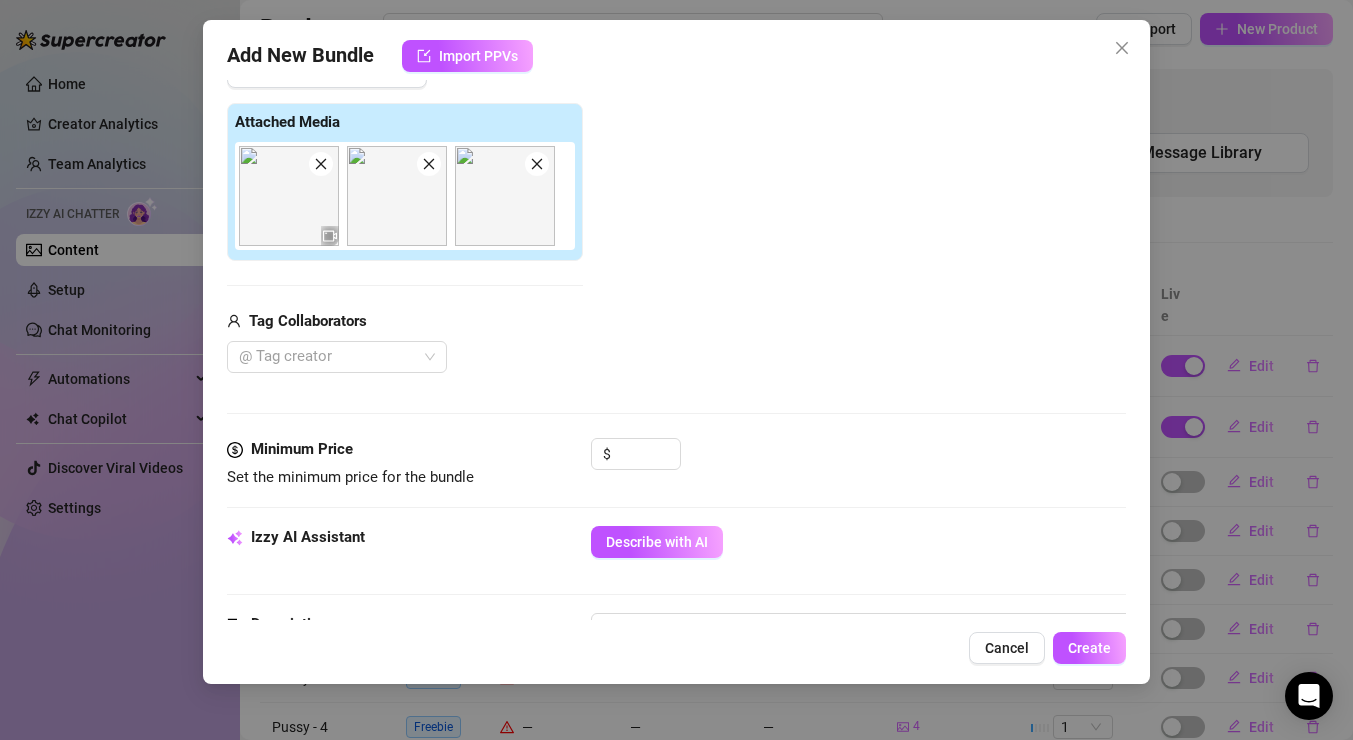 click 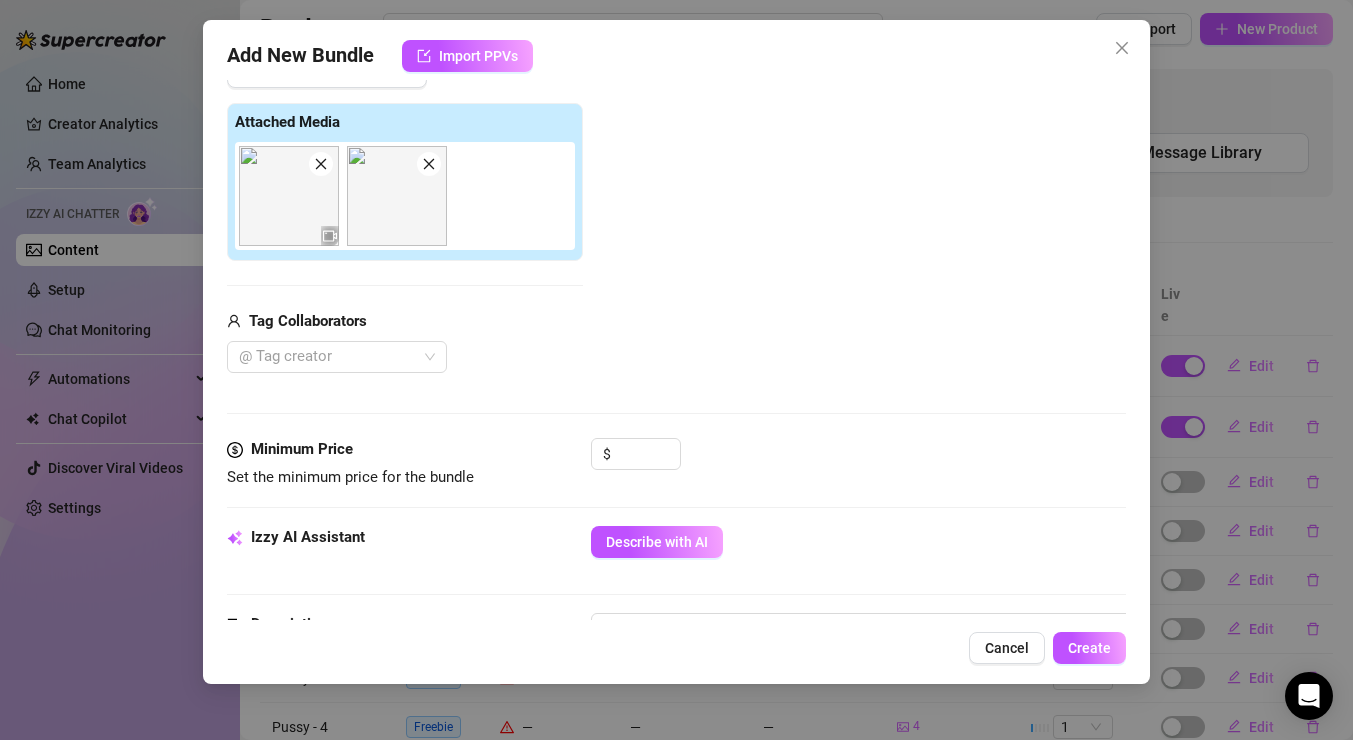 click 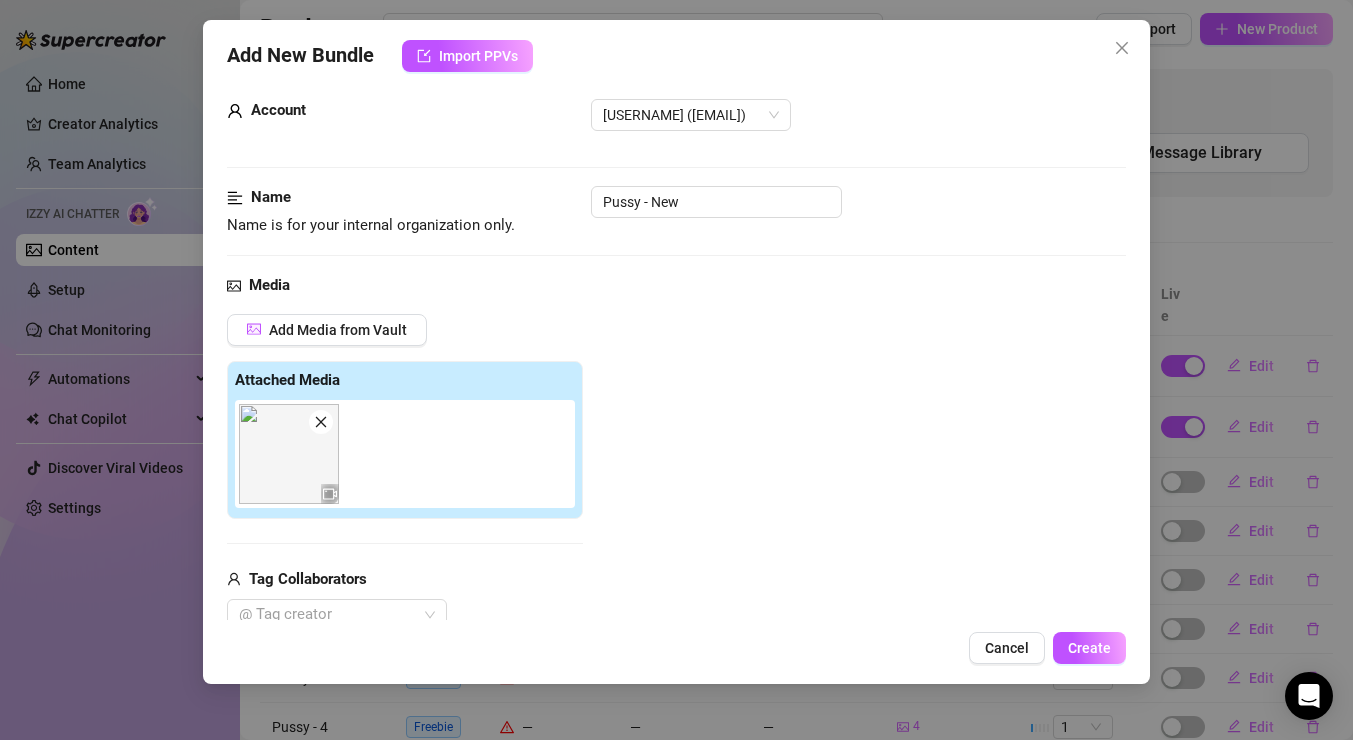 scroll, scrollTop: 0, scrollLeft: 0, axis: both 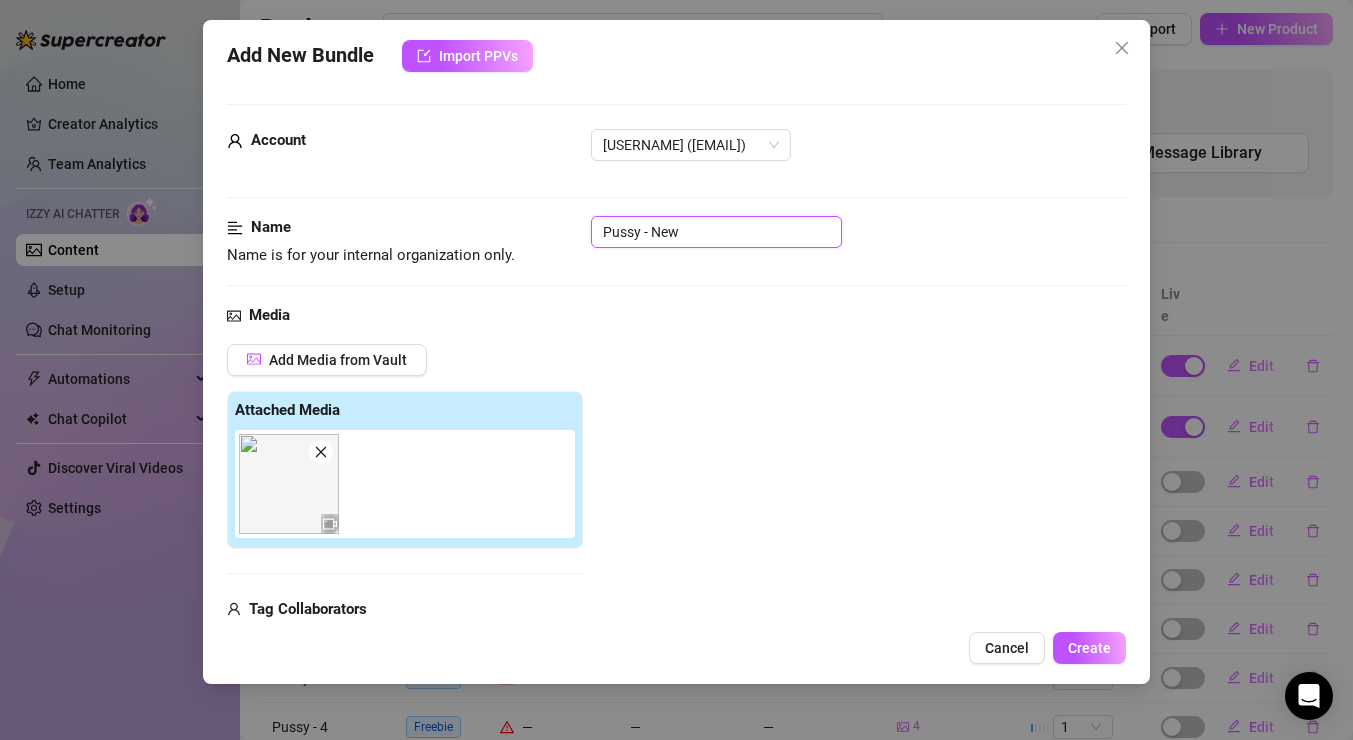 click on "Pussy - New" at bounding box center (716, 232) 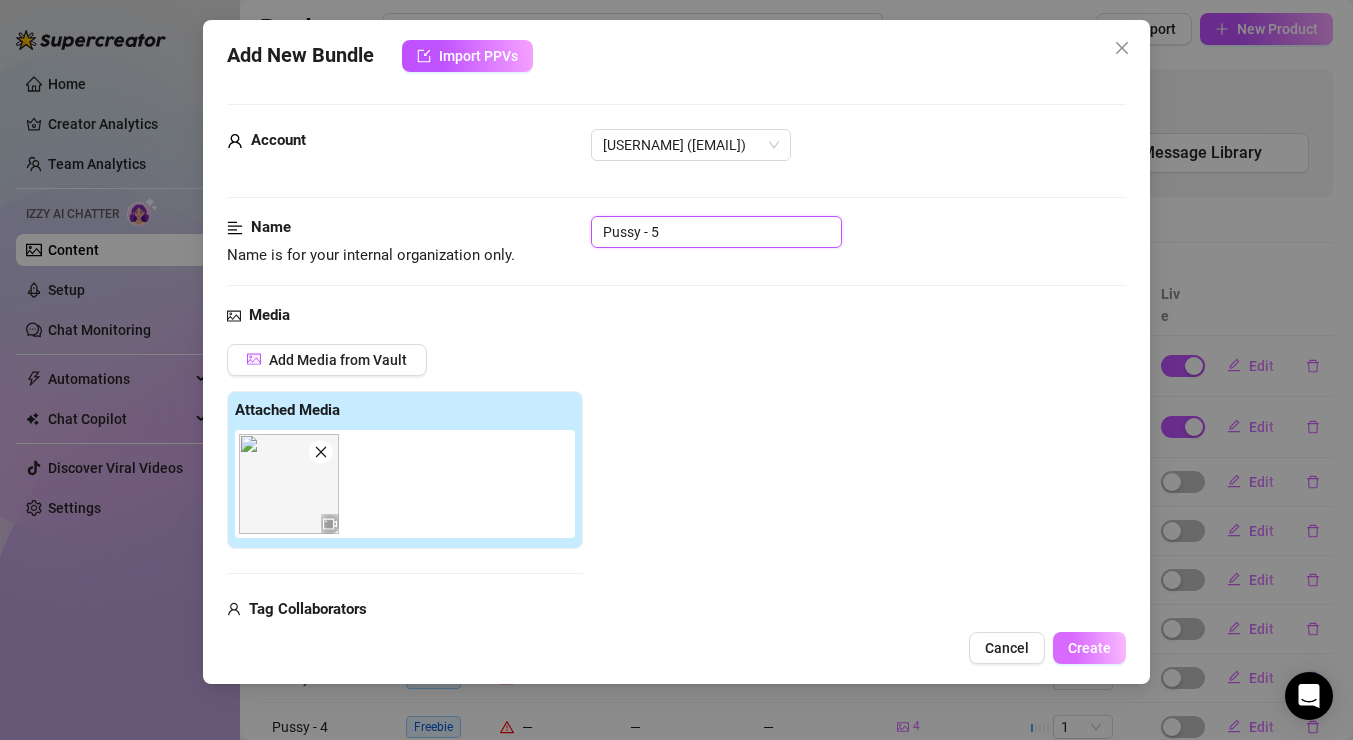 type on "Pussy - 5" 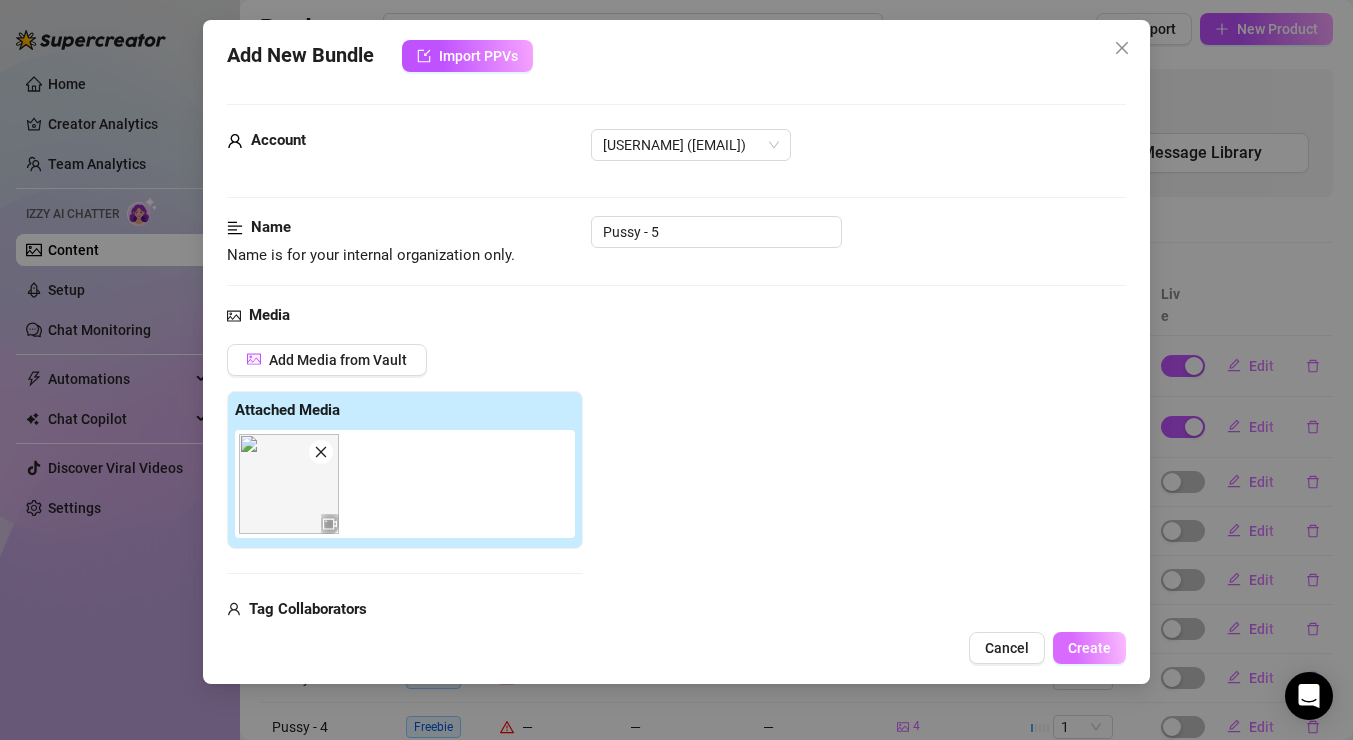 click on "Create" at bounding box center [1089, 648] 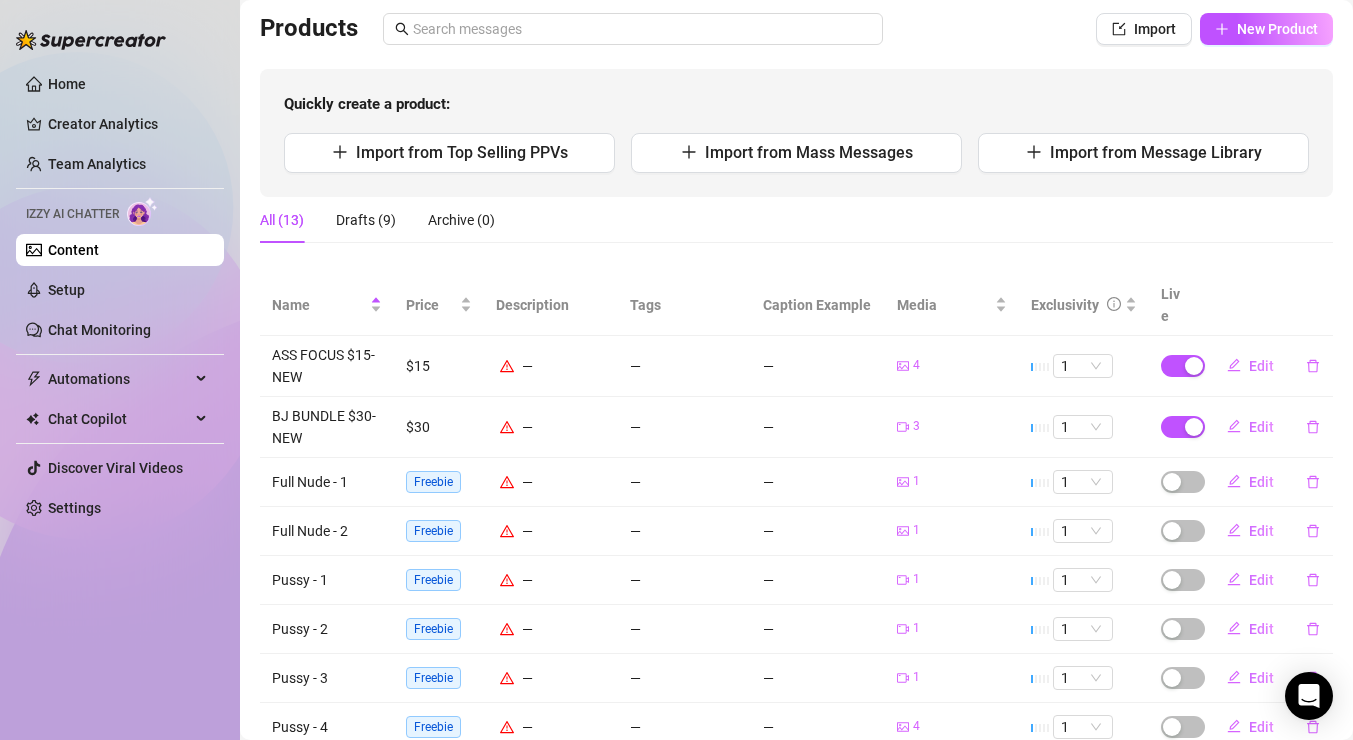scroll, scrollTop: 254, scrollLeft: 0, axis: vertical 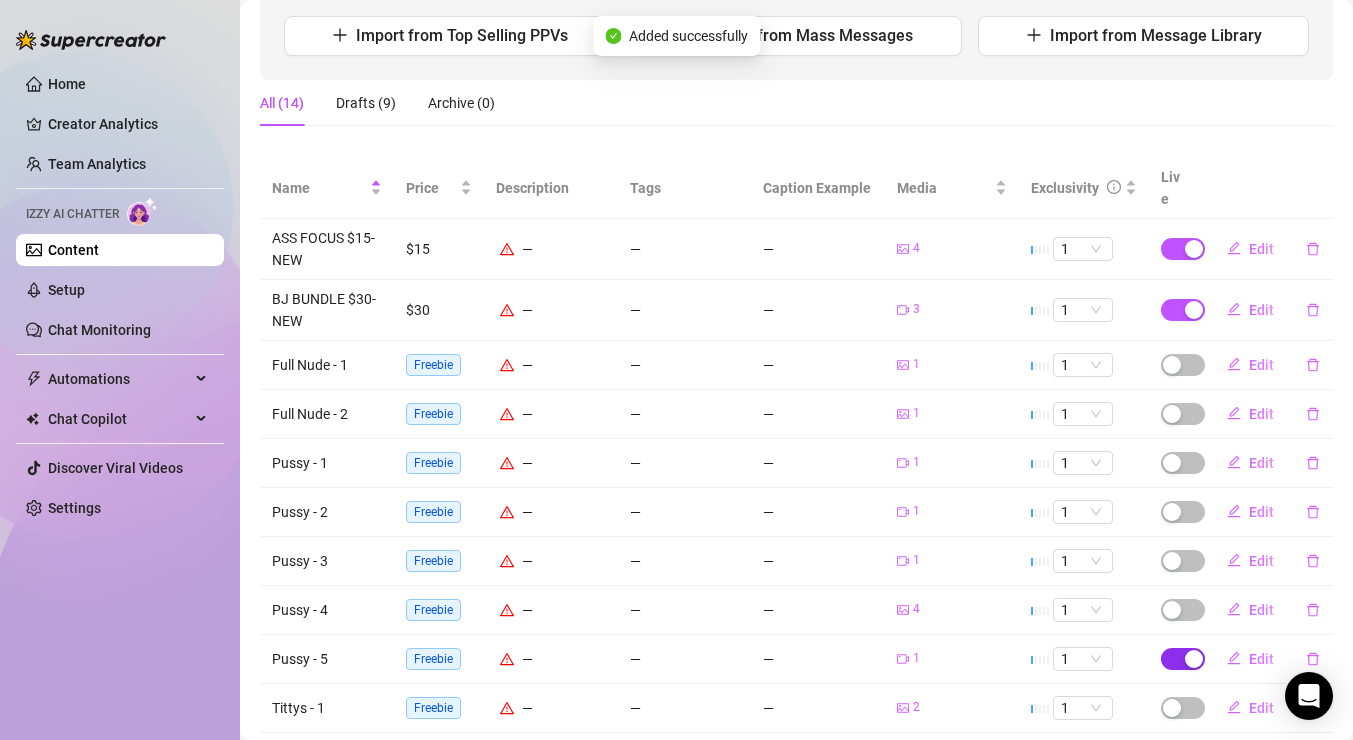 click at bounding box center (1194, 659) 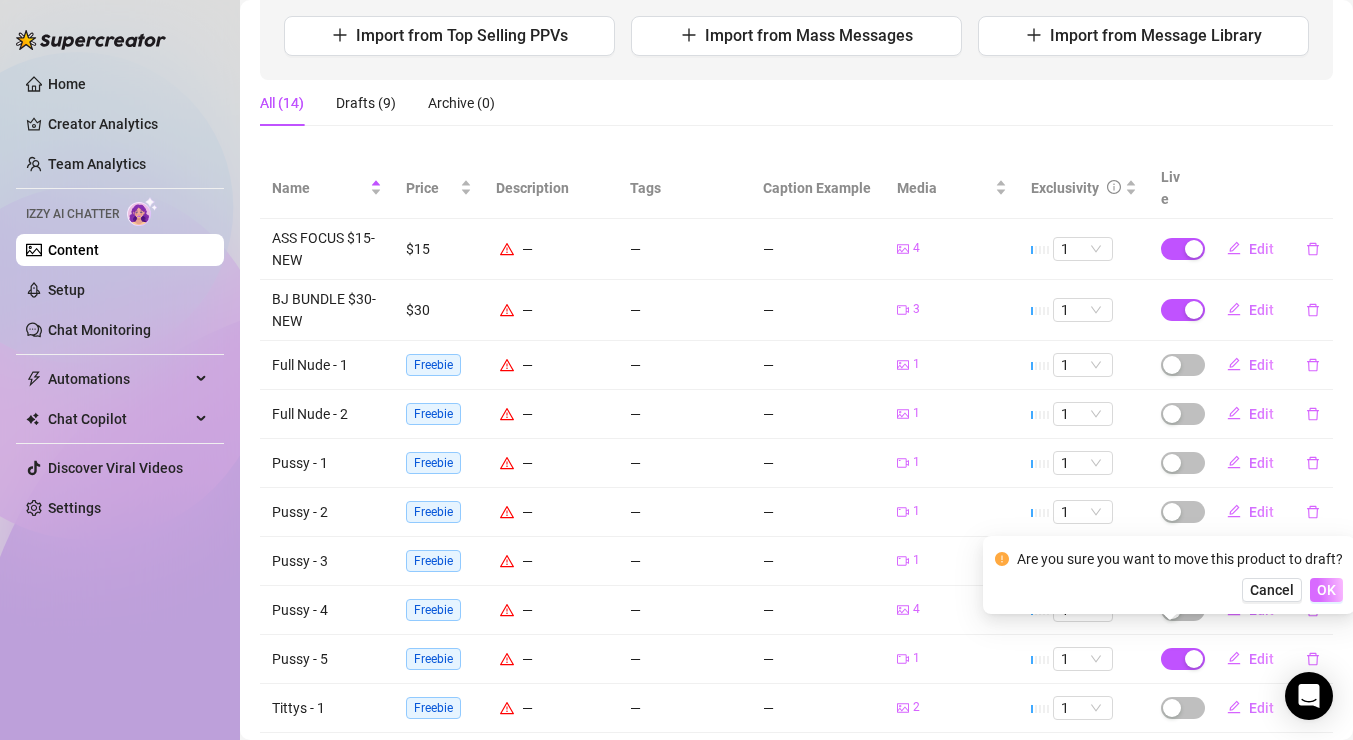 click on "OK" at bounding box center (1326, 590) 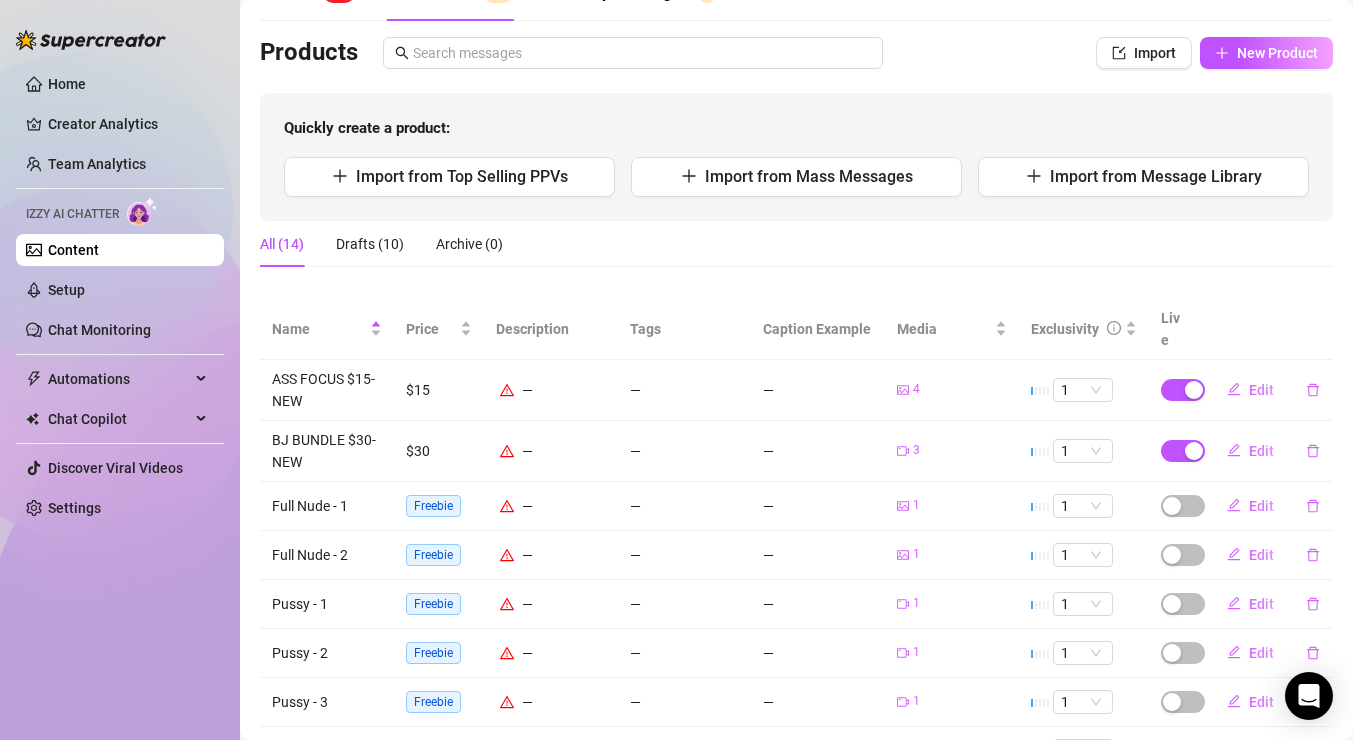 scroll, scrollTop: 9, scrollLeft: 0, axis: vertical 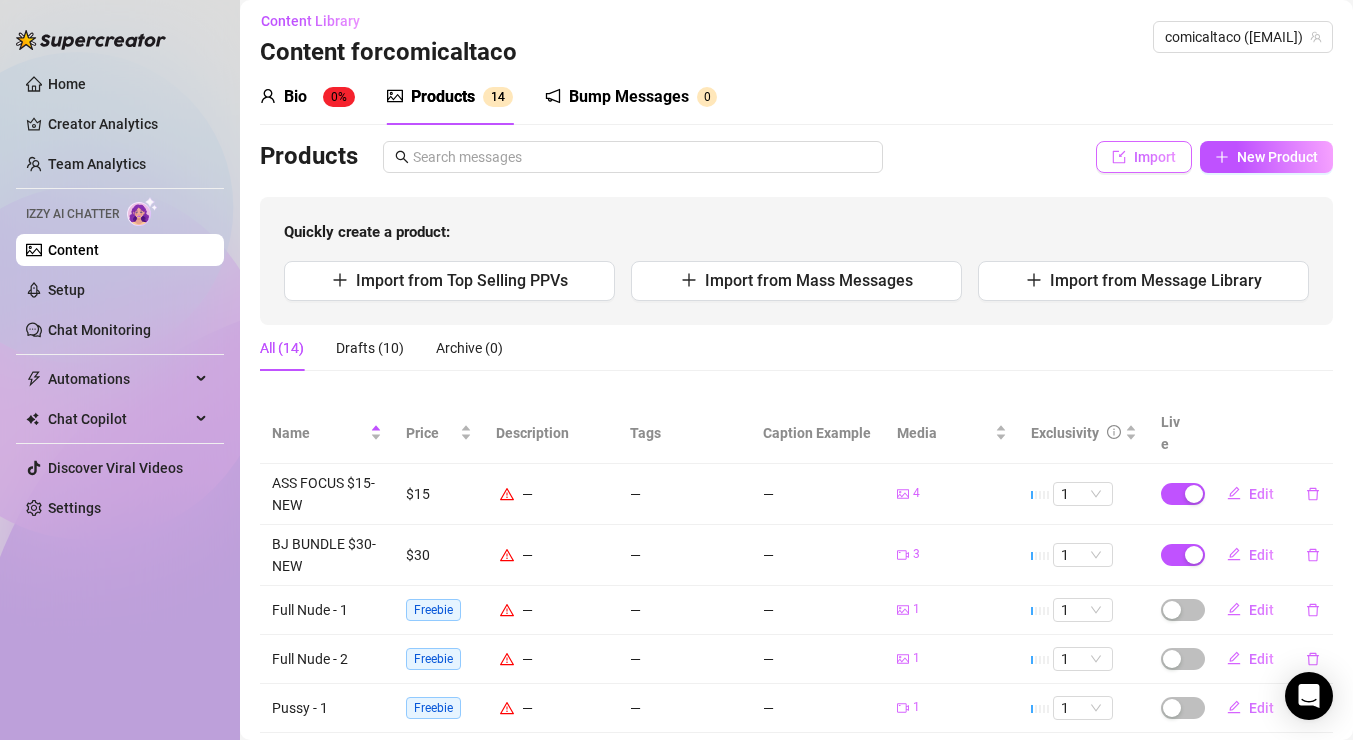 click on "Import" at bounding box center [1144, 157] 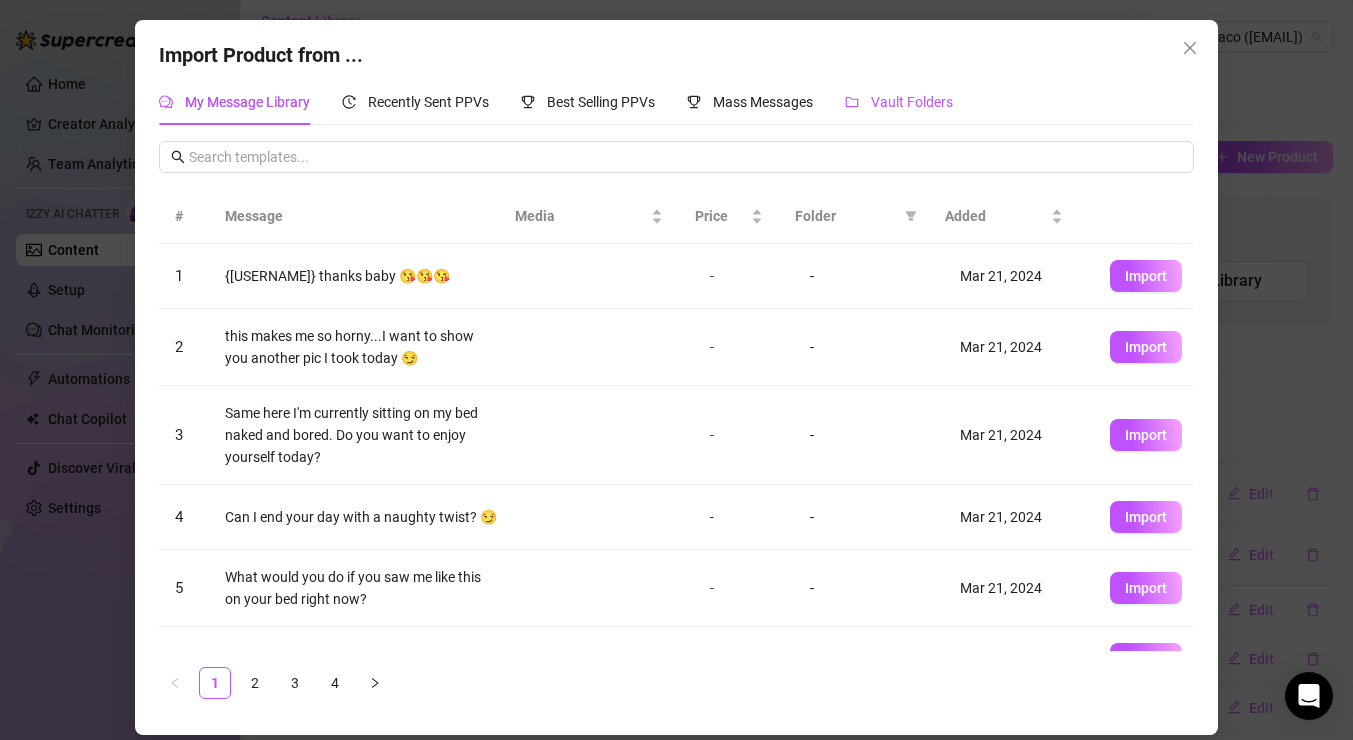 click on "Vault Folders" at bounding box center [899, 102] 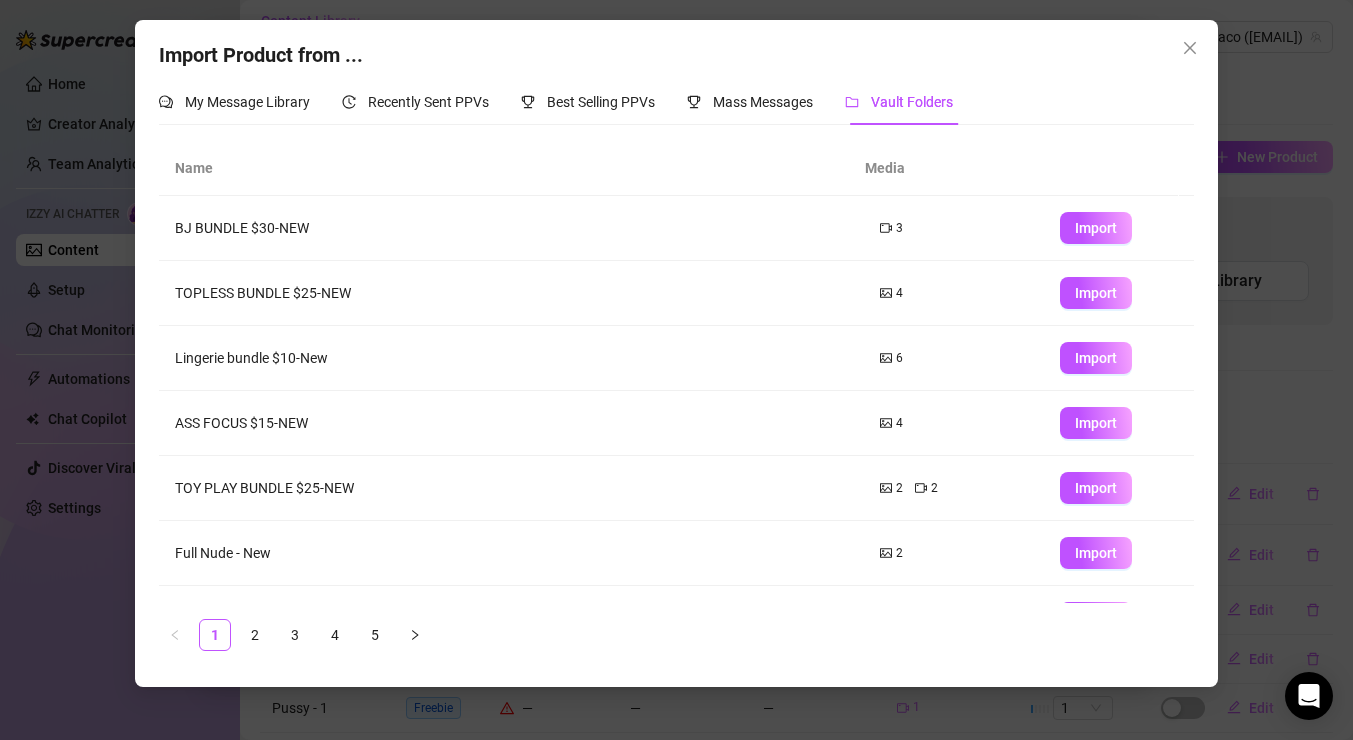 scroll, scrollTop: 243, scrollLeft: 0, axis: vertical 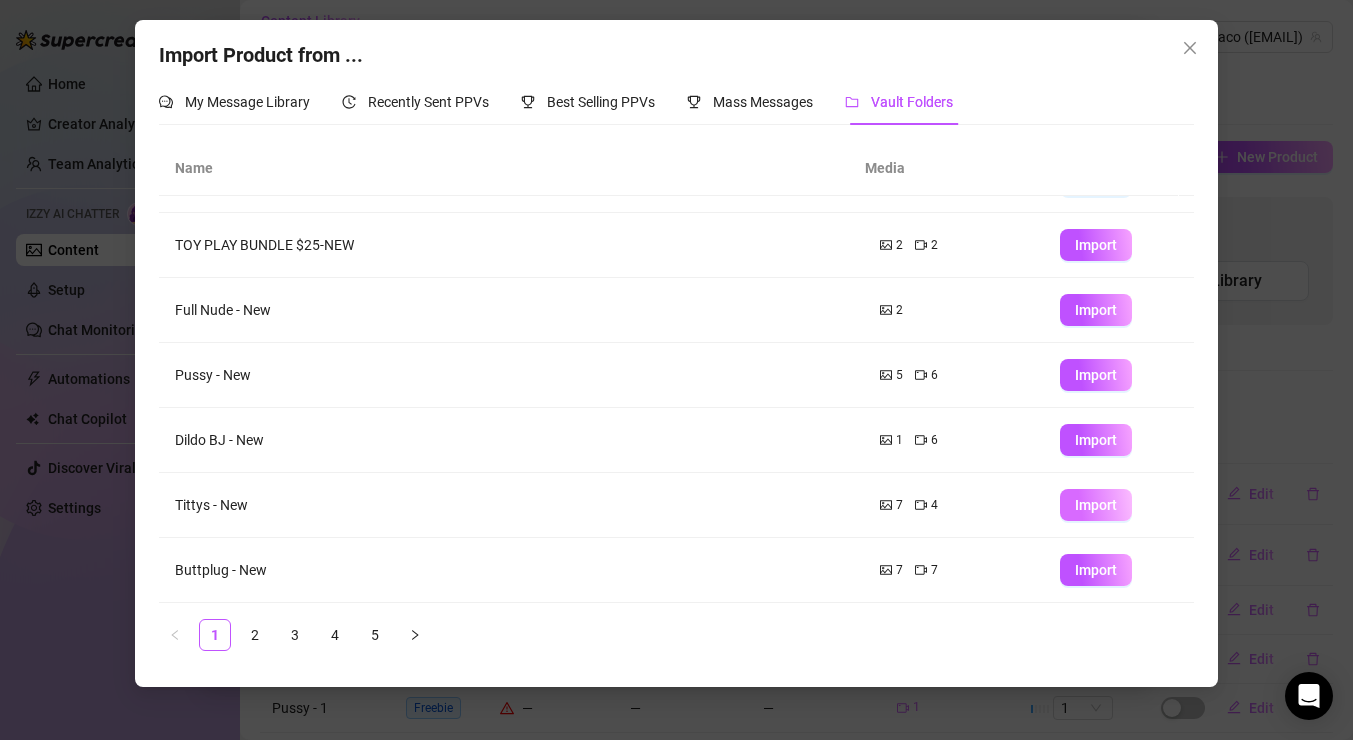 click on "Import" at bounding box center [1096, 505] 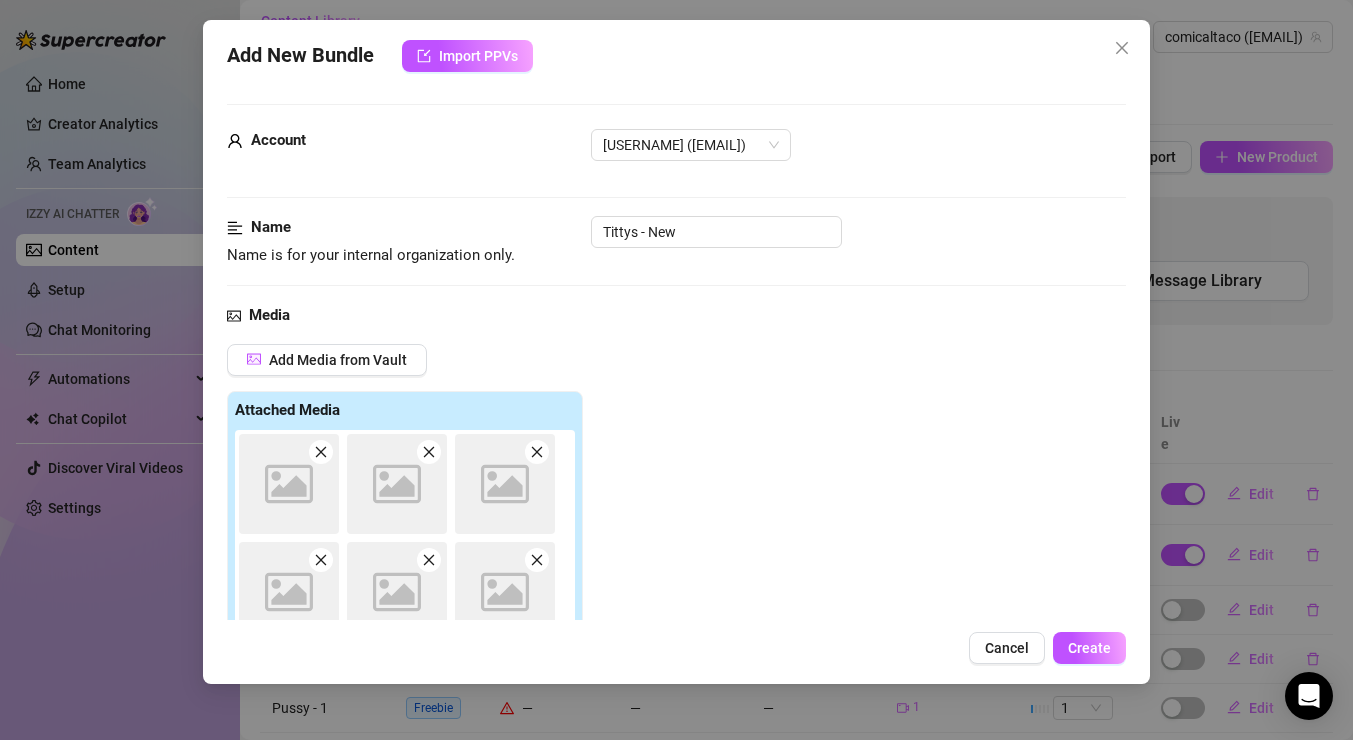 type on "Type your message here..." 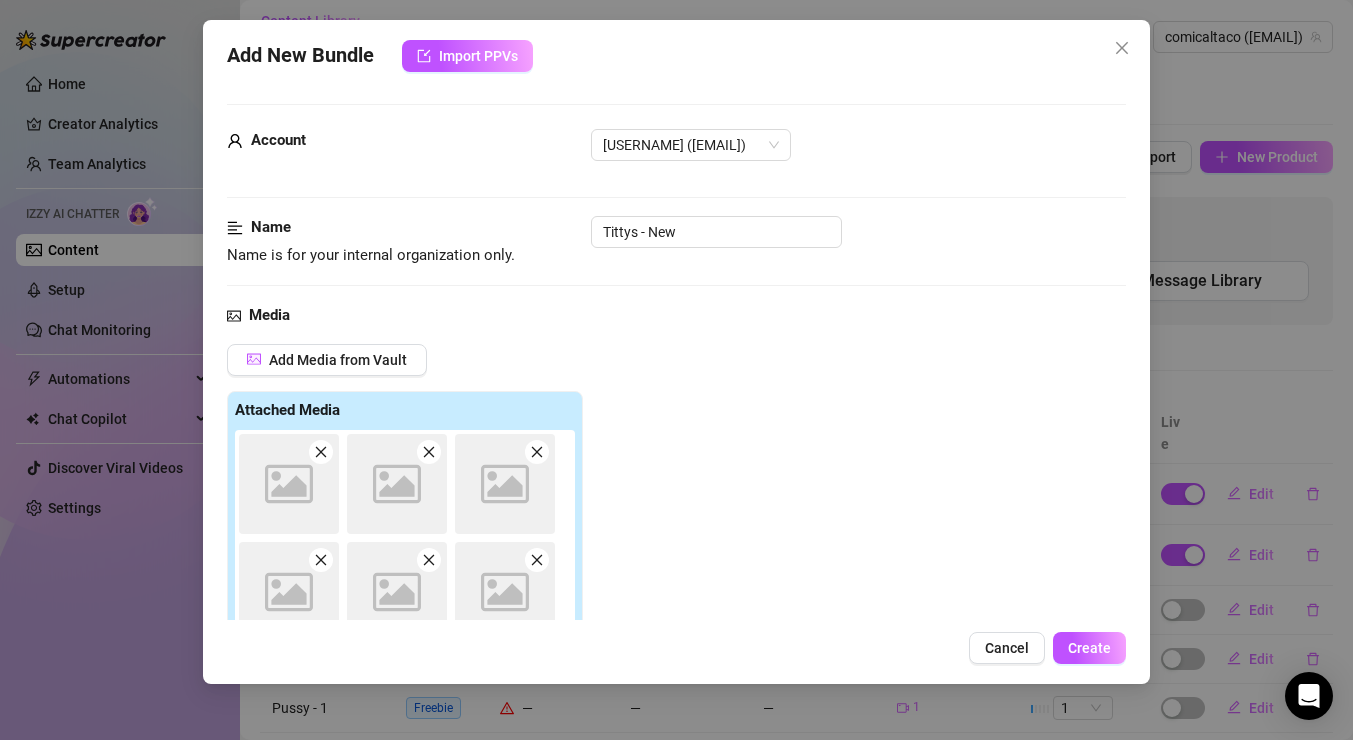 scroll, scrollTop: 288, scrollLeft: 0, axis: vertical 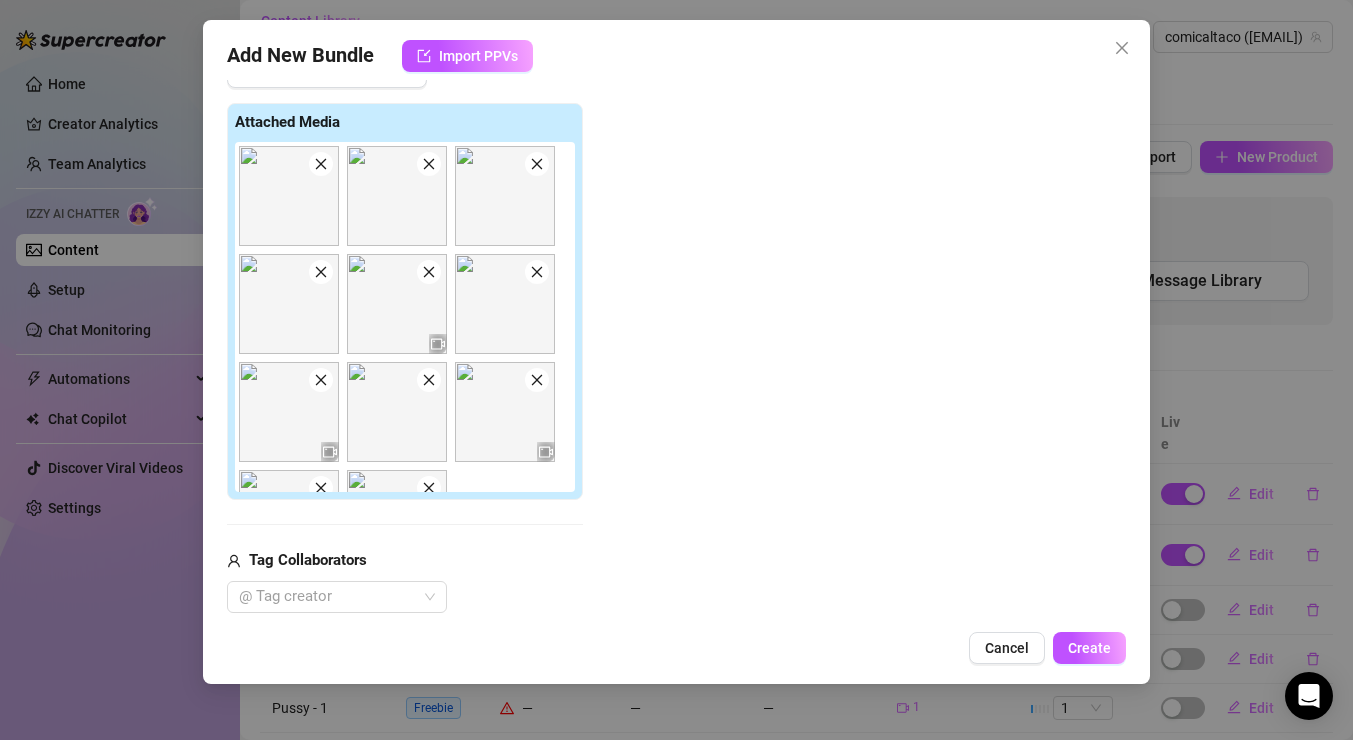 click 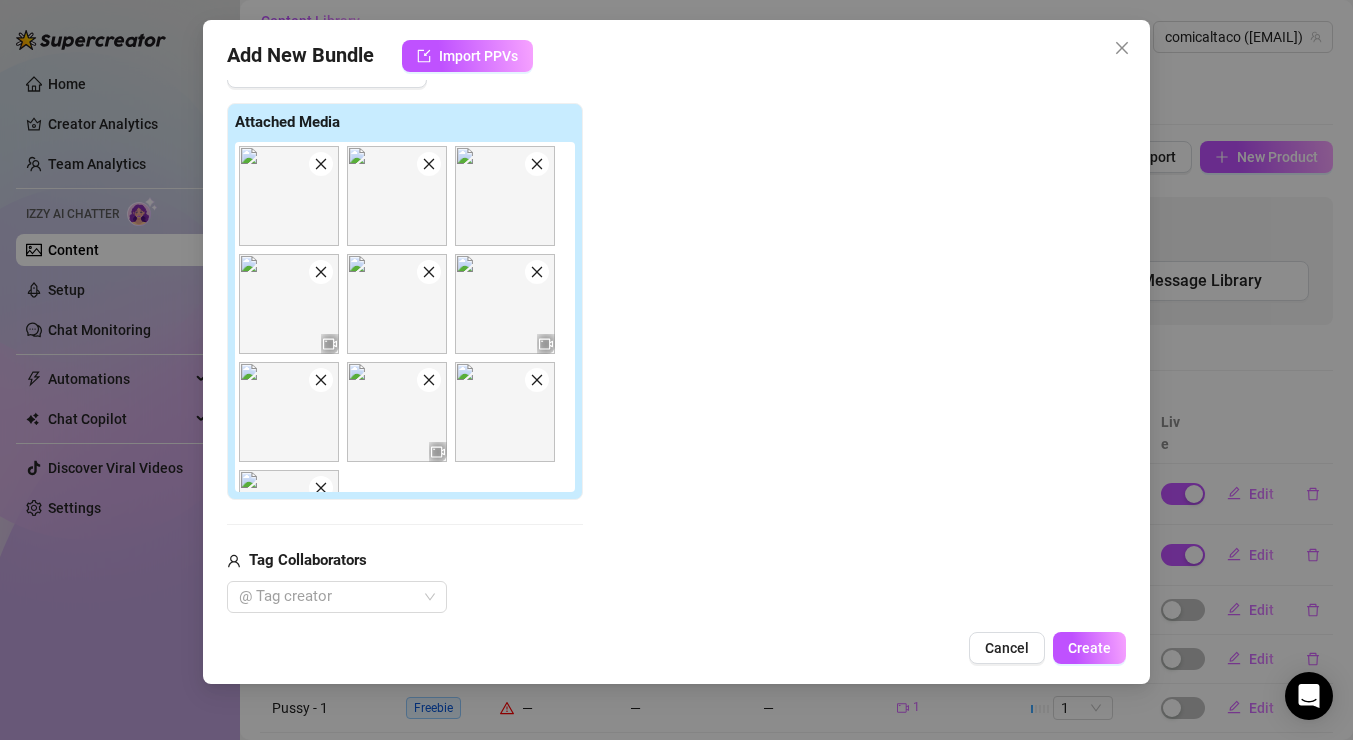 click 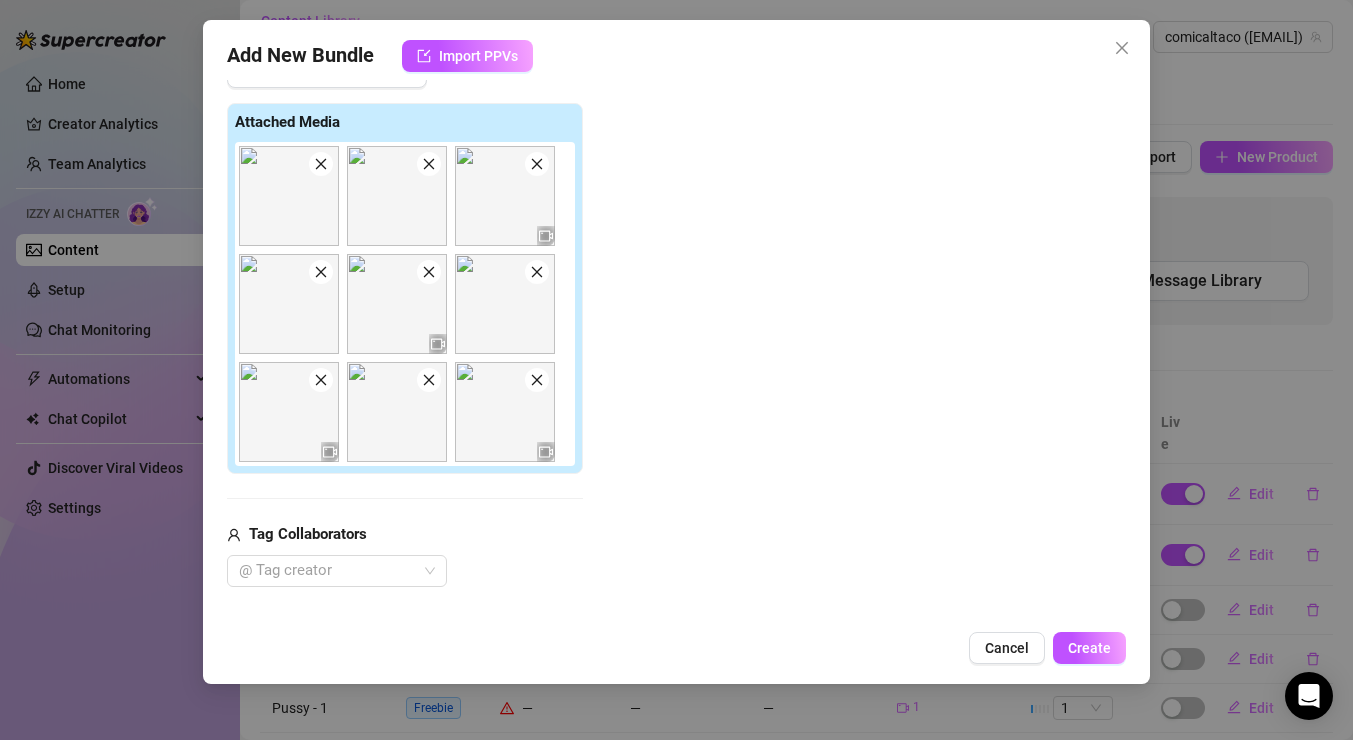click 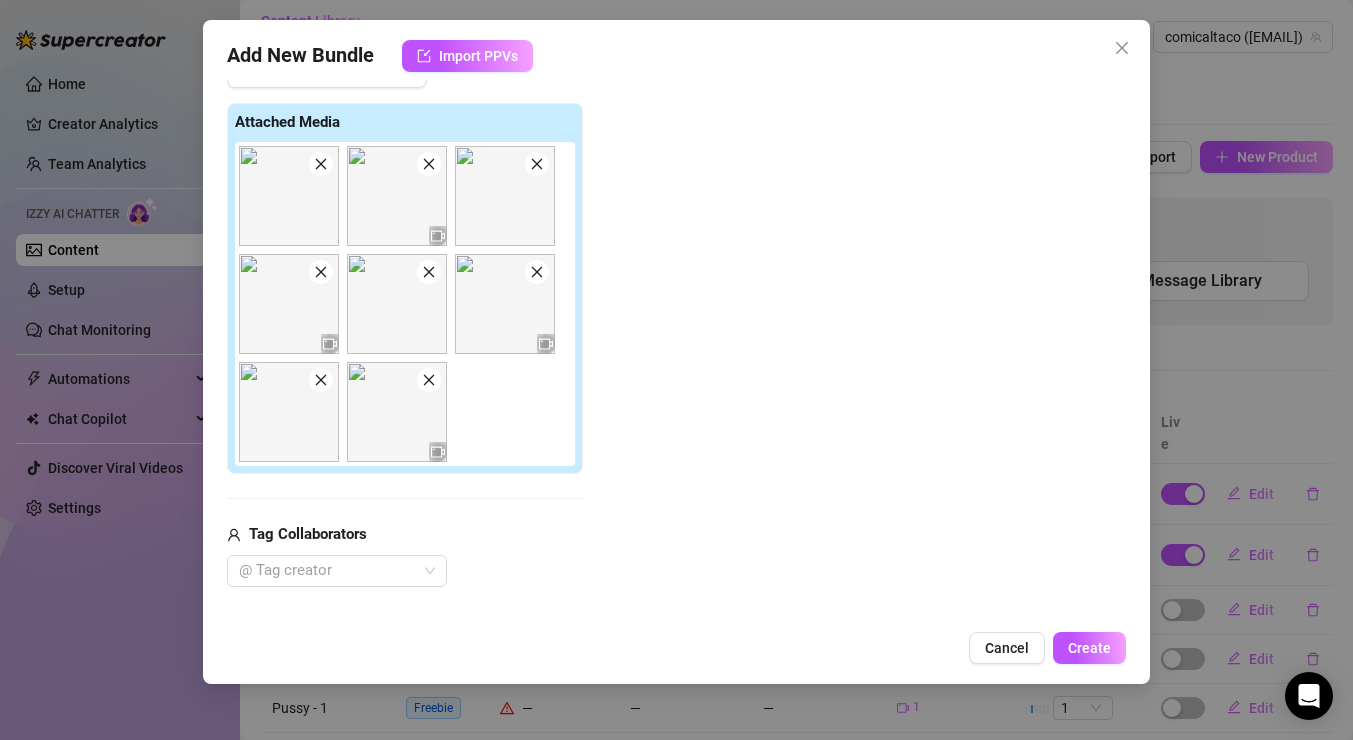 click 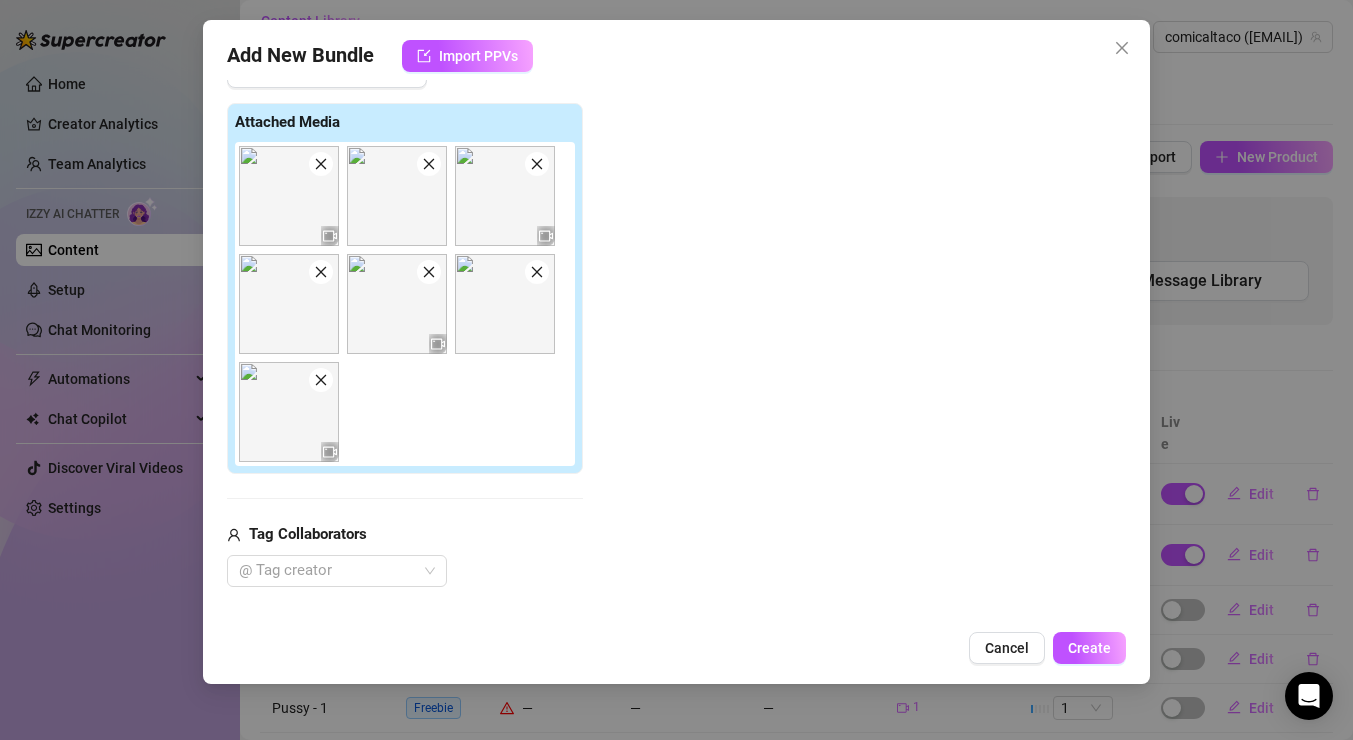 click 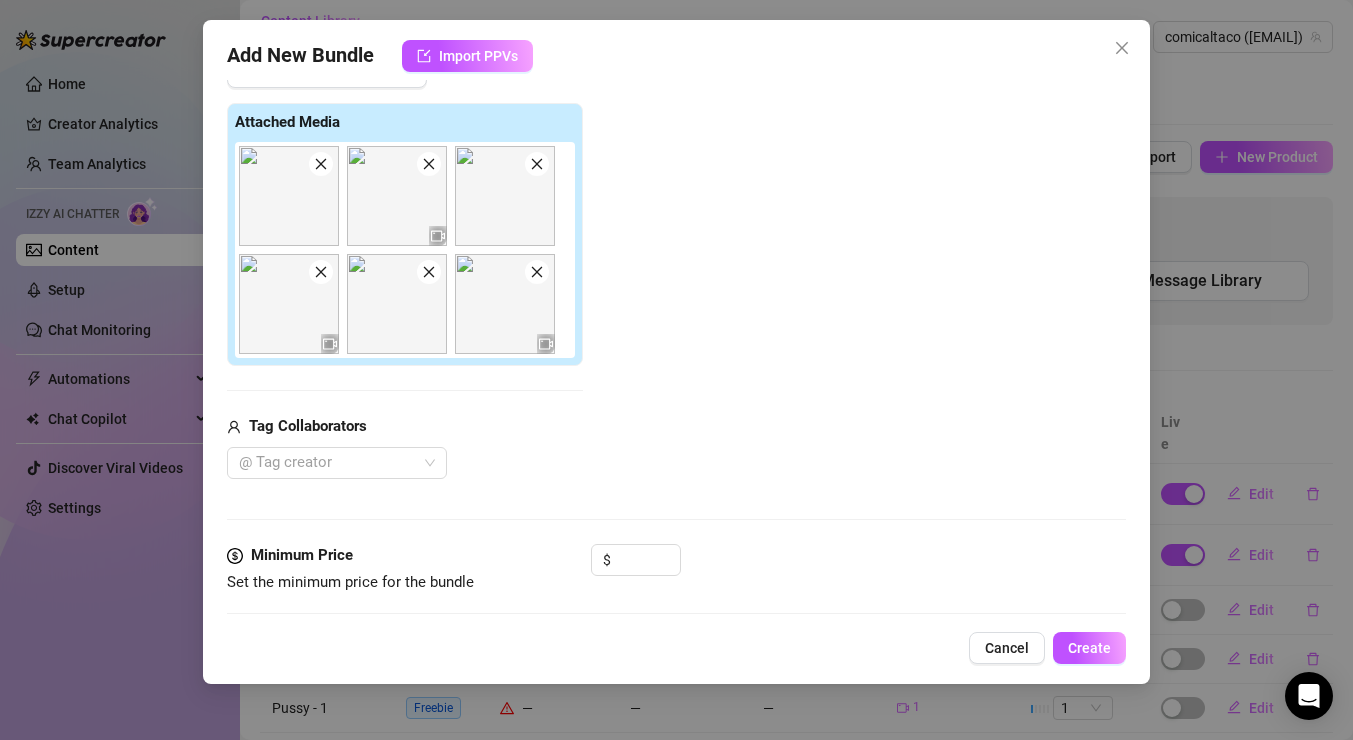 click 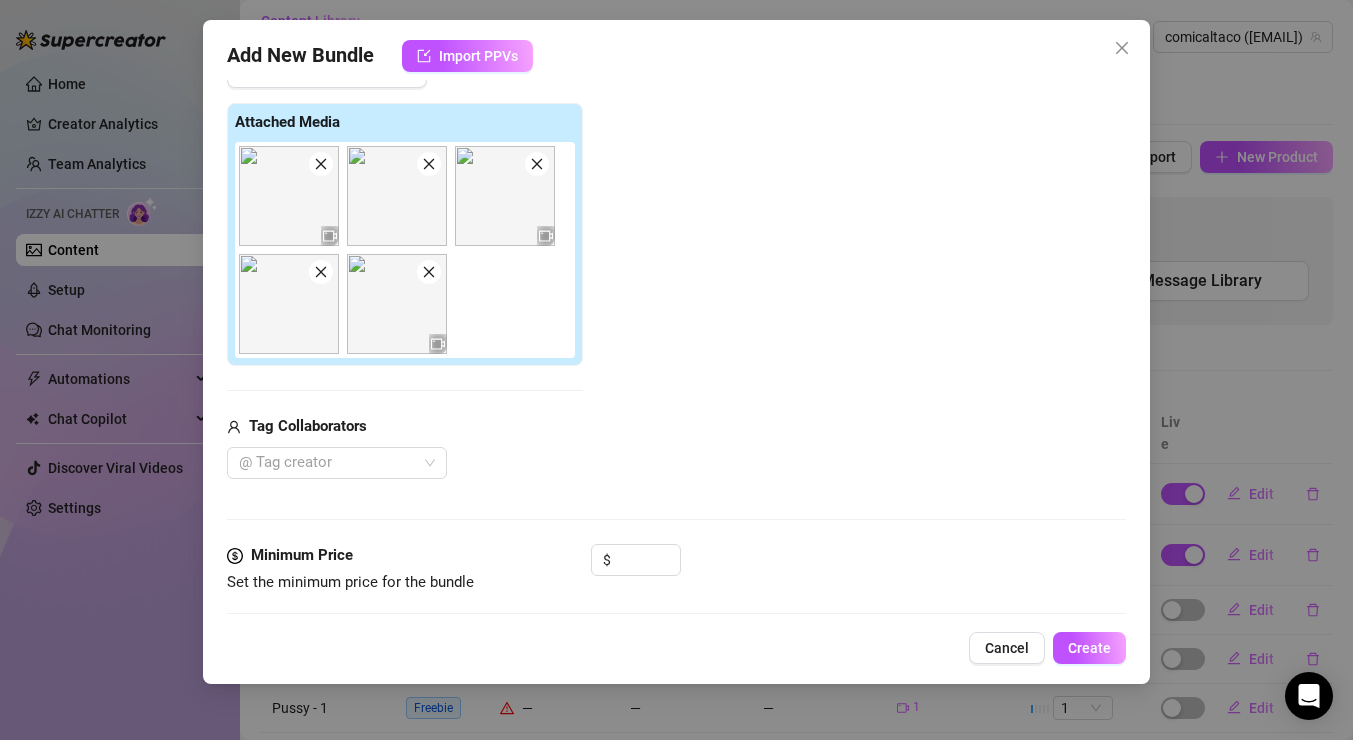 click 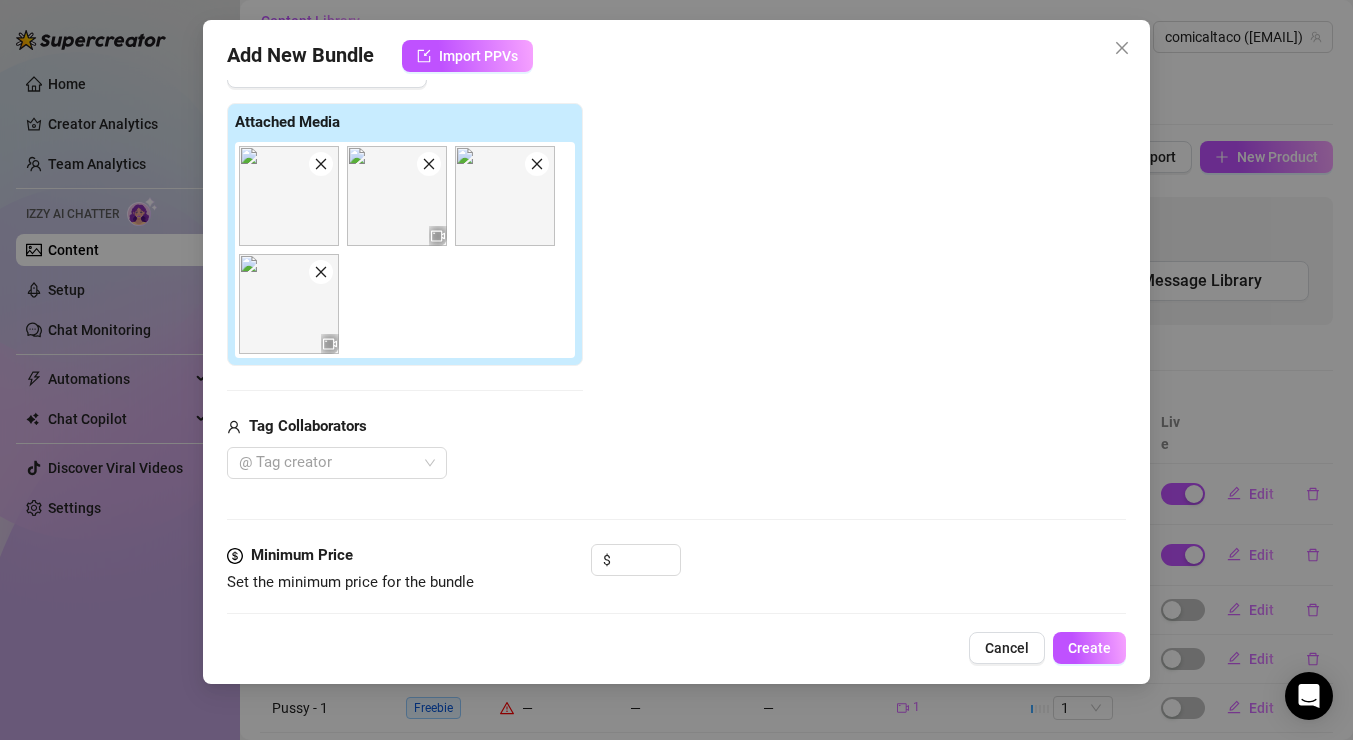 click at bounding box center (429, 164) 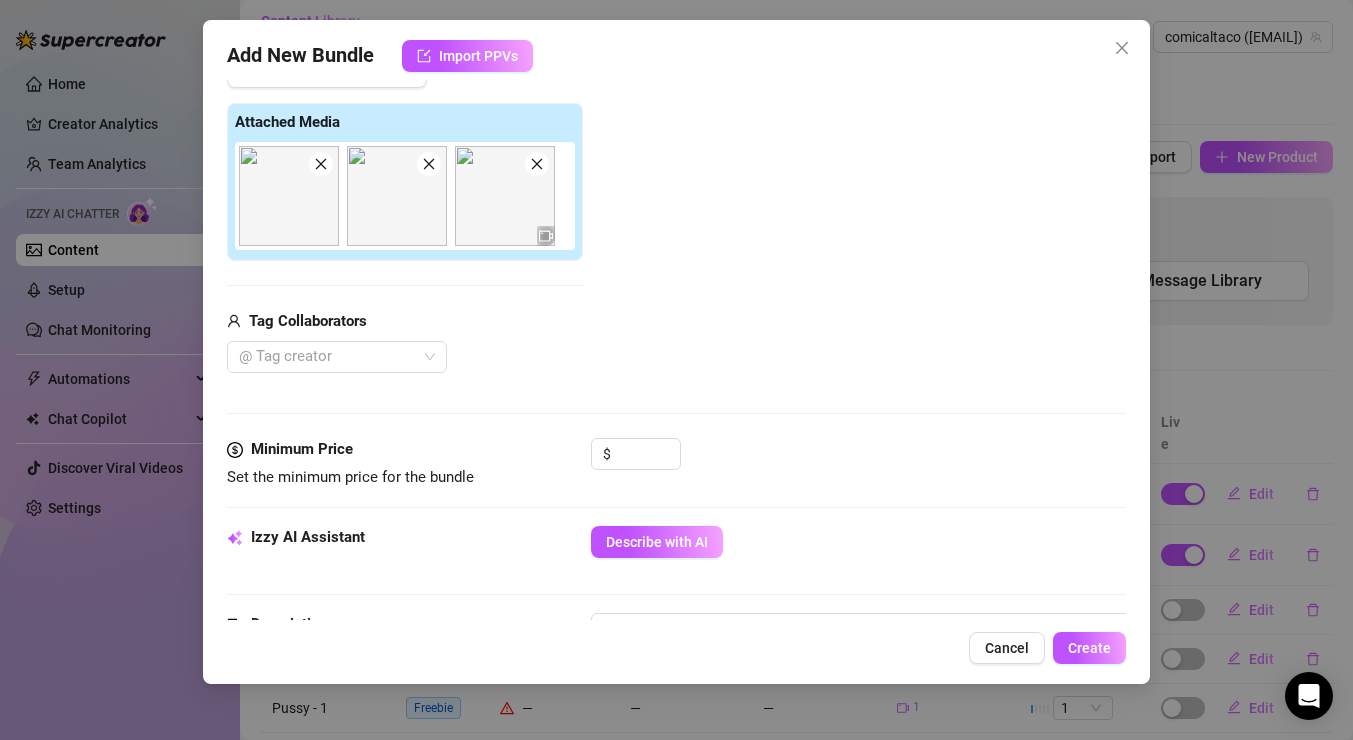 click 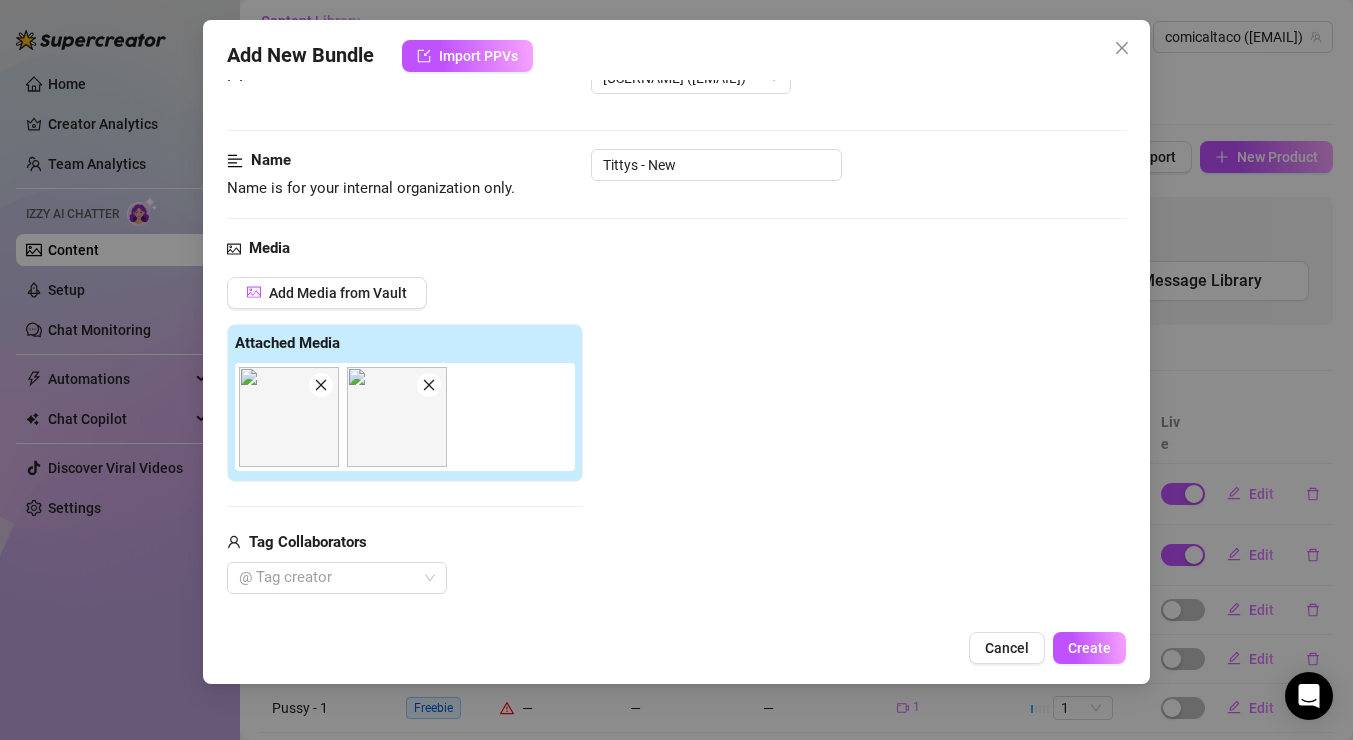 scroll, scrollTop: 0, scrollLeft: 0, axis: both 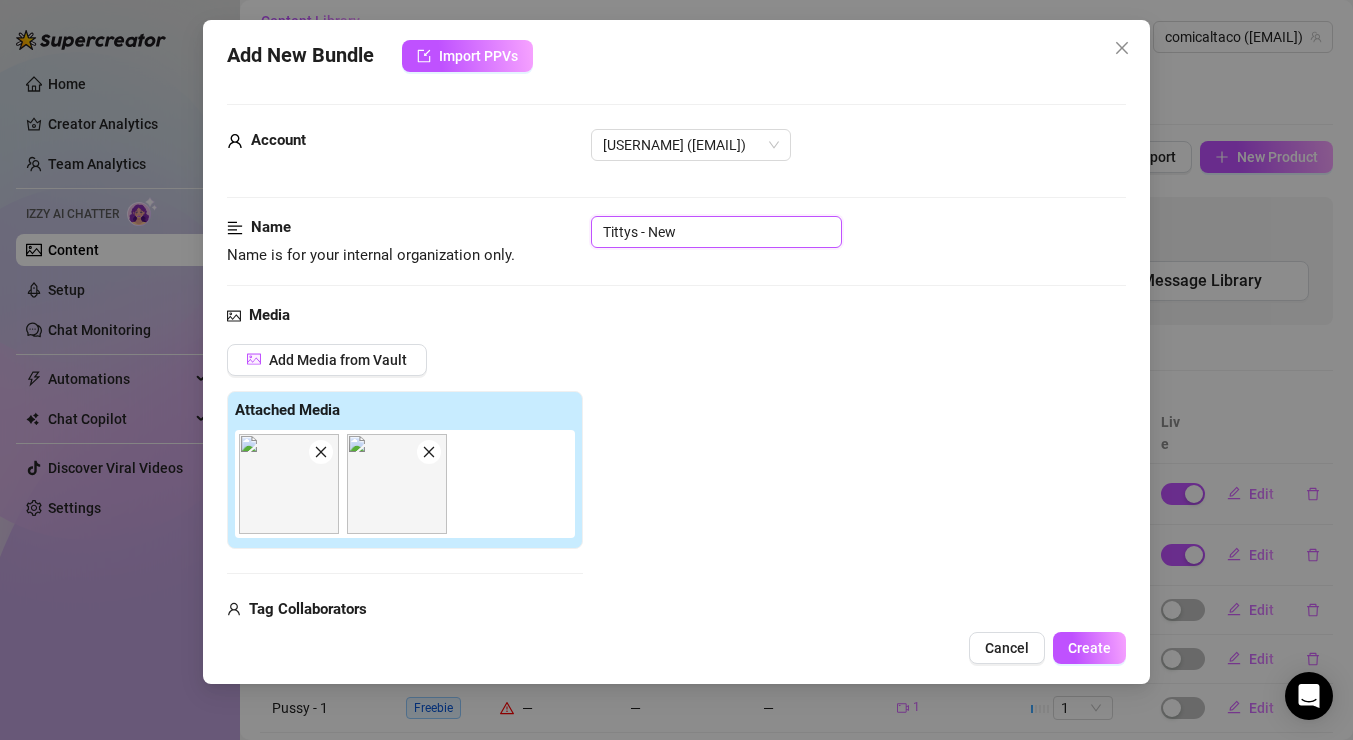 click on "Tittys - New" at bounding box center [716, 232] 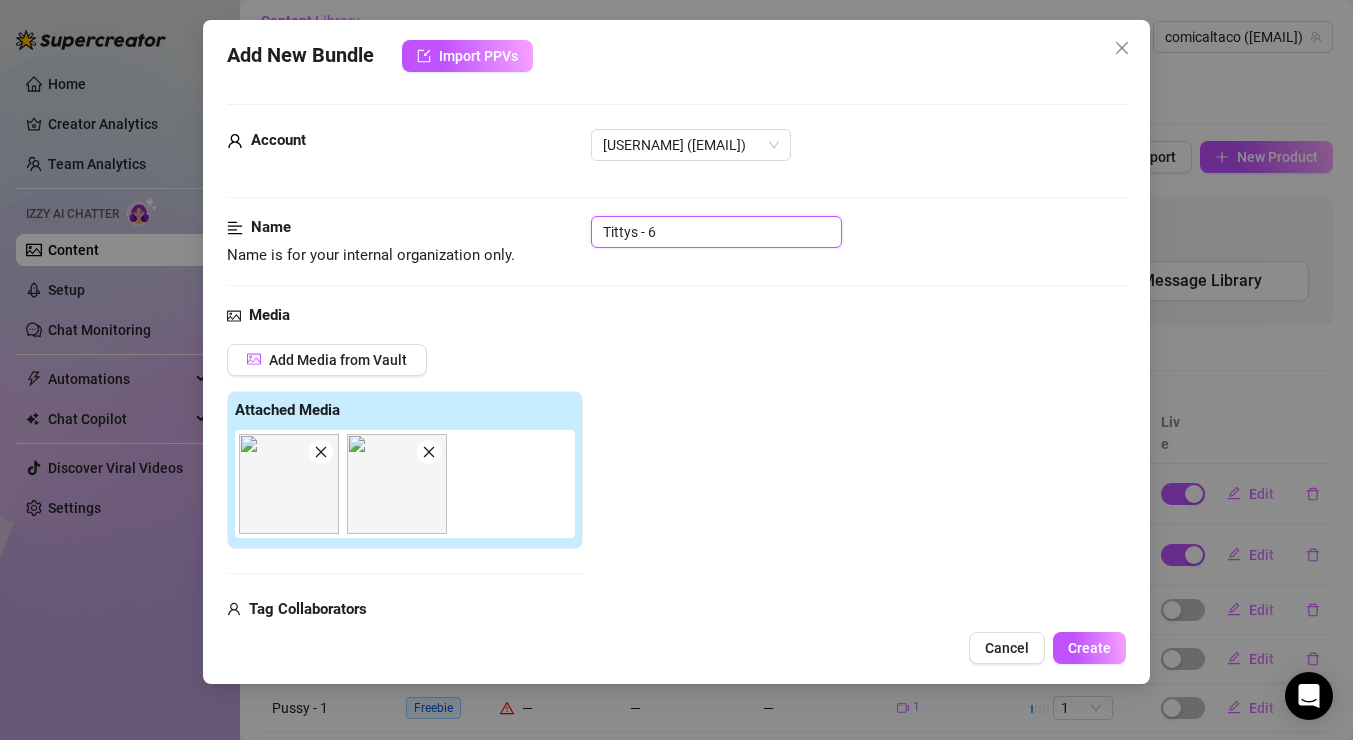 type on "Tittys - 6" 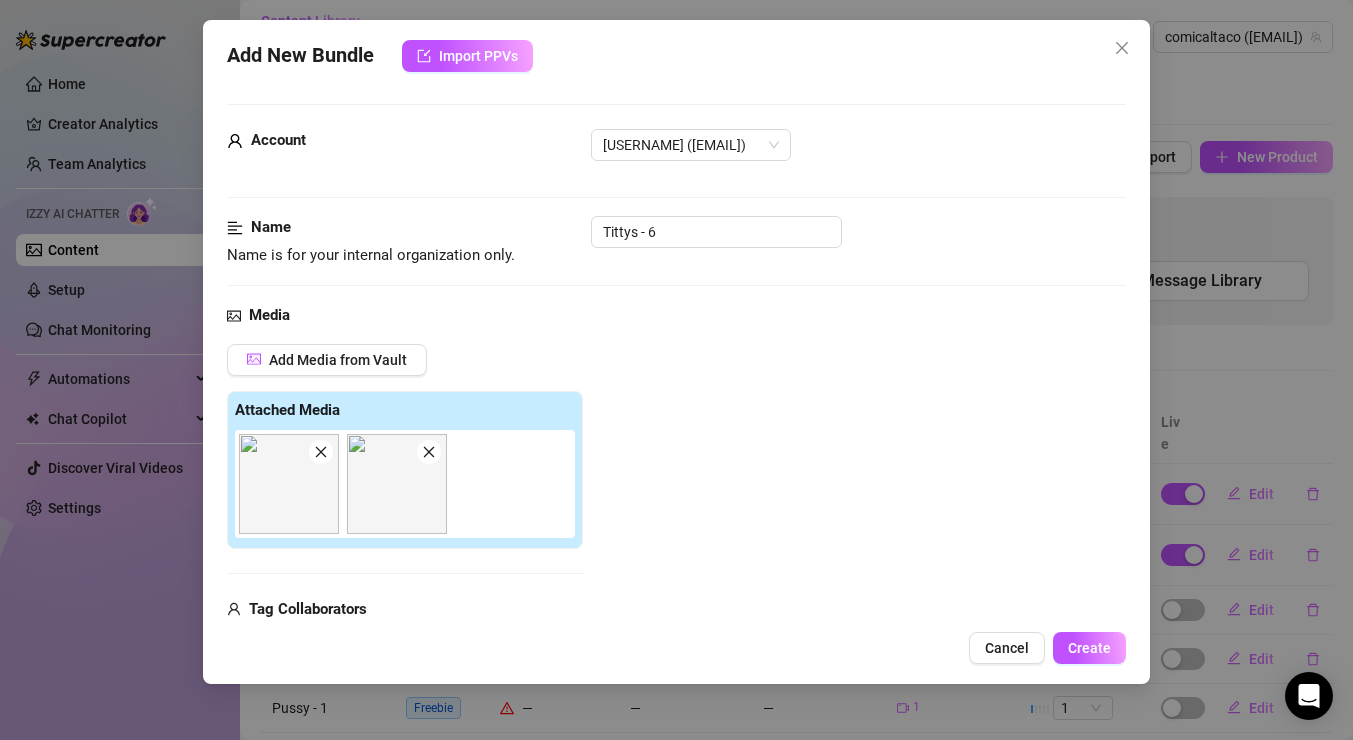 click on "Add Media from Vault Attached Media Tag Collaborators   @ Tag creator" at bounding box center [676, 503] 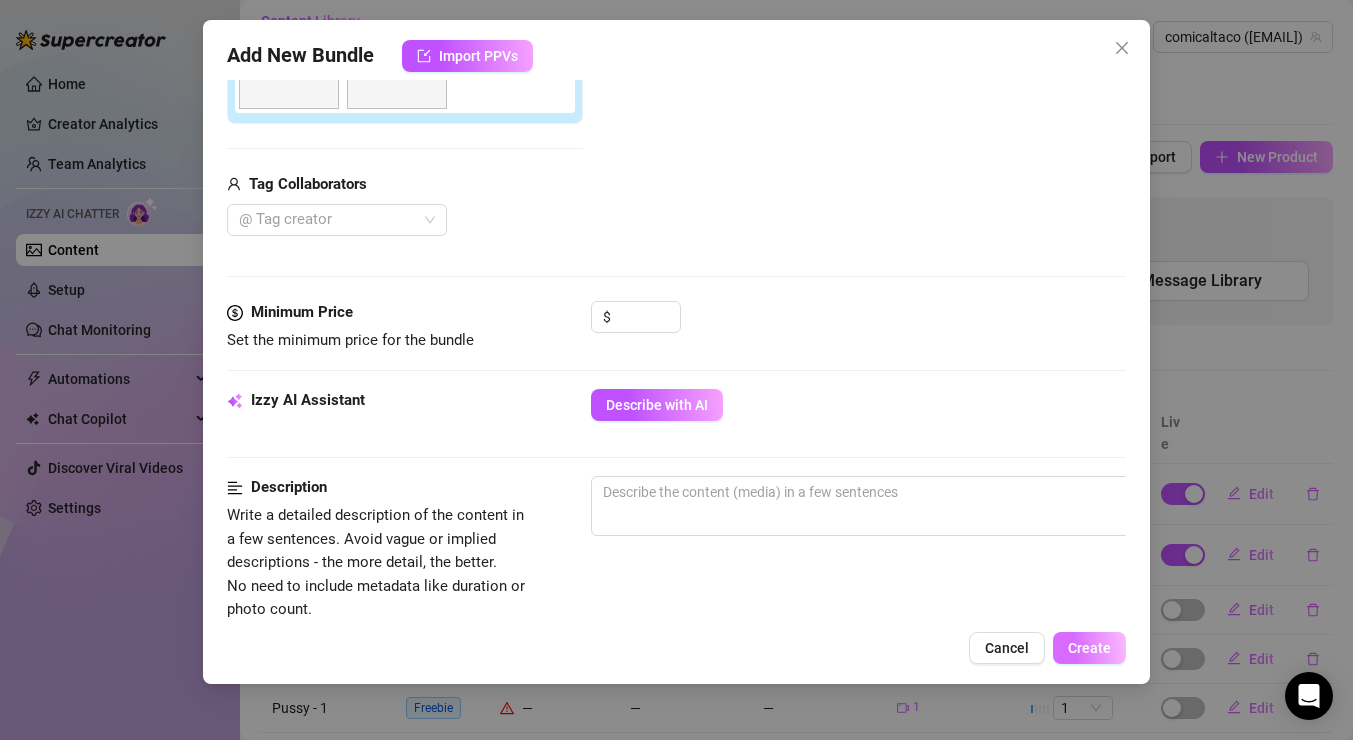 click on "Create" at bounding box center [1089, 648] 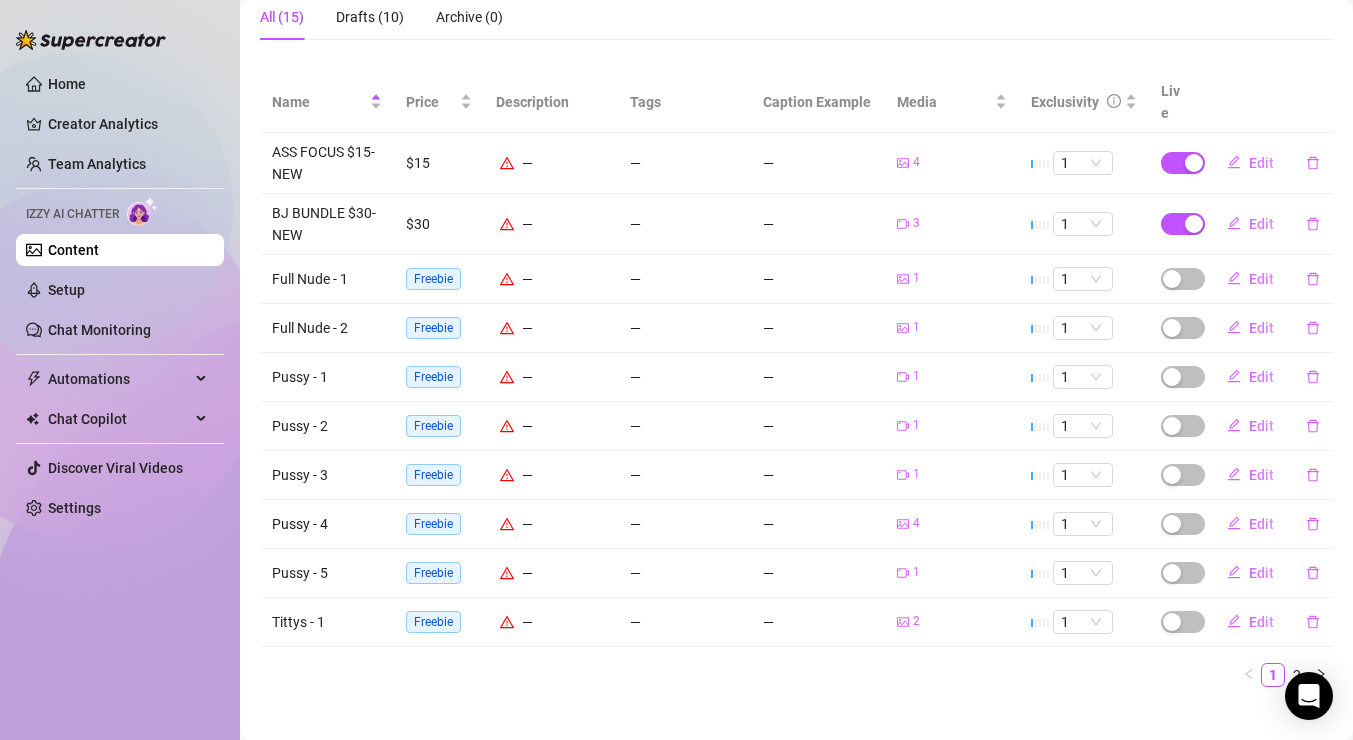 scroll, scrollTop: 336, scrollLeft: 0, axis: vertical 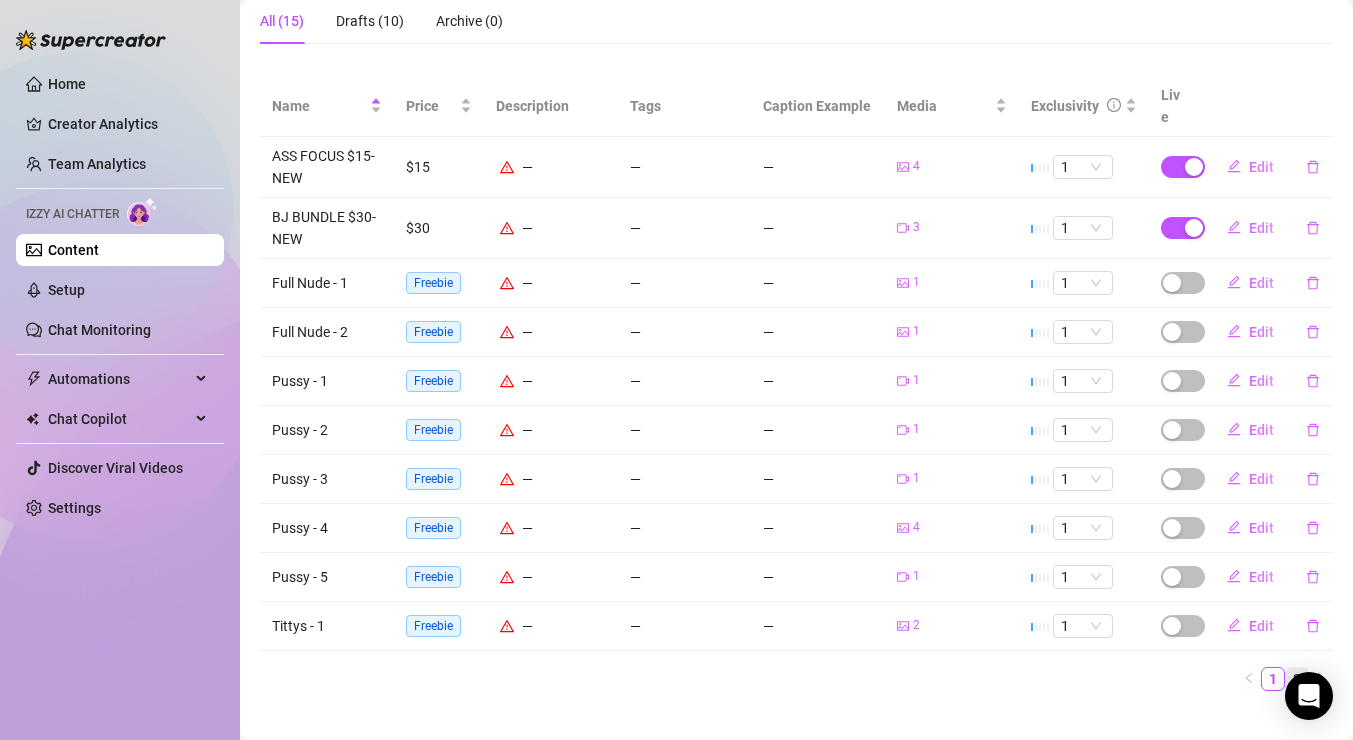 click on "2" at bounding box center [1297, 679] 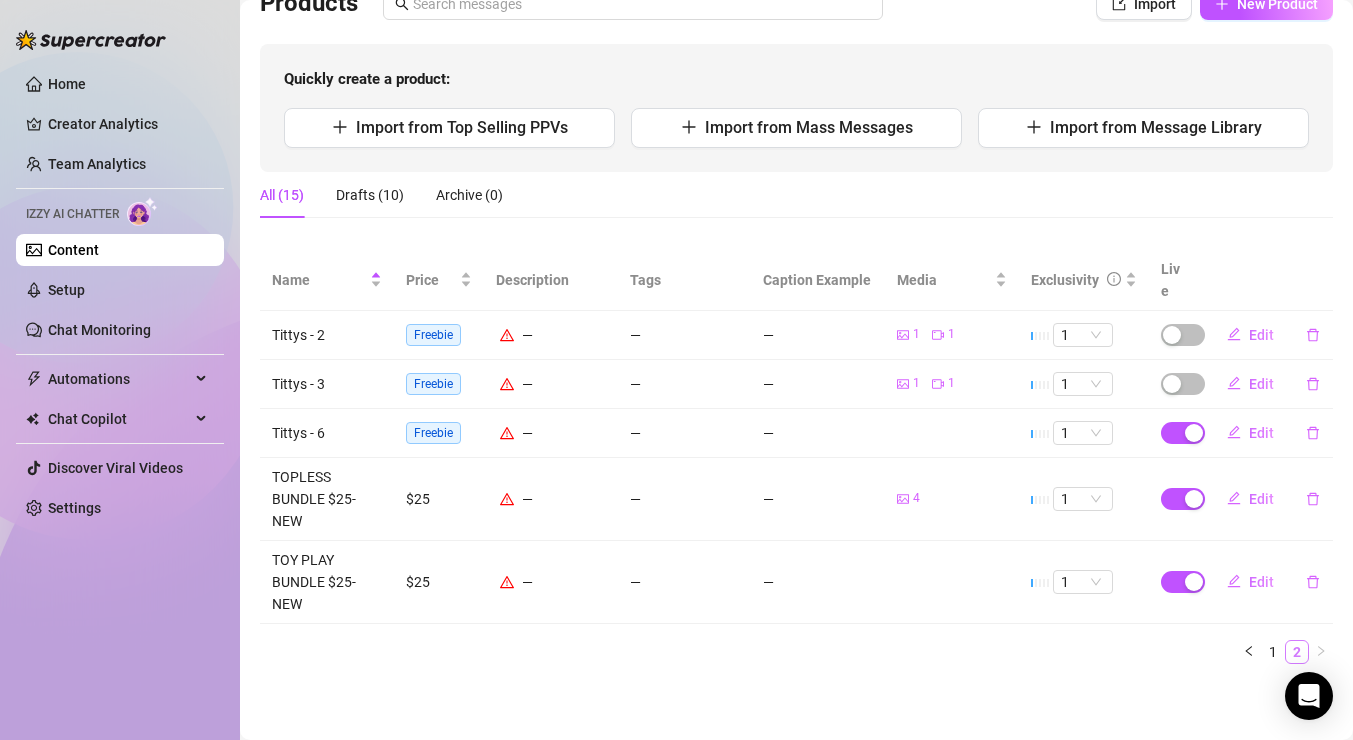 scroll, scrollTop: 139, scrollLeft: 0, axis: vertical 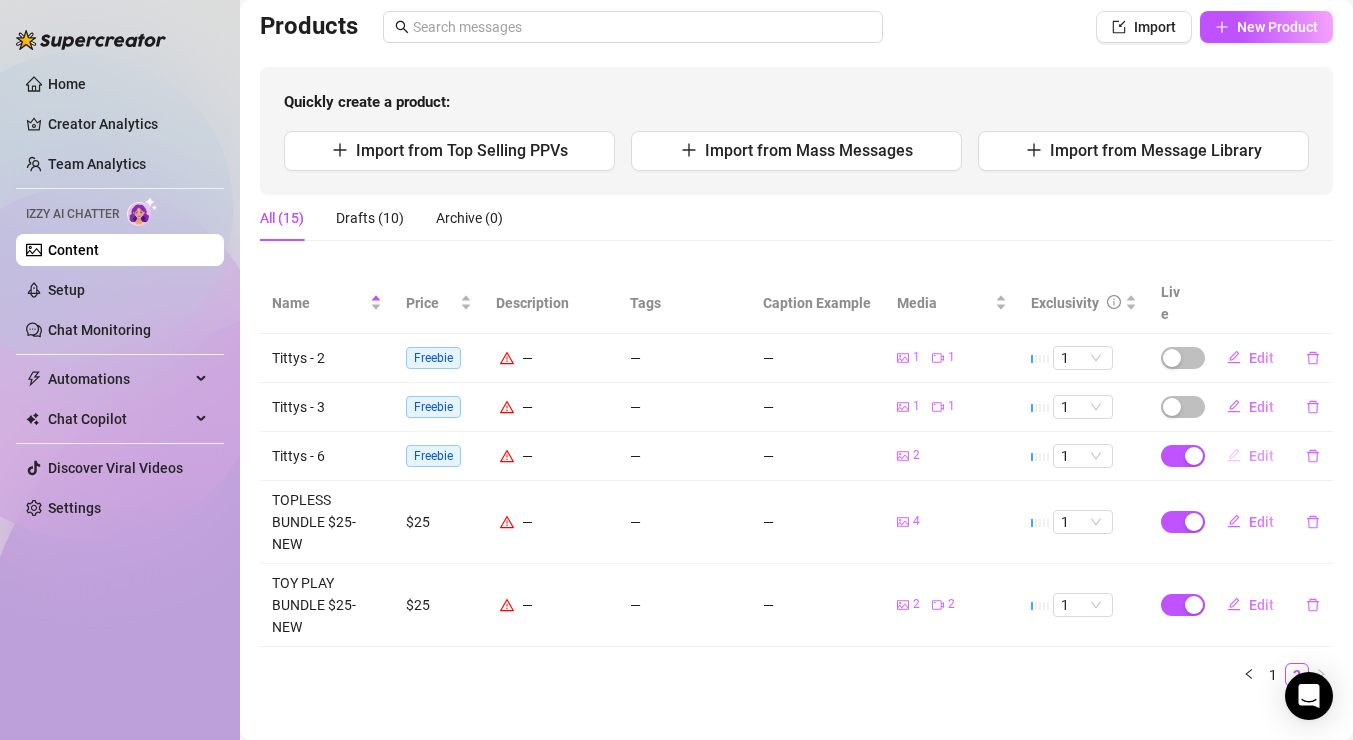 click on "Edit" at bounding box center (1250, 456) 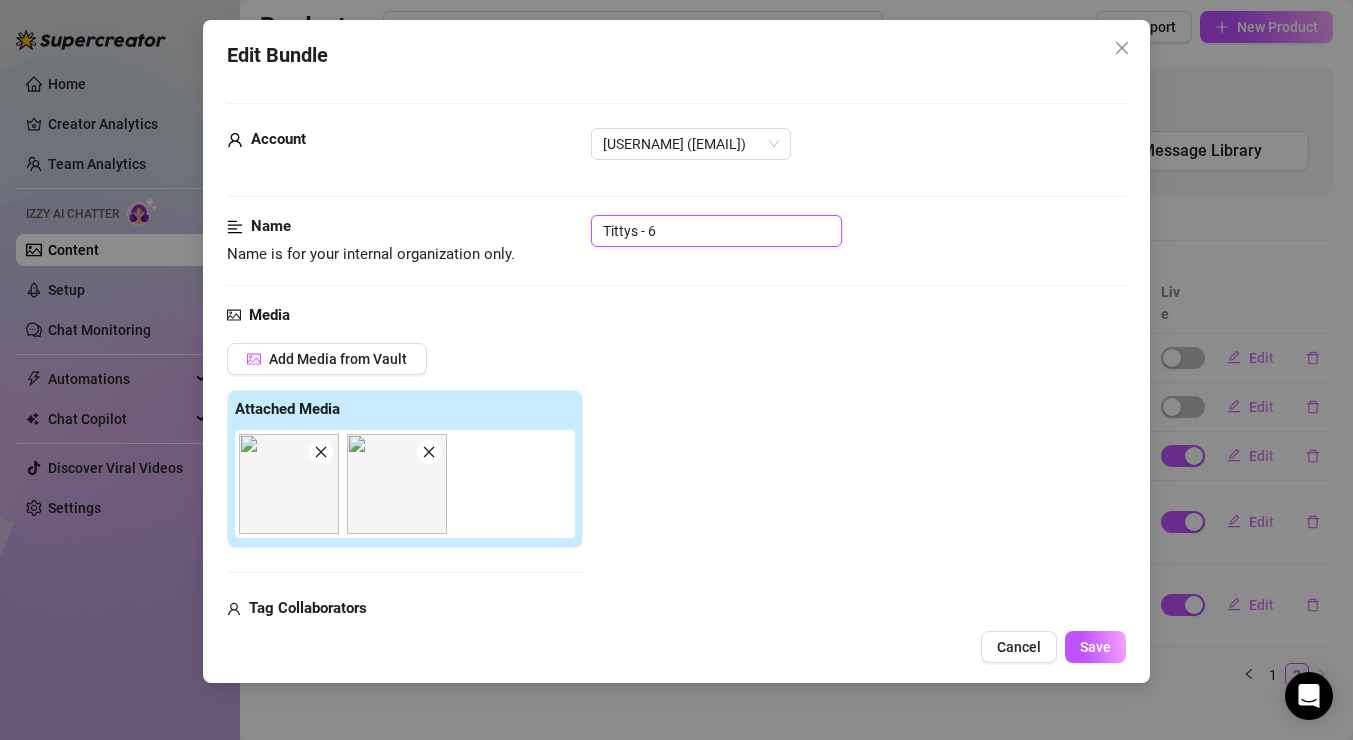 click on "Tittys - 6" at bounding box center [716, 231] 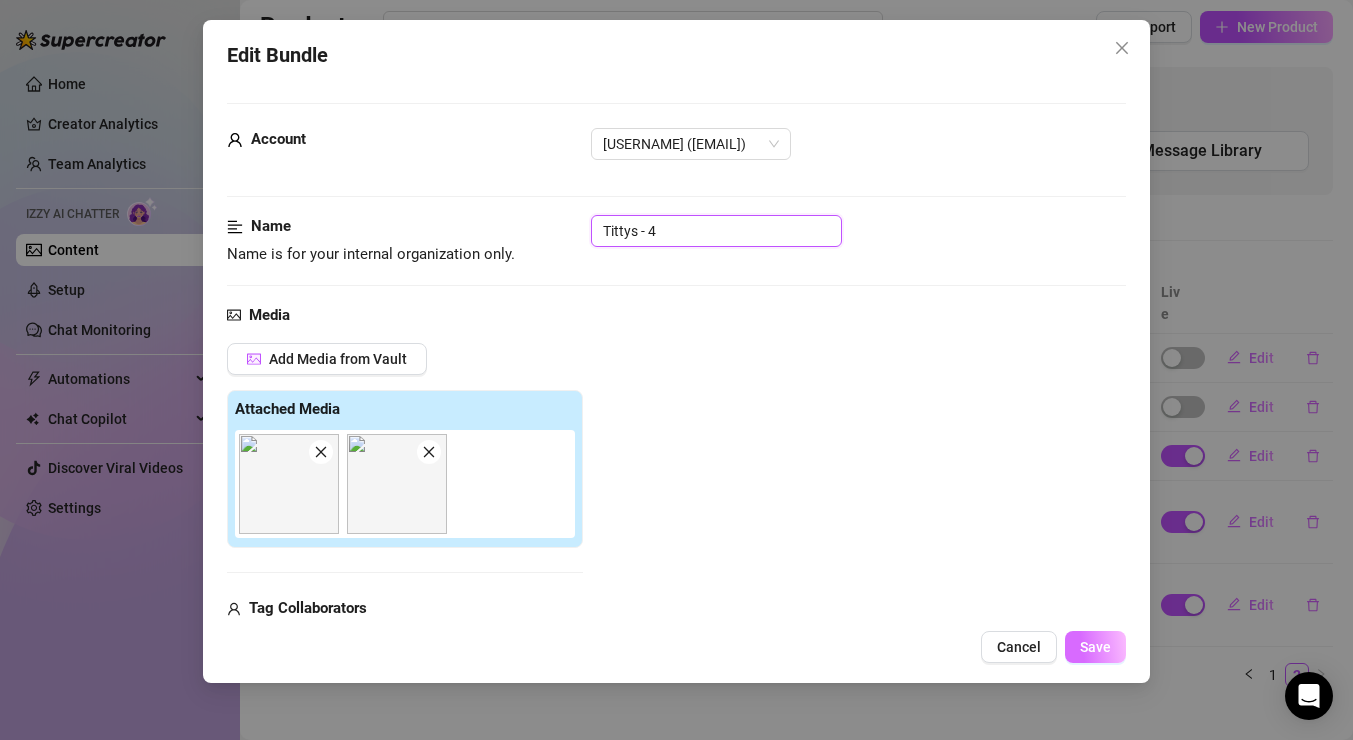 type on "Tittys - 4" 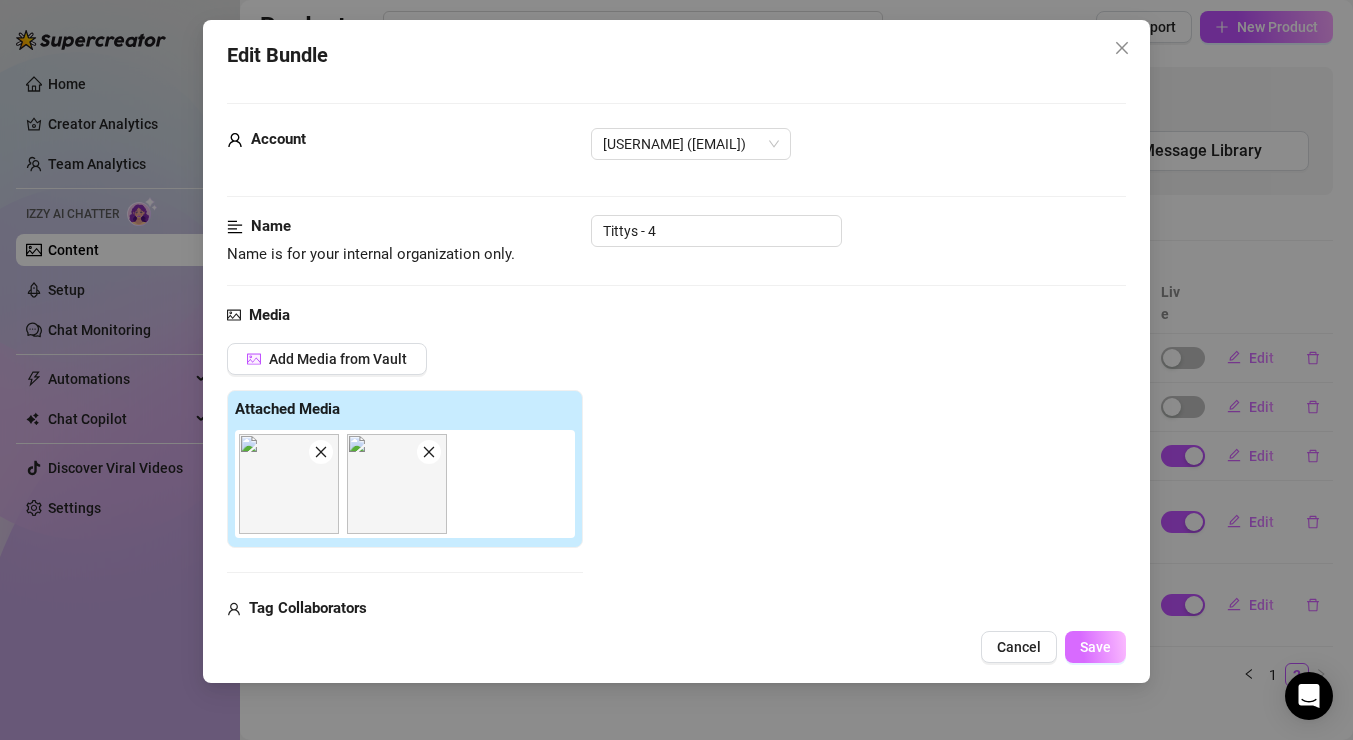 click on "Save" at bounding box center (1095, 647) 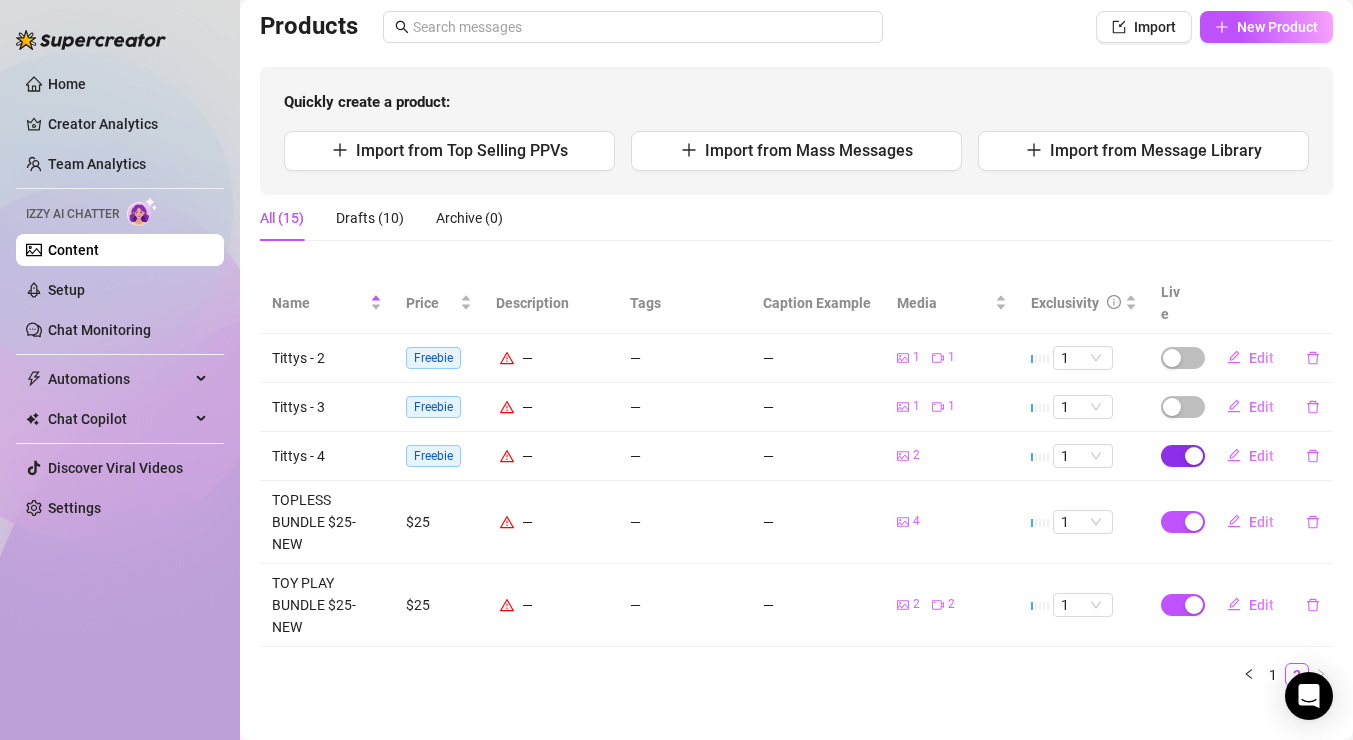 click at bounding box center [1194, 456] 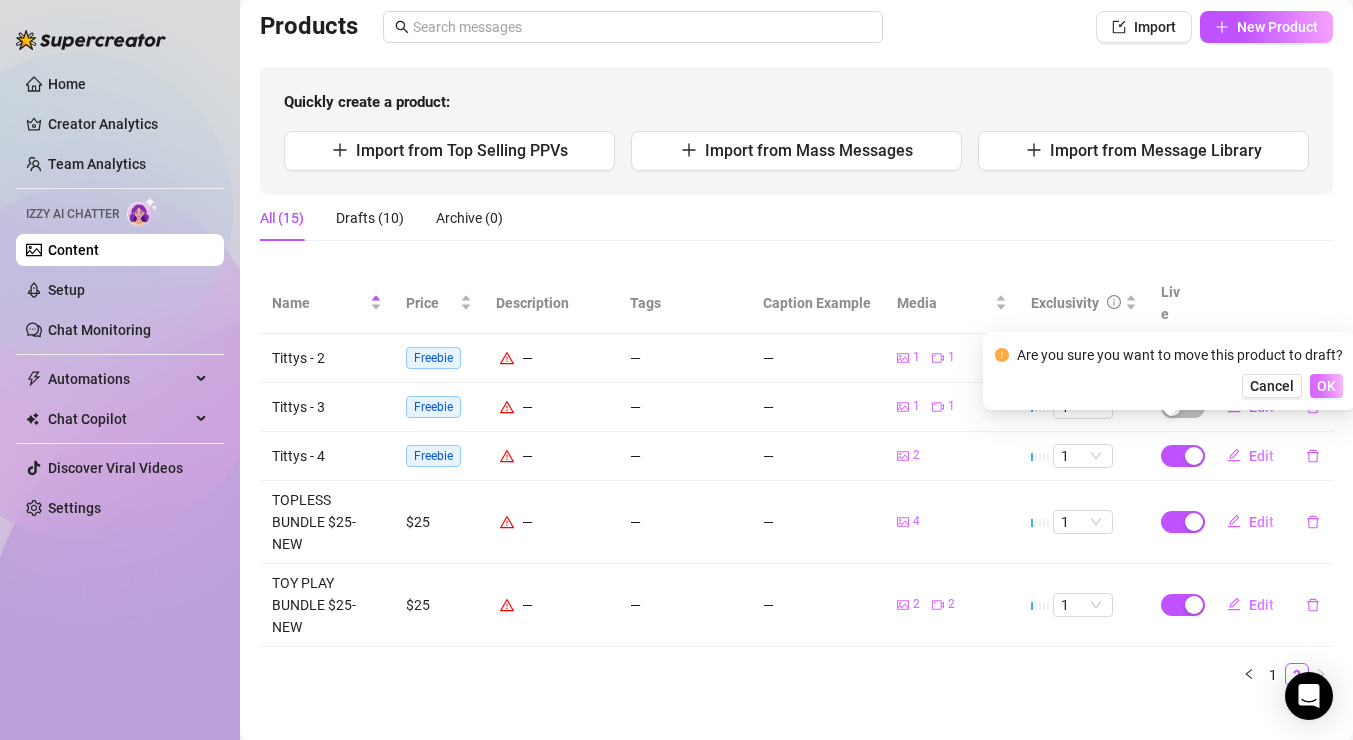 click on "OK" at bounding box center (1326, 386) 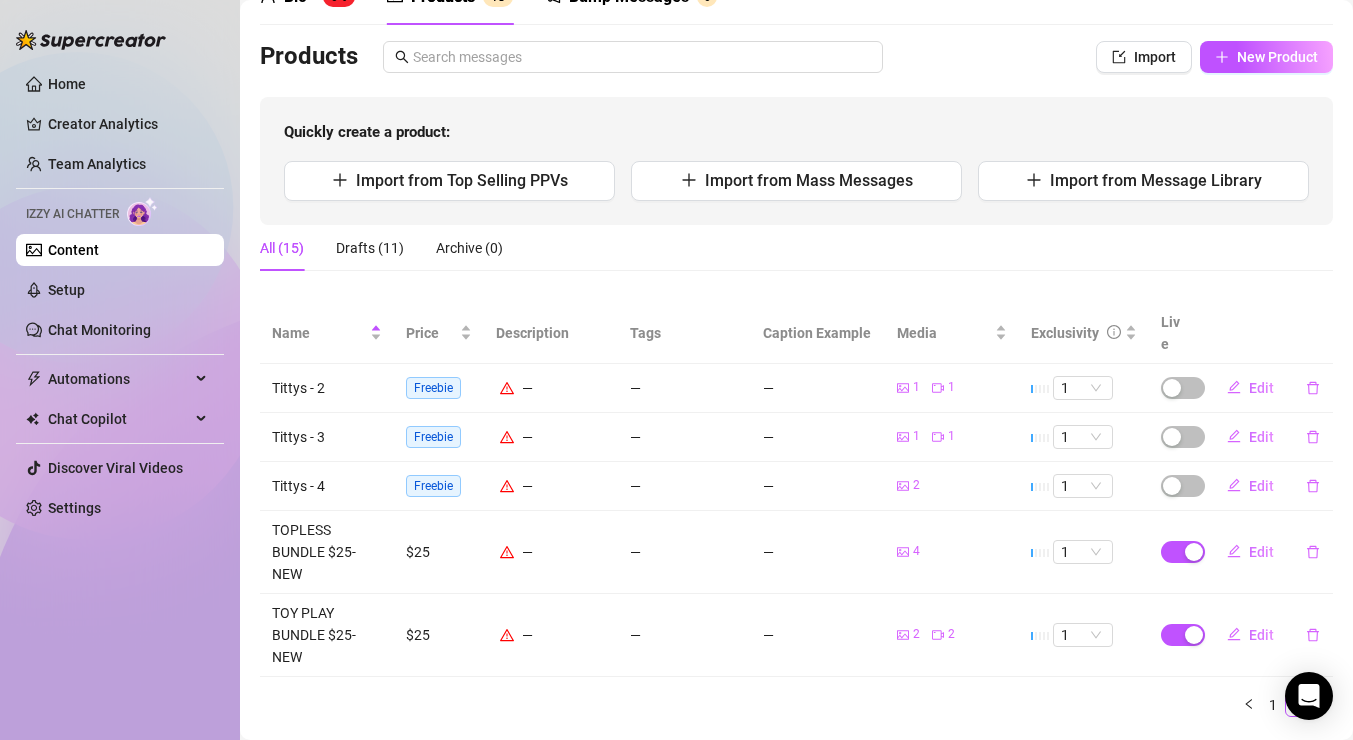 scroll, scrollTop: 98, scrollLeft: 0, axis: vertical 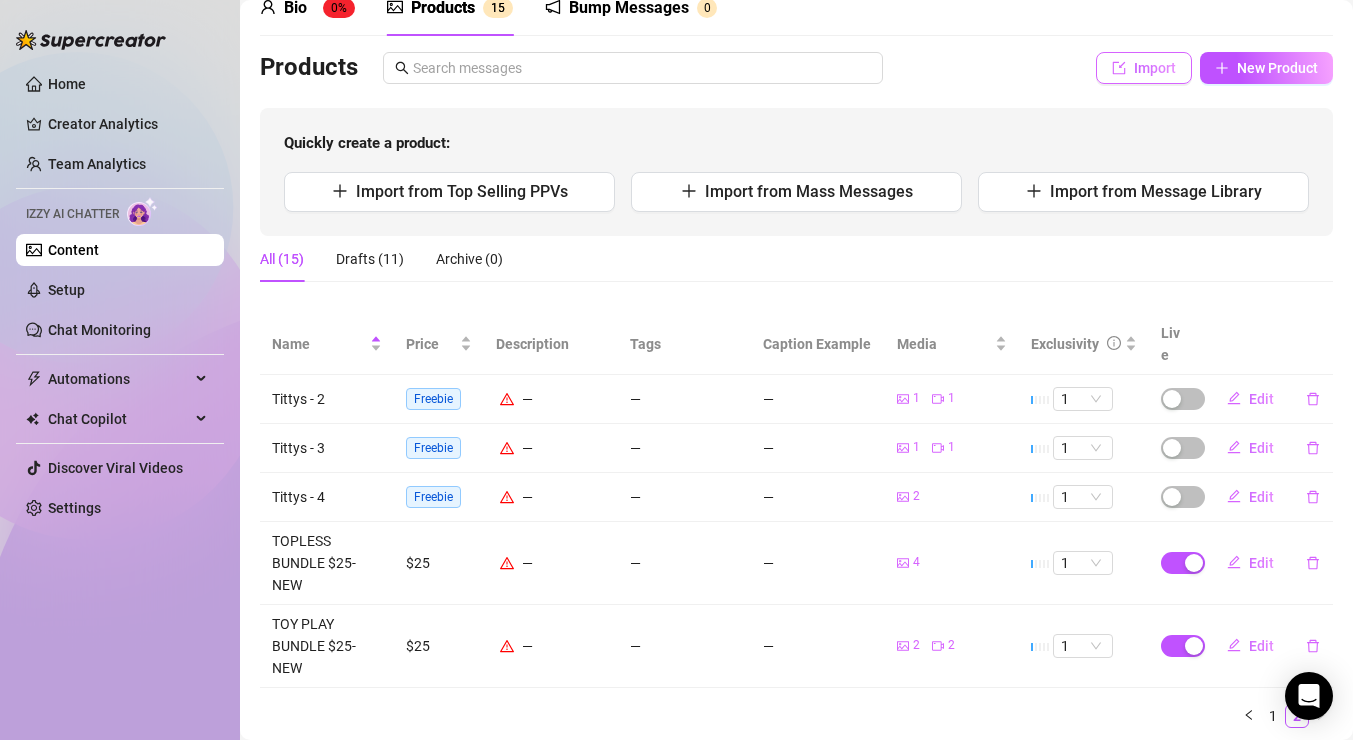 click on "Import" at bounding box center [1155, 68] 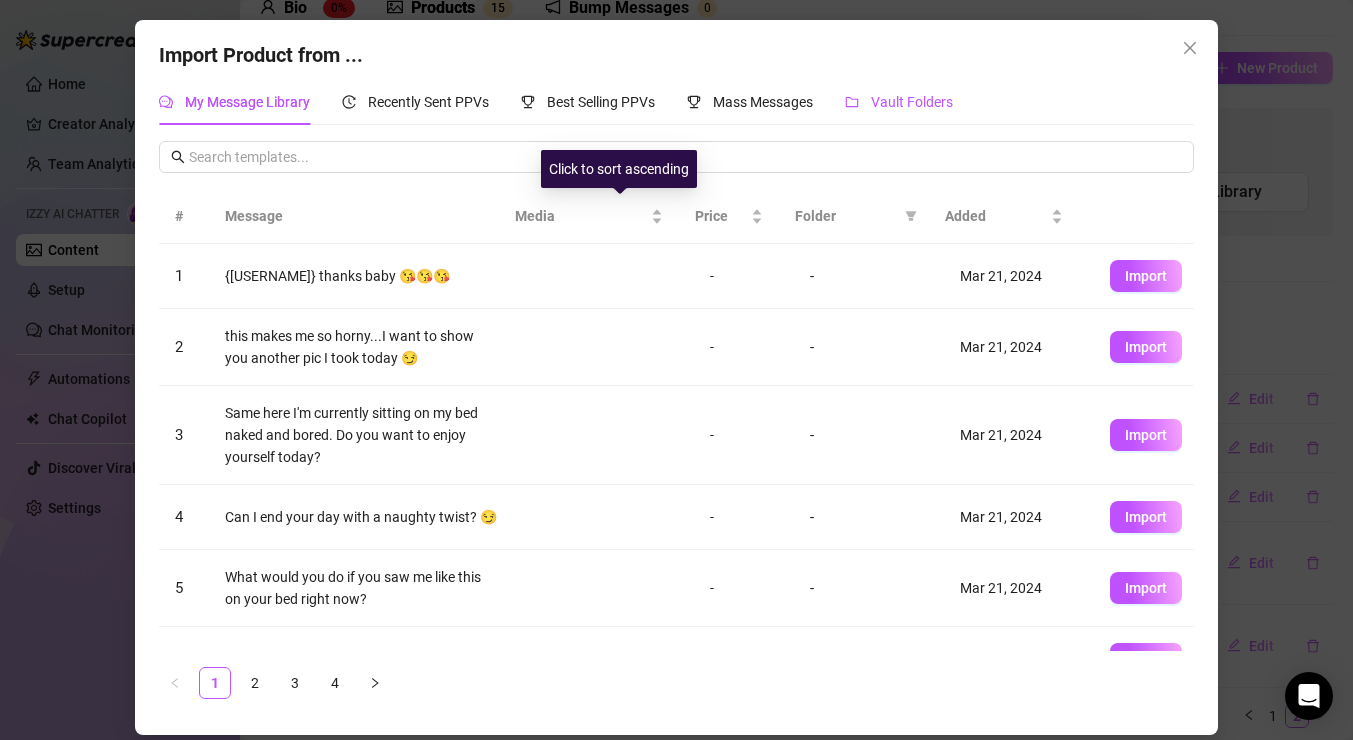 click on "Vault Folders" at bounding box center (912, 102) 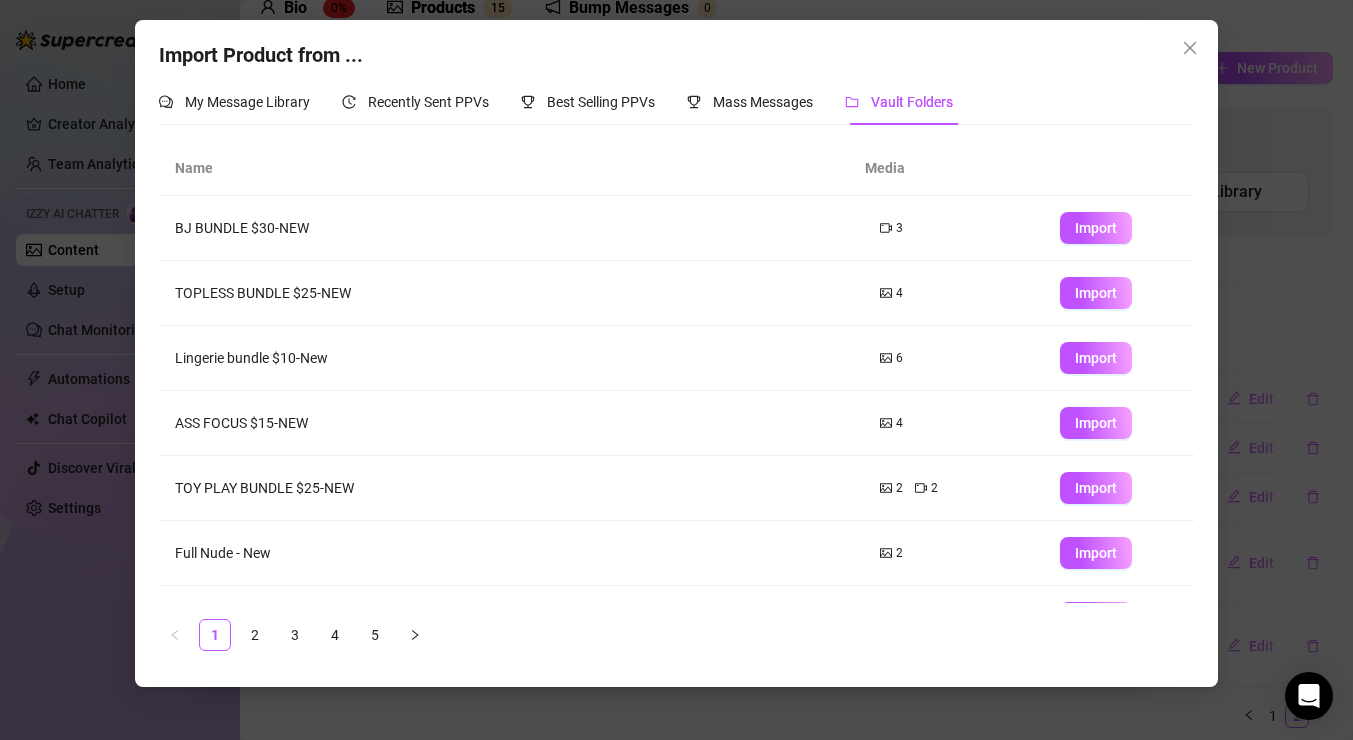 scroll, scrollTop: 0, scrollLeft: 0, axis: both 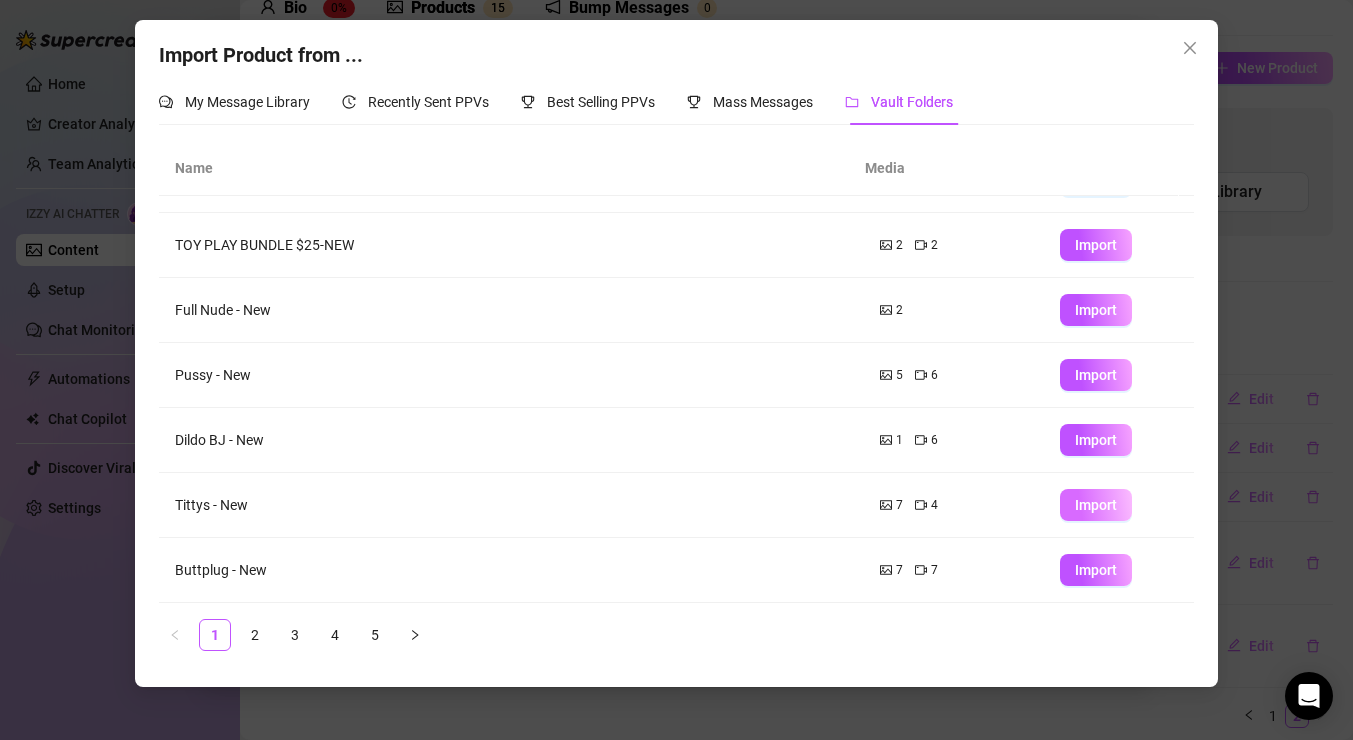 click on "Import" at bounding box center [1096, 505] 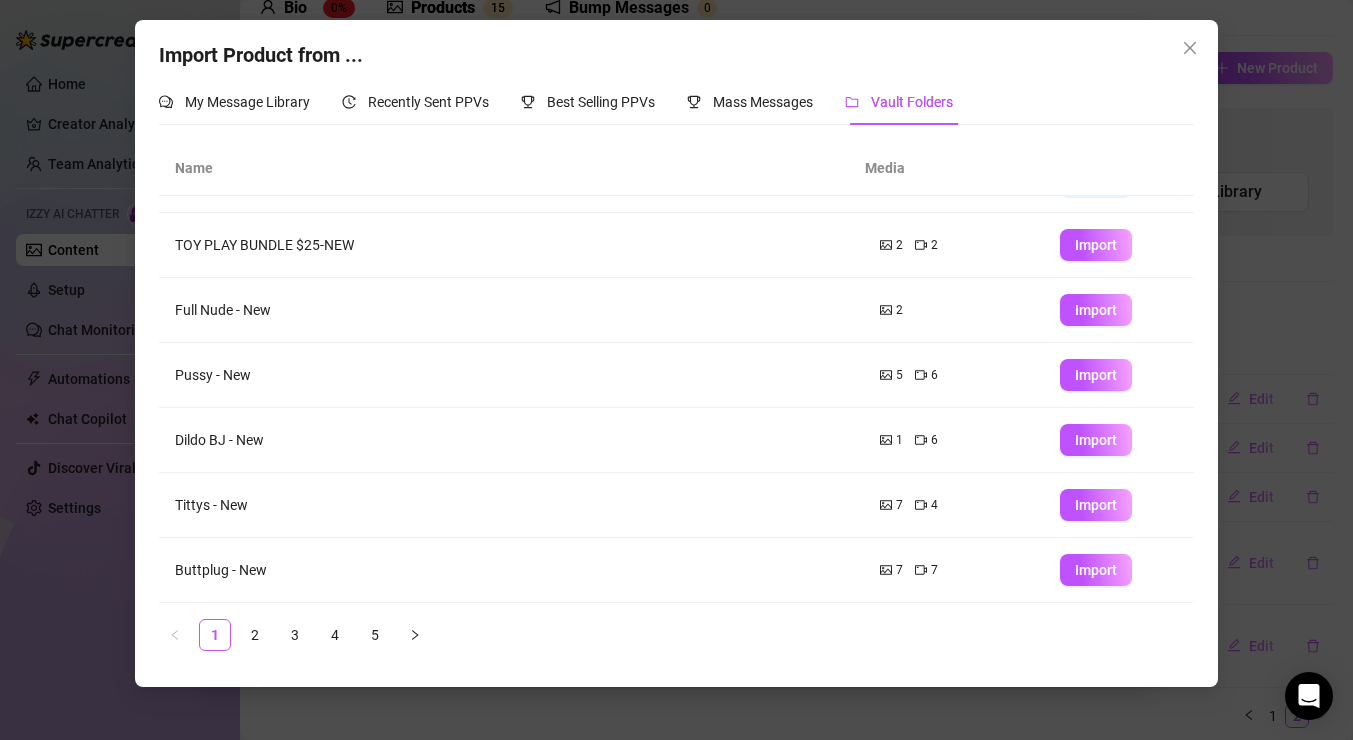 type on "Type your message here..." 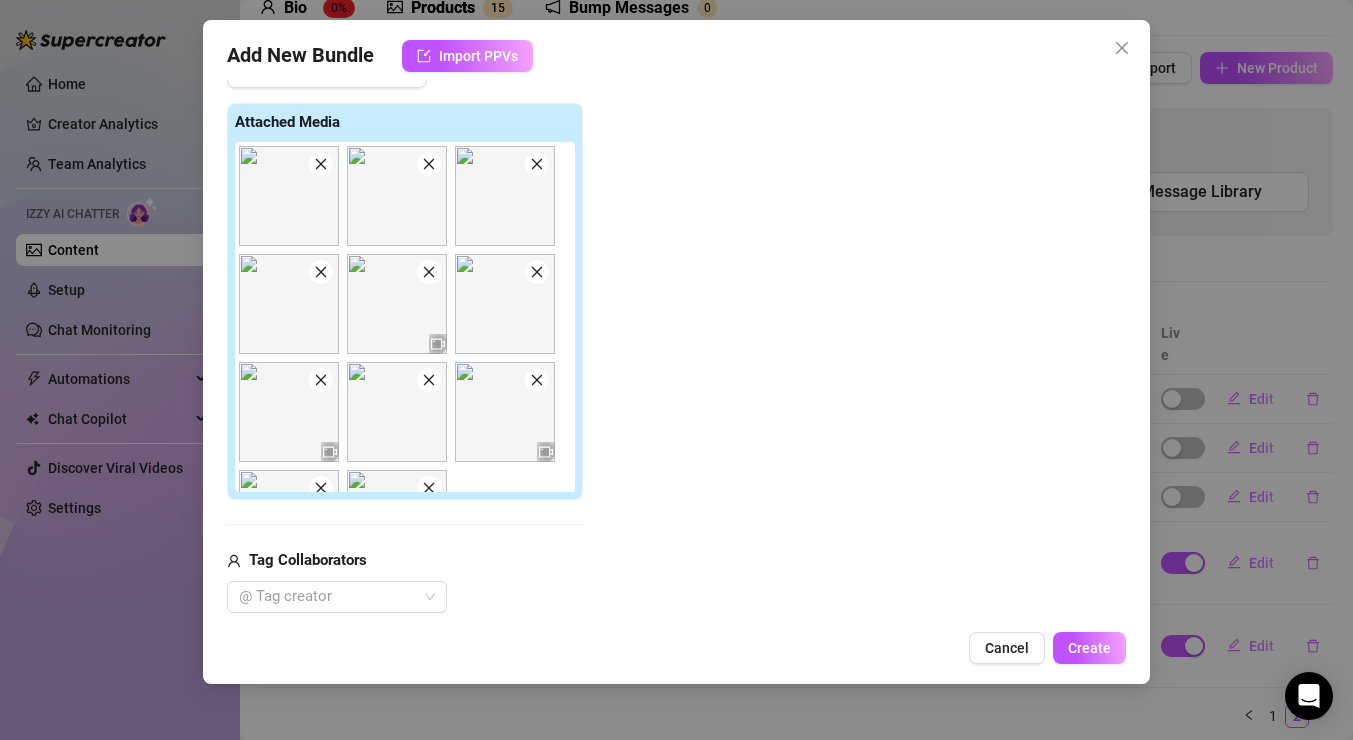 click 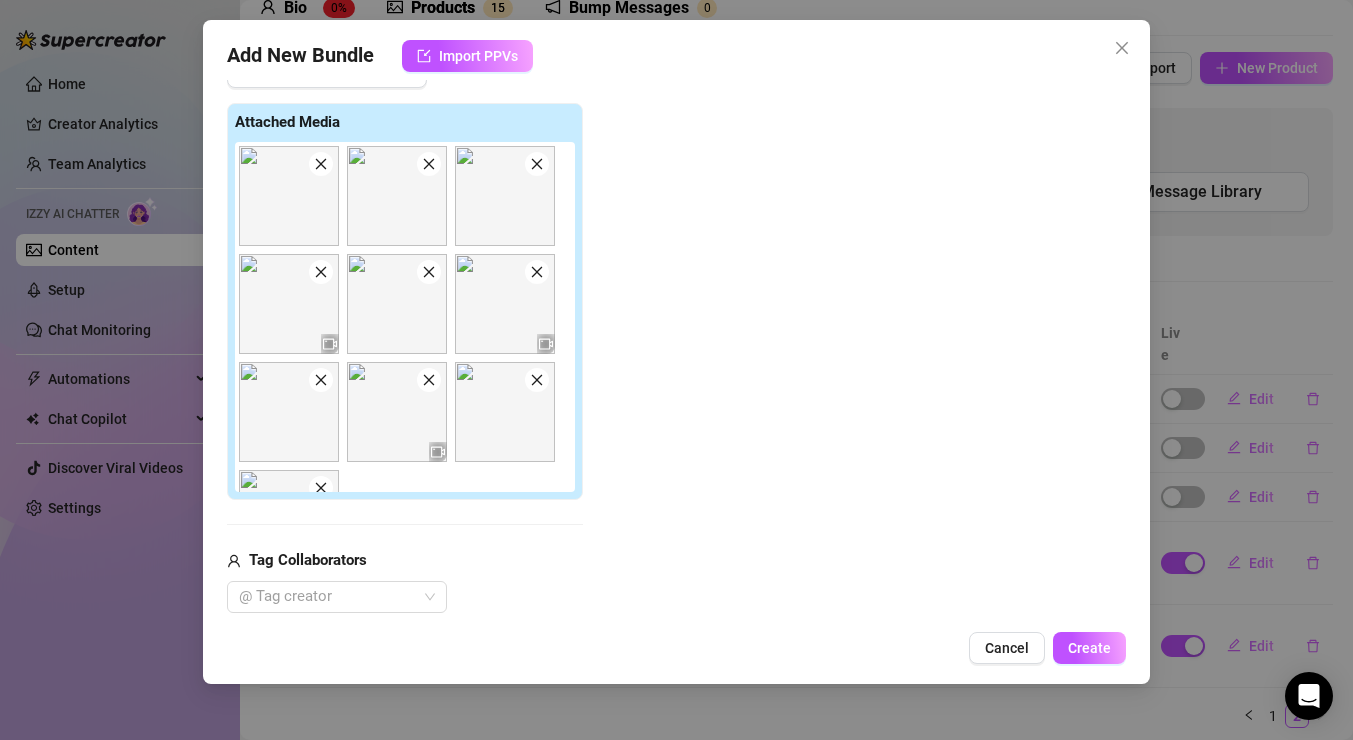 click 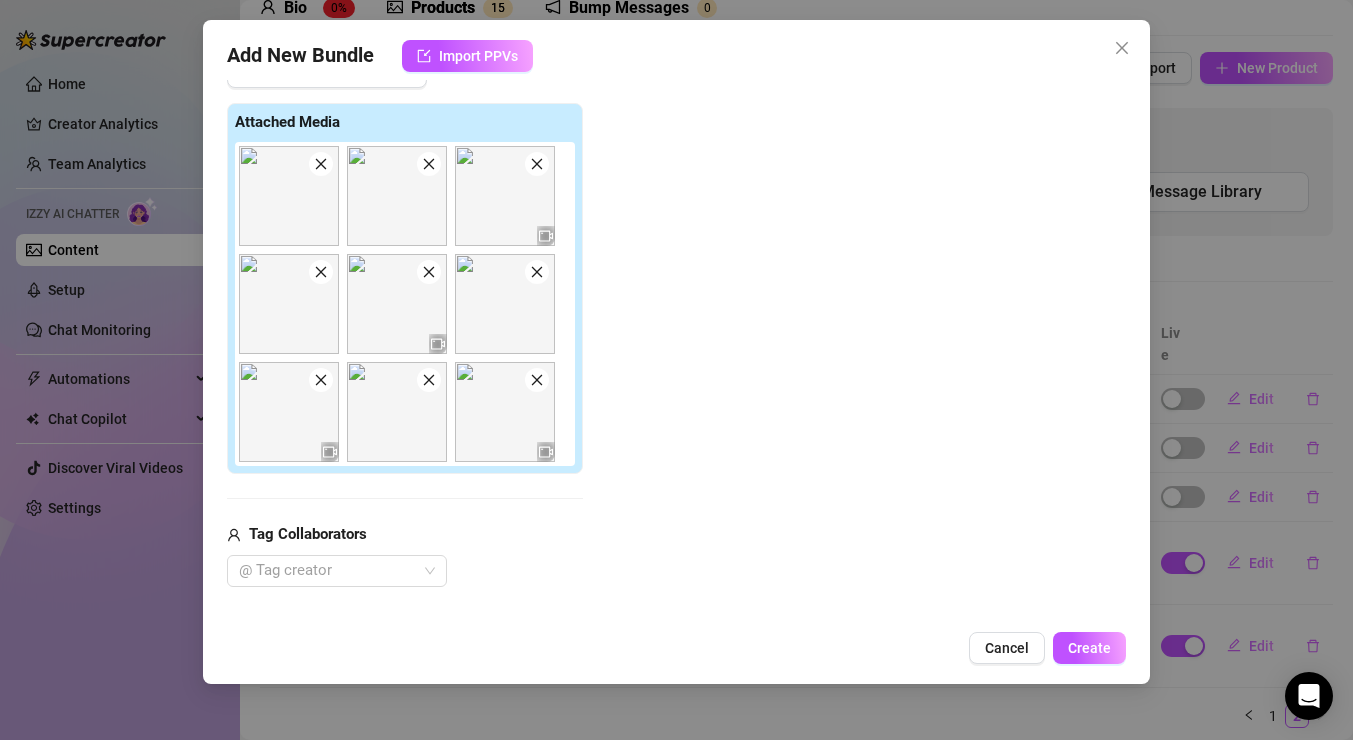 click 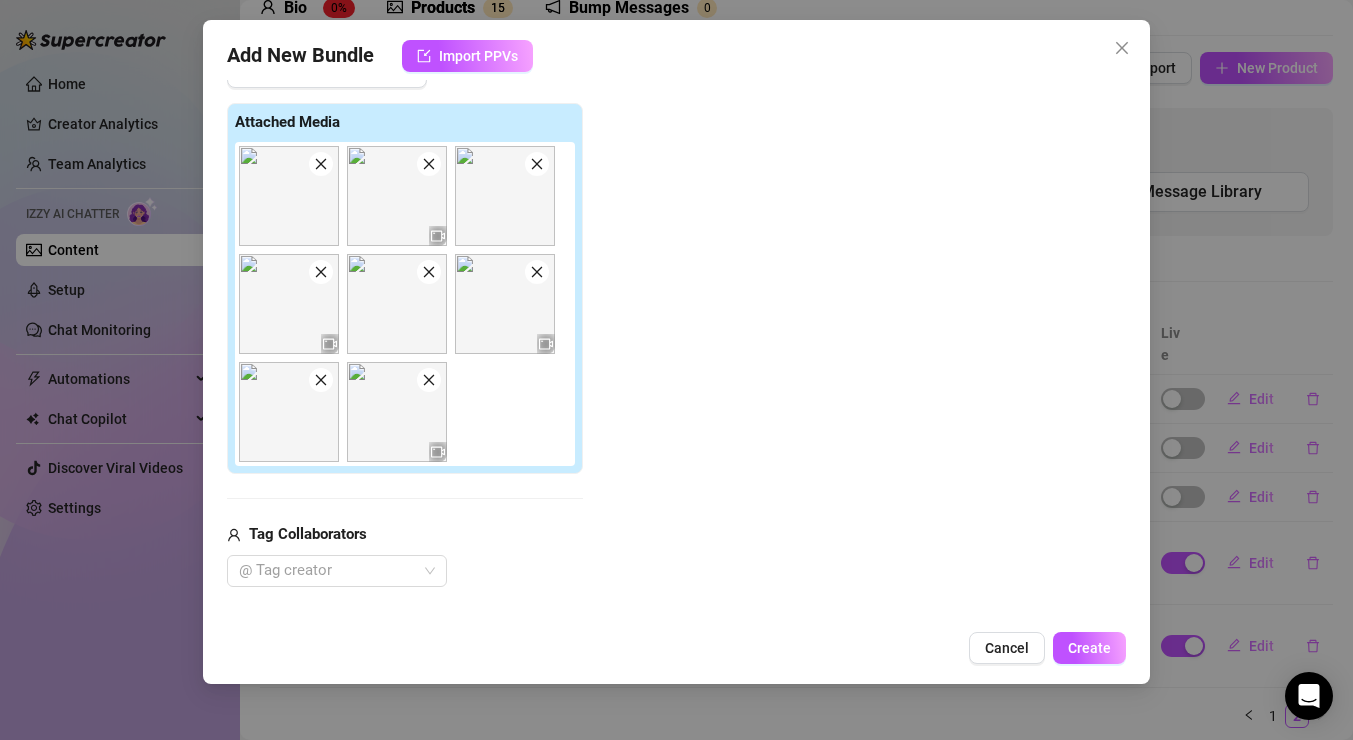 click 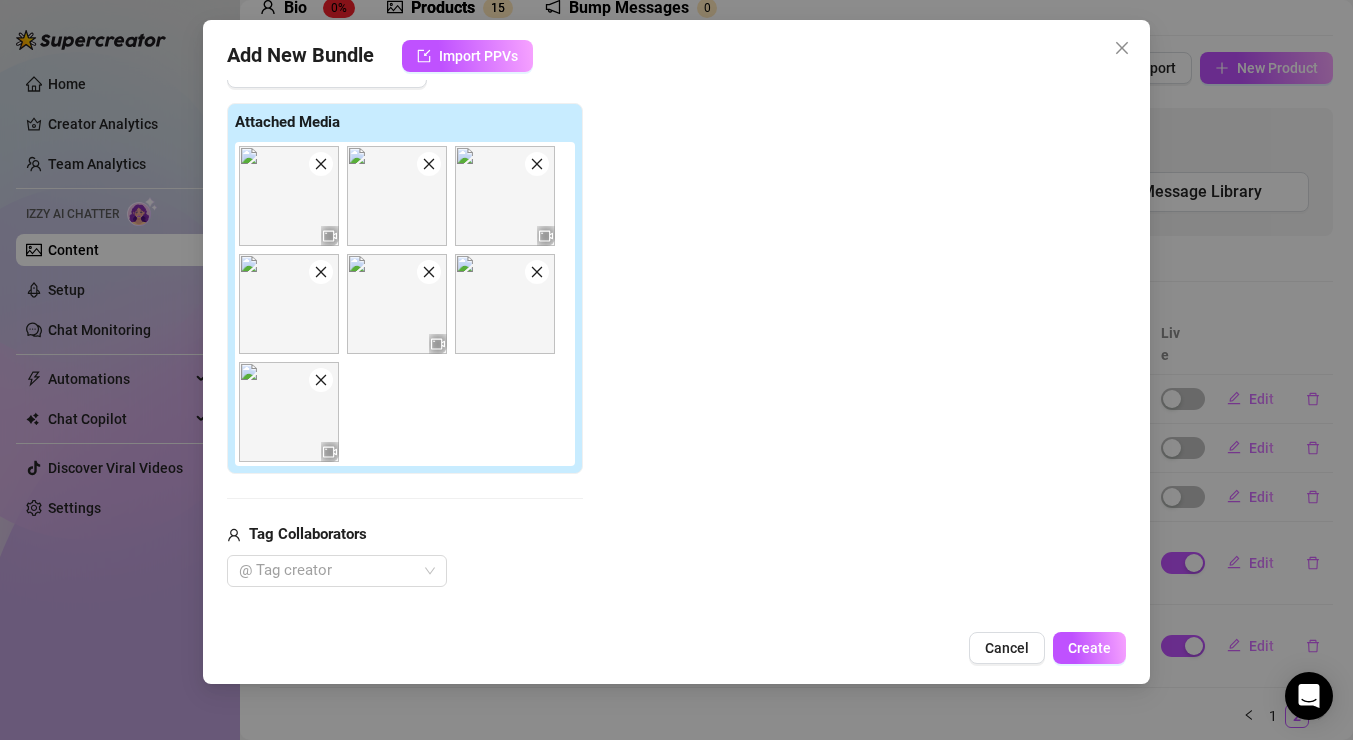 click 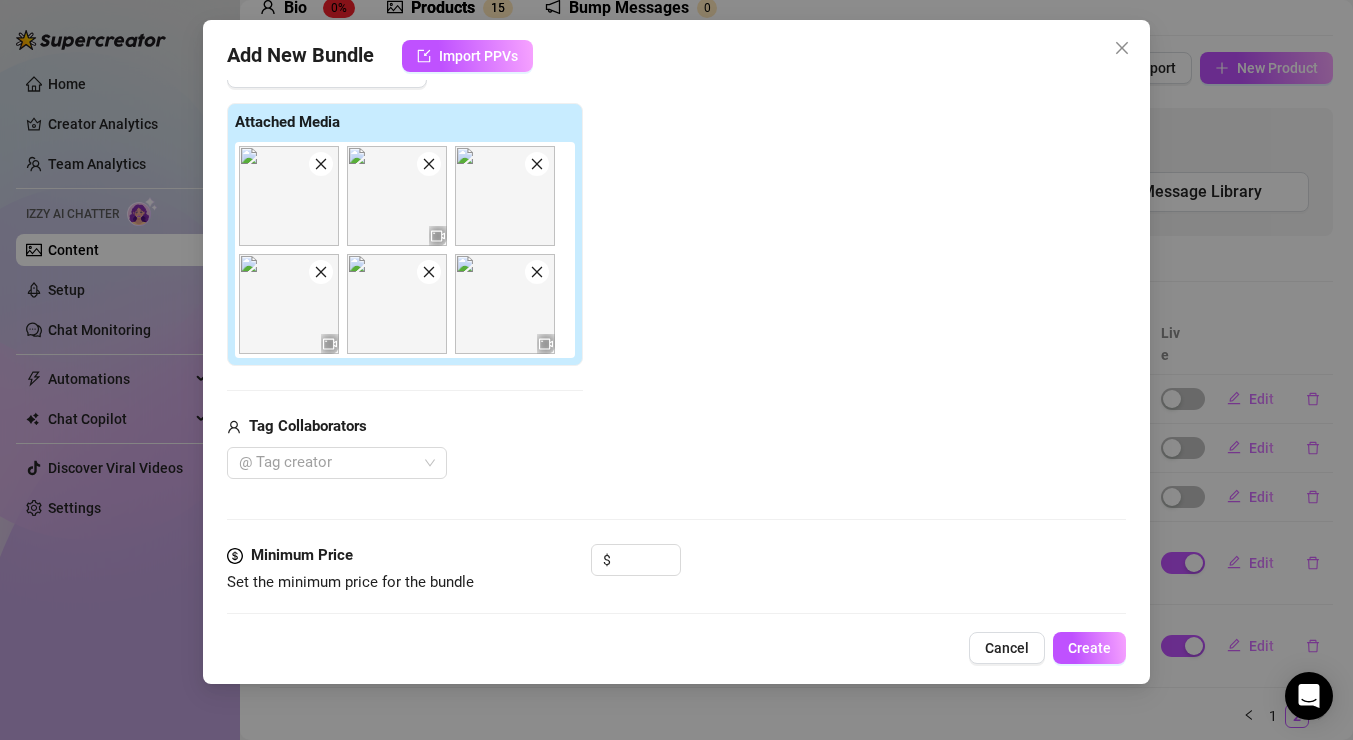 click 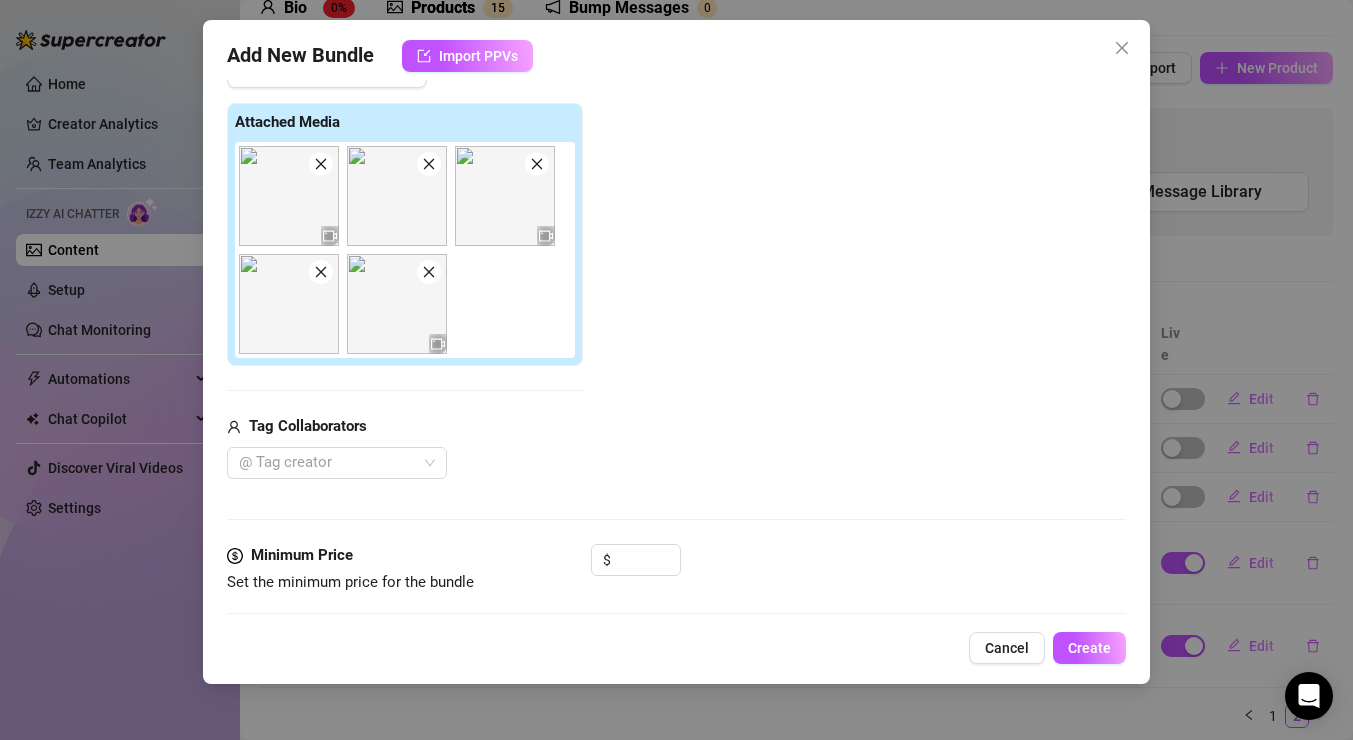 click 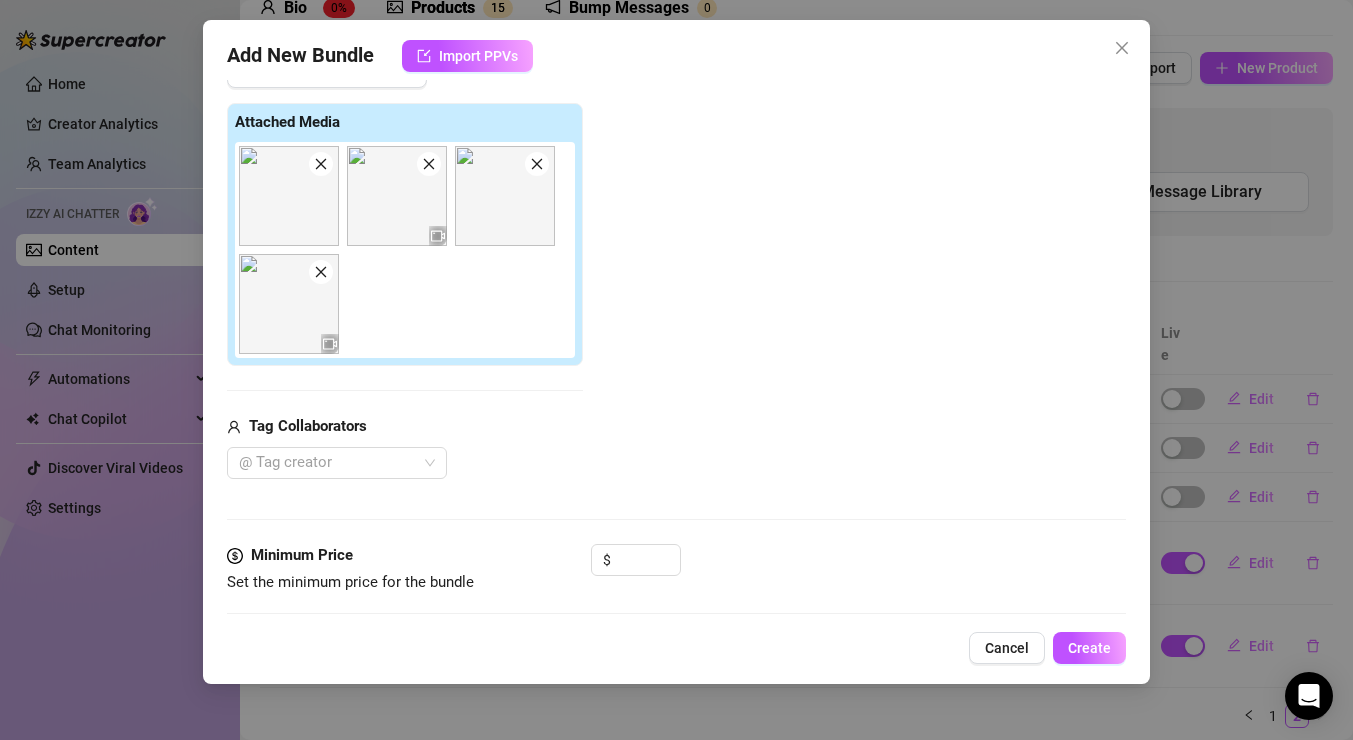 click 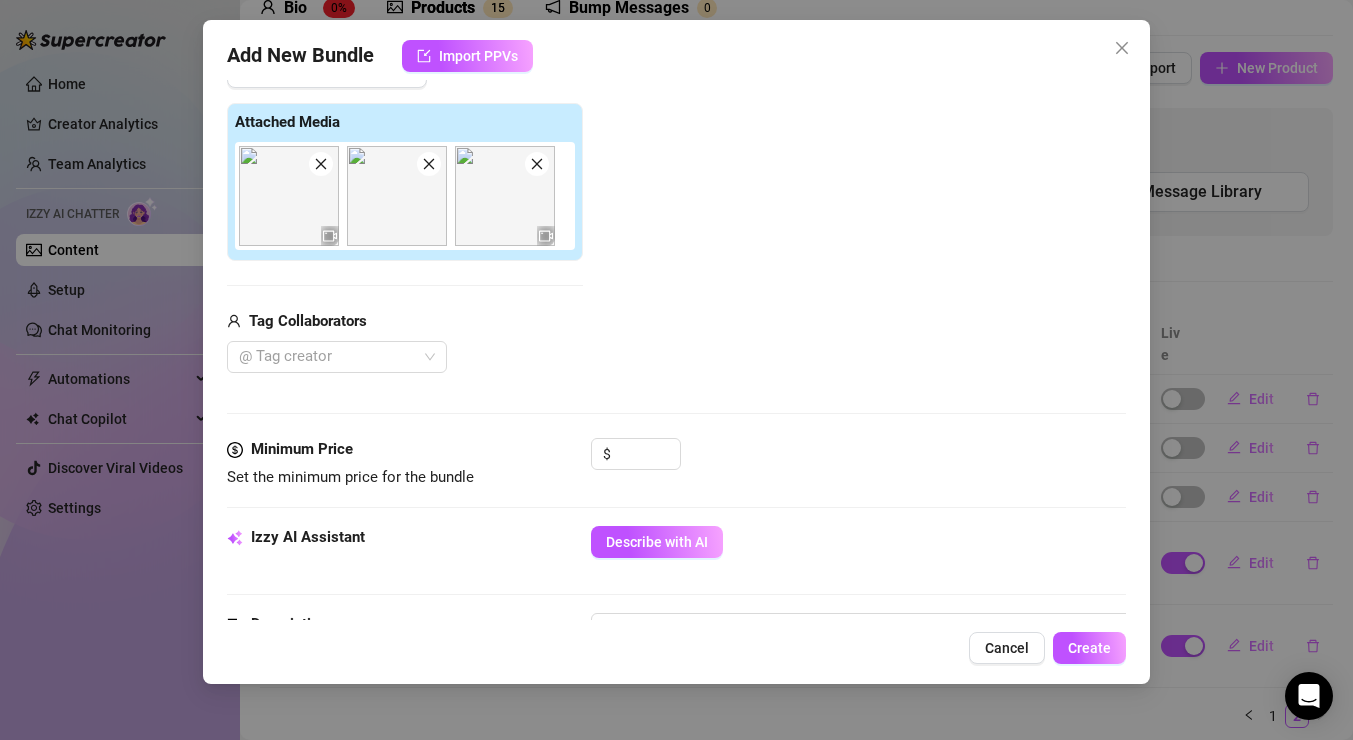 click 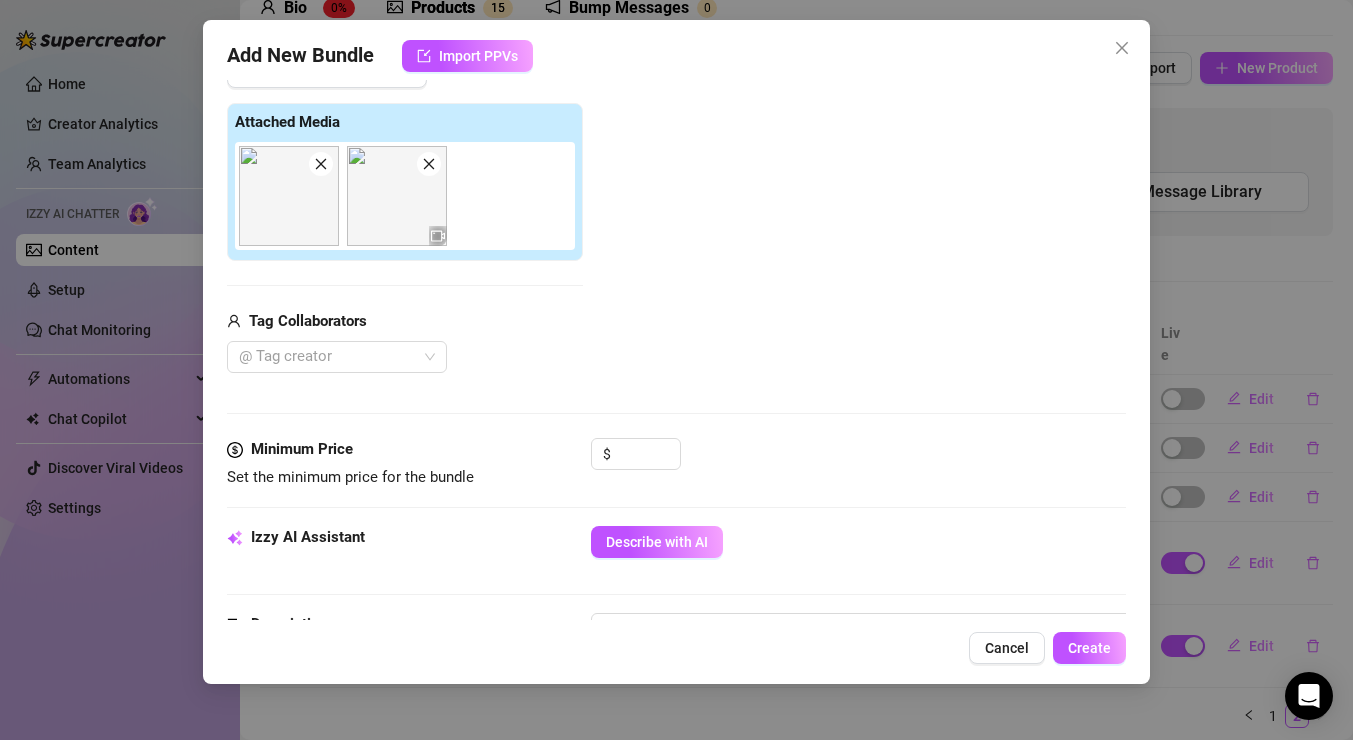 click 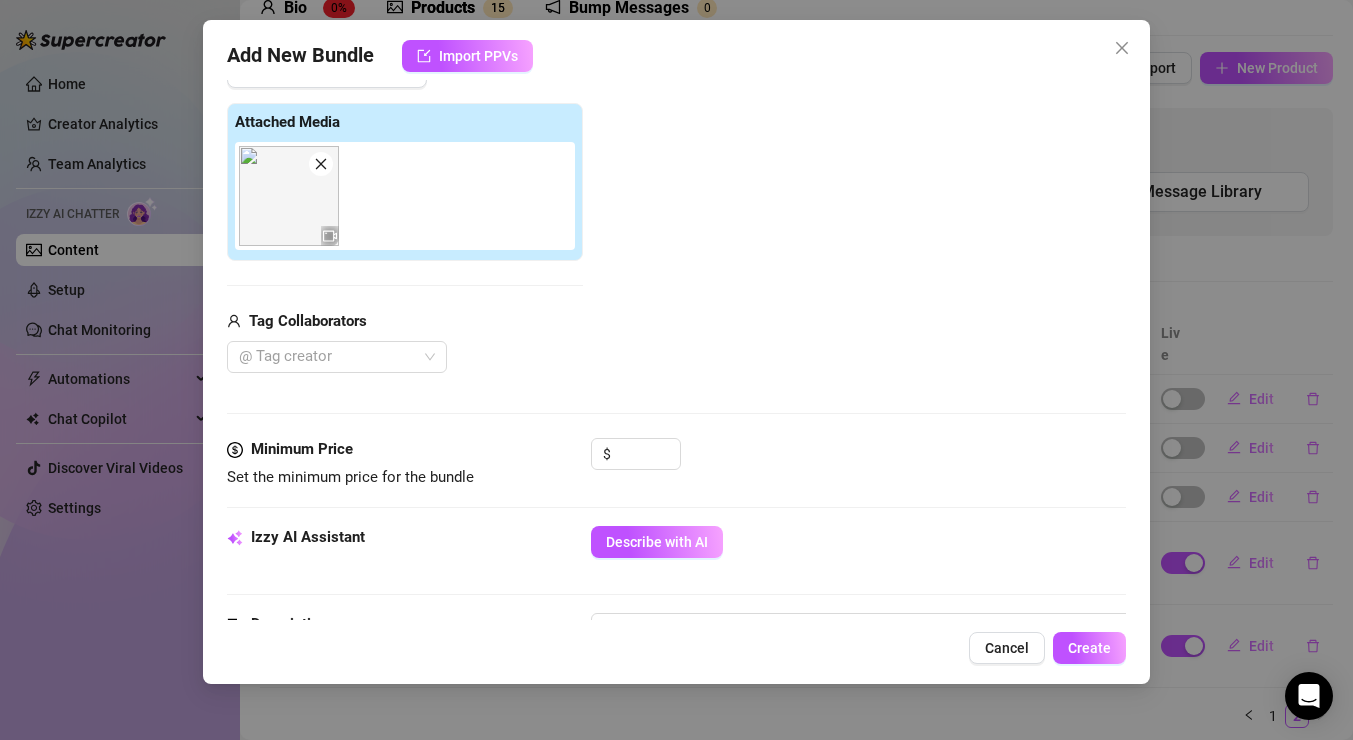scroll, scrollTop: 0, scrollLeft: 0, axis: both 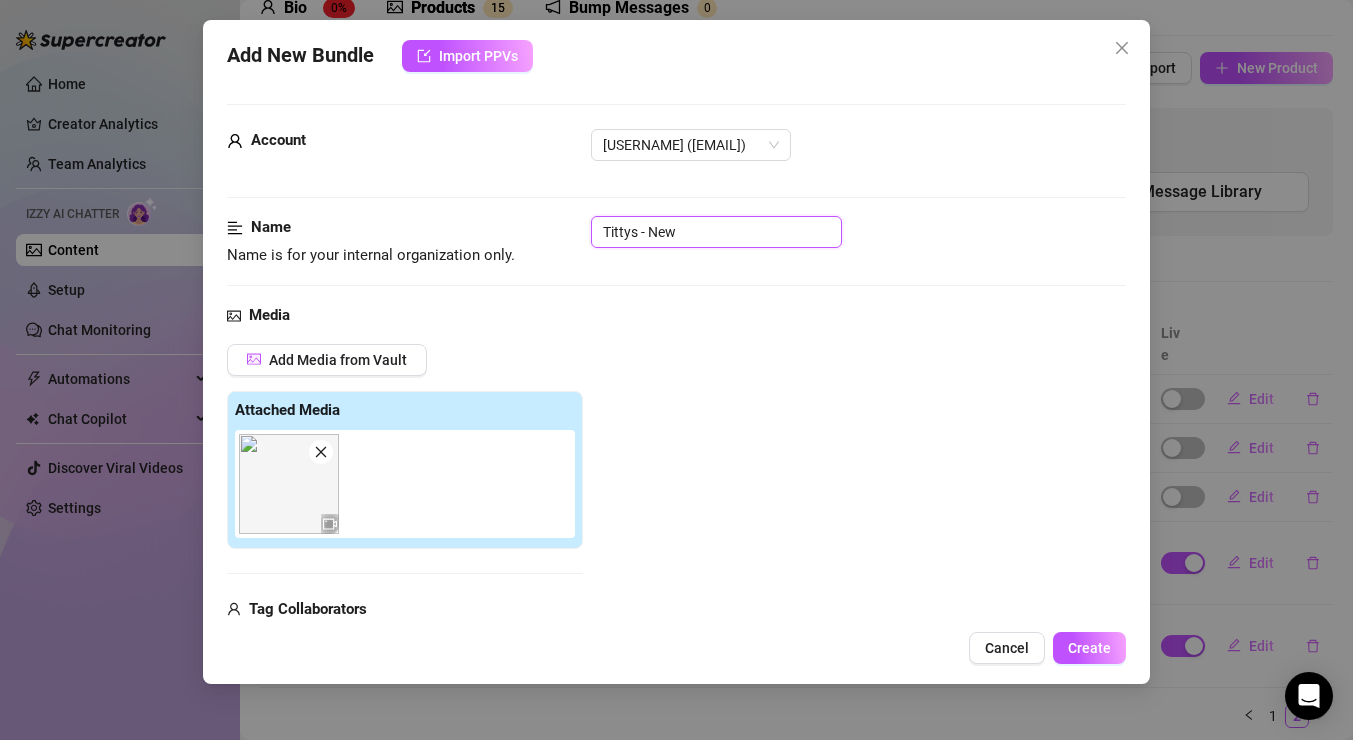 click on "Tittys - New" at bounding box center [716, 232] 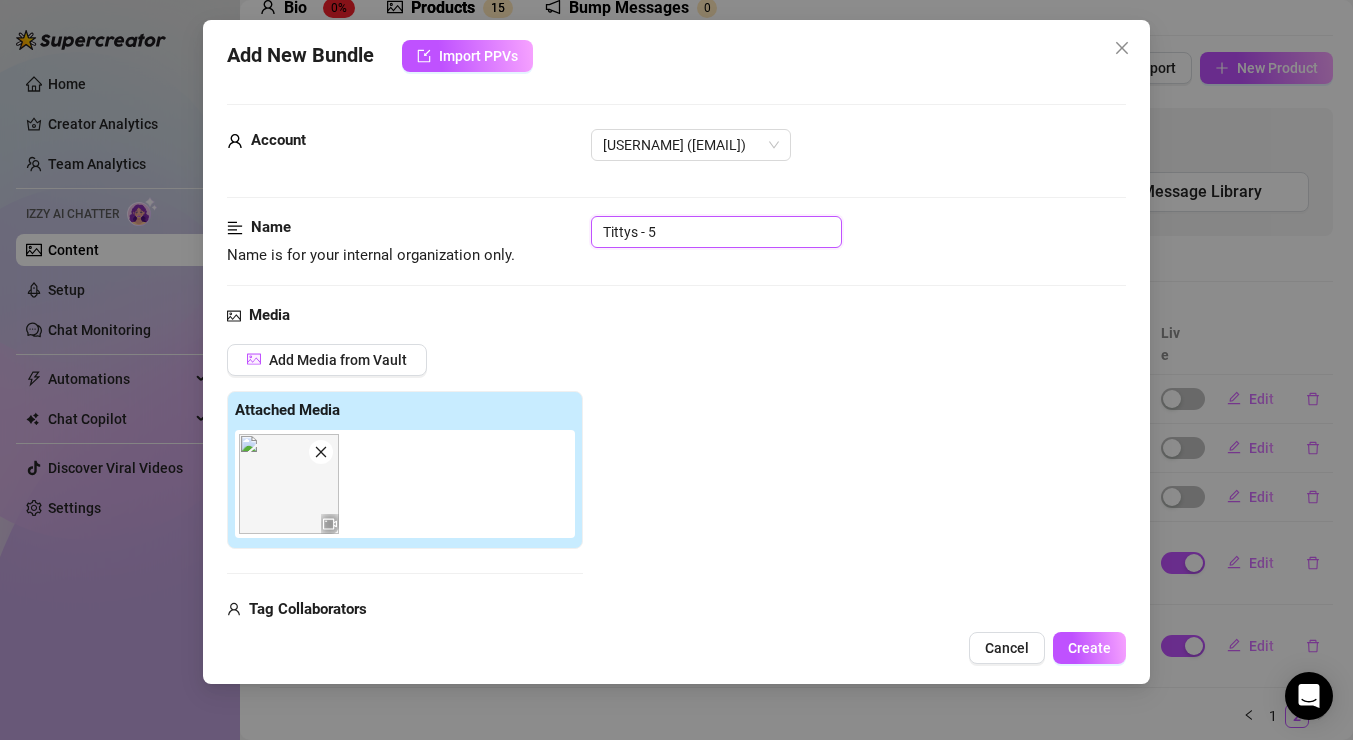 type on "Tittys - 5" 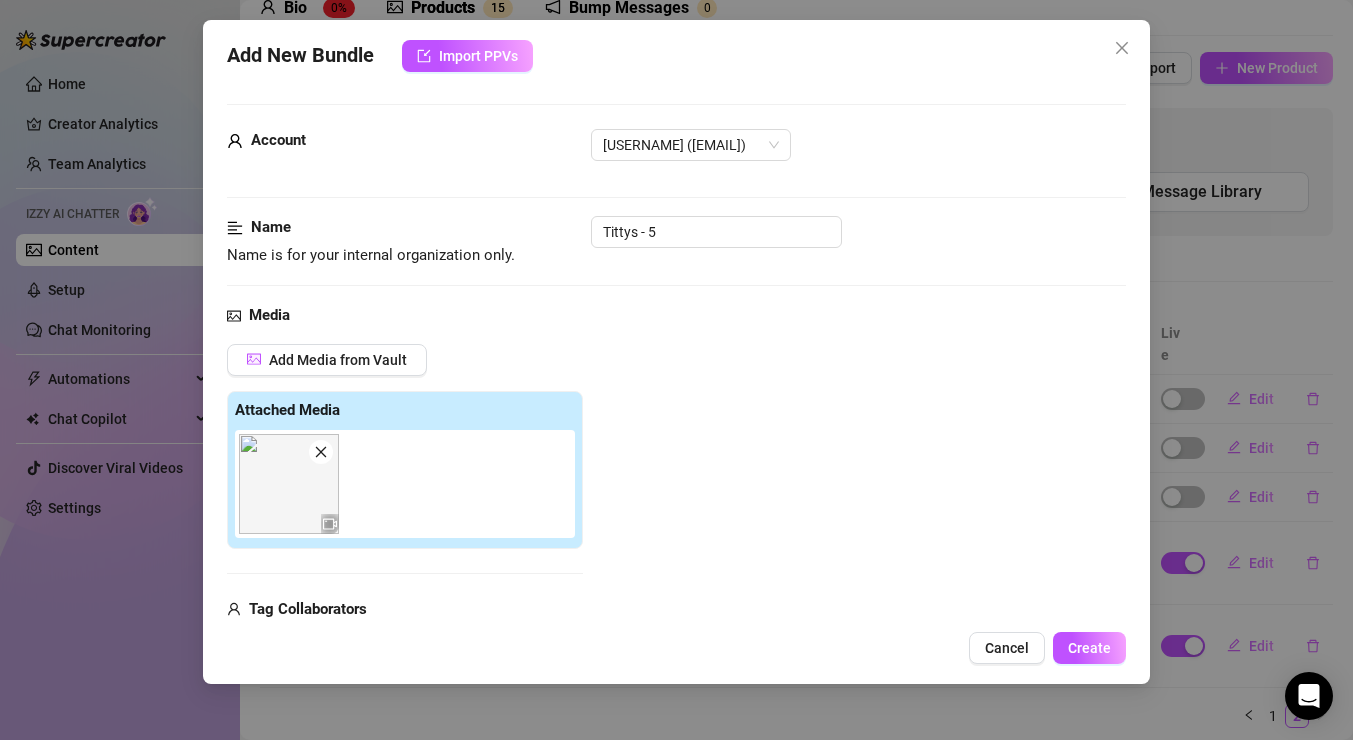click on "Media Add Media from Vault Attached Media Tag Collaborators   @ Tag creator" at bounding box center [676, 515] 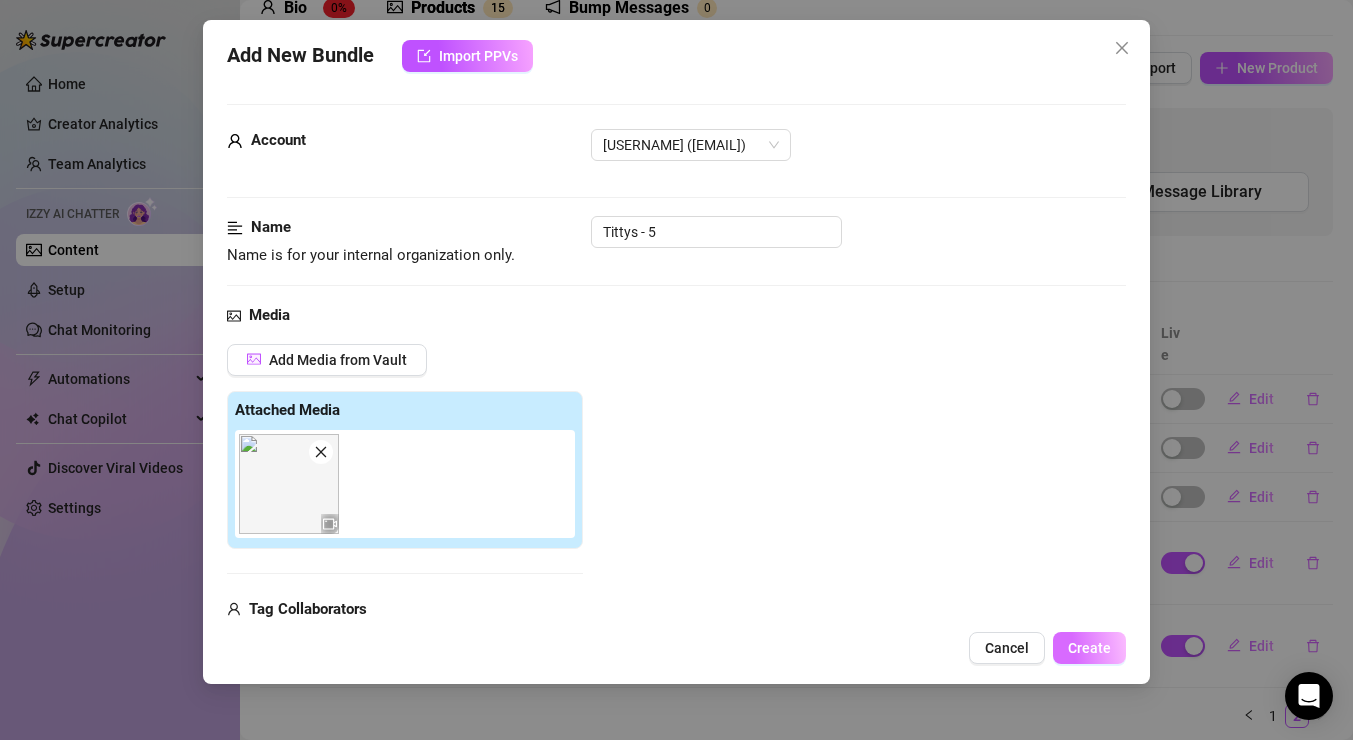 click on "Create" at bounding box center [1089, 648] 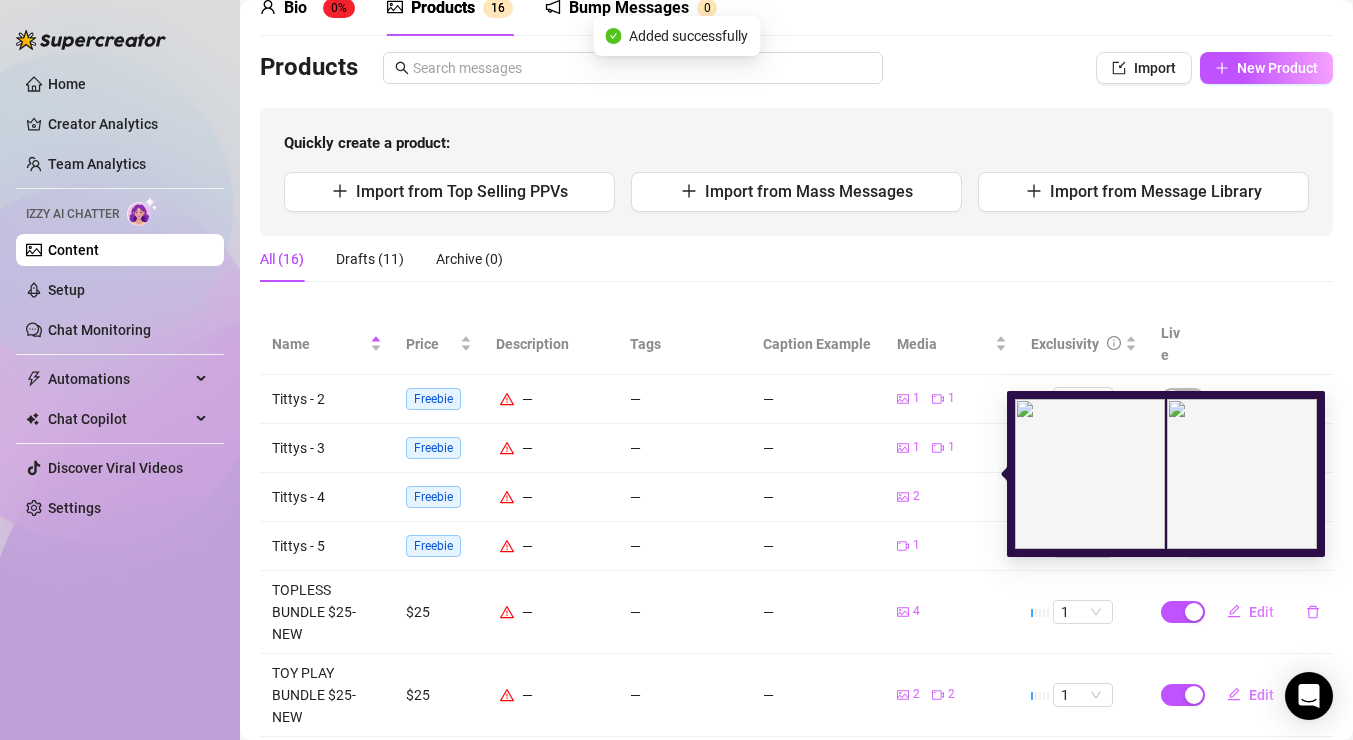 scroll, scrollTop: 102, scrollLeft: 0, axis: vertical 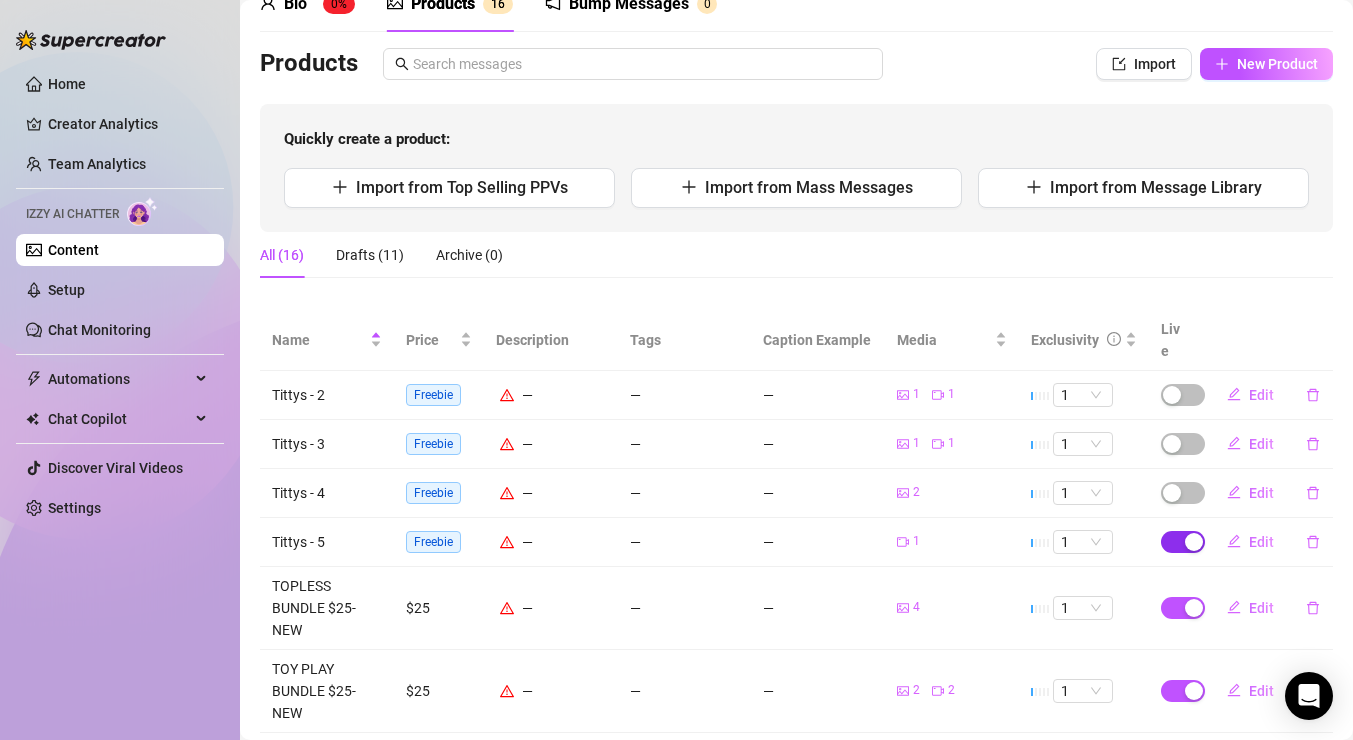 click at bounding box center (1194, 542) 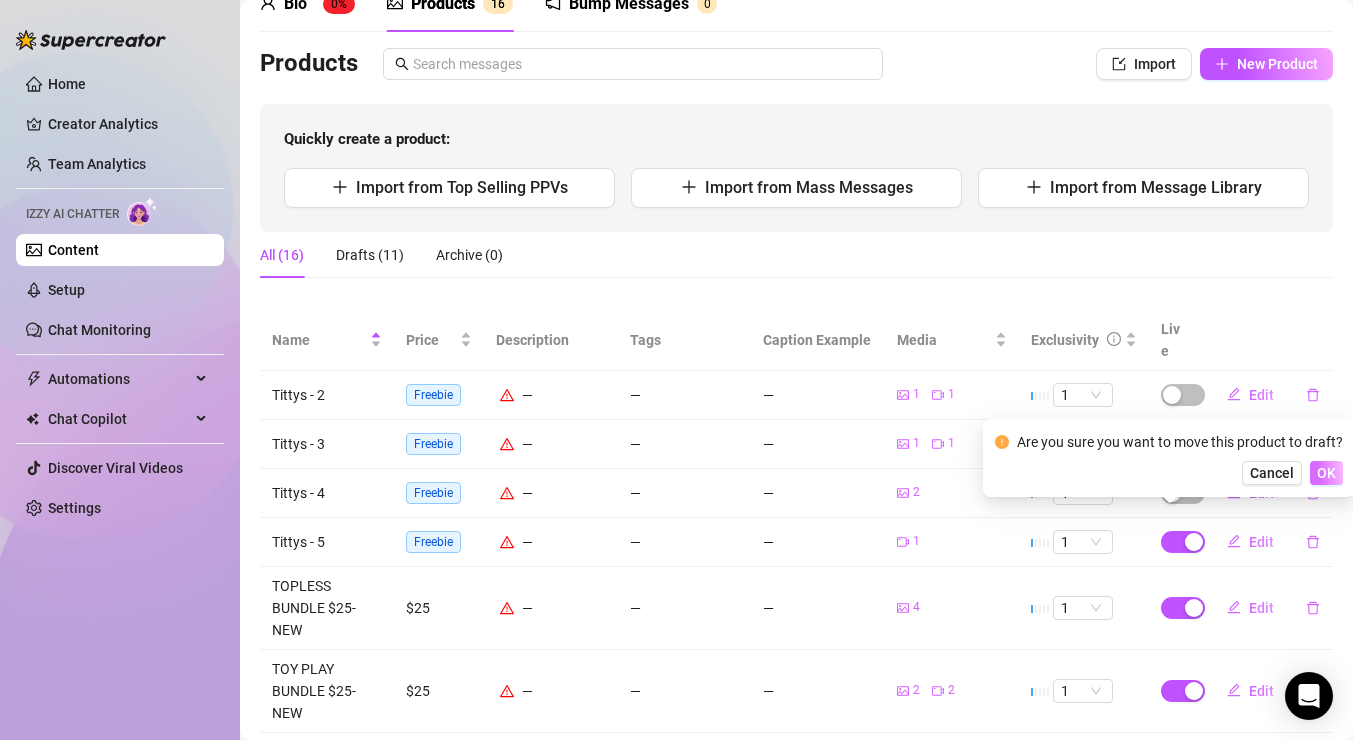 click on "OK" at bounding box center (1326, 473) 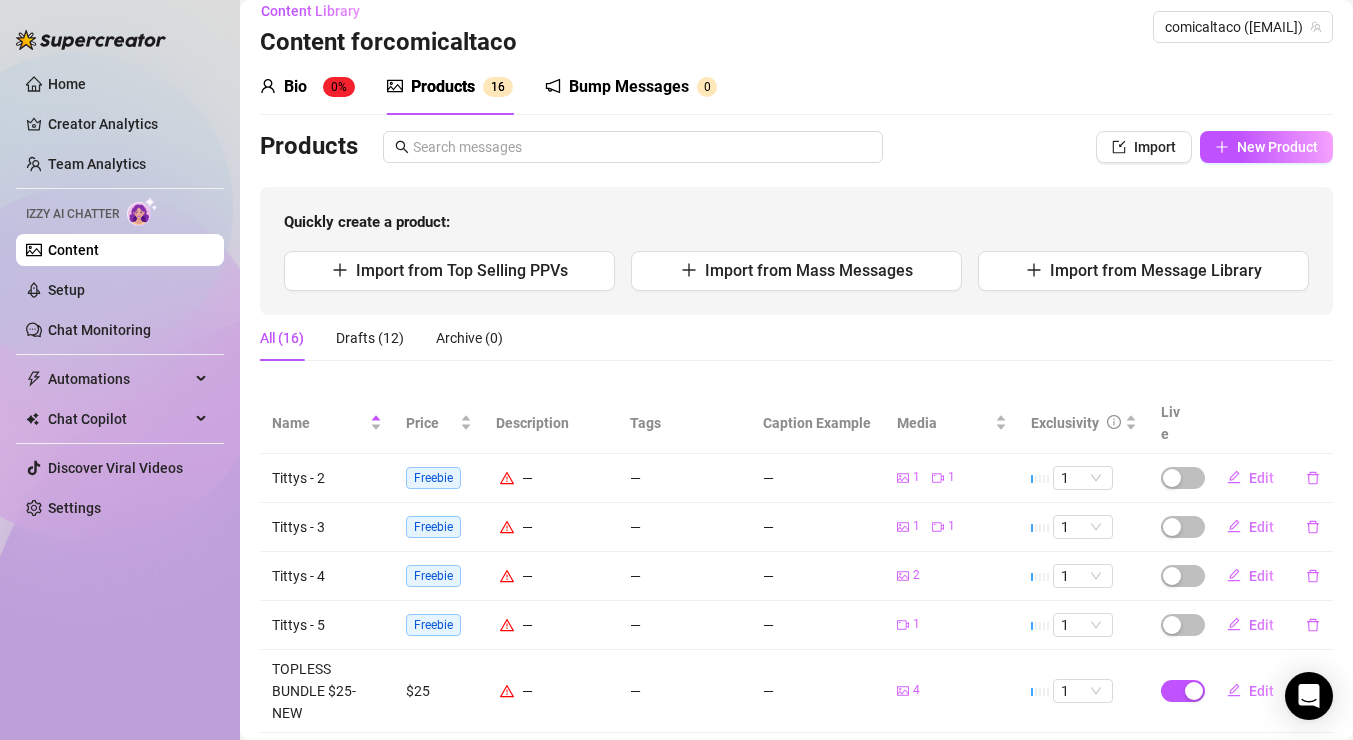 scroll, scrollTop: 0, scrollLeft: 0, axis: both 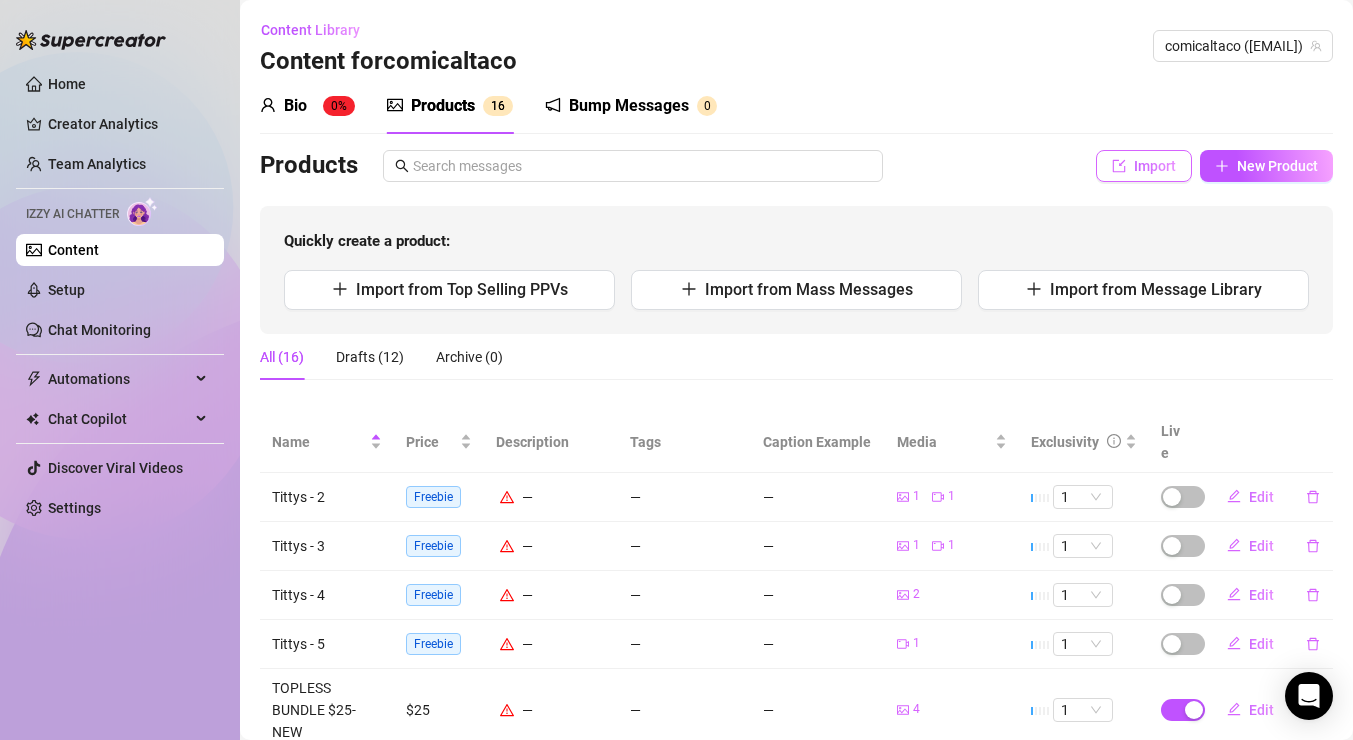 click on "Import" at bounding box center (1155, 166) 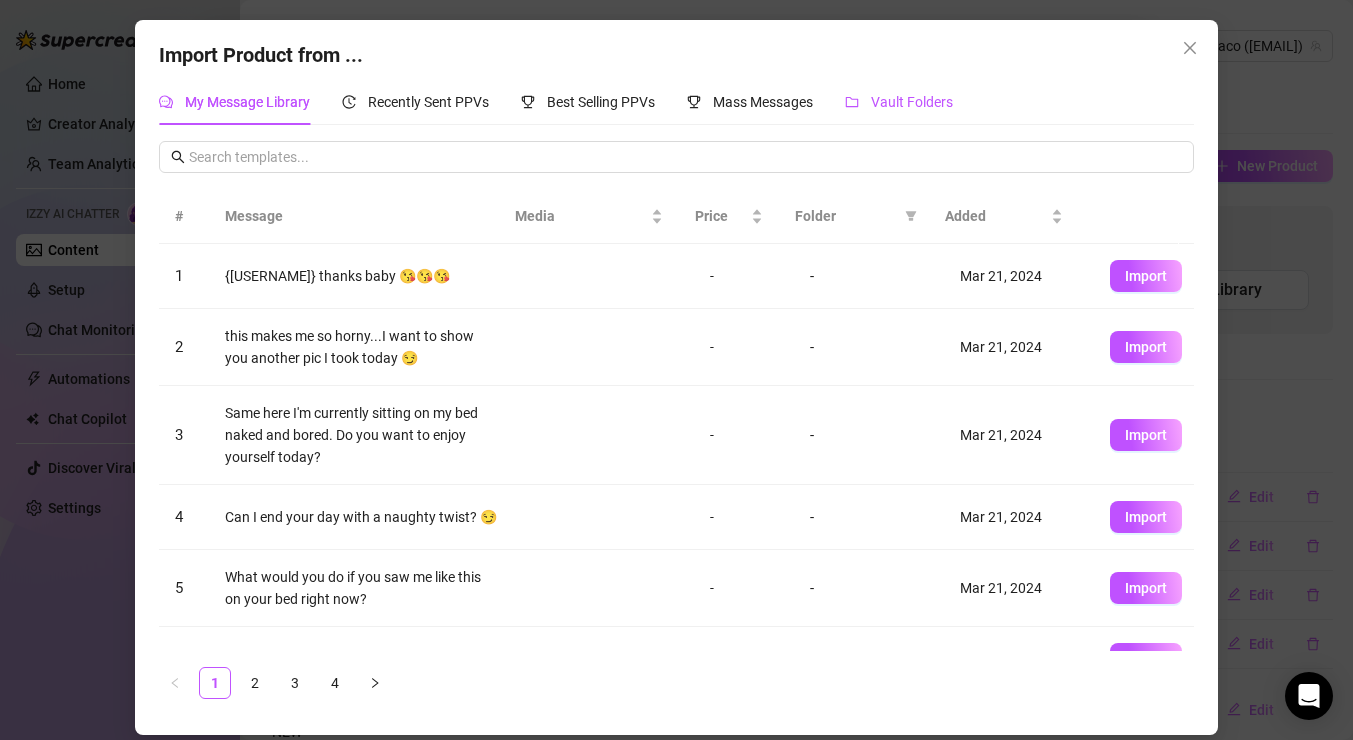click on "Vault Folders" at bounding box center [912, 102] 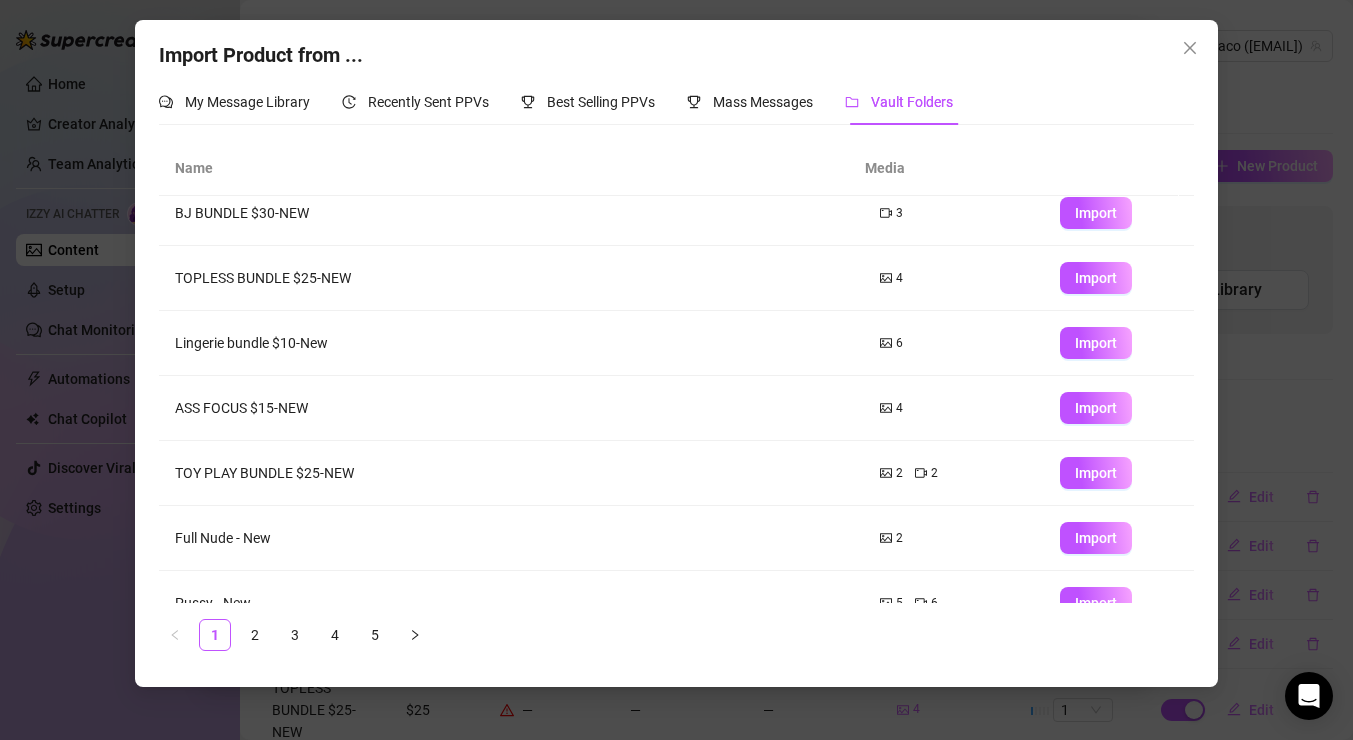 scroll, scrollTop: 243, scrollLeft: 0, axis: vertical 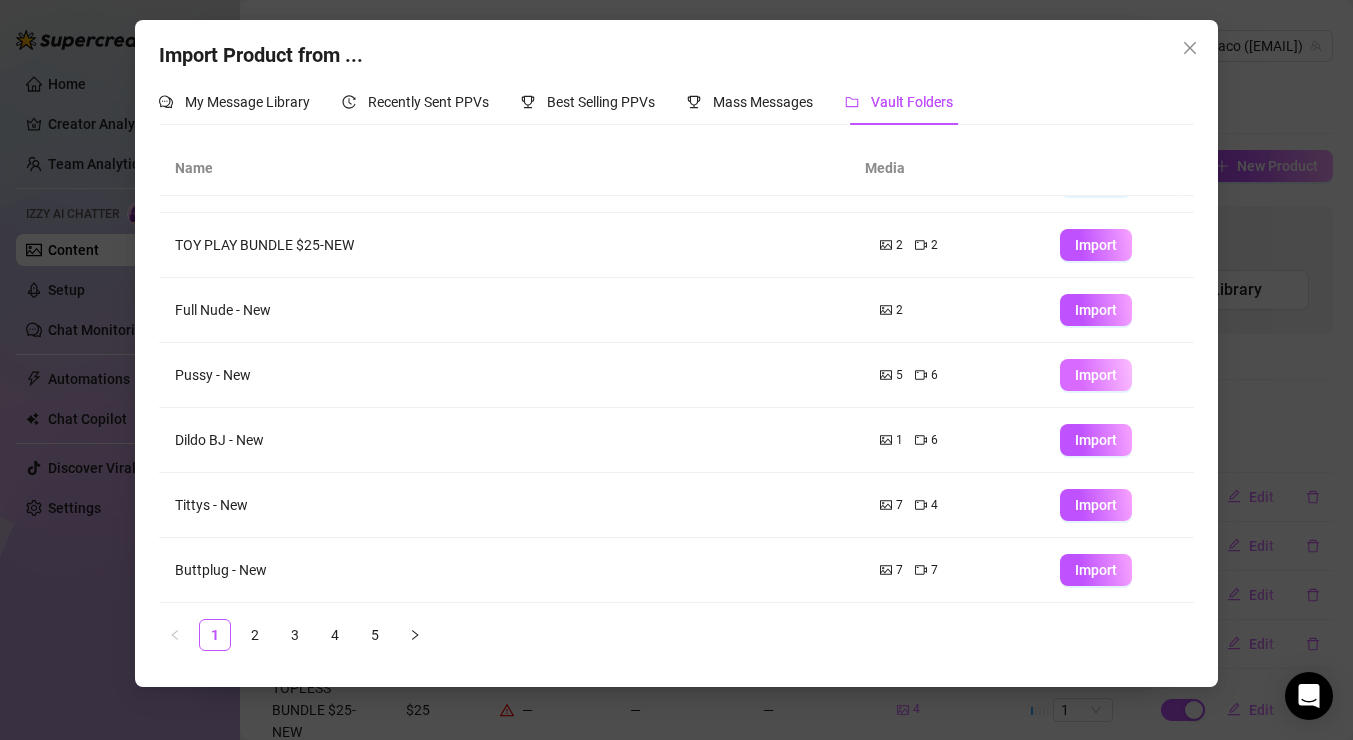 click on "Import" at bounding box center [1096, 375] 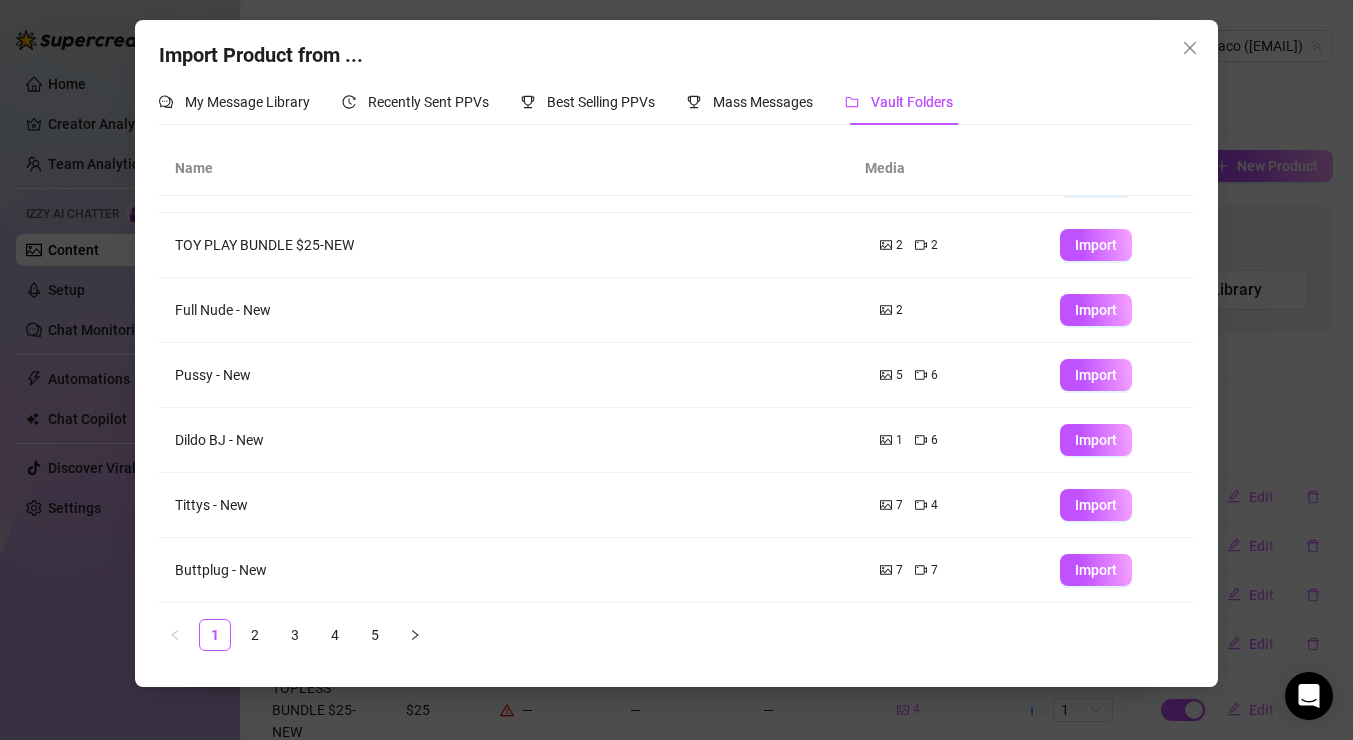 type on "Type your message here..." 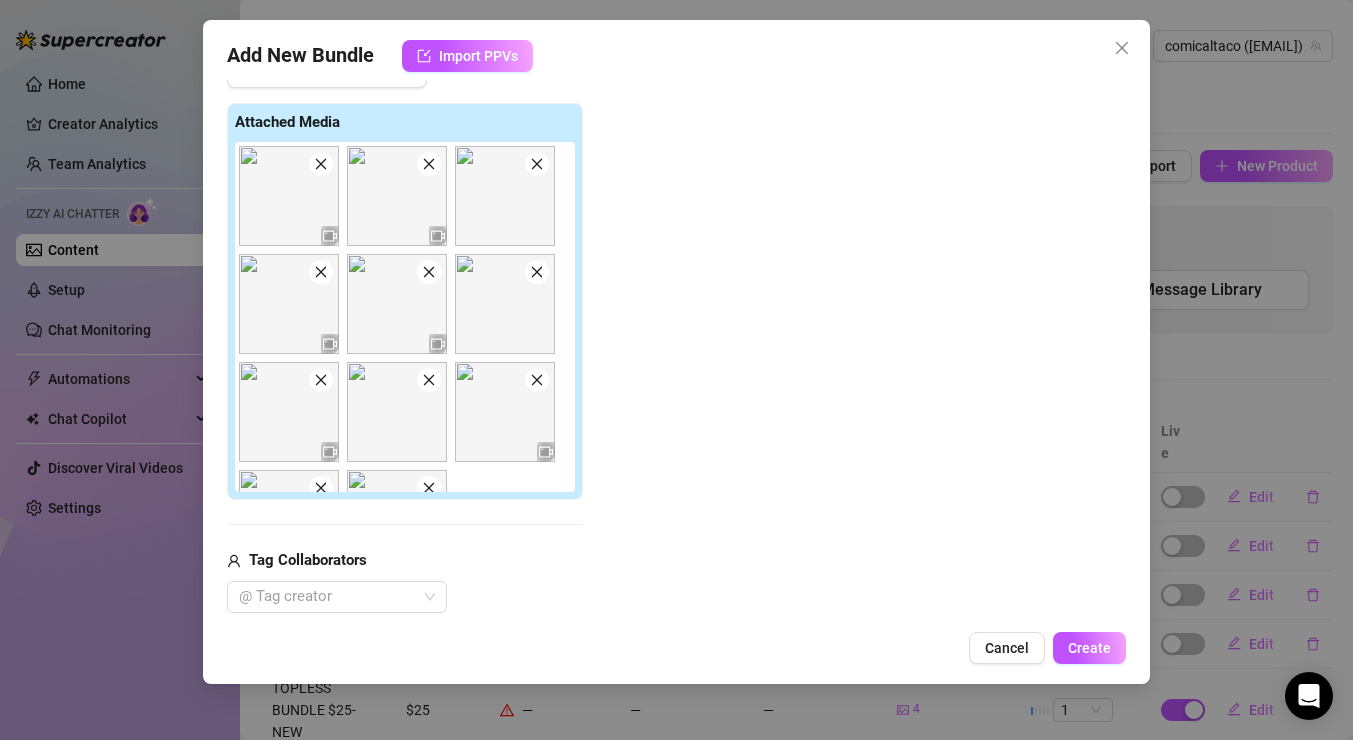 click at bounding box center [321, 164] 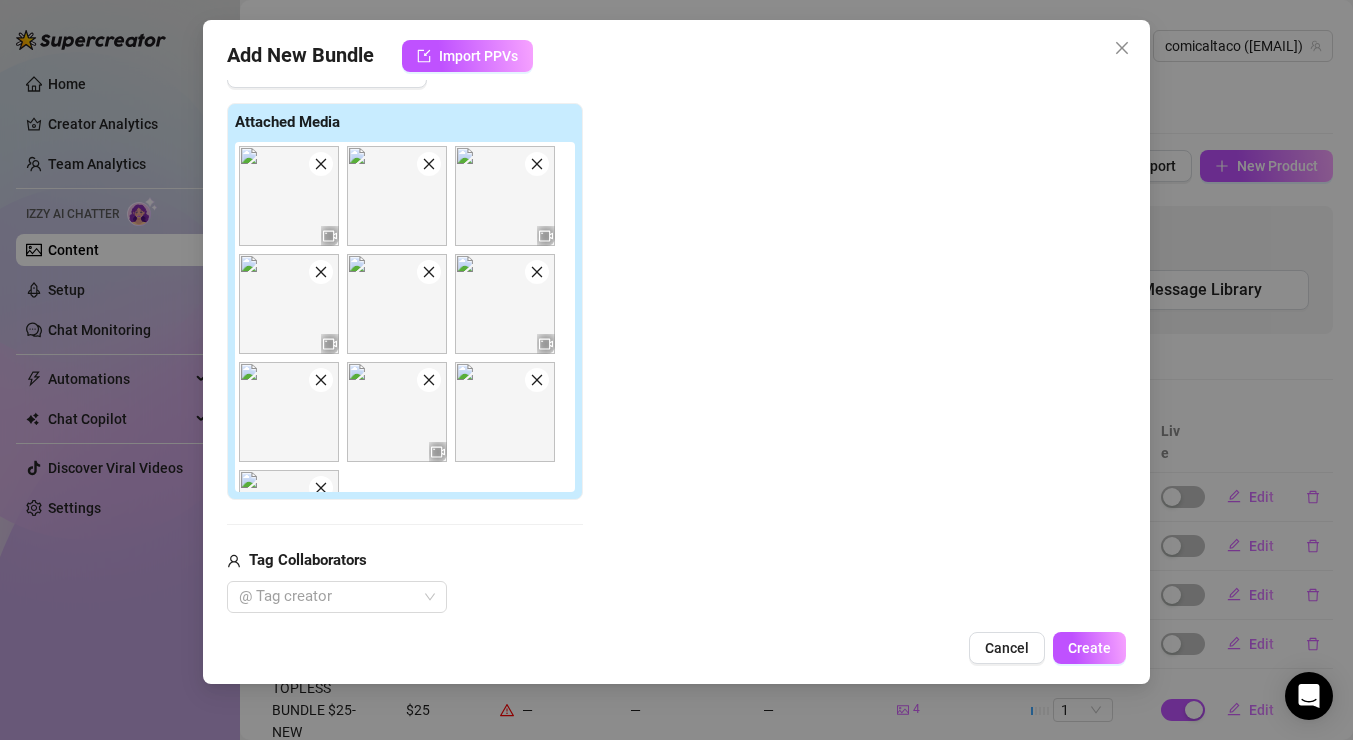 click at bounding box center [321, 164] 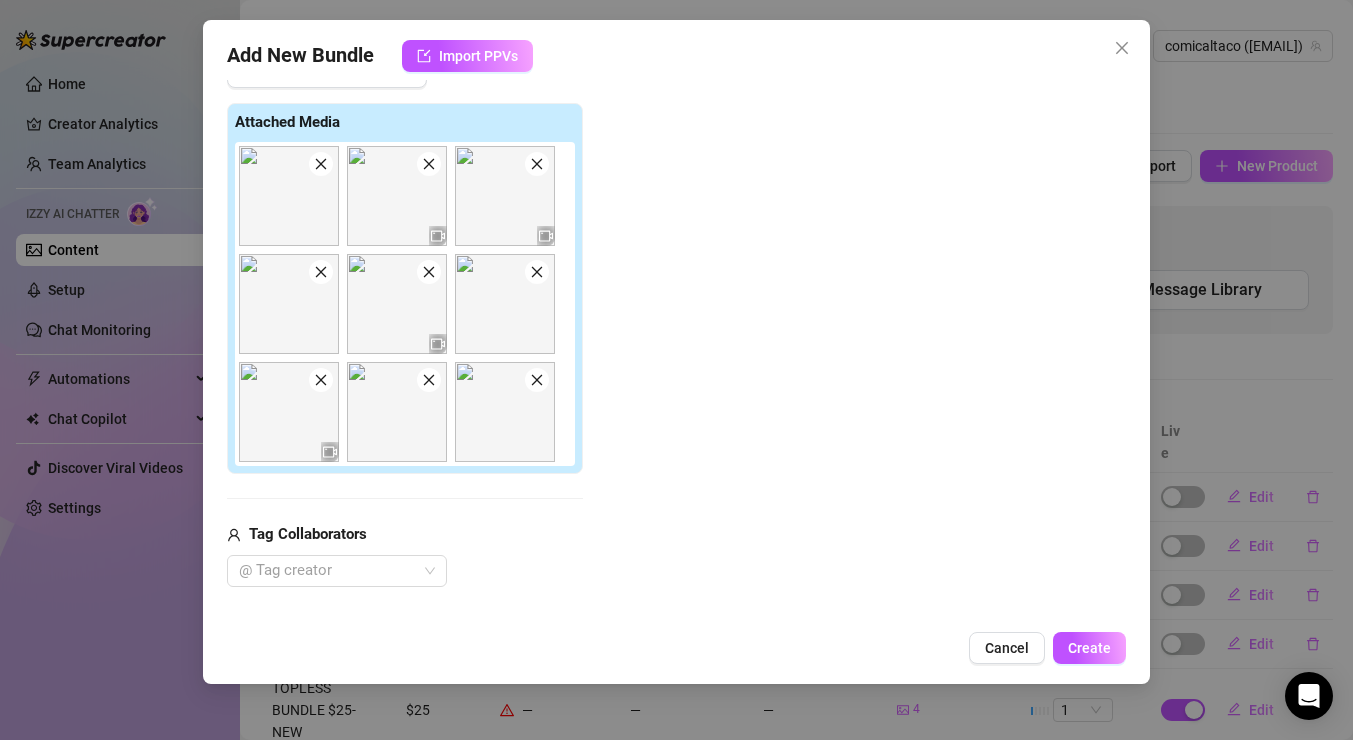 click at bounding box center [321, 164] 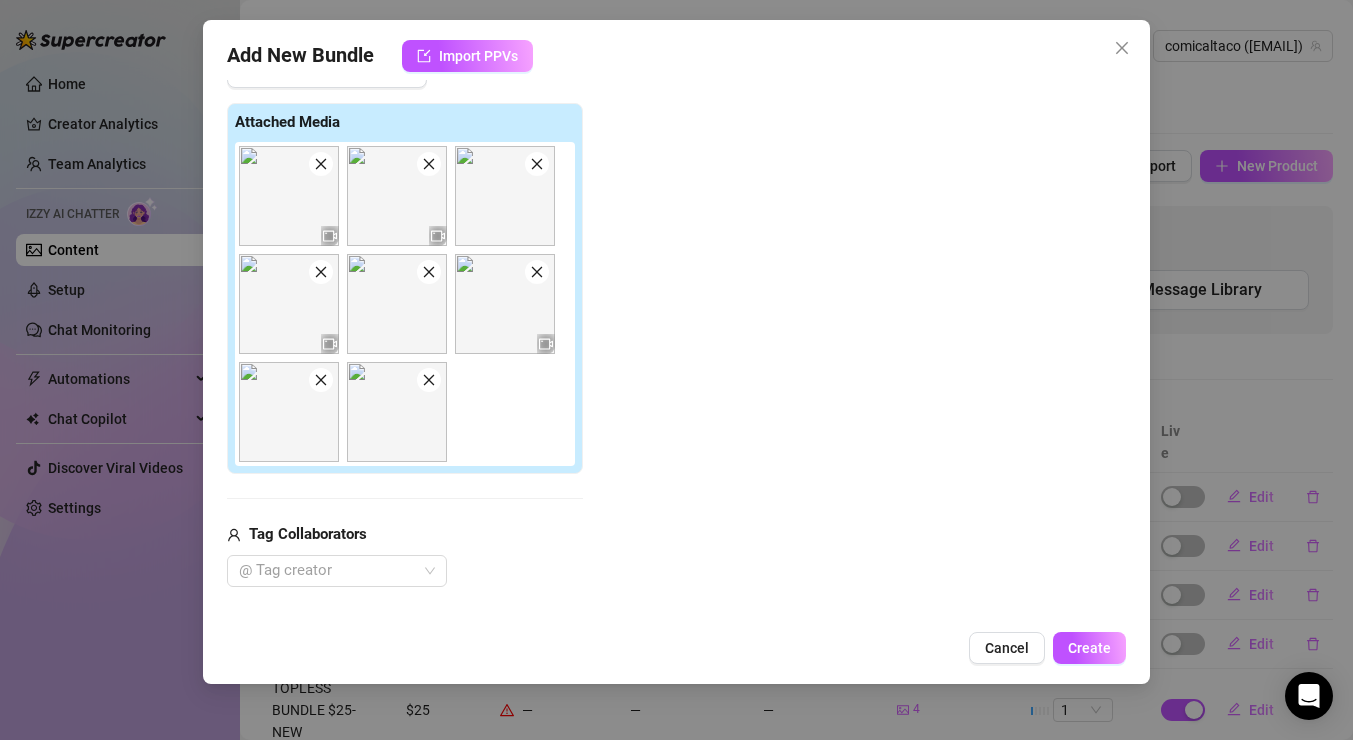 click at bounding box center (321, 164) 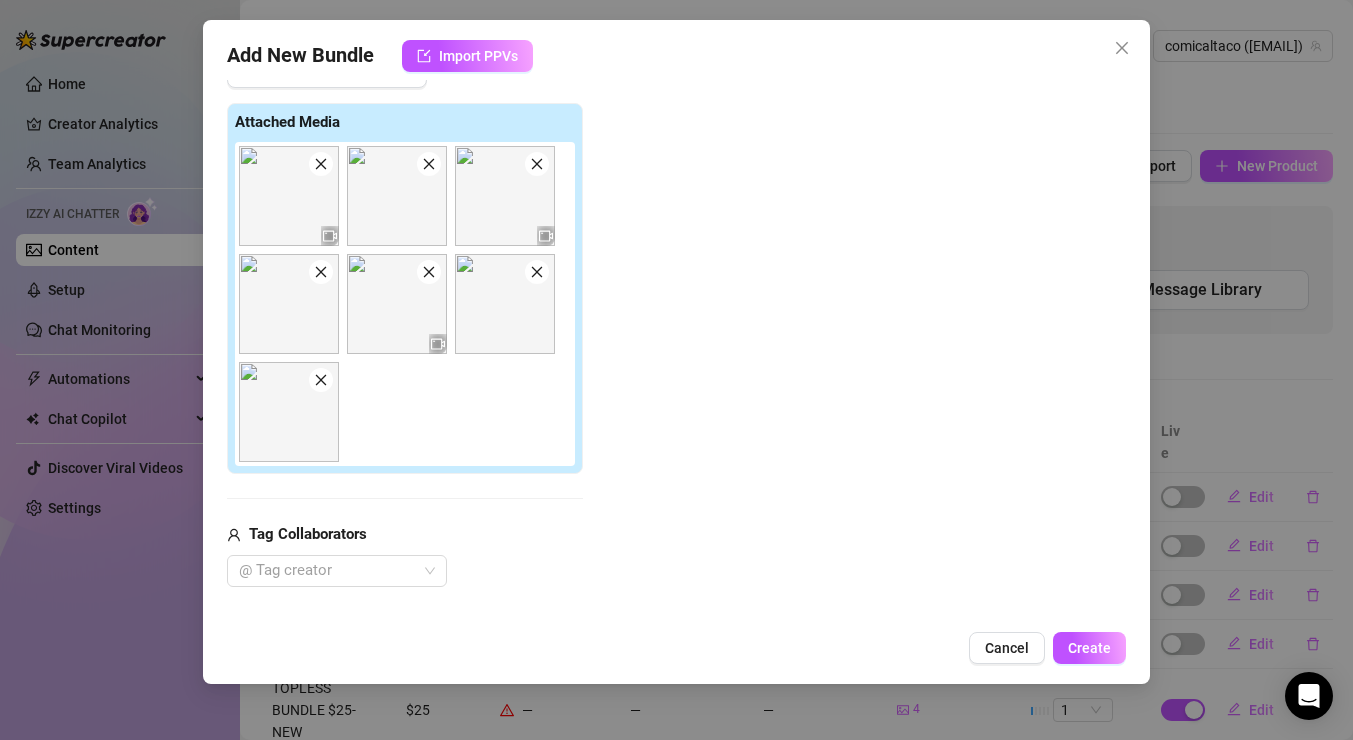 click at bounding box center (321, 164) 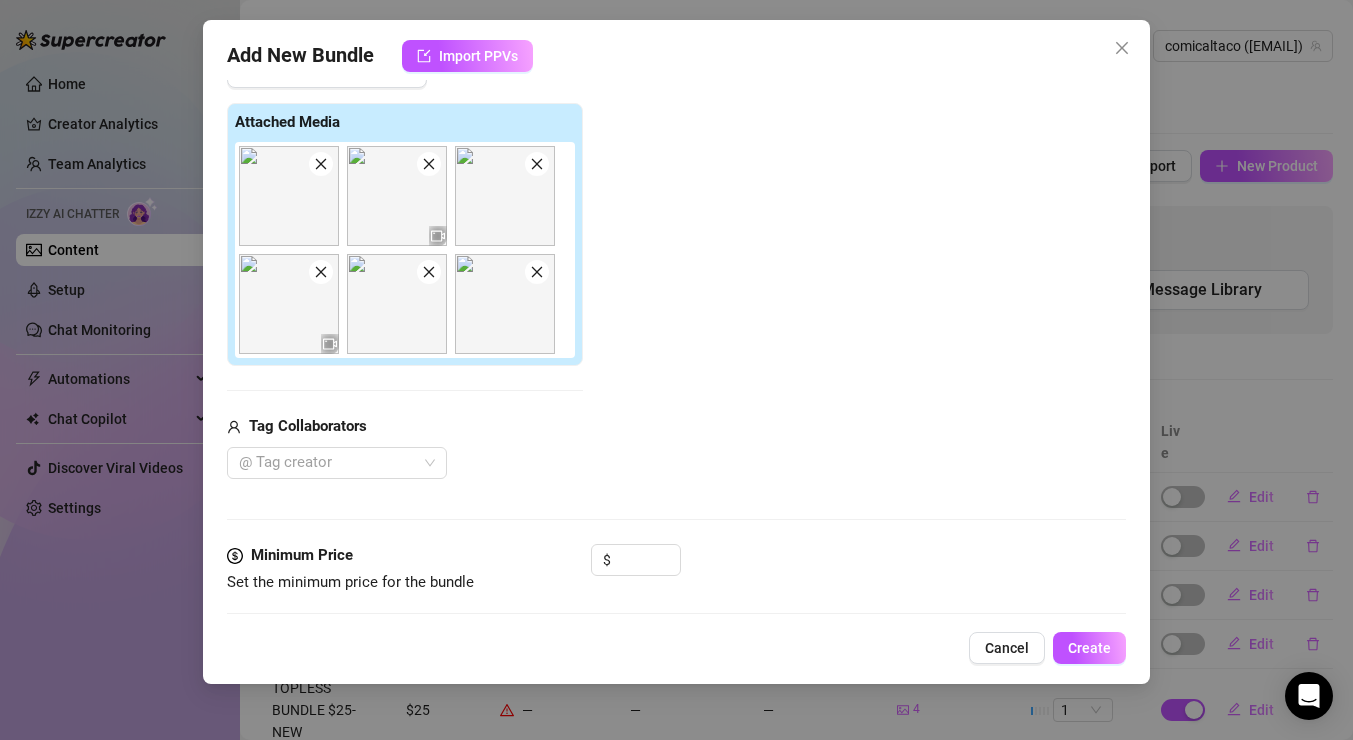 click at bounding box center [321, 164] 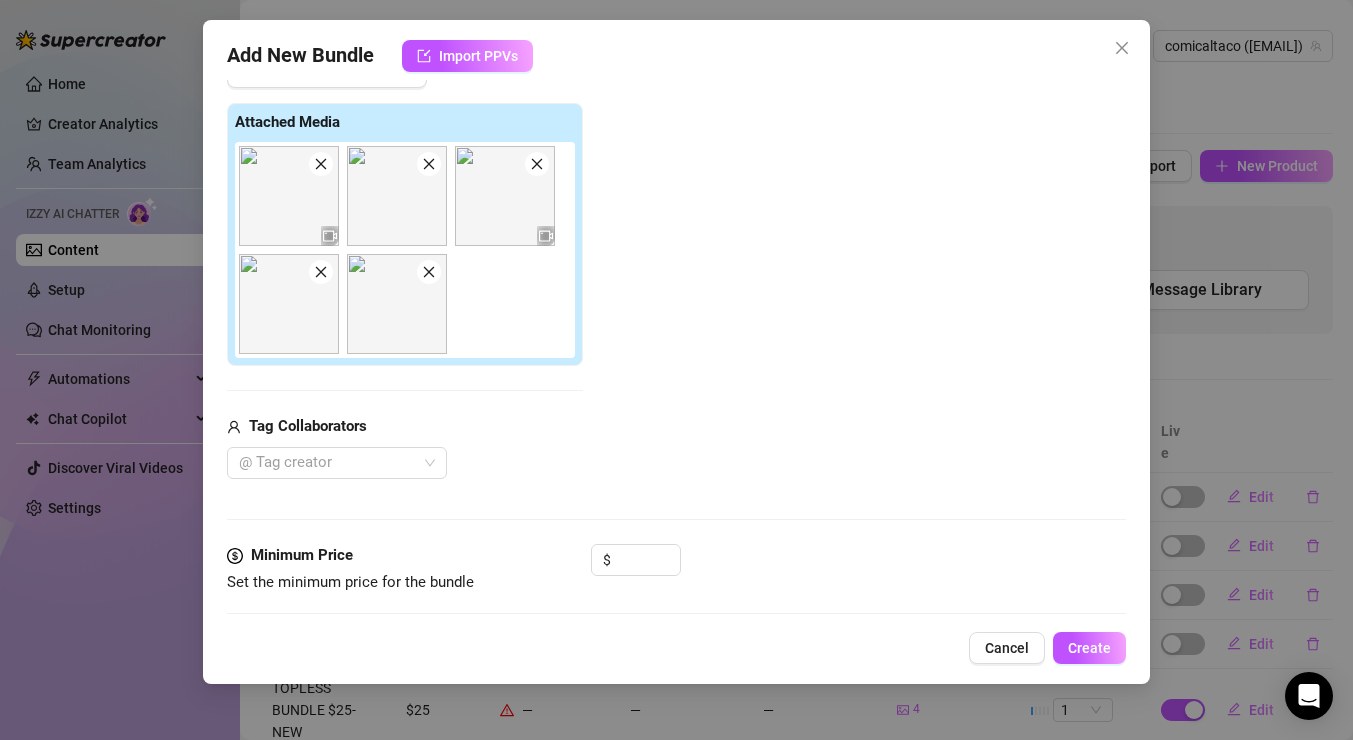 click 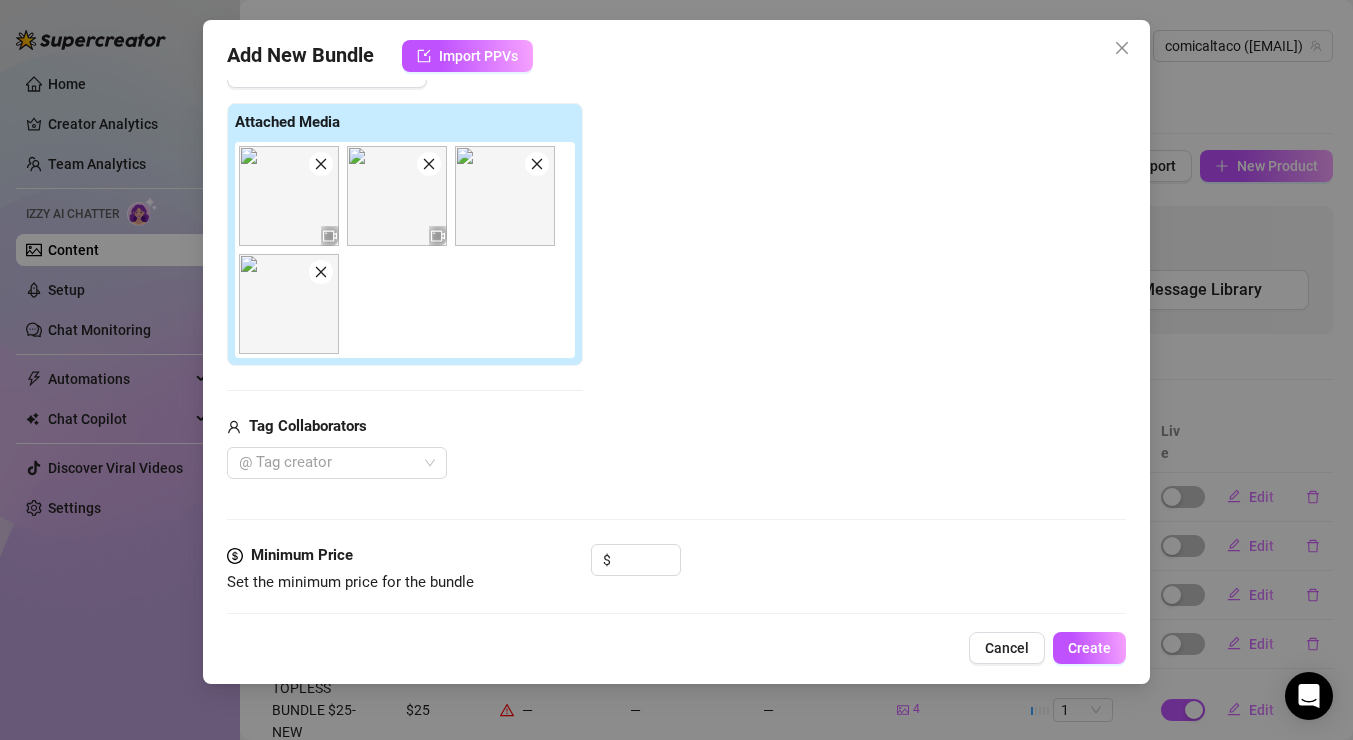 click 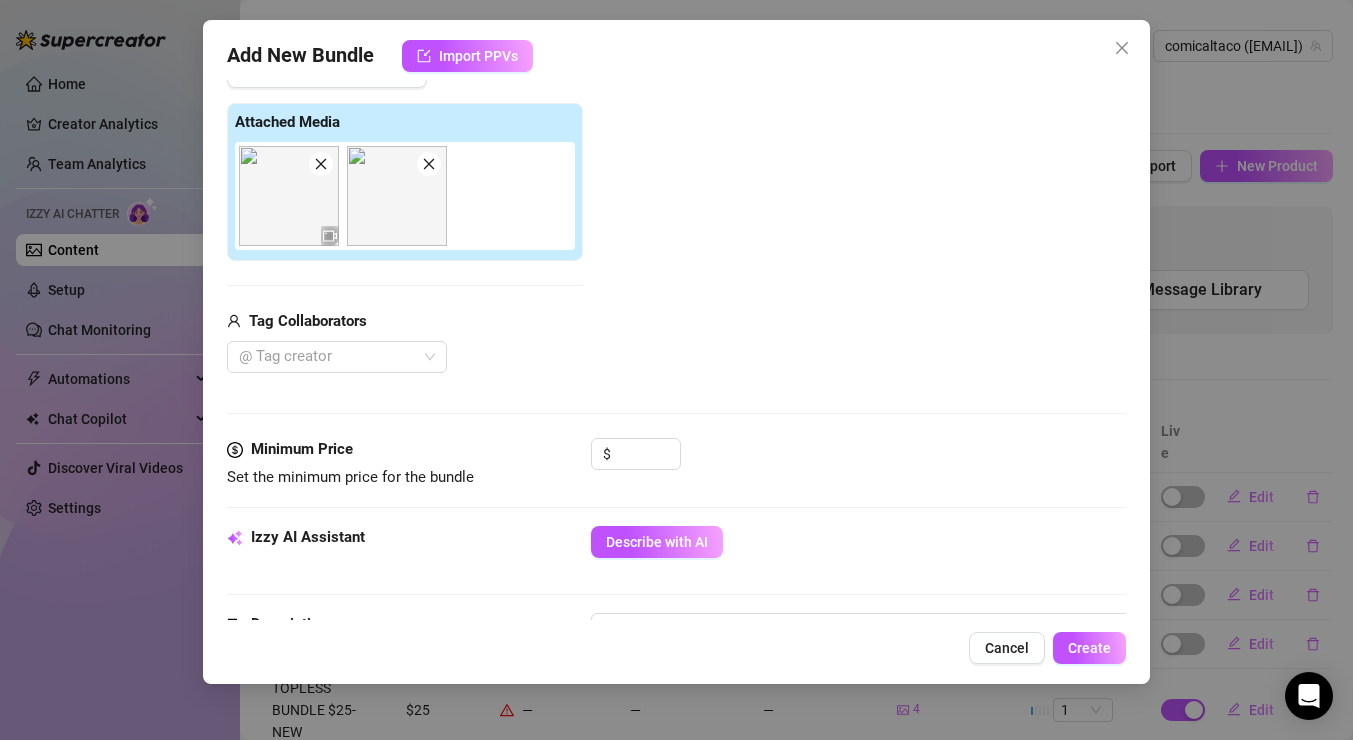 click 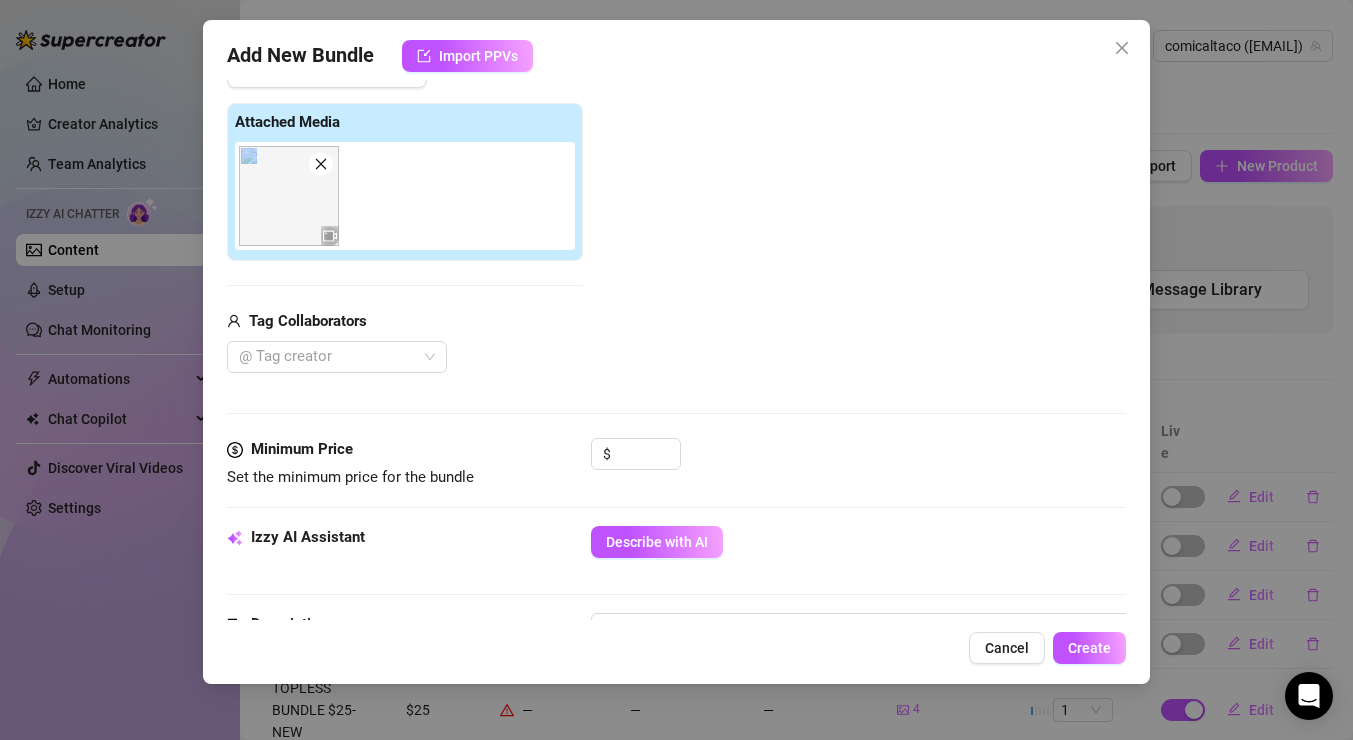 scroll, scrollTop: 0, scrollLeft: 0, axis: both 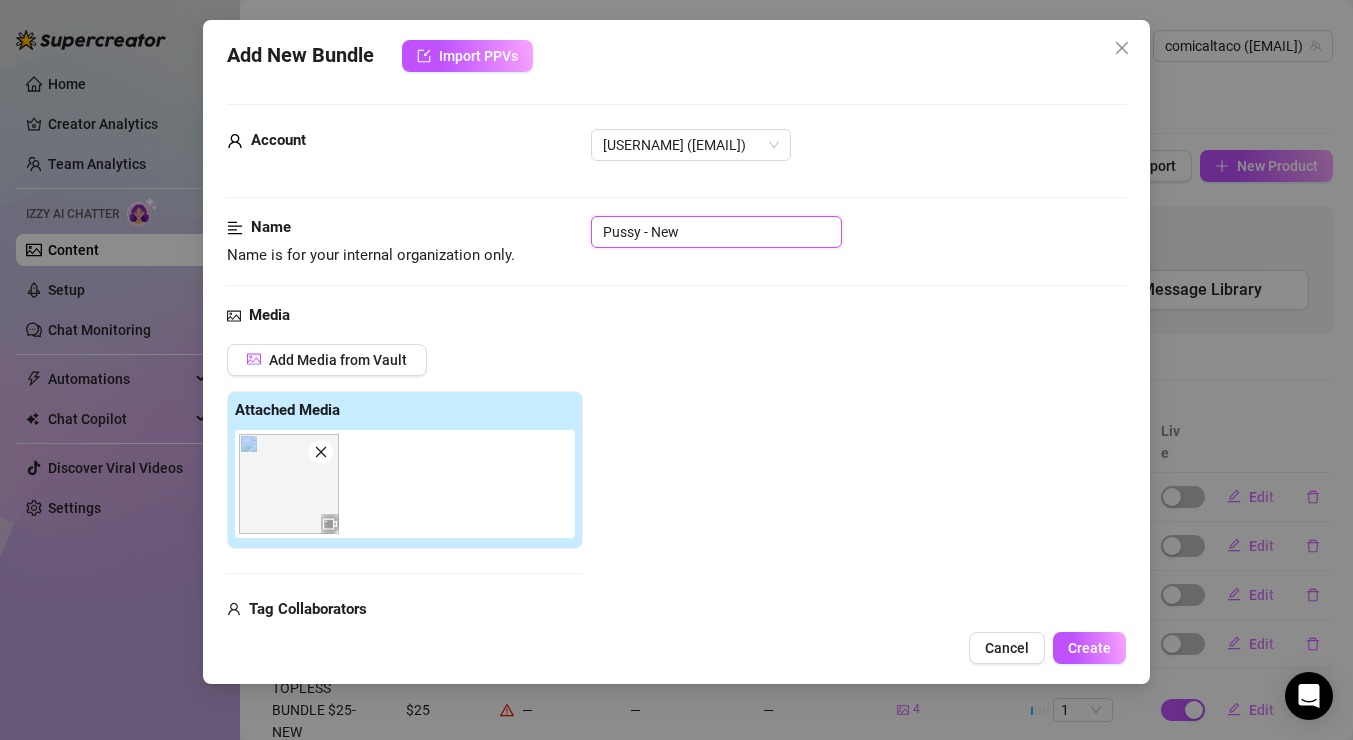 click on "Pussy - New" at bounding box center [716, 232] 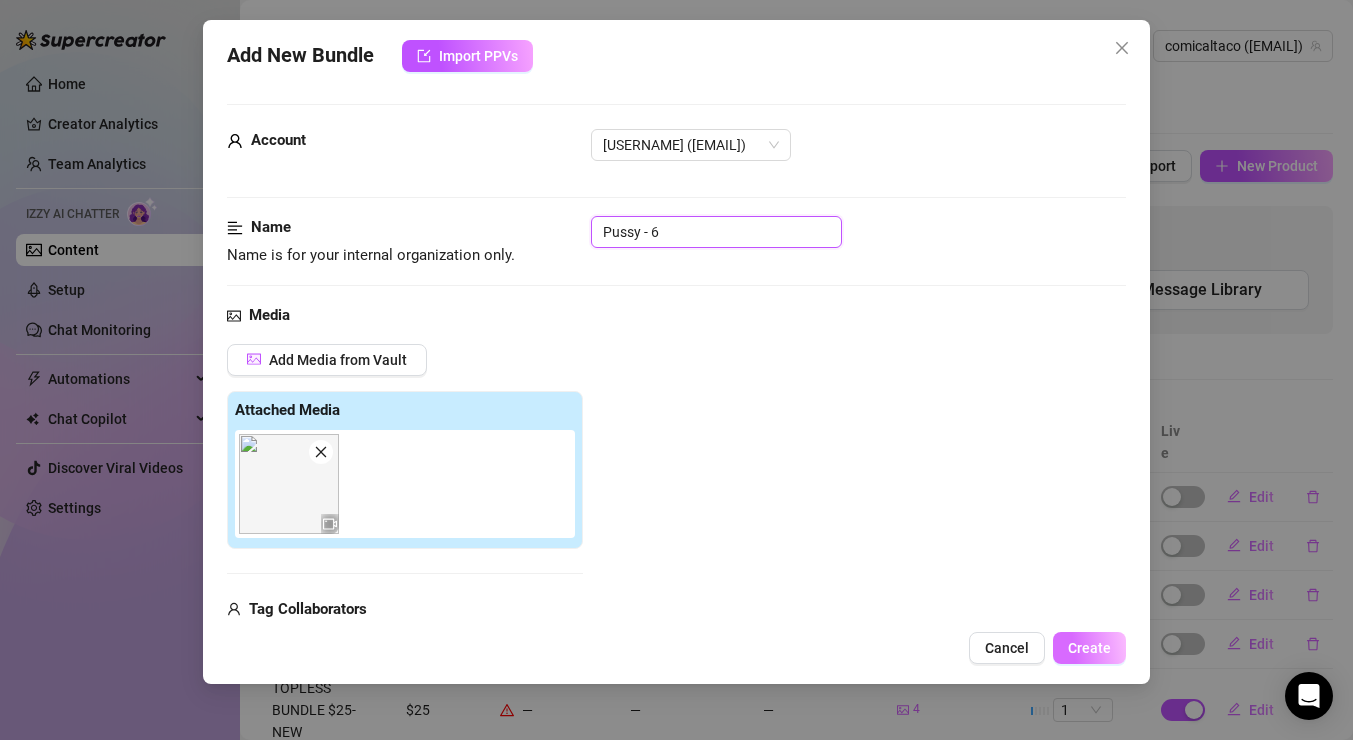 type on "Pussy - 6" 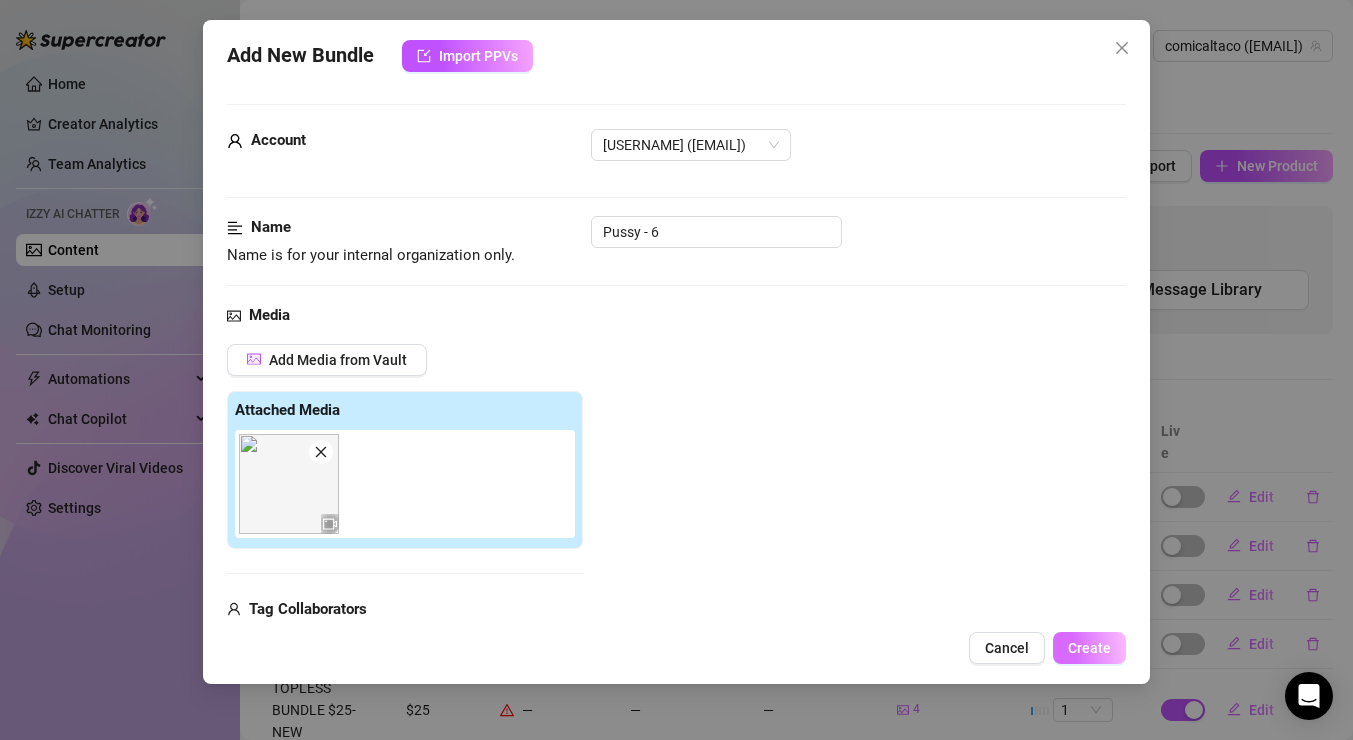 click on "Create" at bounding box center [1089, 648] 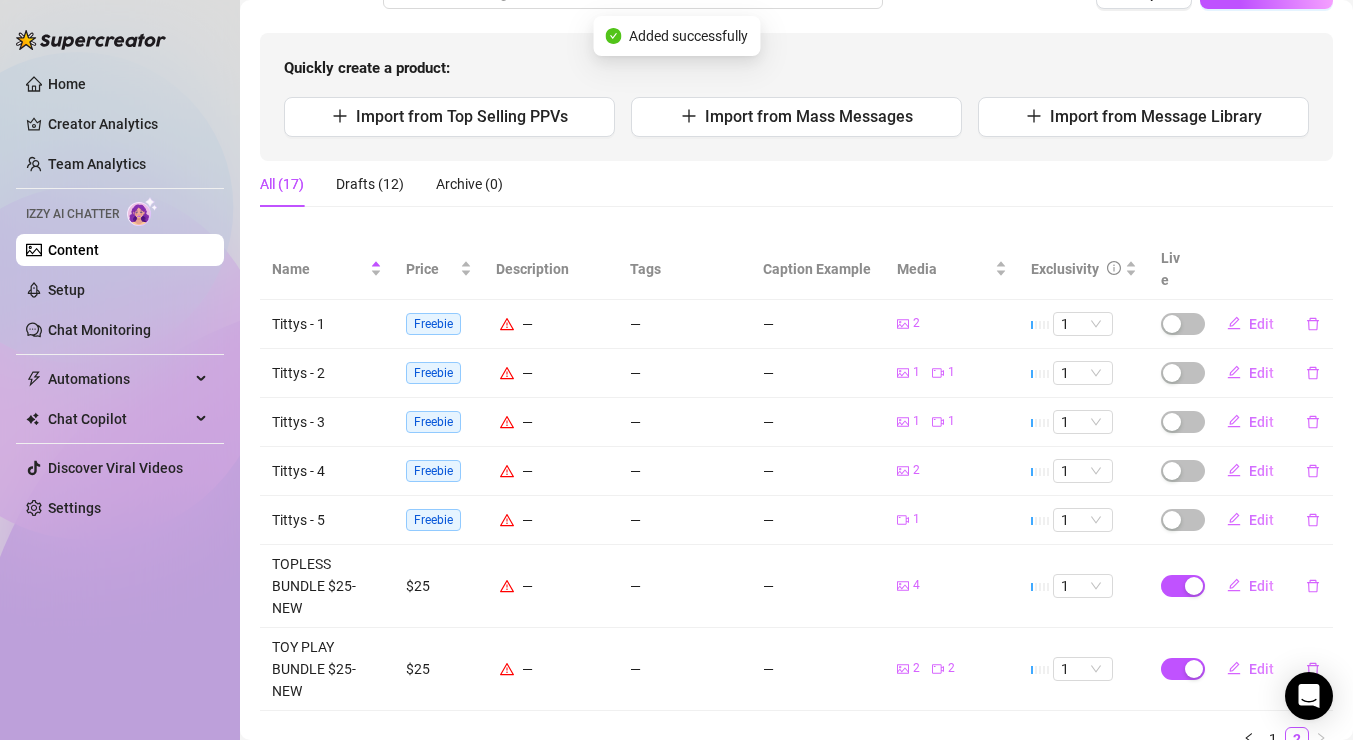 scroll, scrollTop: 237, scrollLeft: 0, axis: vertical 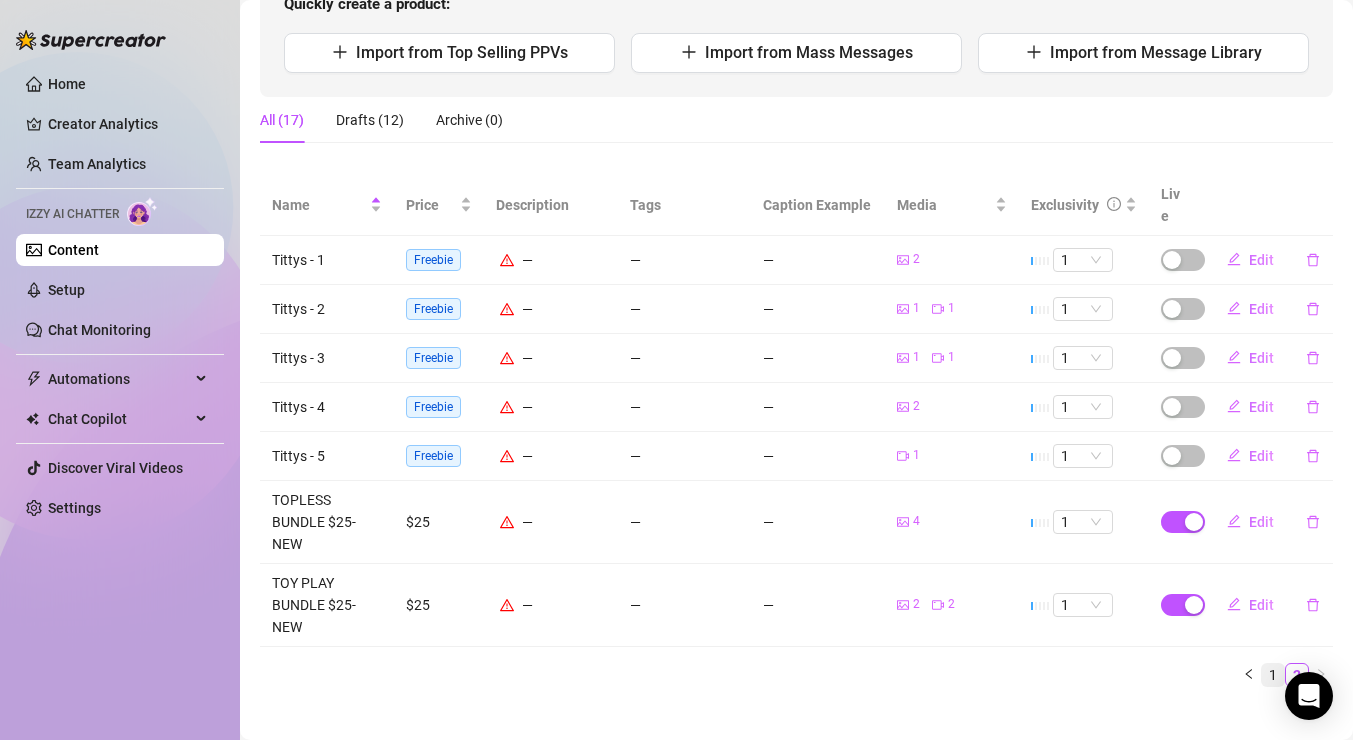 click on "1" at bounding box center (1273, 675) 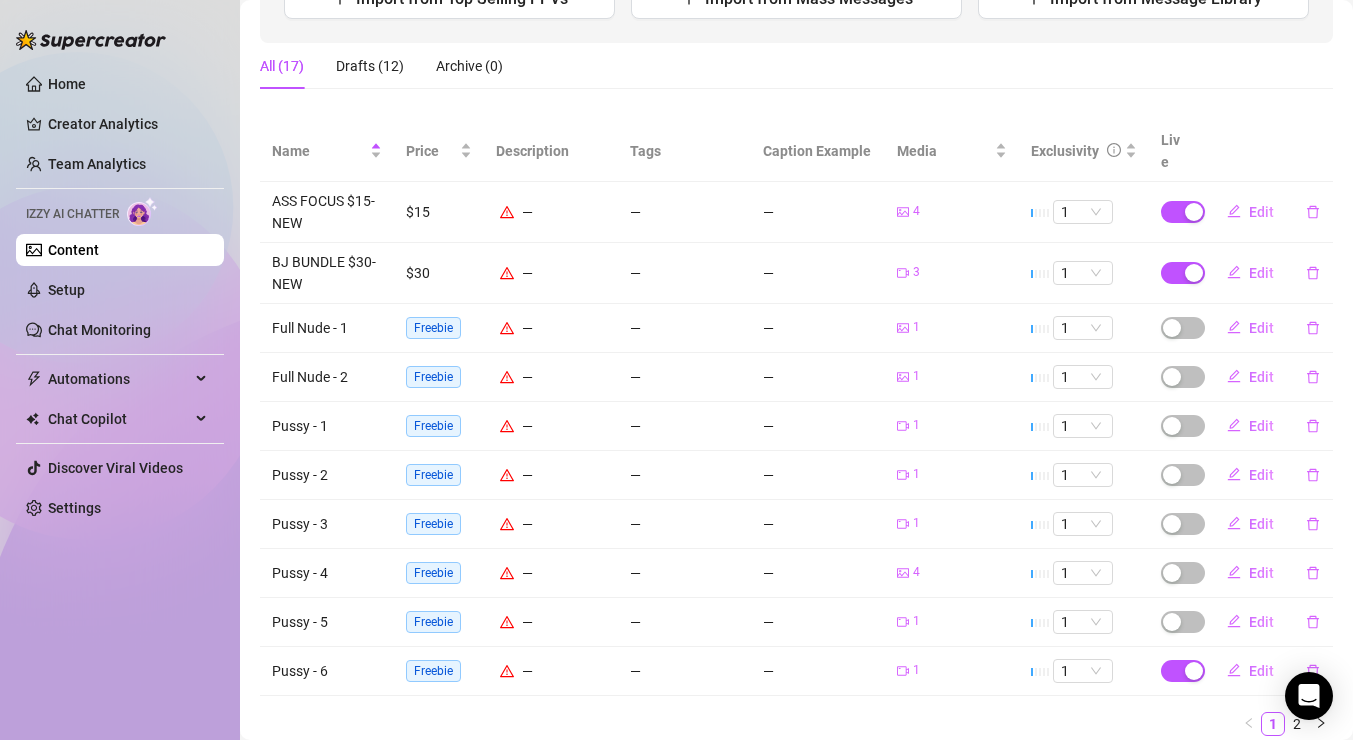scroll, scrollTop: 340, scrollLeft: 0, axis: vertical 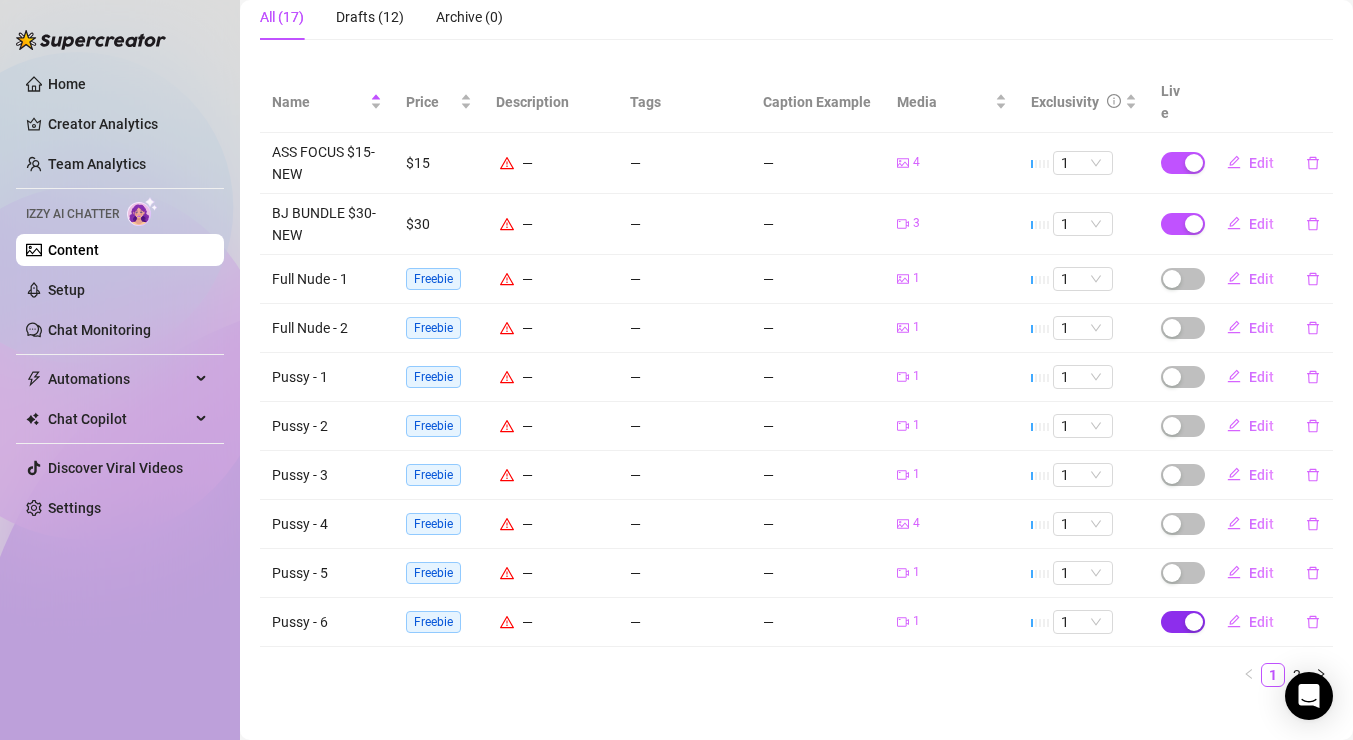 click at bounding box center (1183, 622) 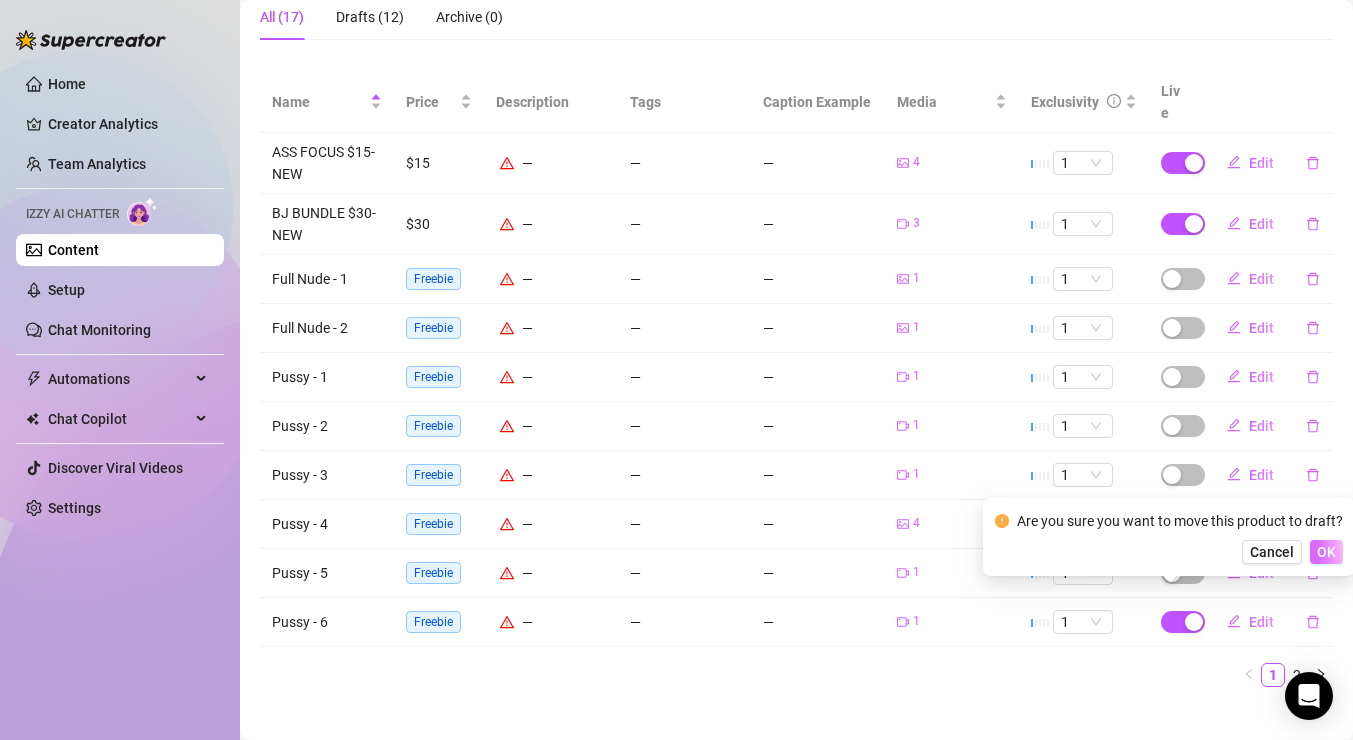 click on "OK" at bounding box center (1326, 552) 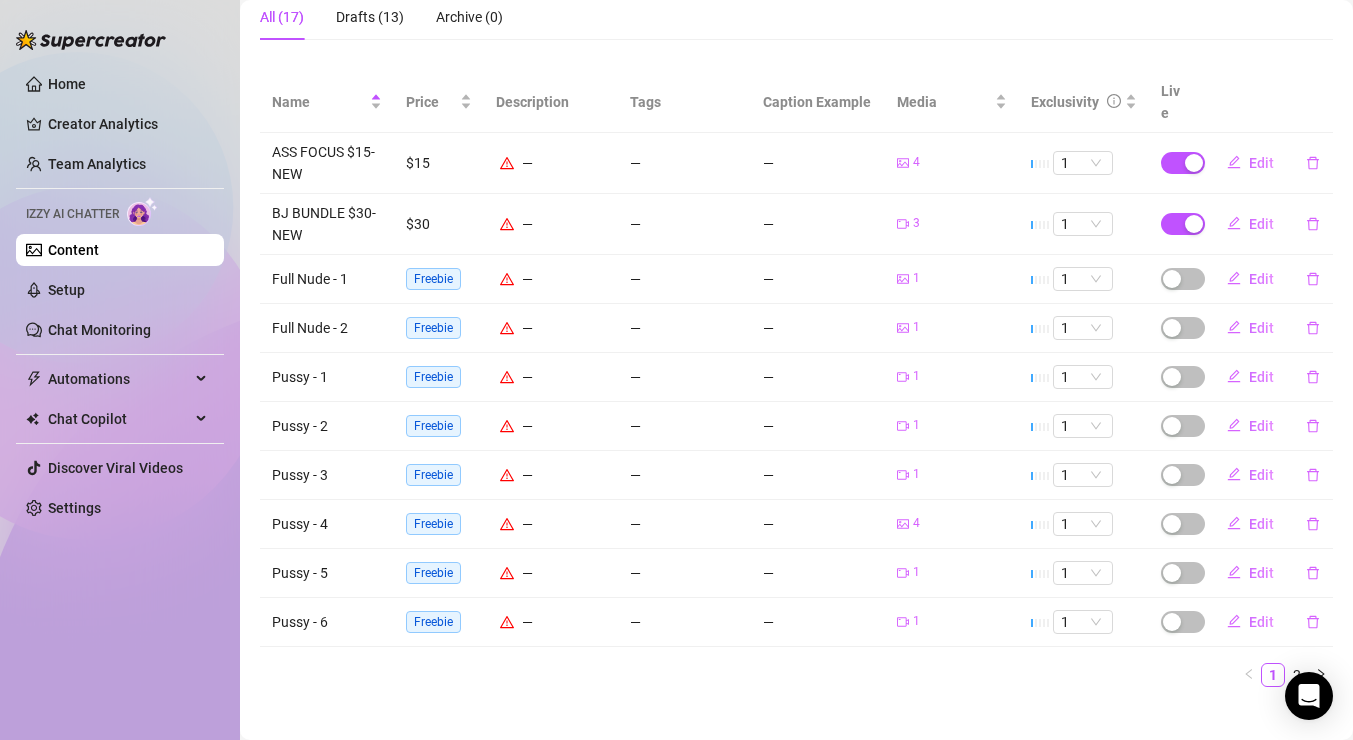 scroll, scrollTop: 0, scrollLeft: 0, axis: both 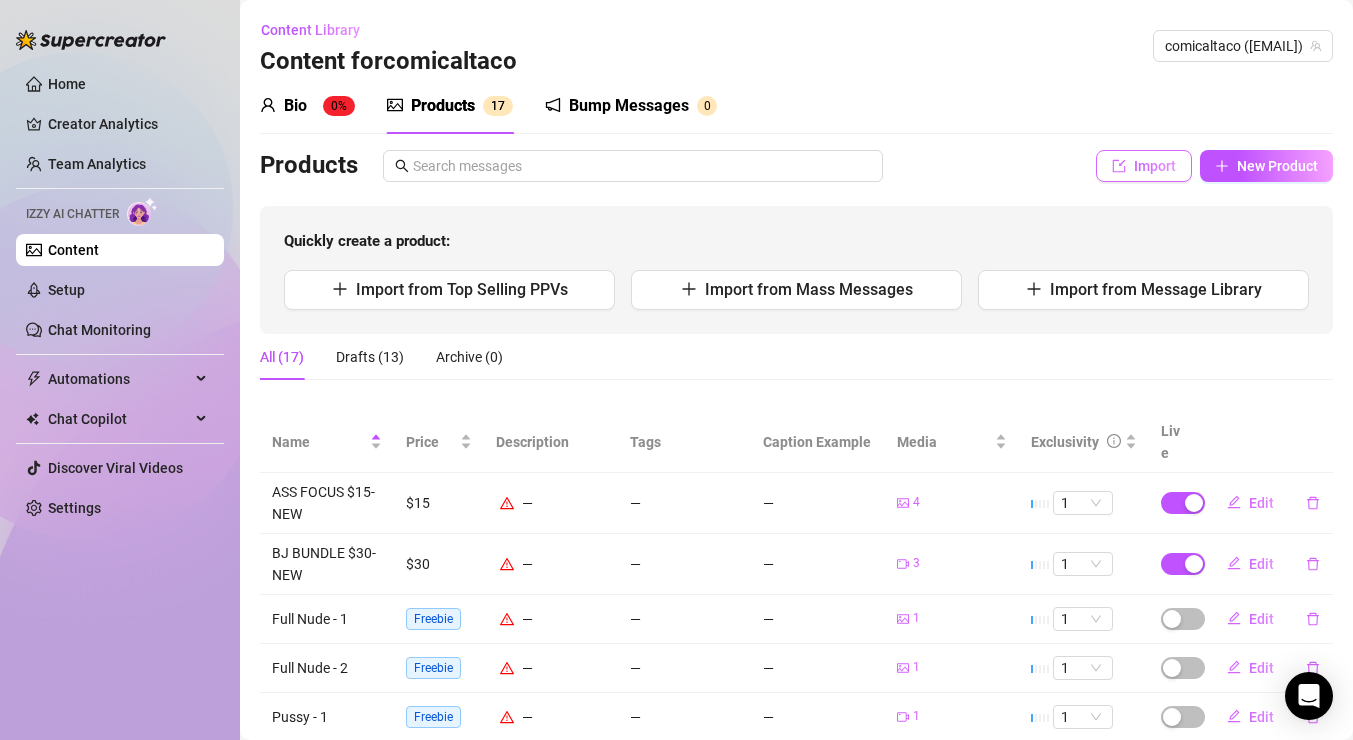 click 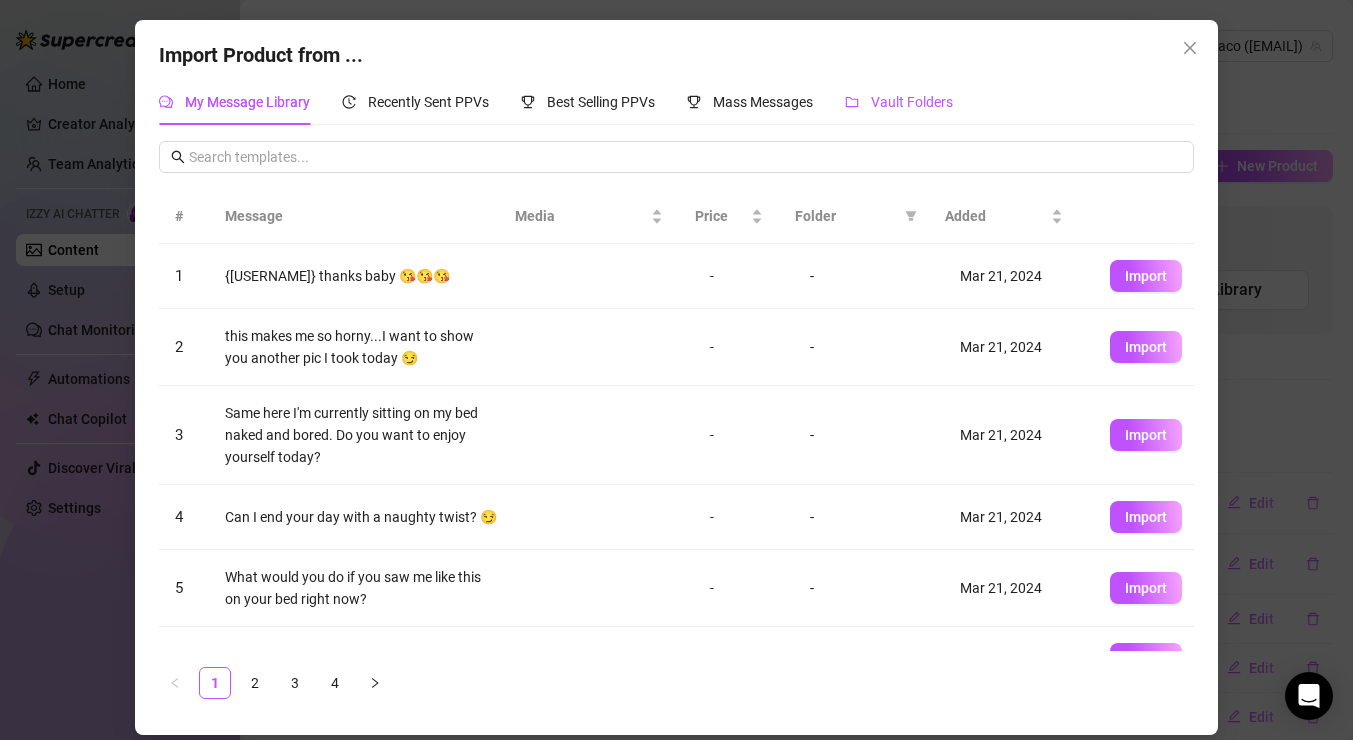 click on "Vault Folders" at bounding box center (912, 102) 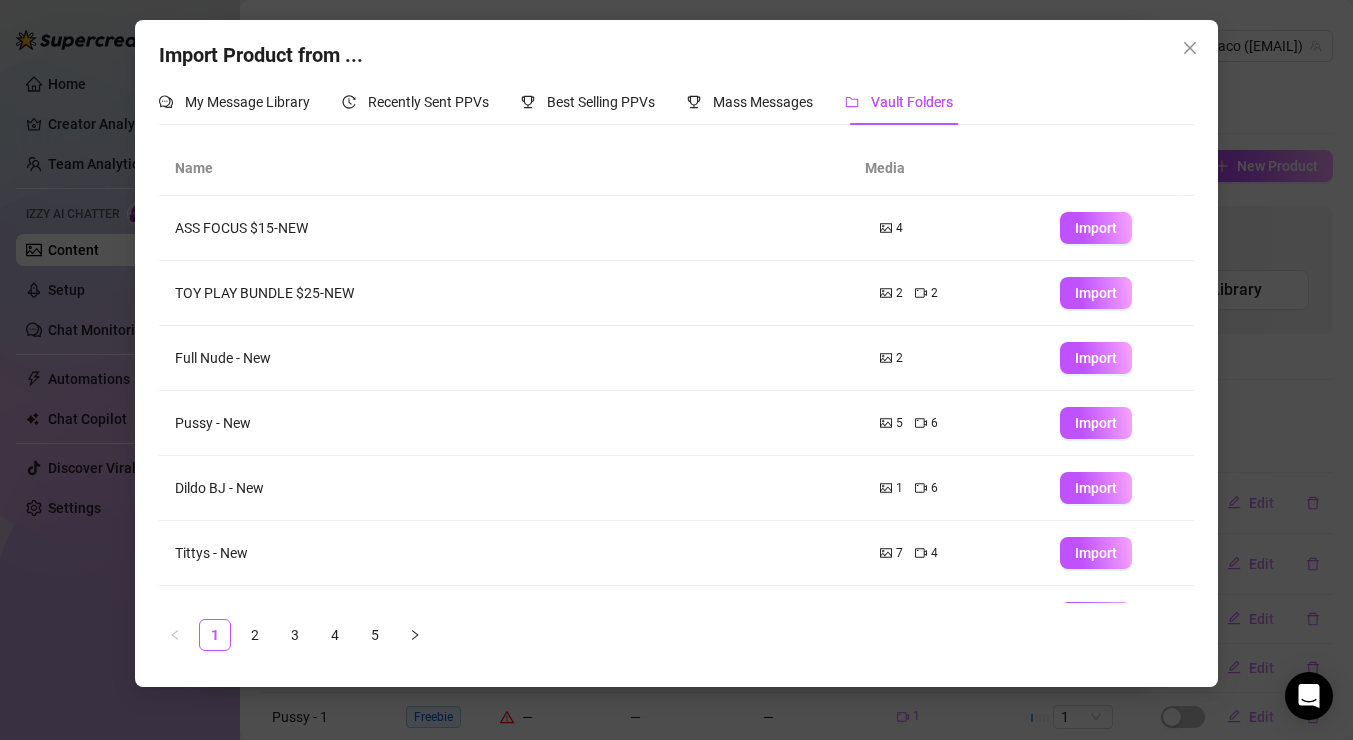 scroll, scrollTop: 243, scrollLeft: 0, axis: vertical 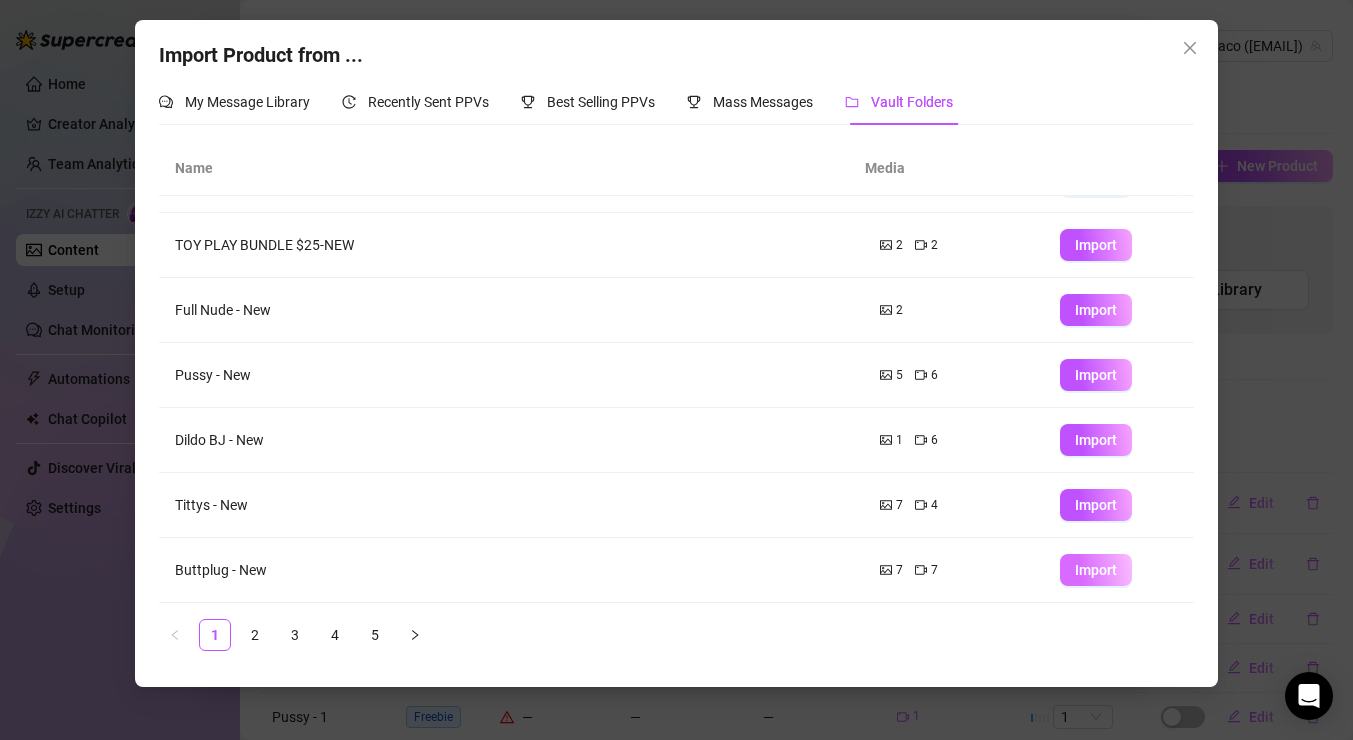 click on "Import" at bounding box center (1096, 570) 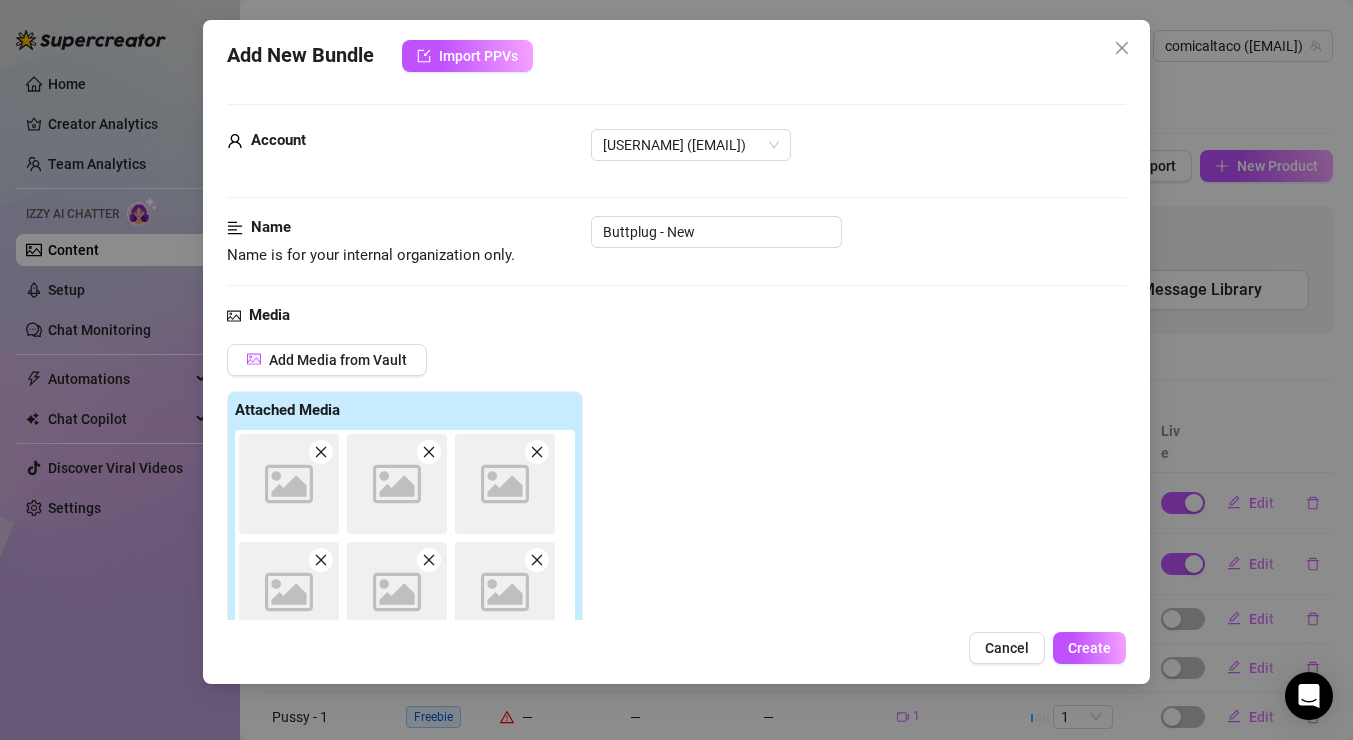 type on "Type your message here..." 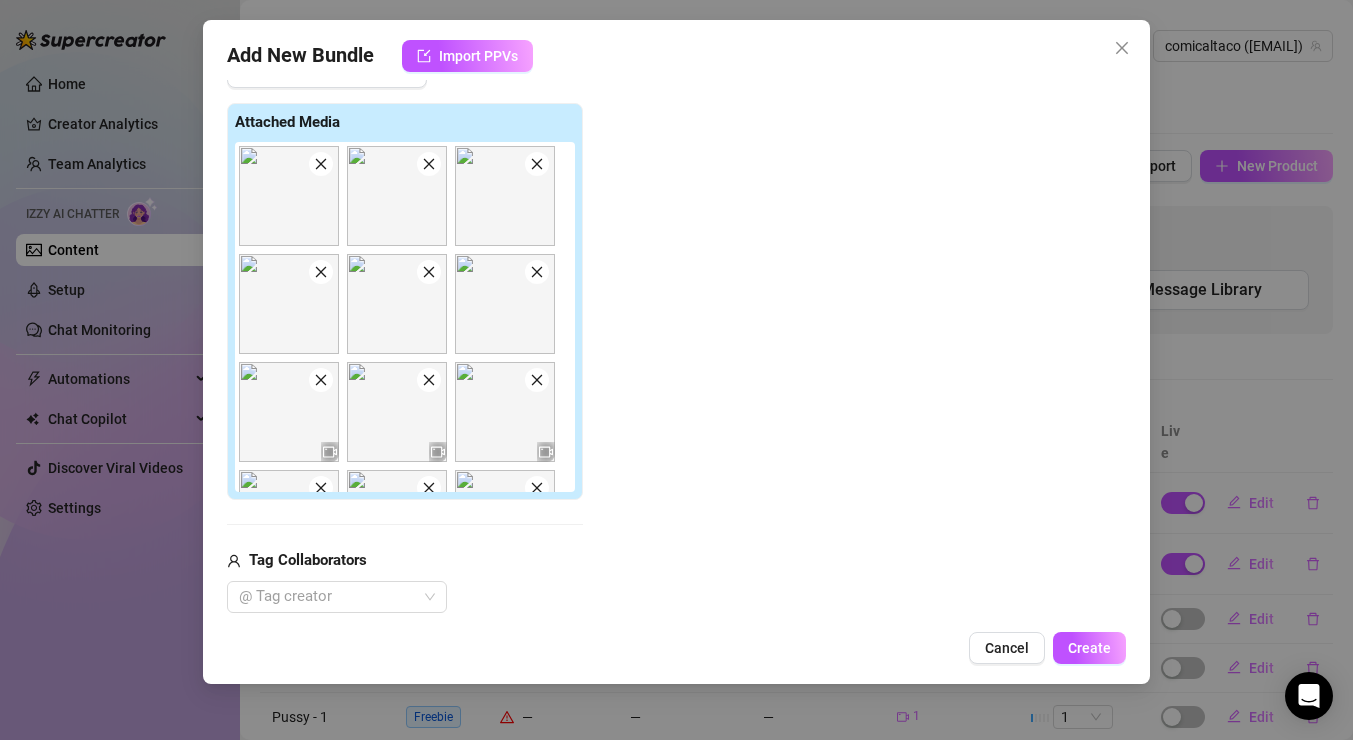 click at bounding box center (321, 272) 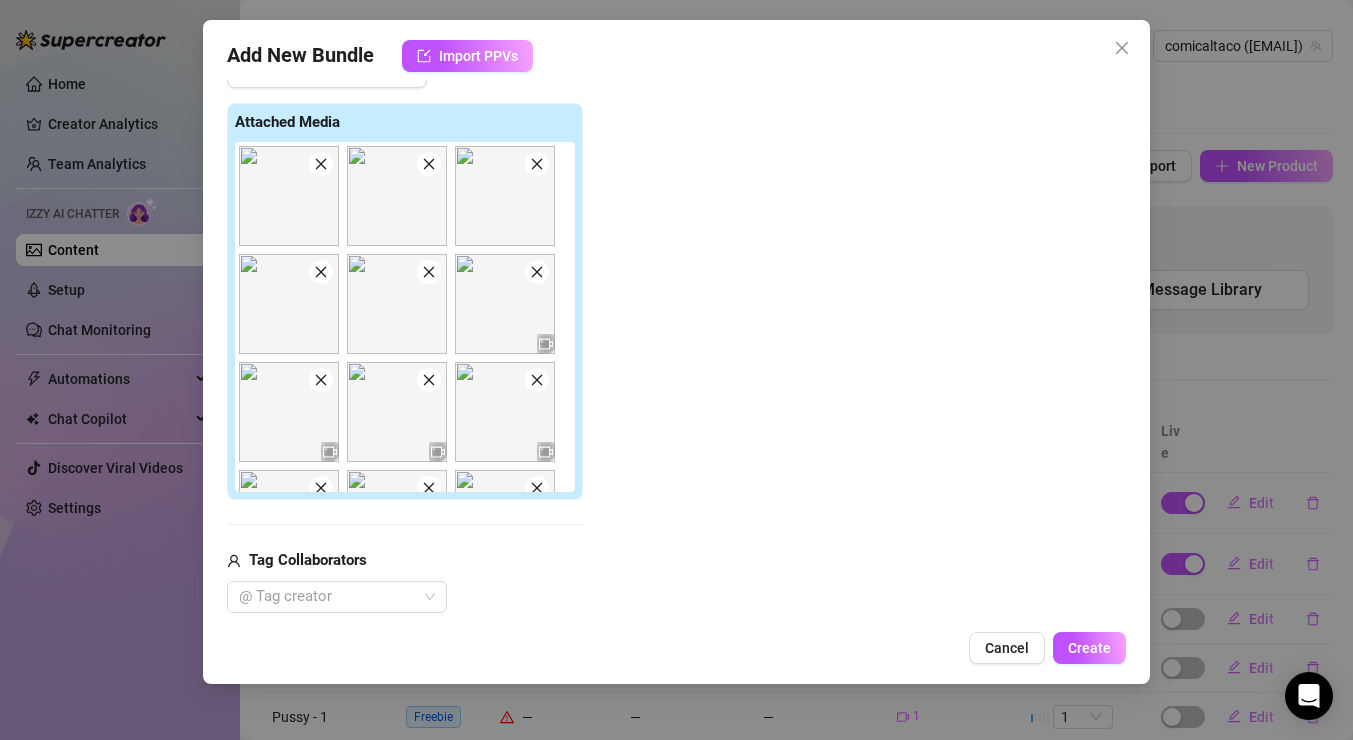 click at bounding box center (321, 272) 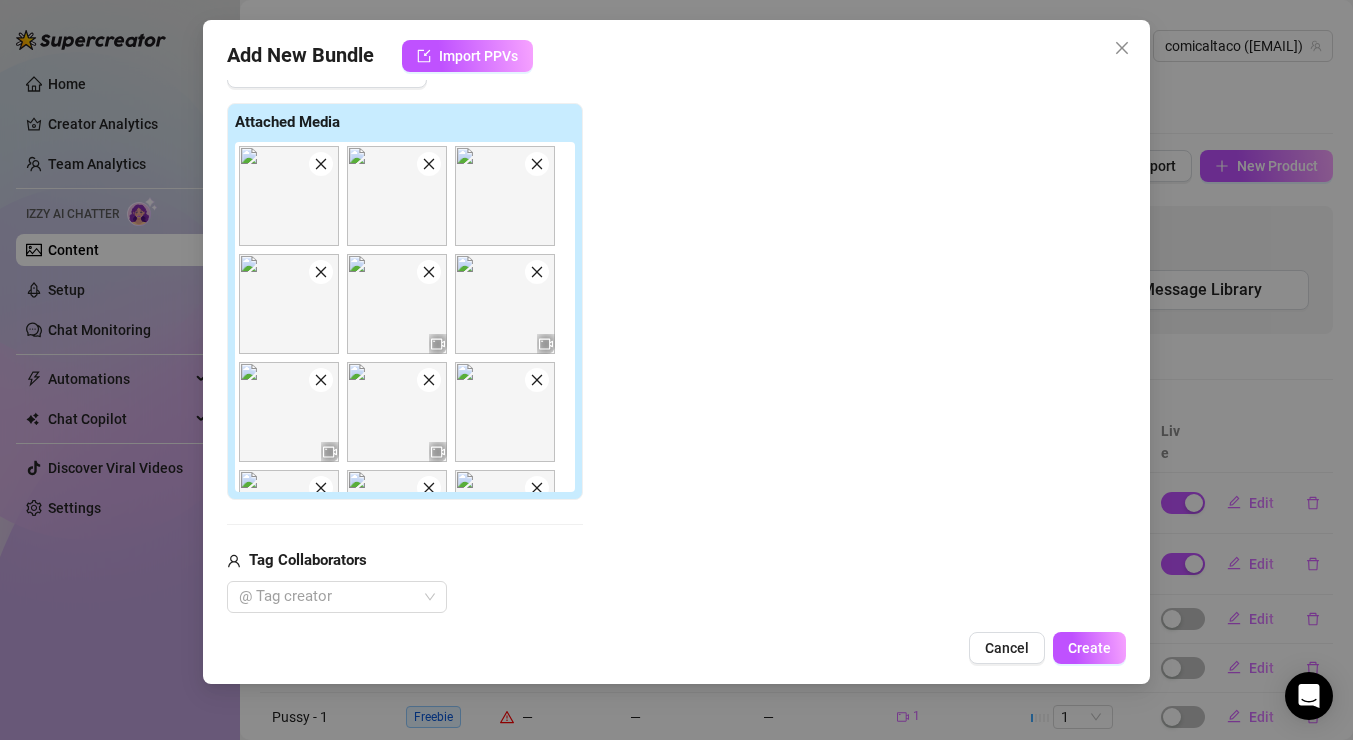 click at bounding box center [321, 272] 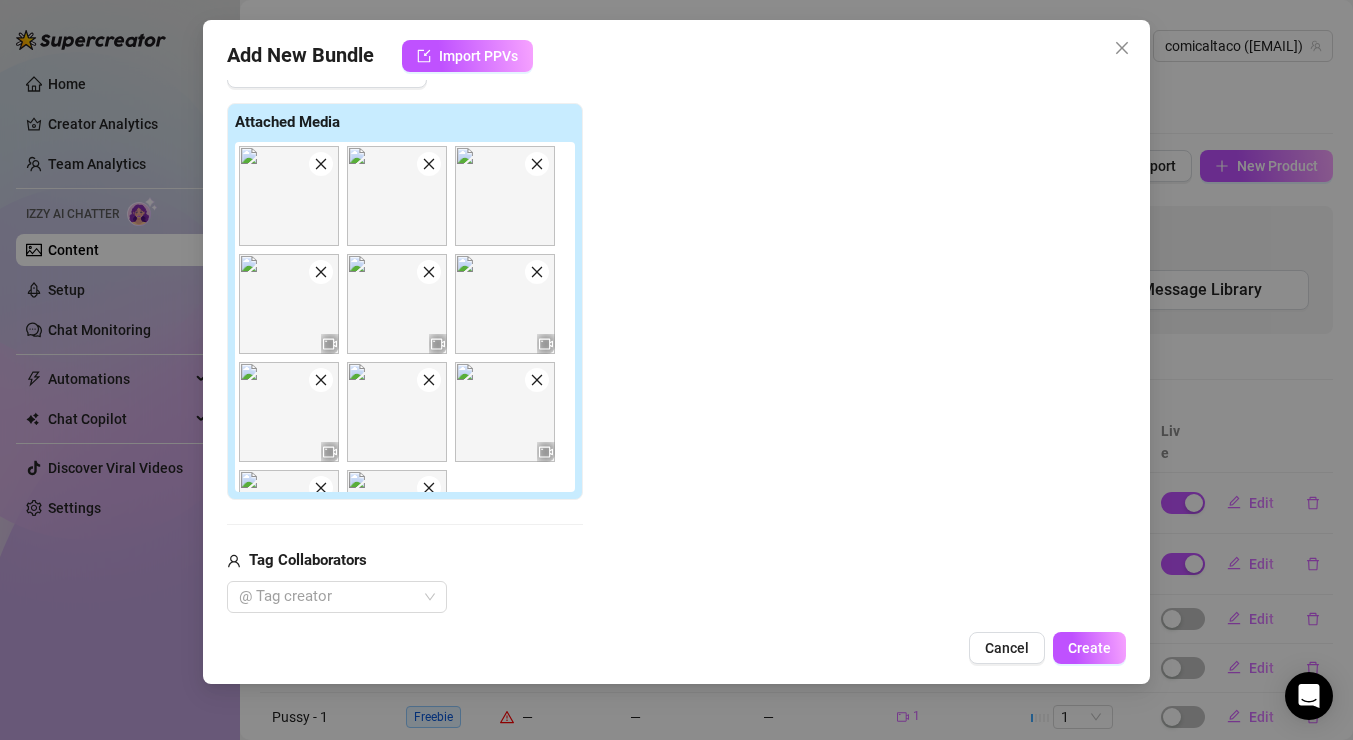 click at bounding box center [321, 272] 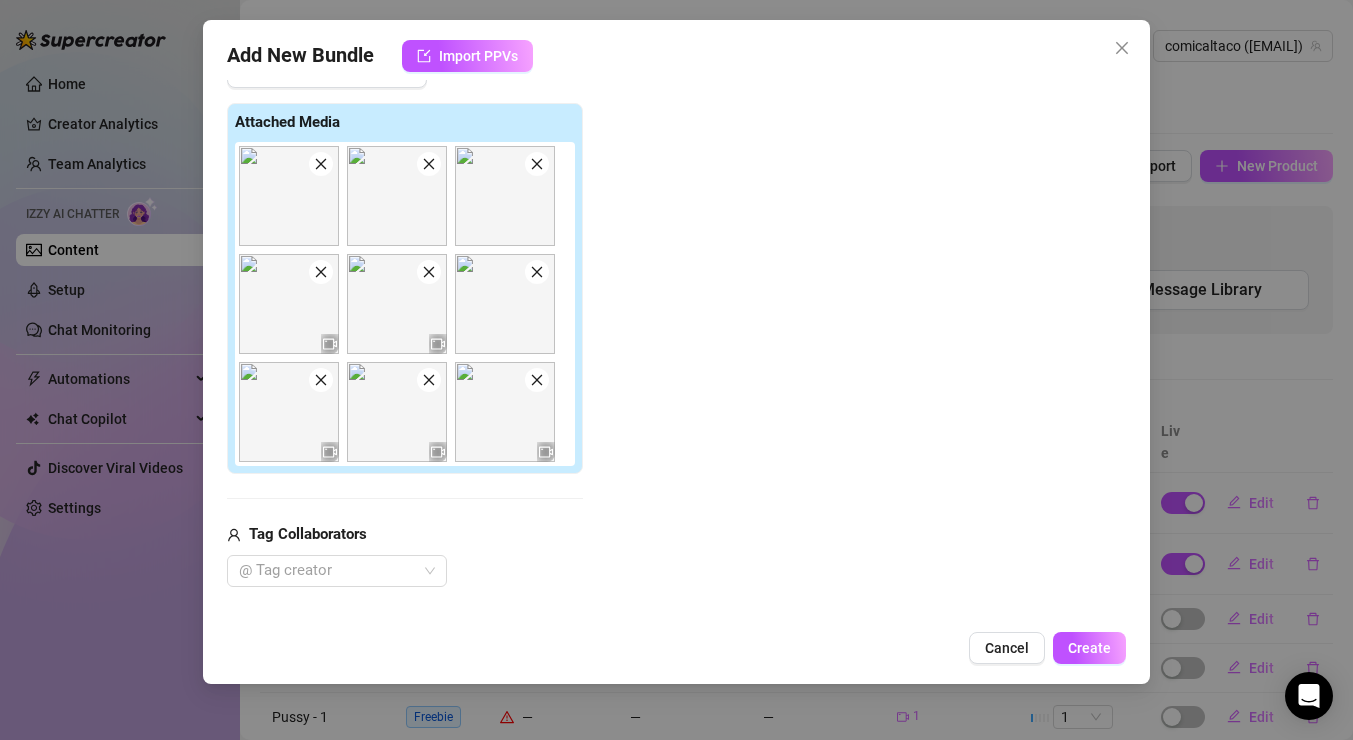 click at bounding box center [321, 272] 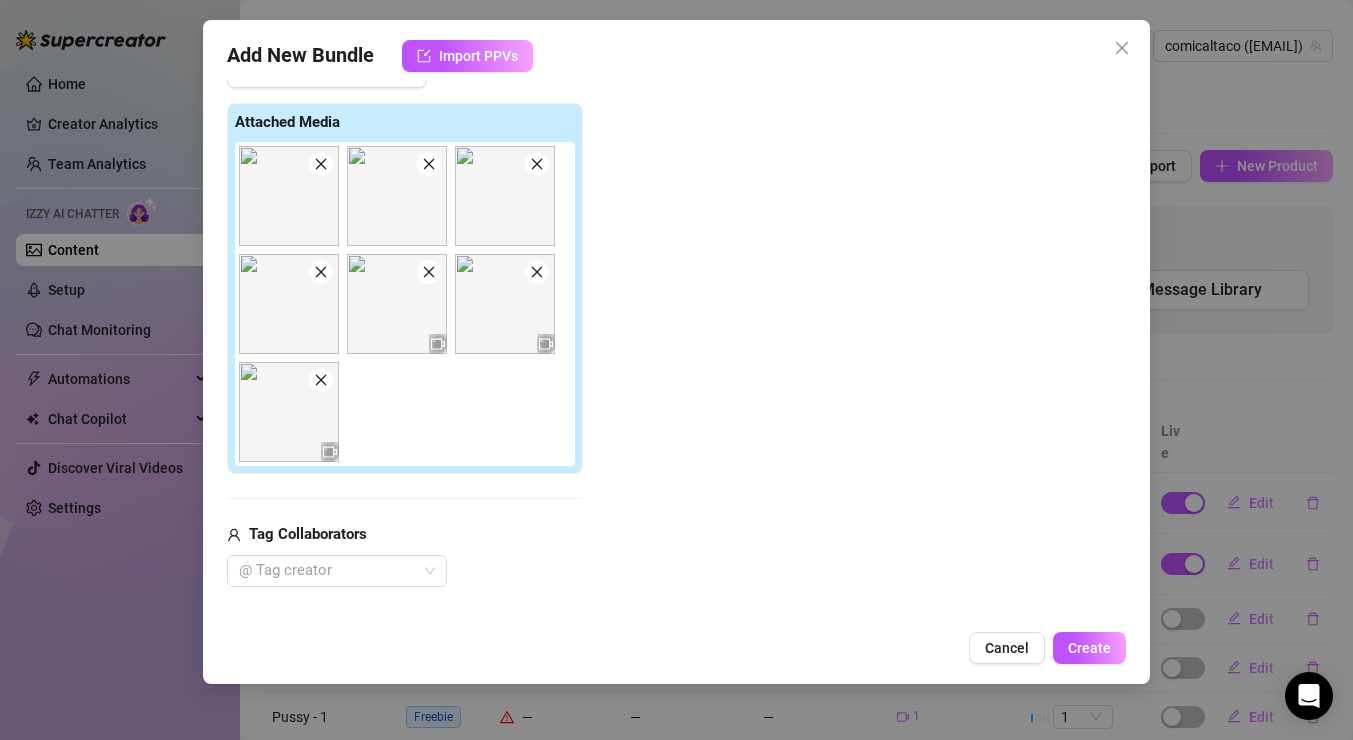 click at bounding box center (321, 272) 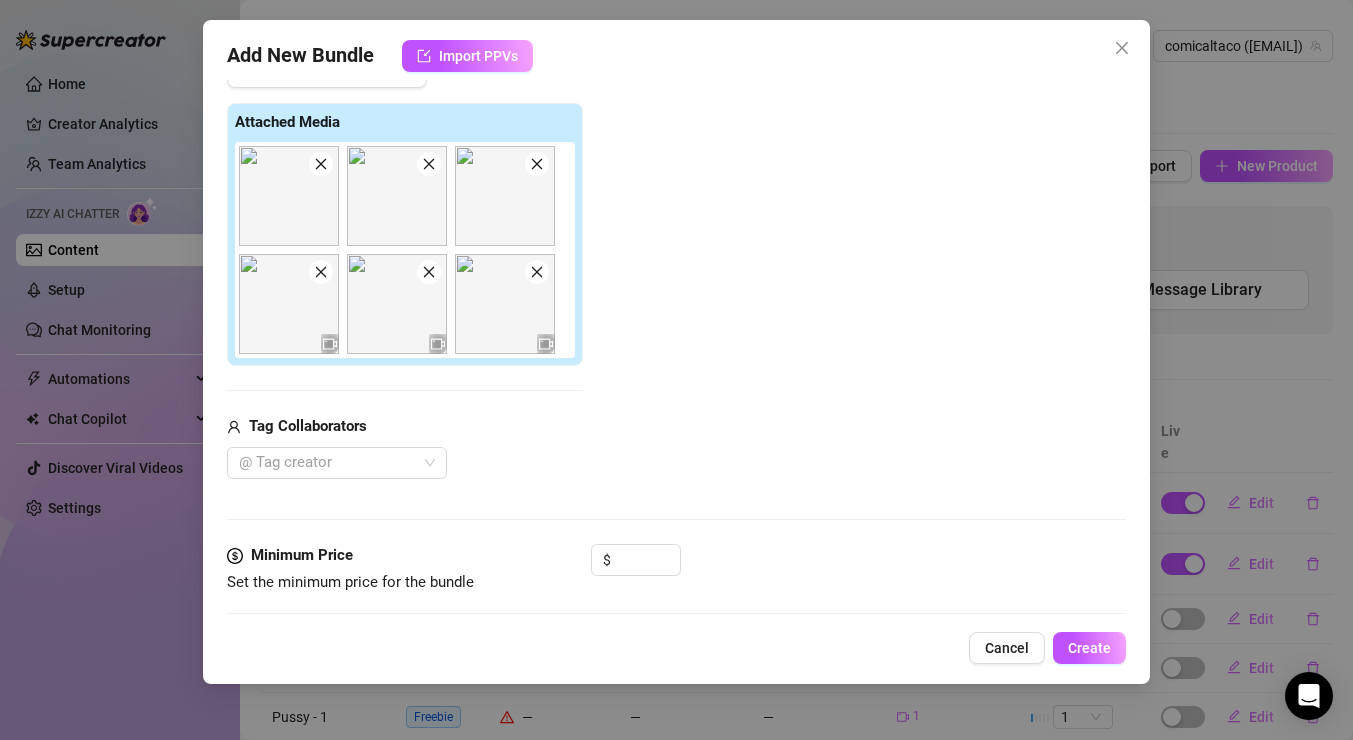 click at bounding box center (321, 272) 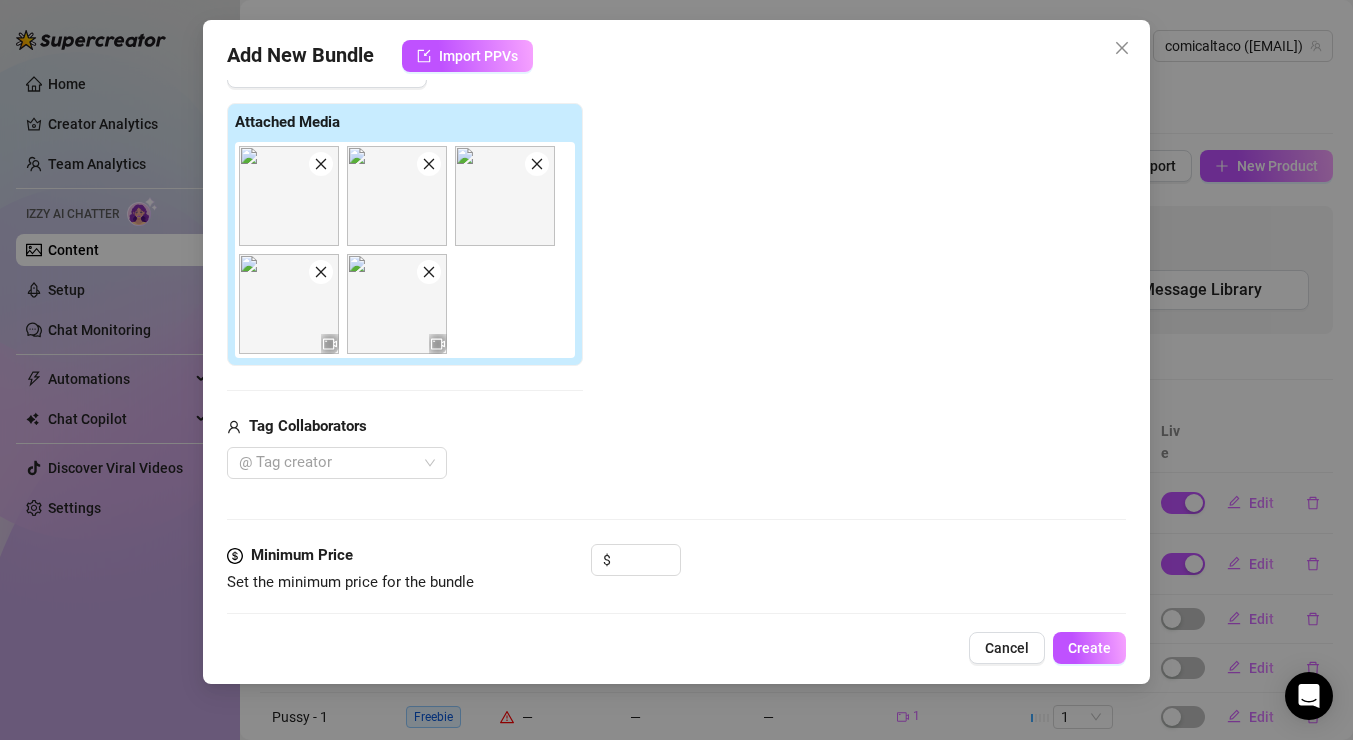 click at bounding box center (321, 272) 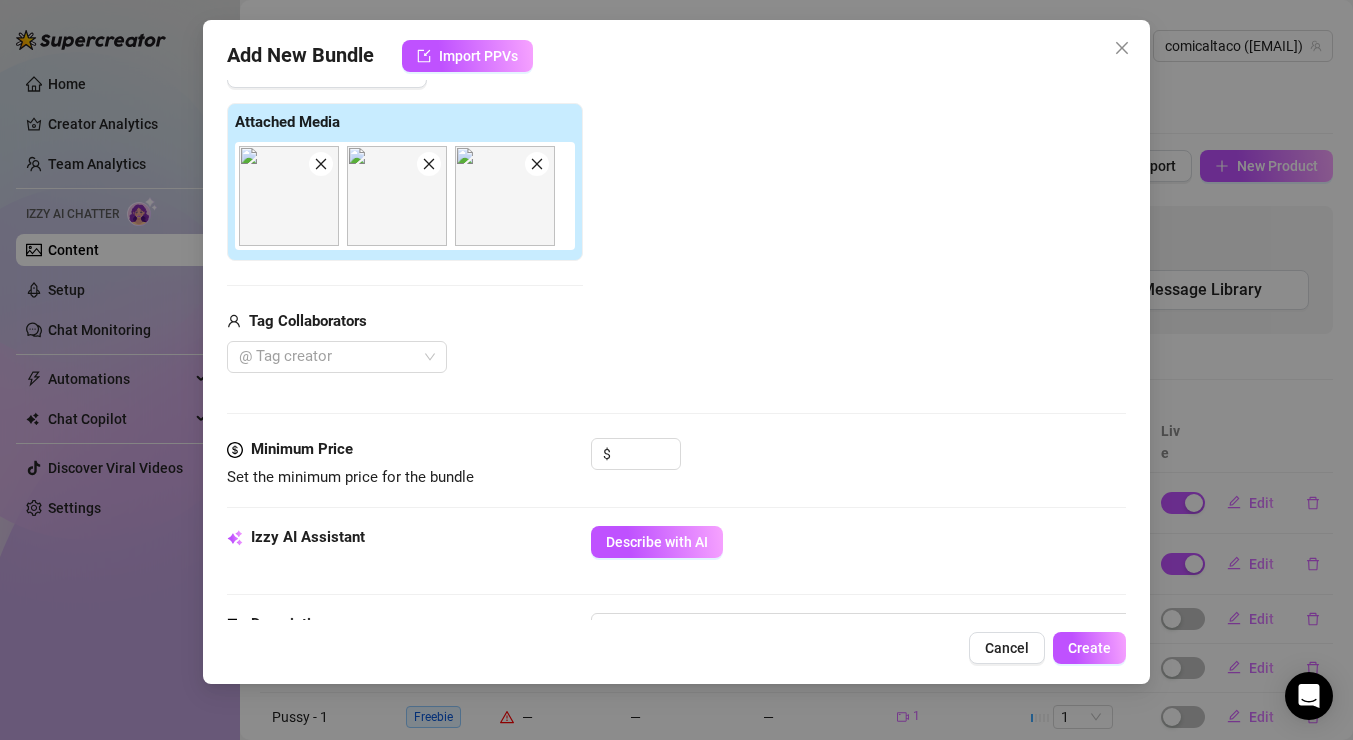 click on "Add Media from Vault Attached Media Tag Collaborators   @ Tag creator" at bounding box center [405, 215] 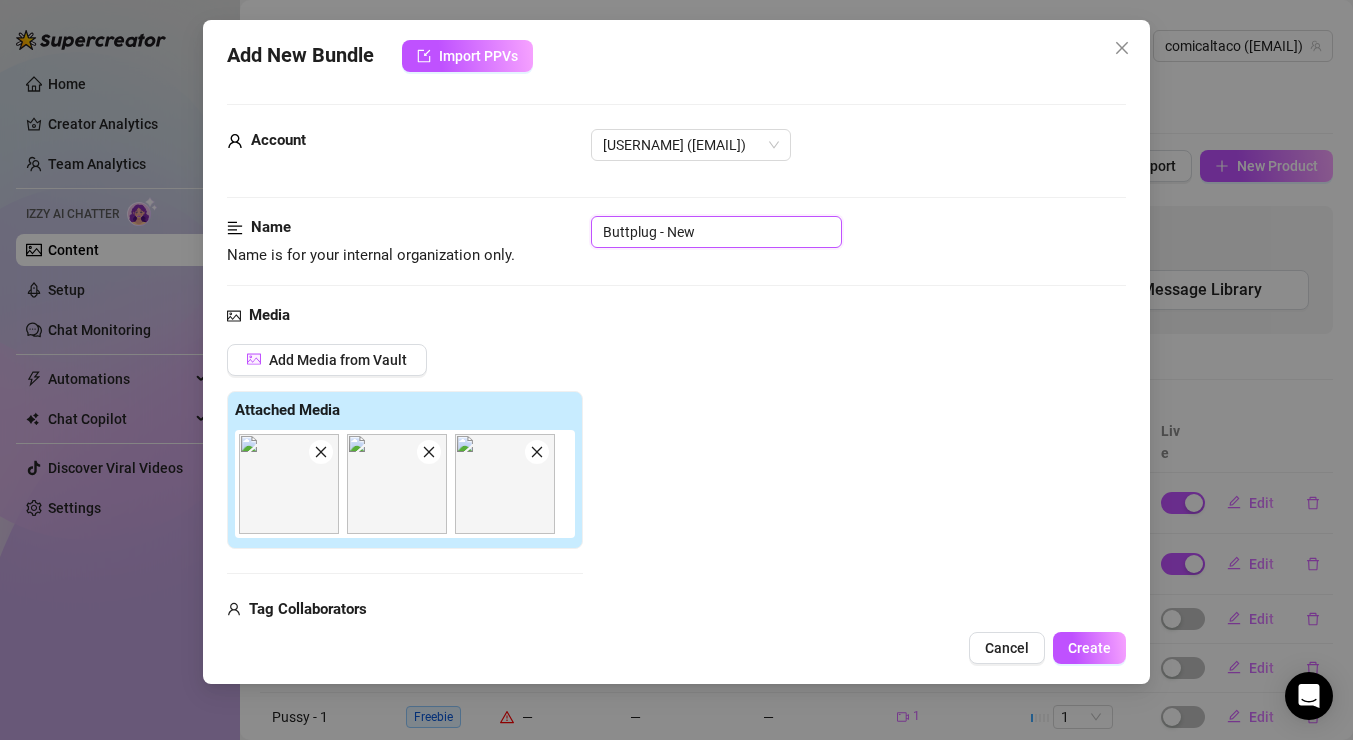 click on "Buttplug - New" at bounding box center [716, 232] 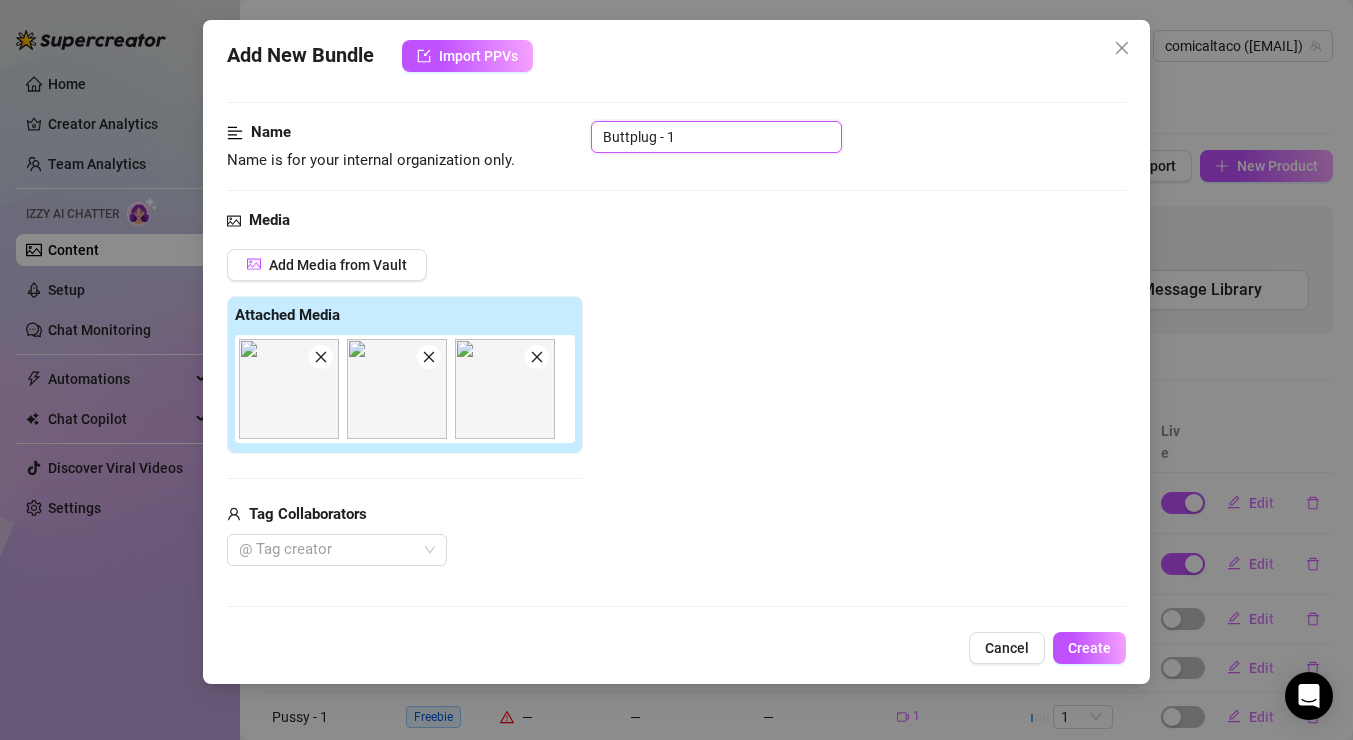 scroll, scrollTop: 171, scrollLeft: 0, axis: vertical 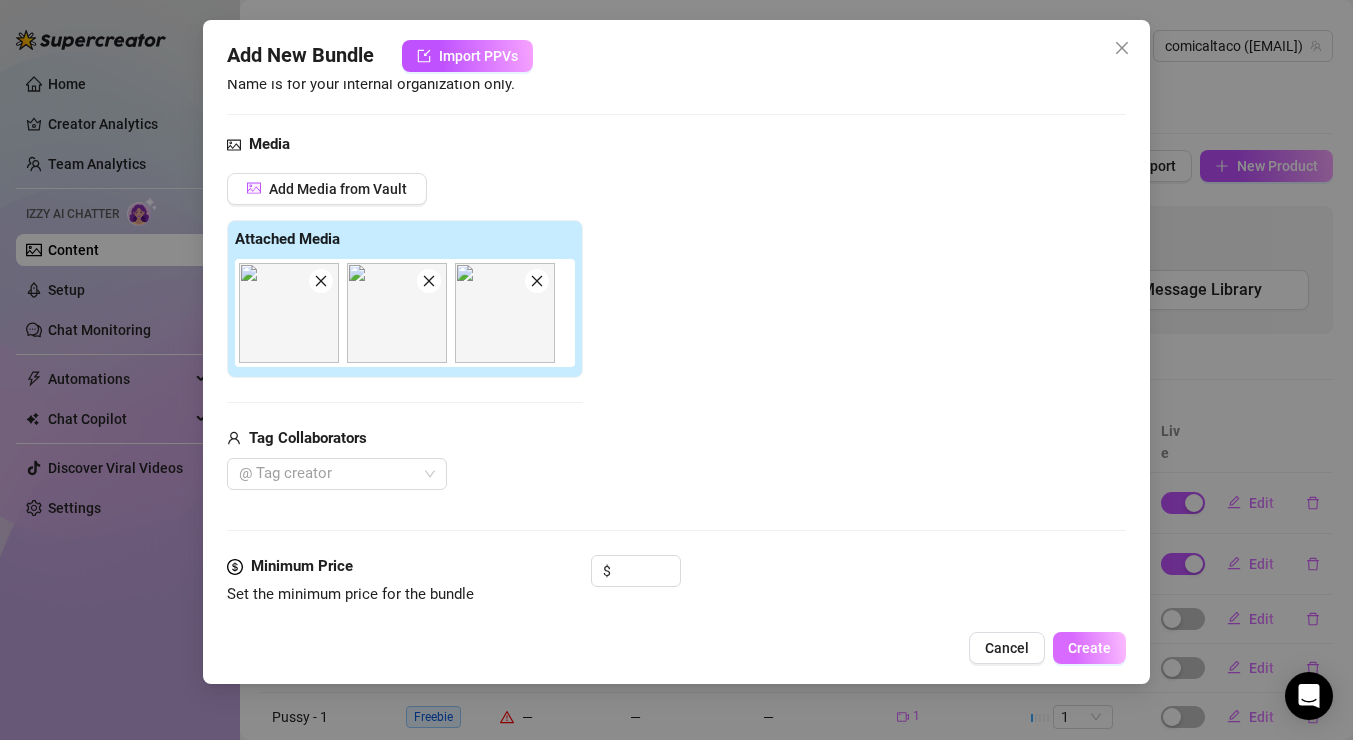 type on "Buttplug - 1" 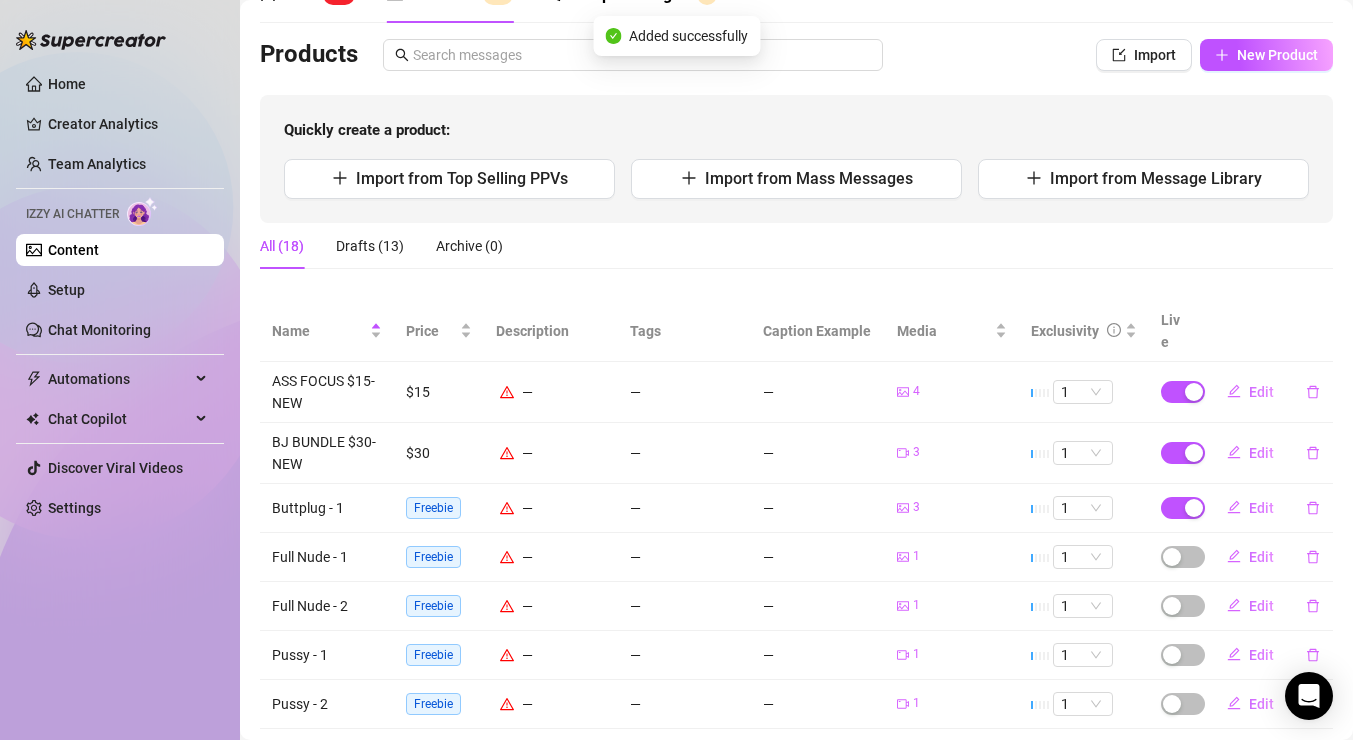 scroll, scrollTop: 115, scrollLeft: 0, axis: vertical 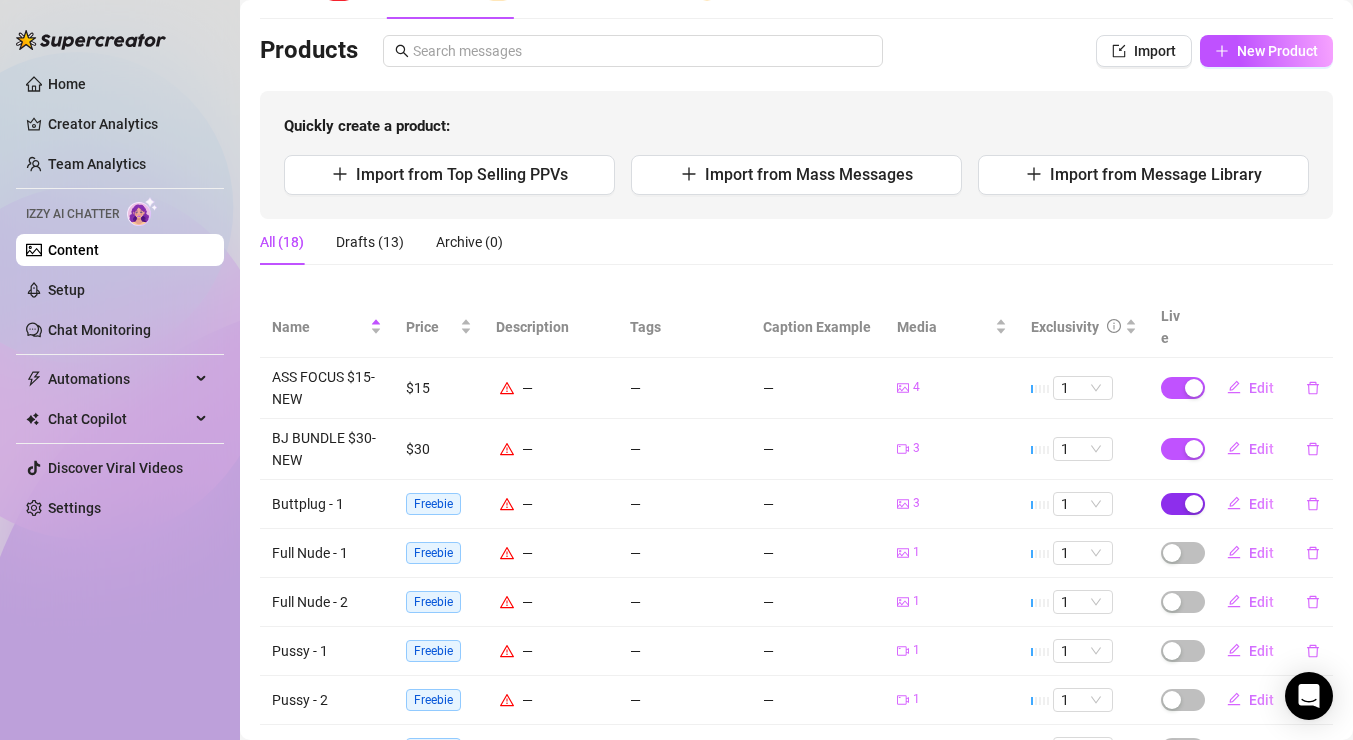 click at bounding box center [1194, 504] 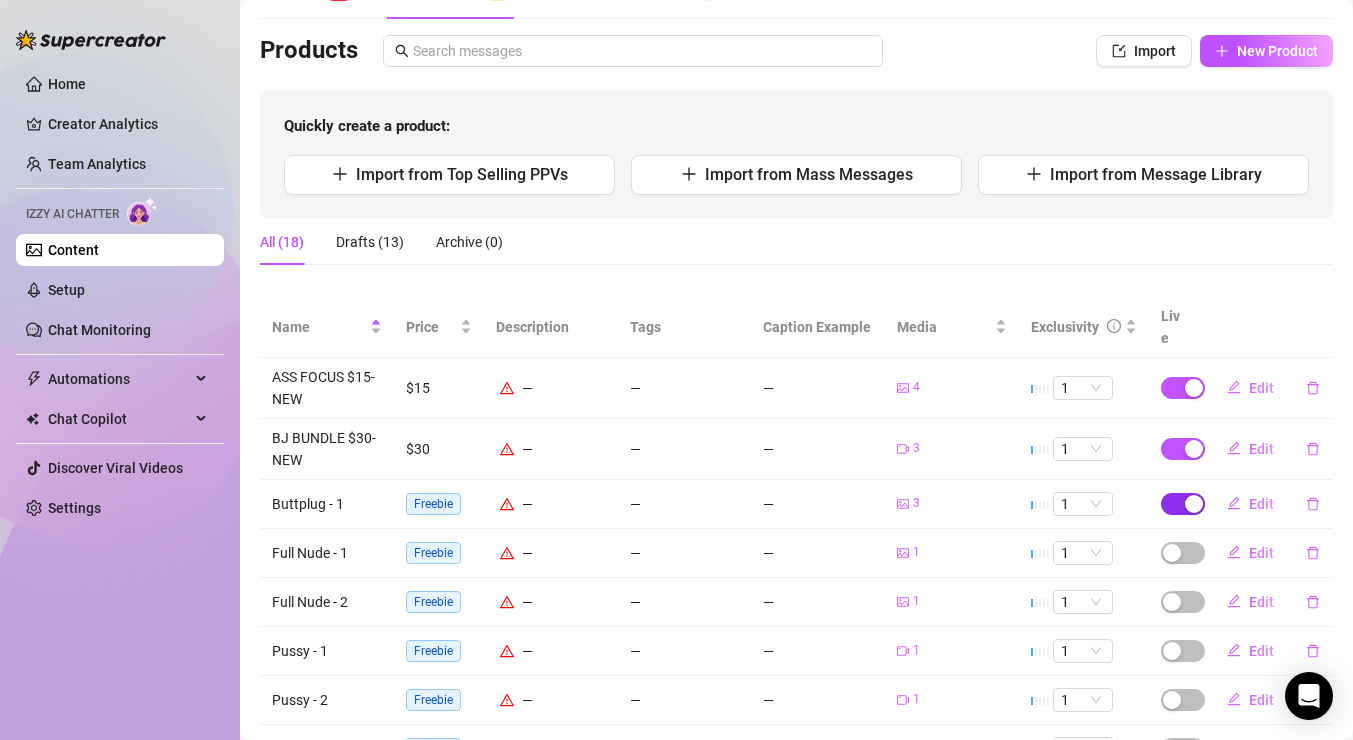 click at bounding box center (1194, 504) 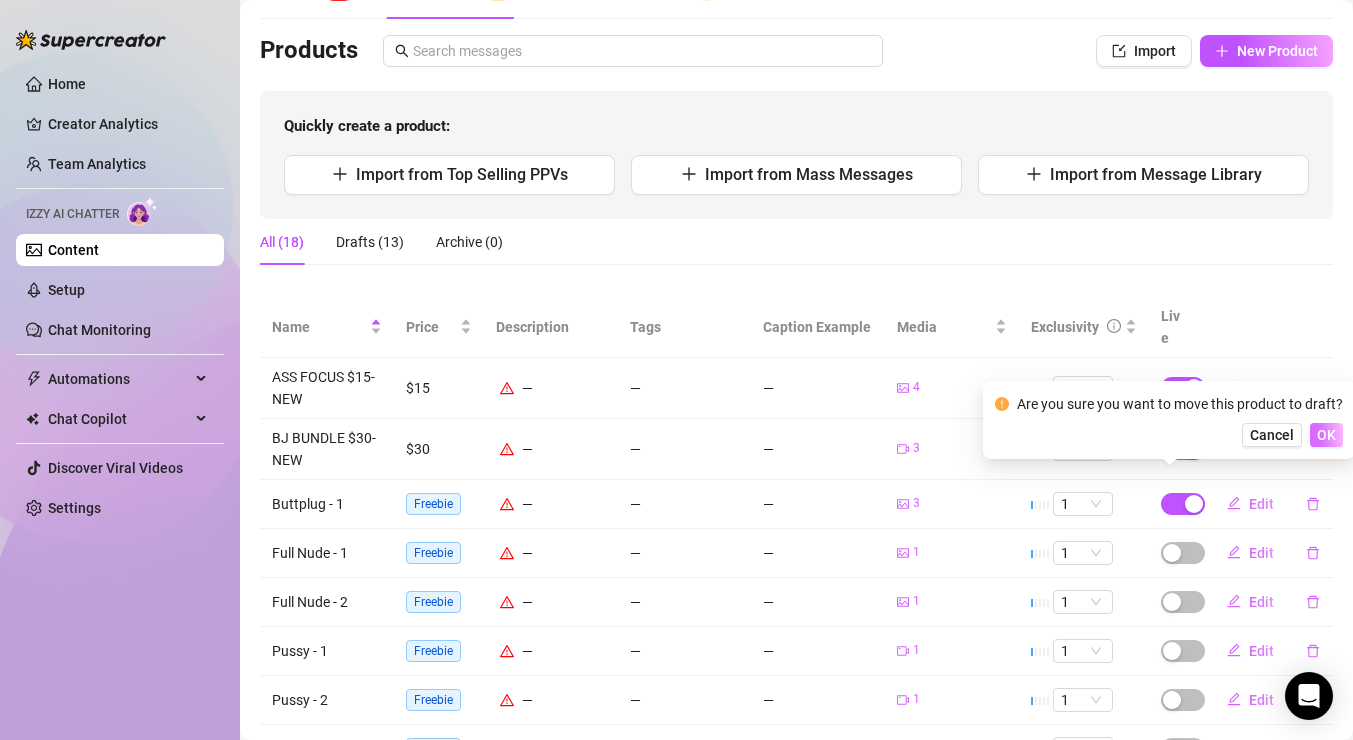 click on "OK" at bounding box center [1326, 435] 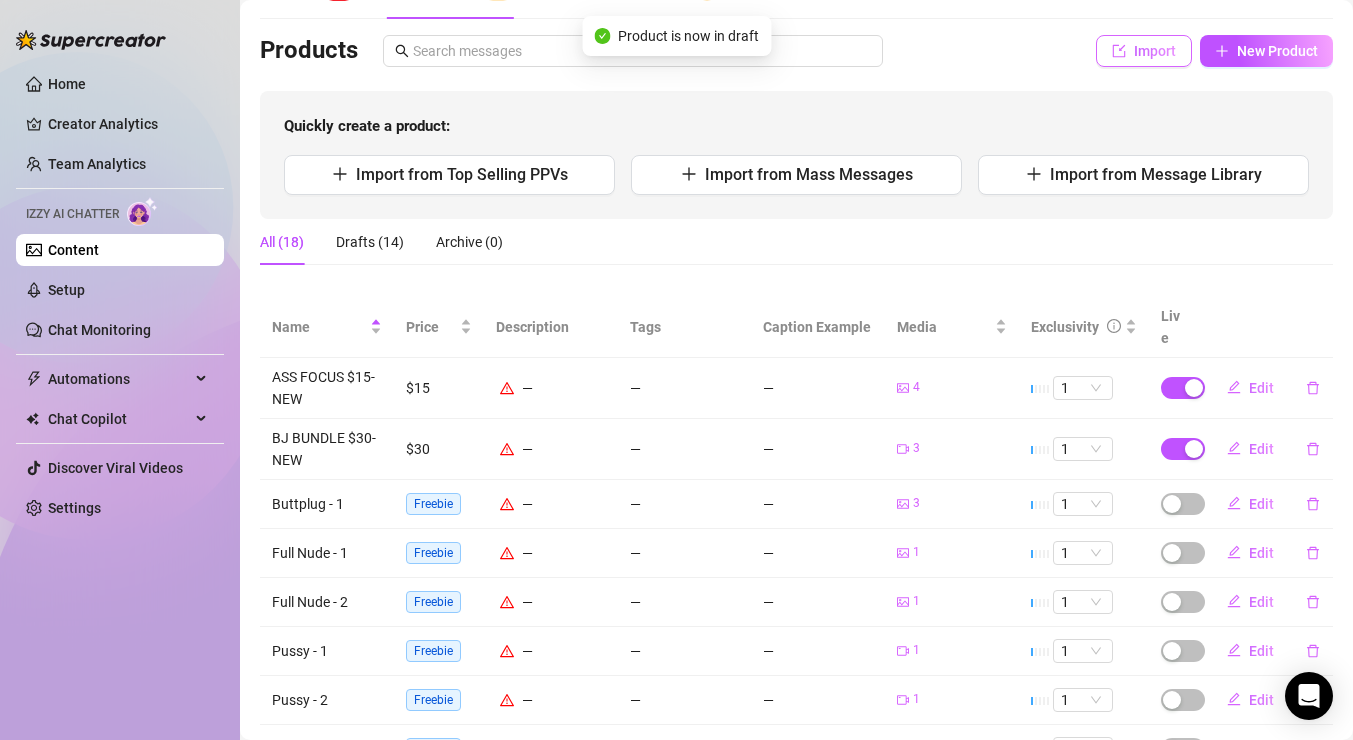 click on "Import" at bounding box center [1155, 51] 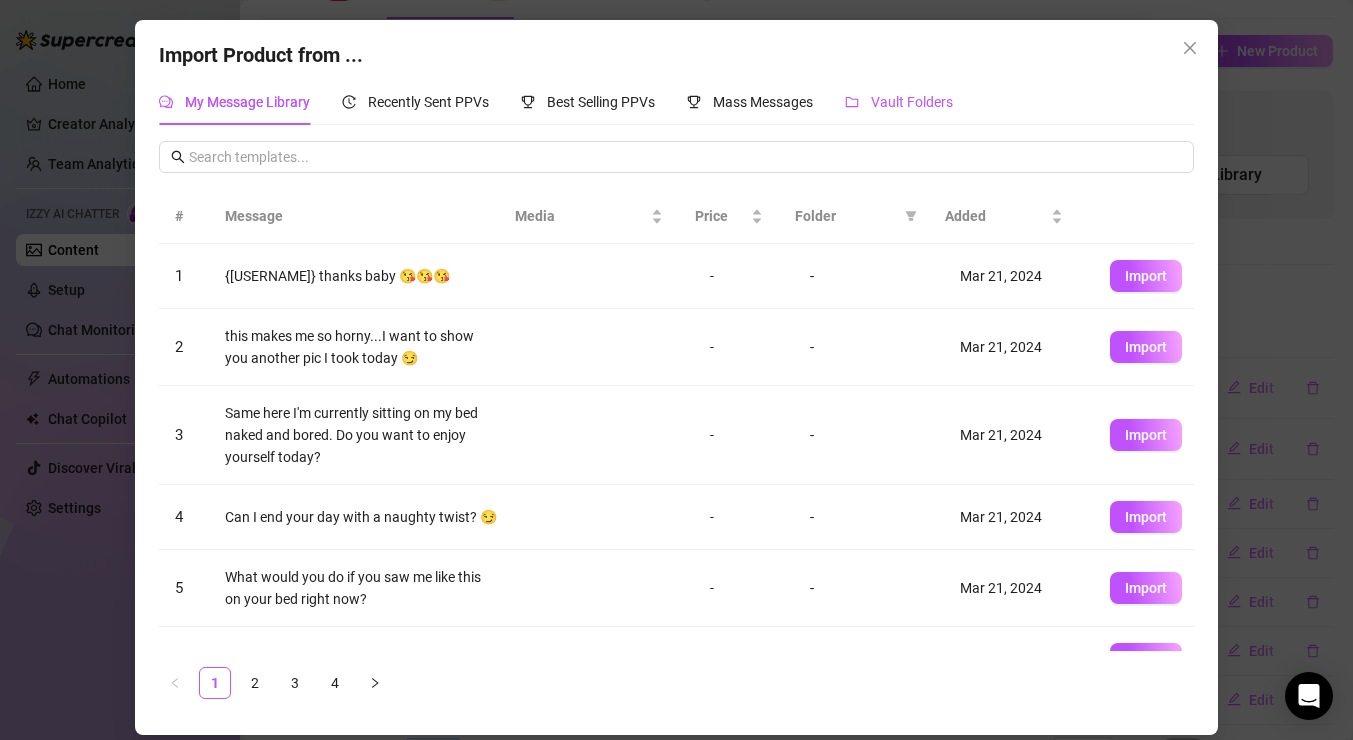 click on "Vault Folders" at bounding box center [912, 102] 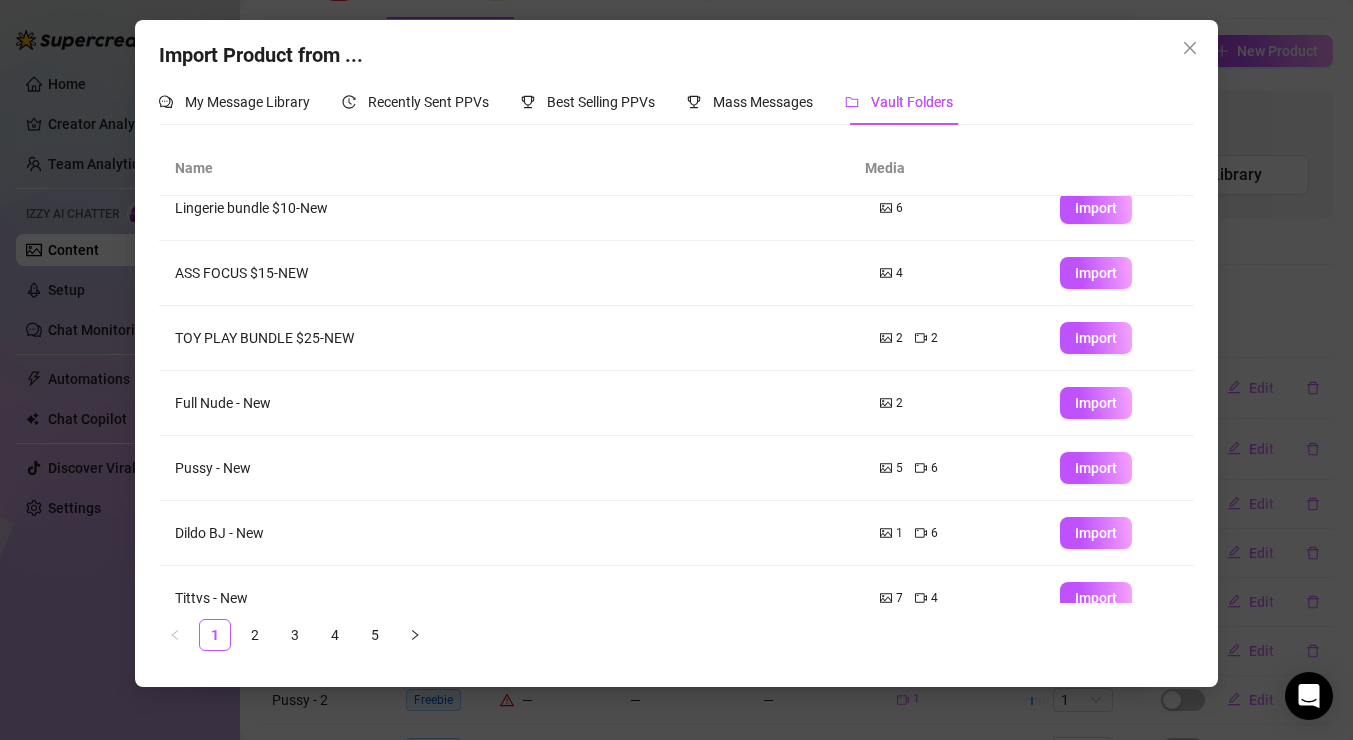 scroll, scrollTop: 243, scrollLeft: 0, axis: vertical 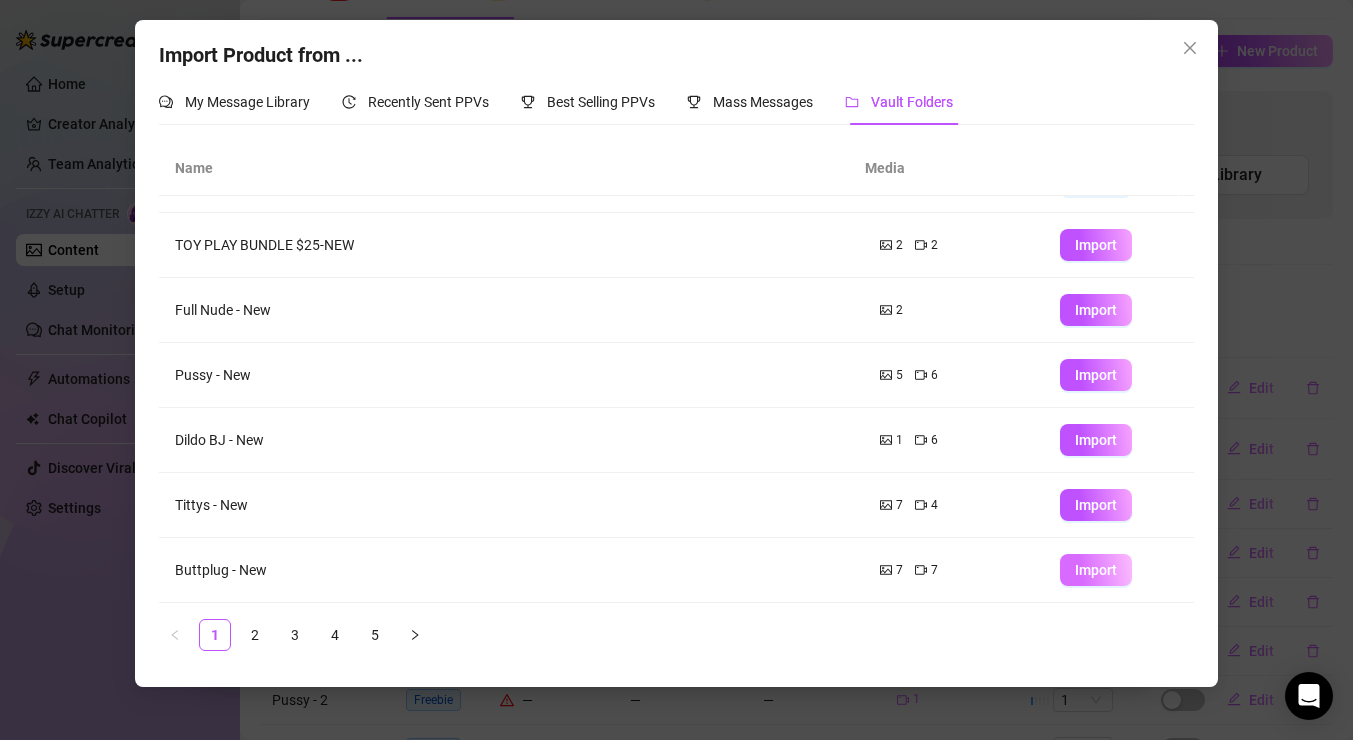 click on "Import" at bounding box center [1096, 570] 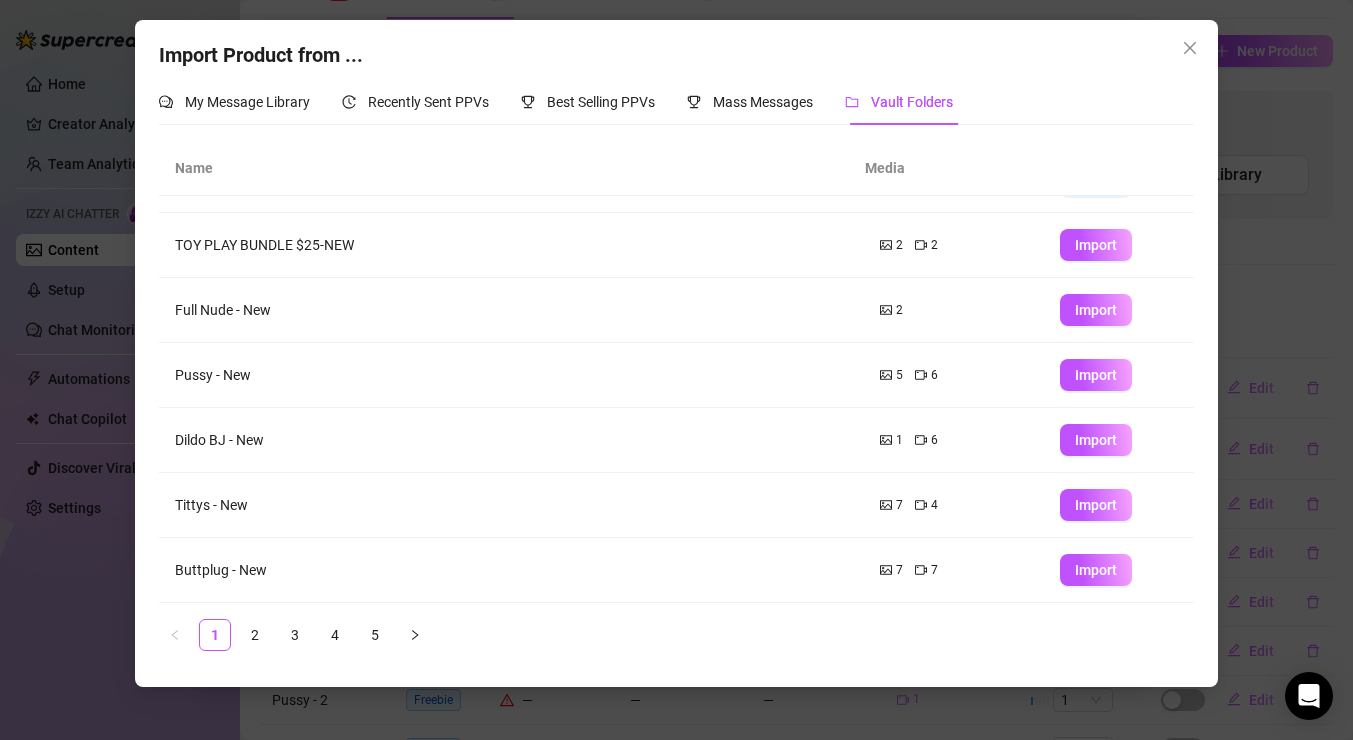 type on "Type your message here..." 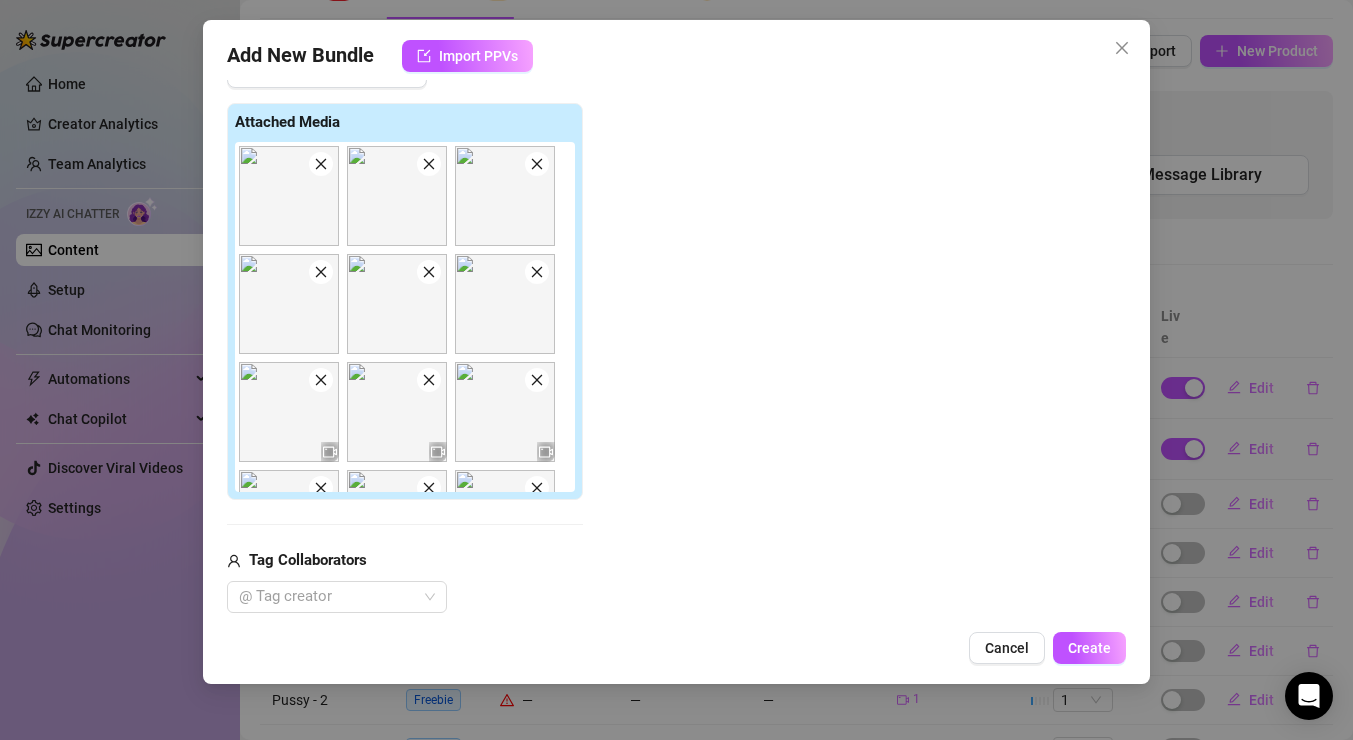 click 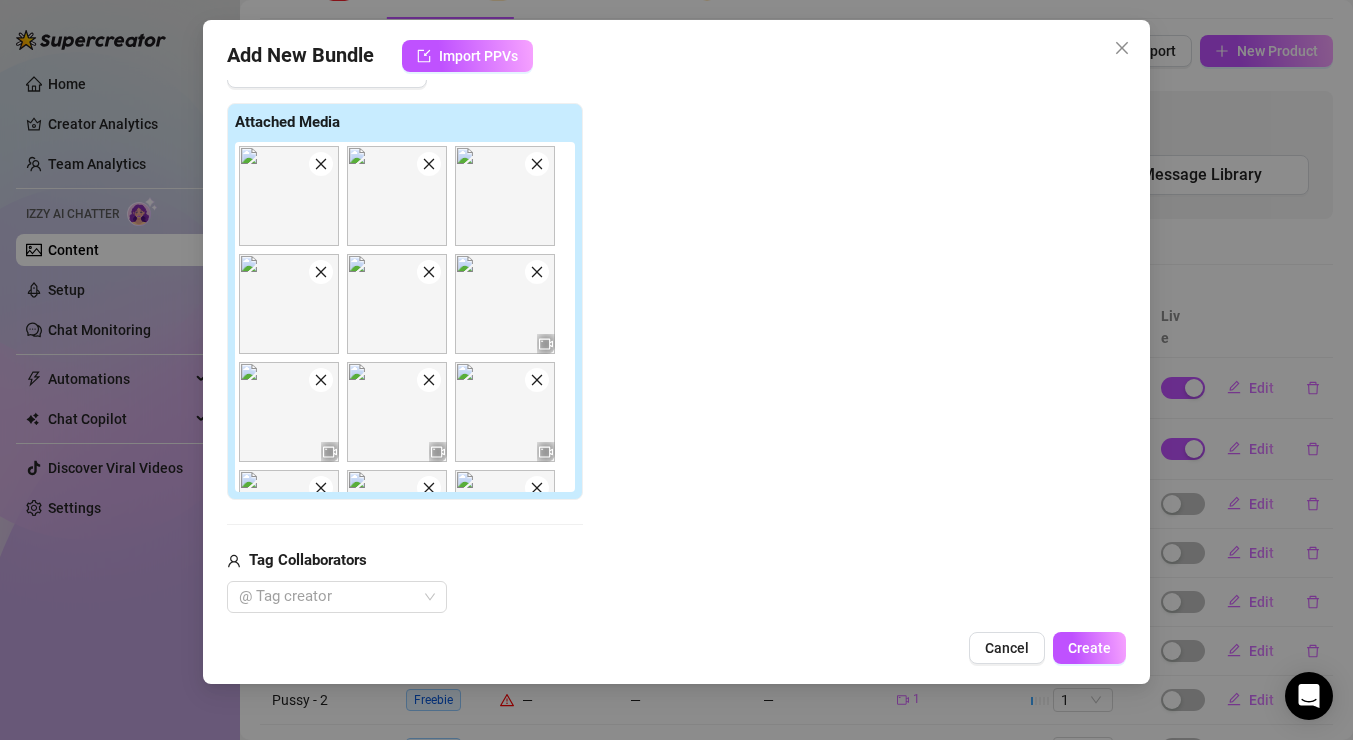 click 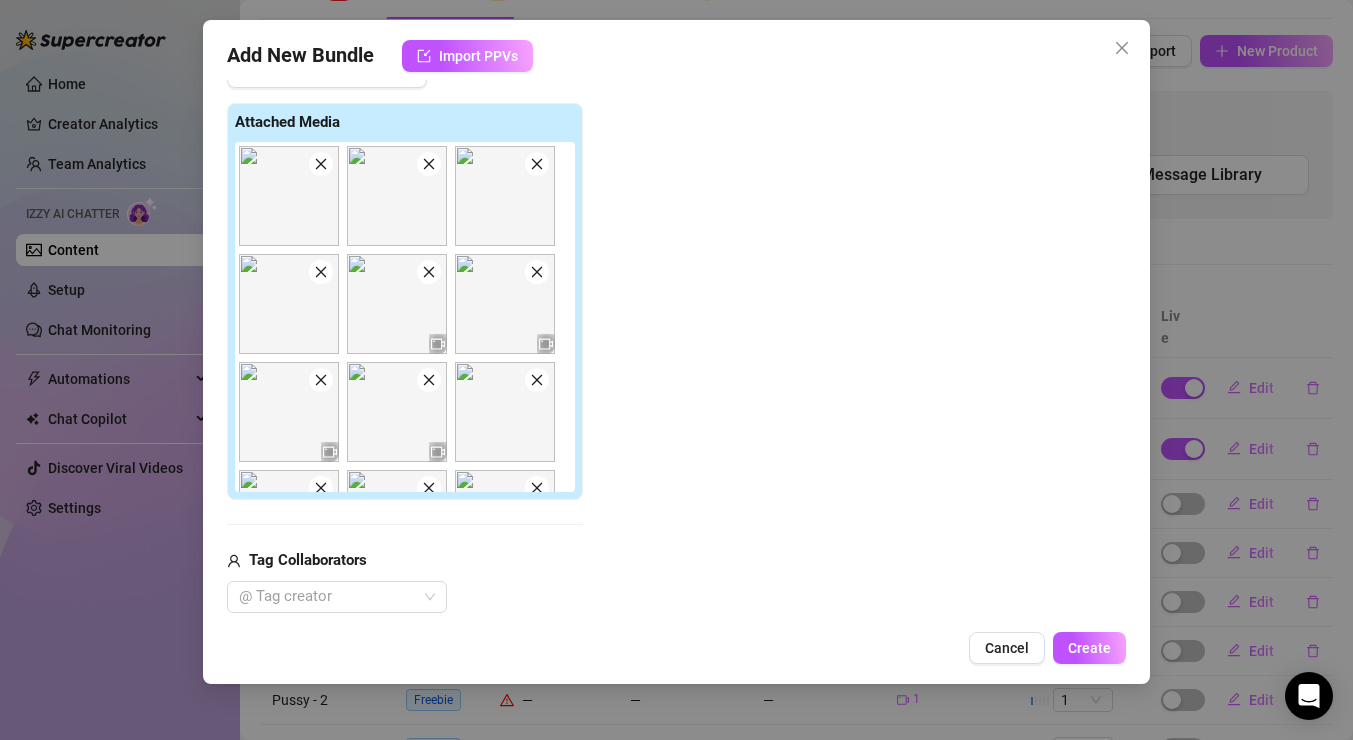 click 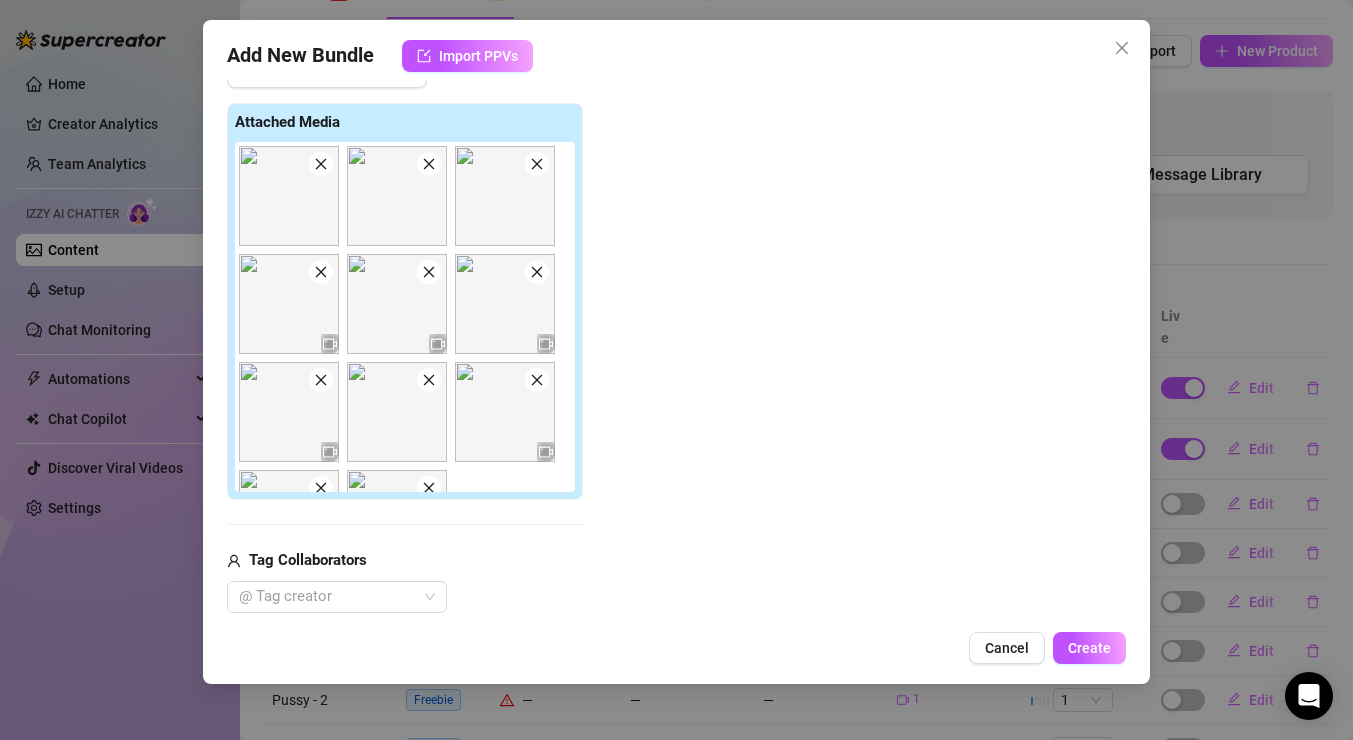 click at bounding box center (537, 164) 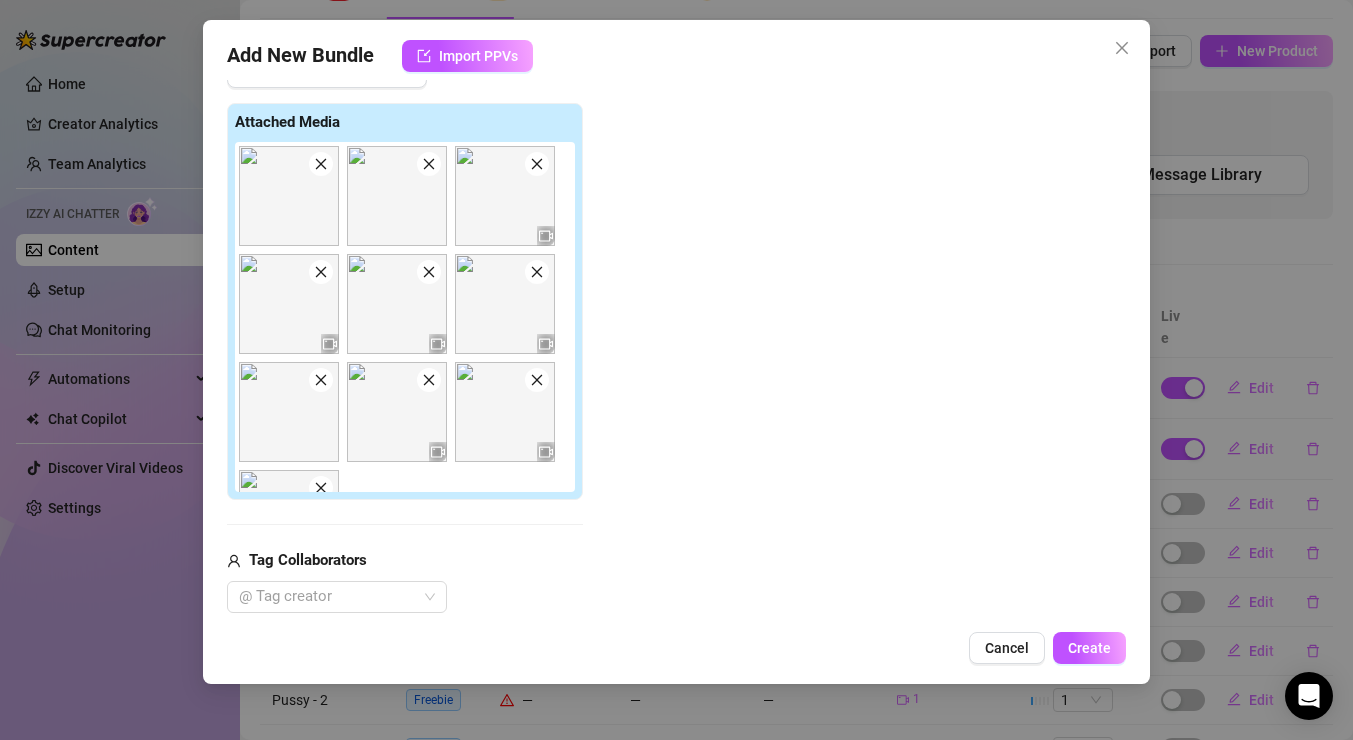click 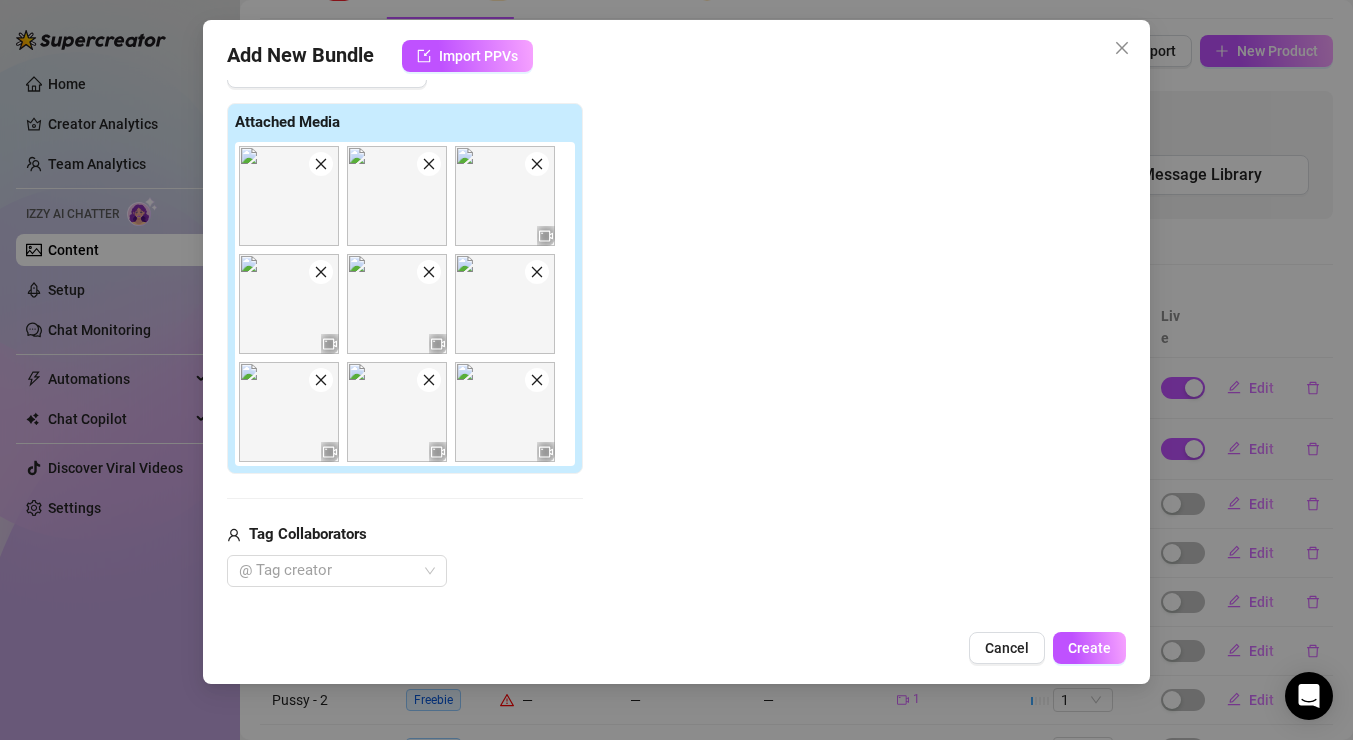 click 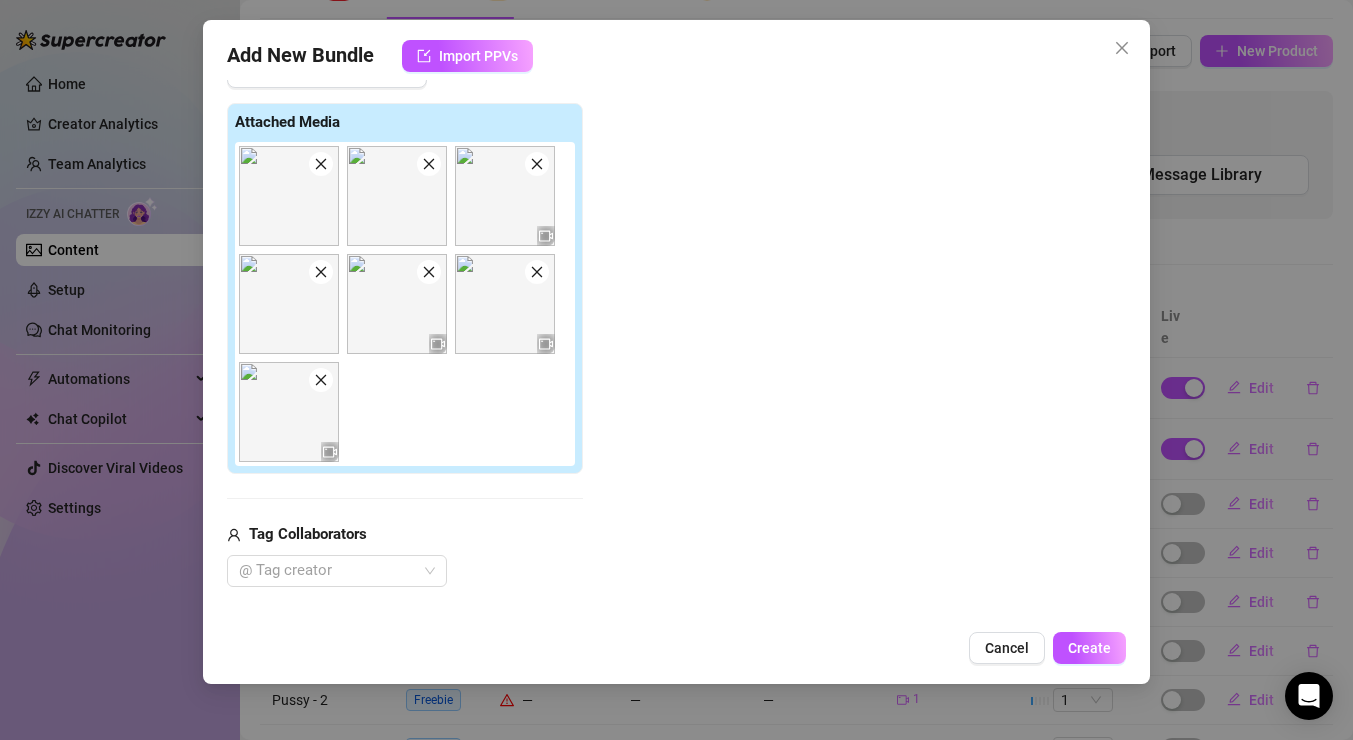 click 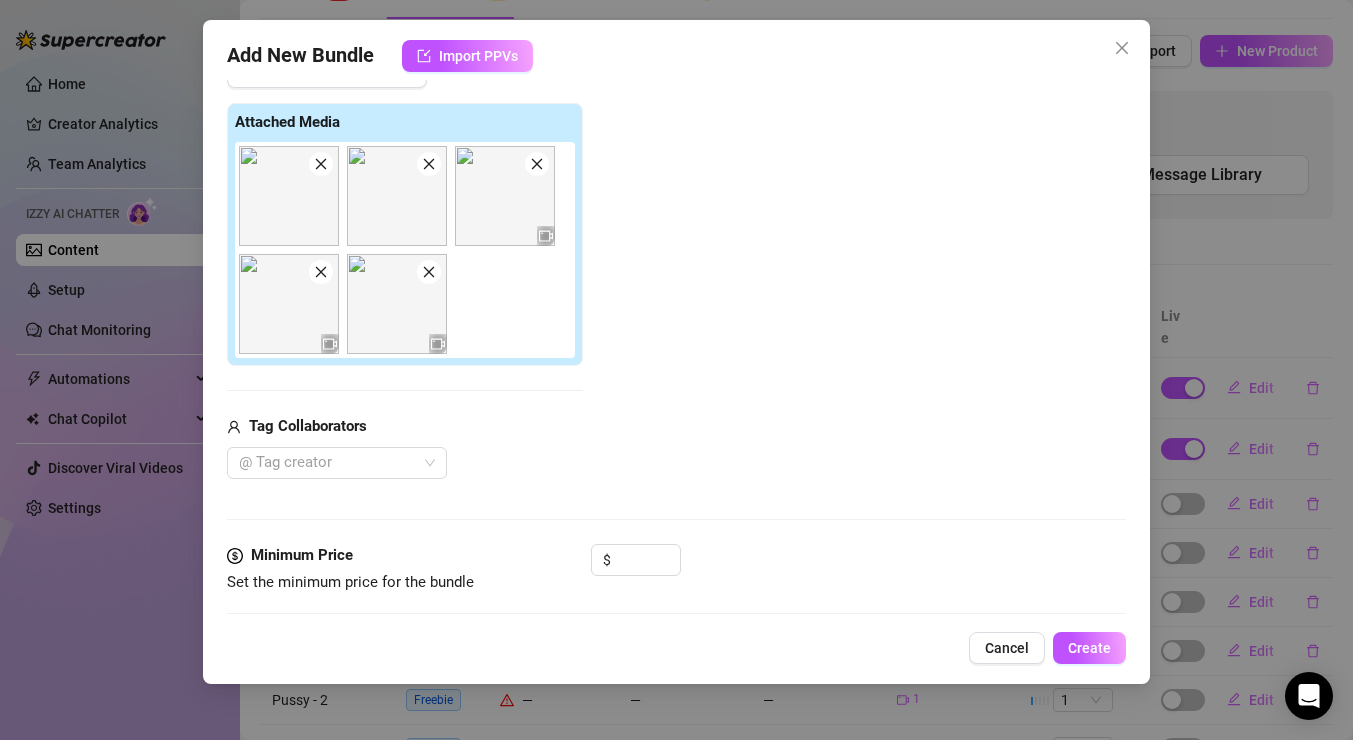 click 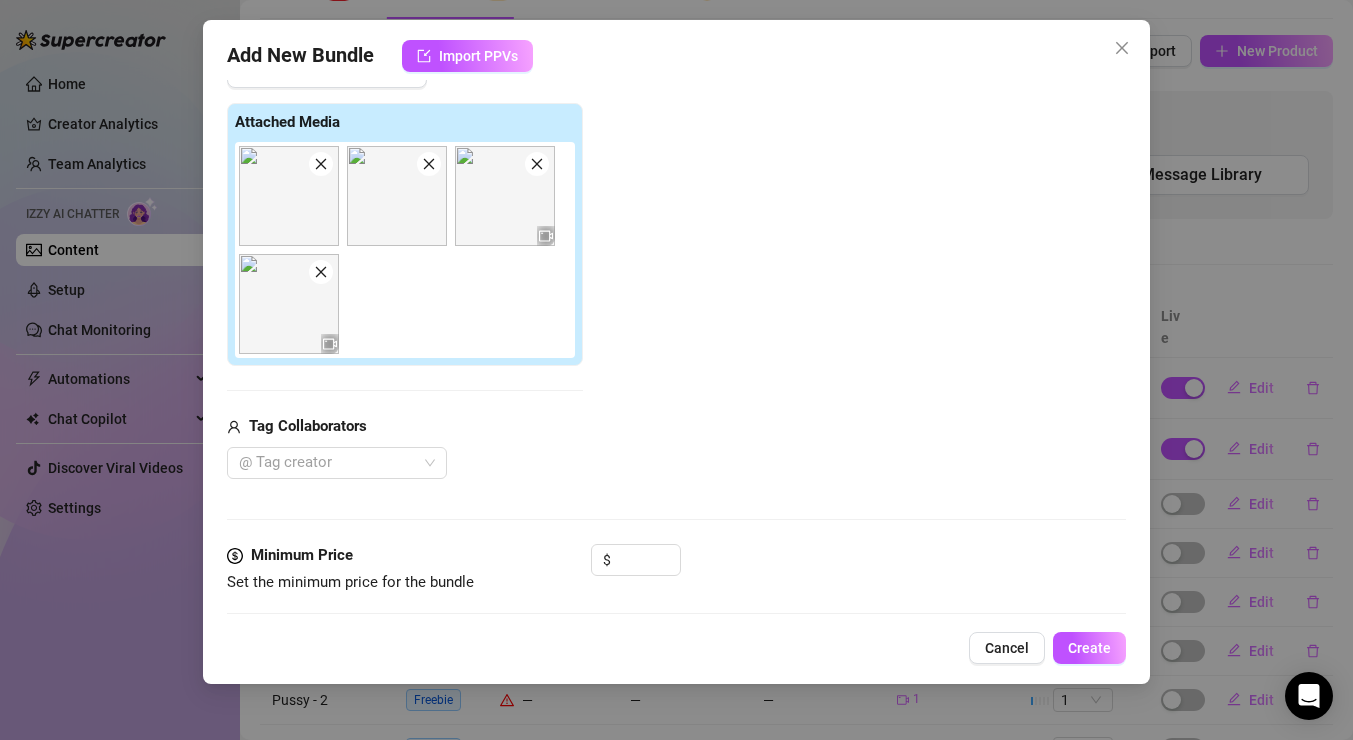 click 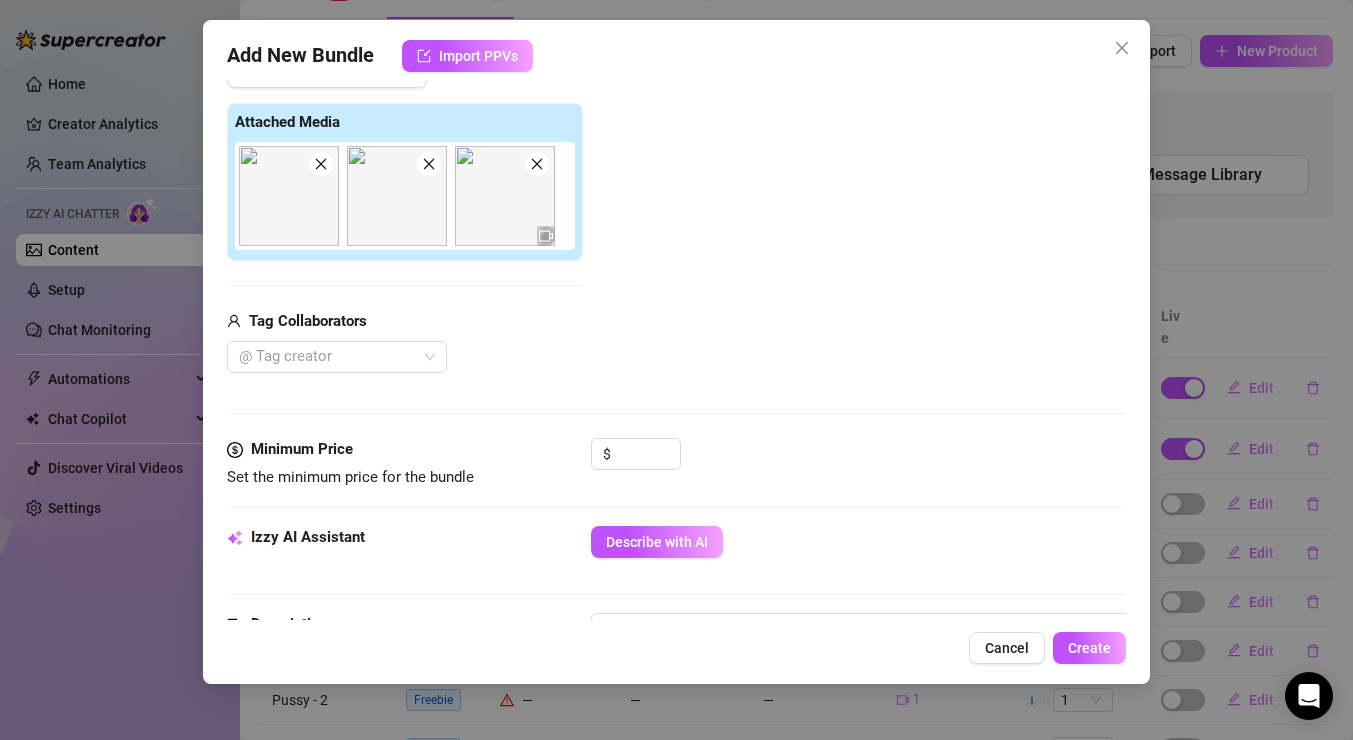 click 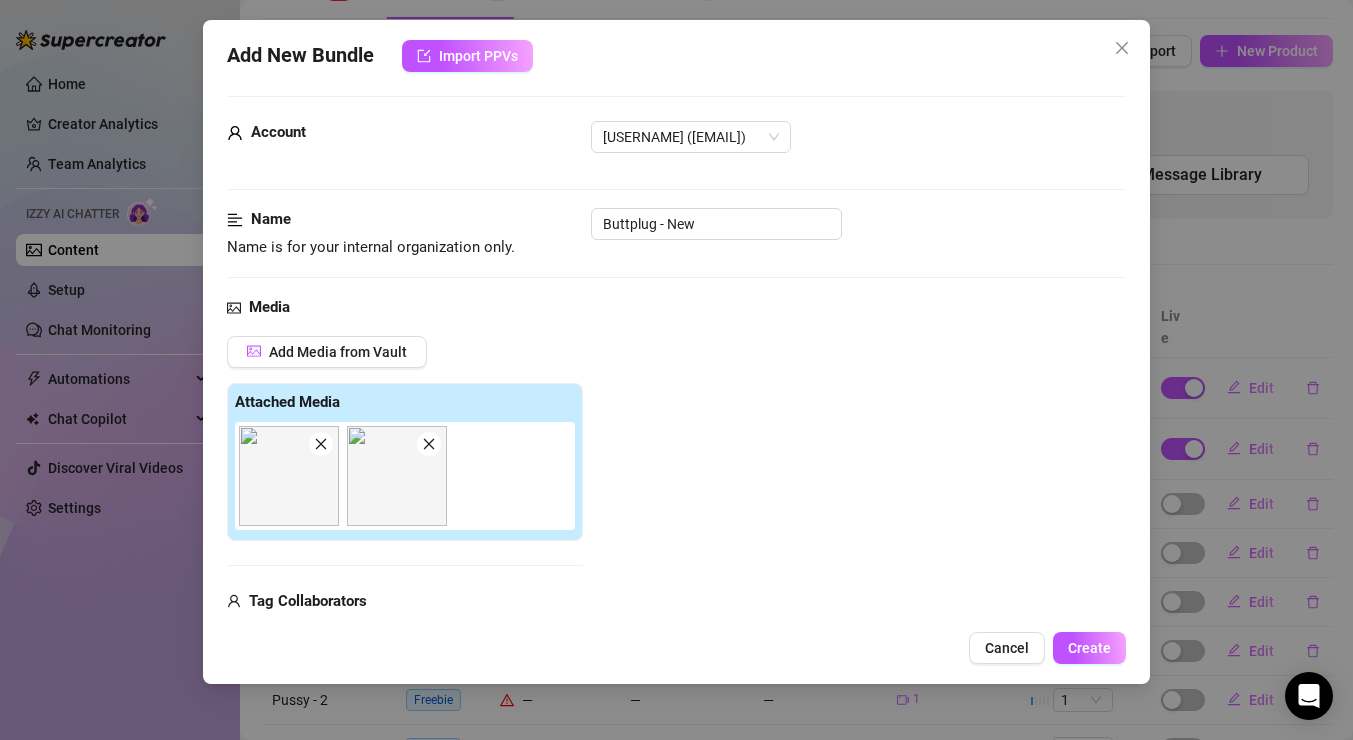 scroll, scrollTop: 0, scrollLeft: 0, axis: both 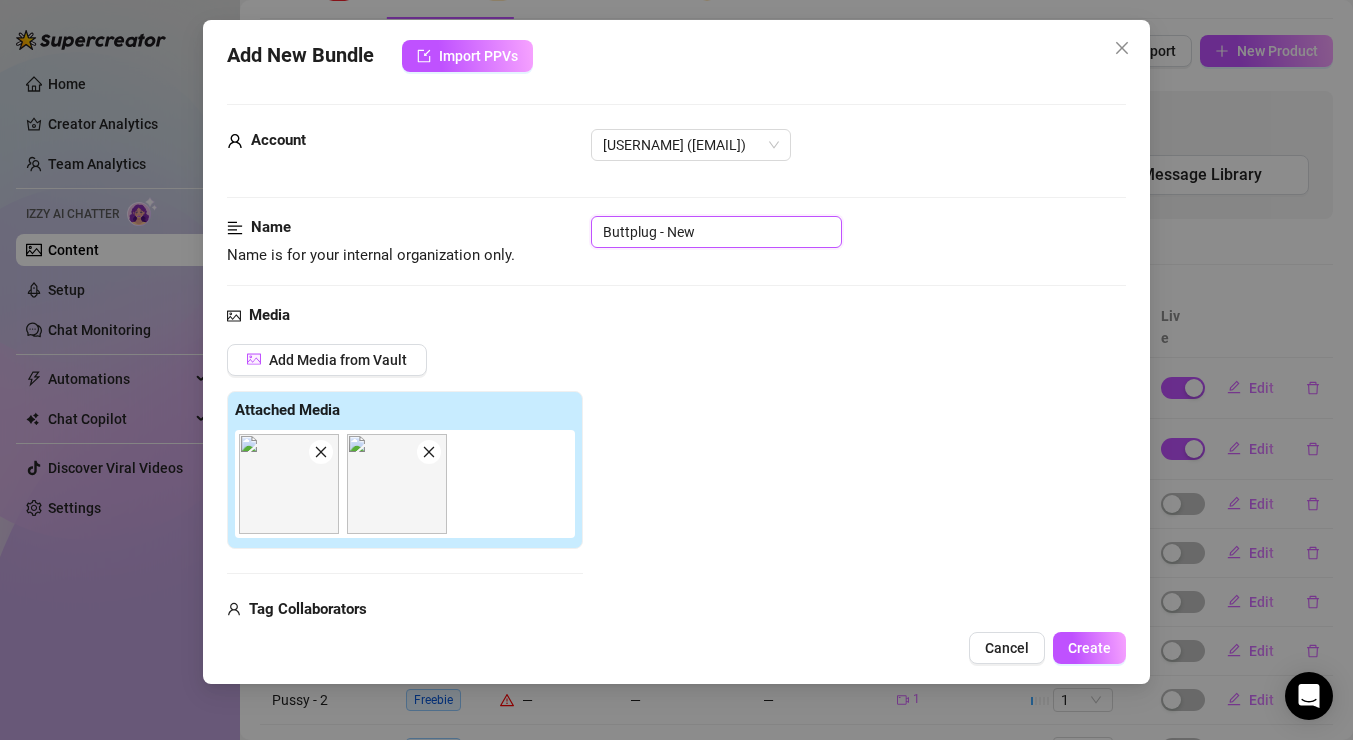 click on "Buttplug - New" at bounding box center (716, 232) 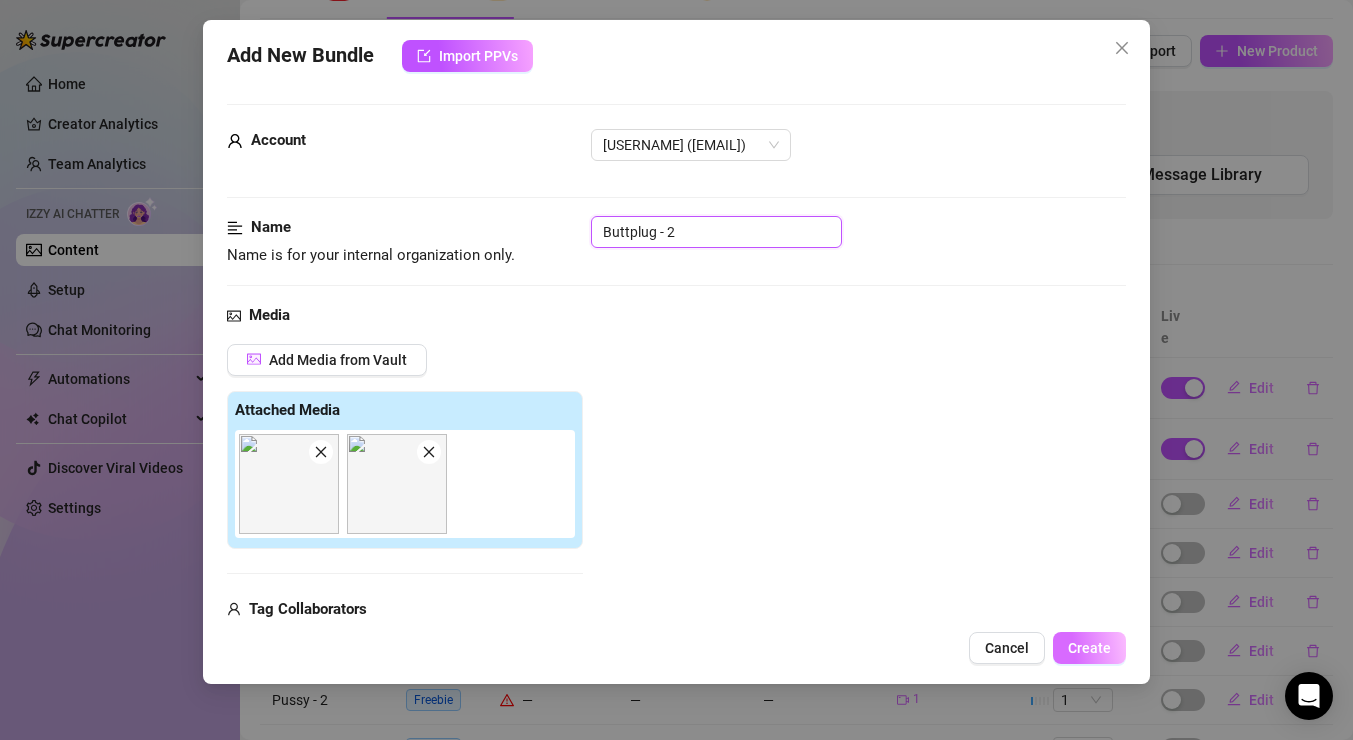 type on "Buttplug - 2" 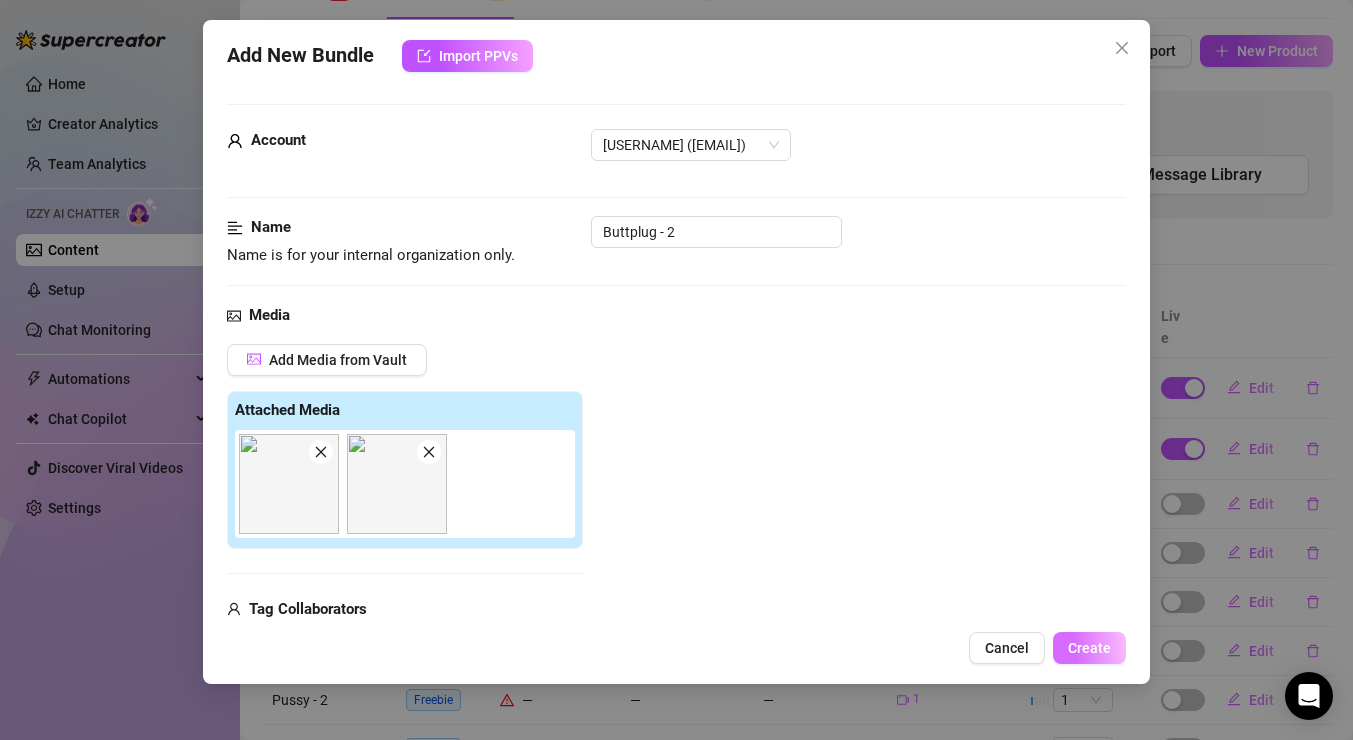 click on "Create" at bounding box center [1089, 648] 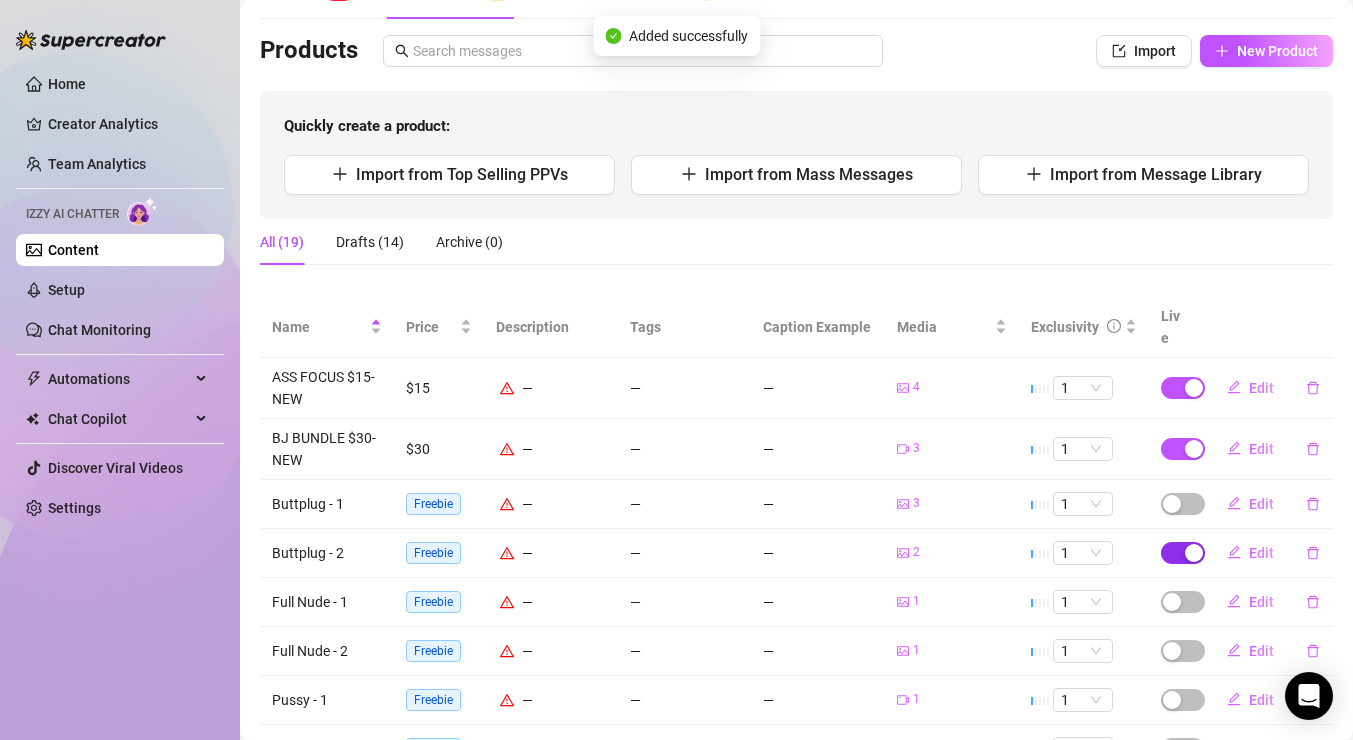 click at bounding box center [1194, 553] 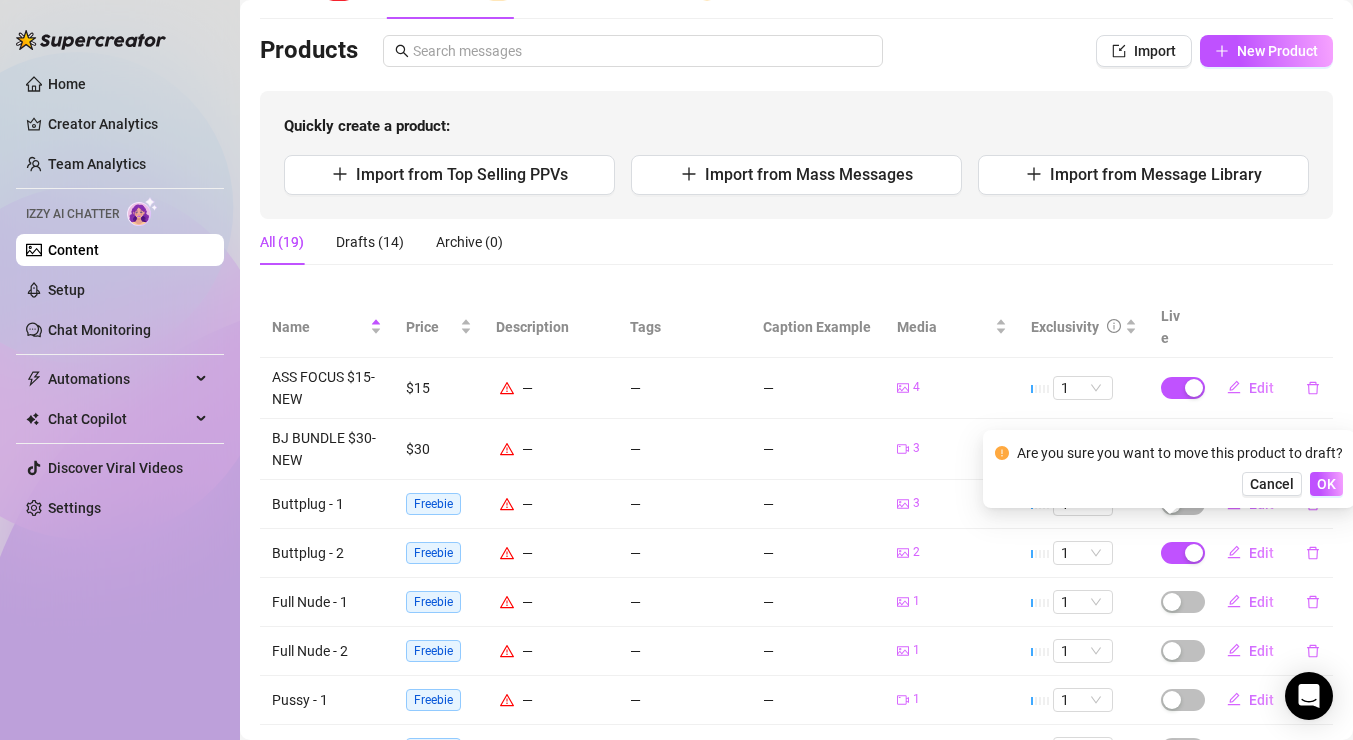 click on "Are you sure you want to move this product to draft? Cancel OK" at bounding box center (1169, 469) 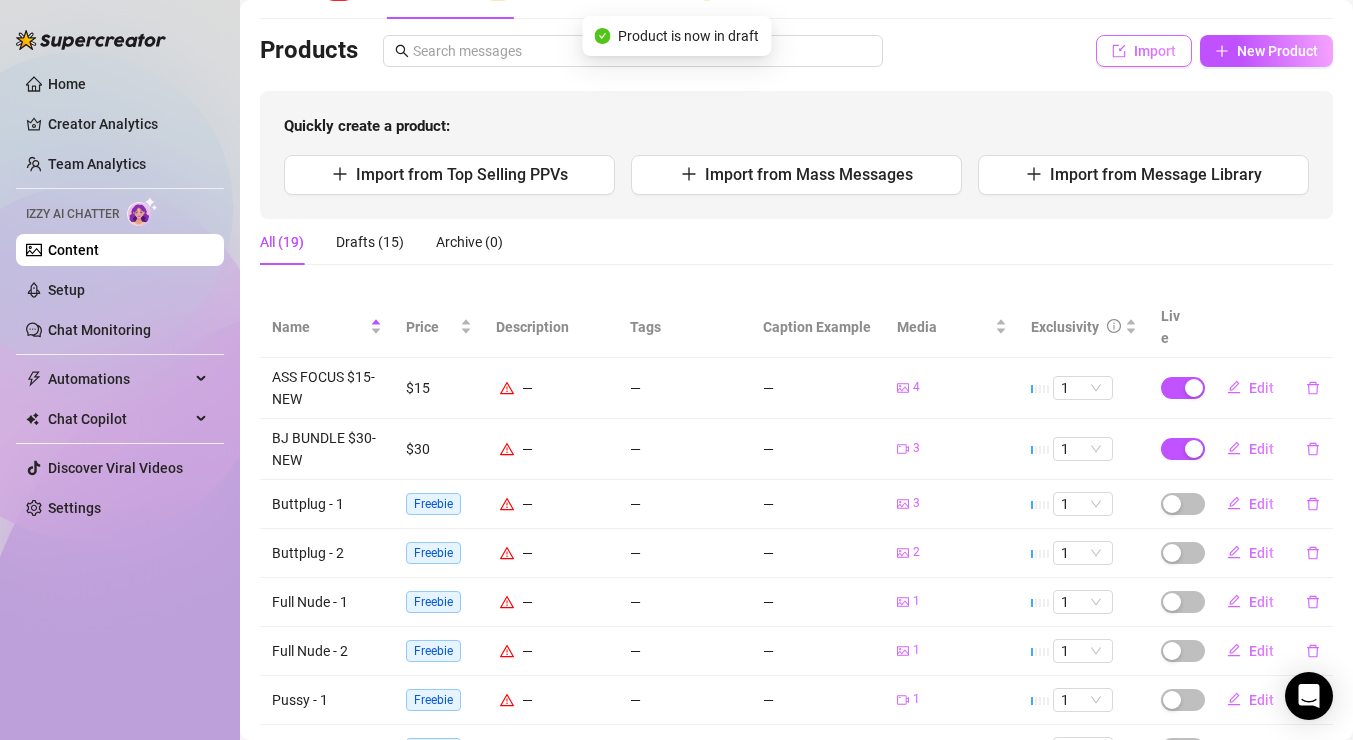 click on "Import" at bounding box center [1144, 51] 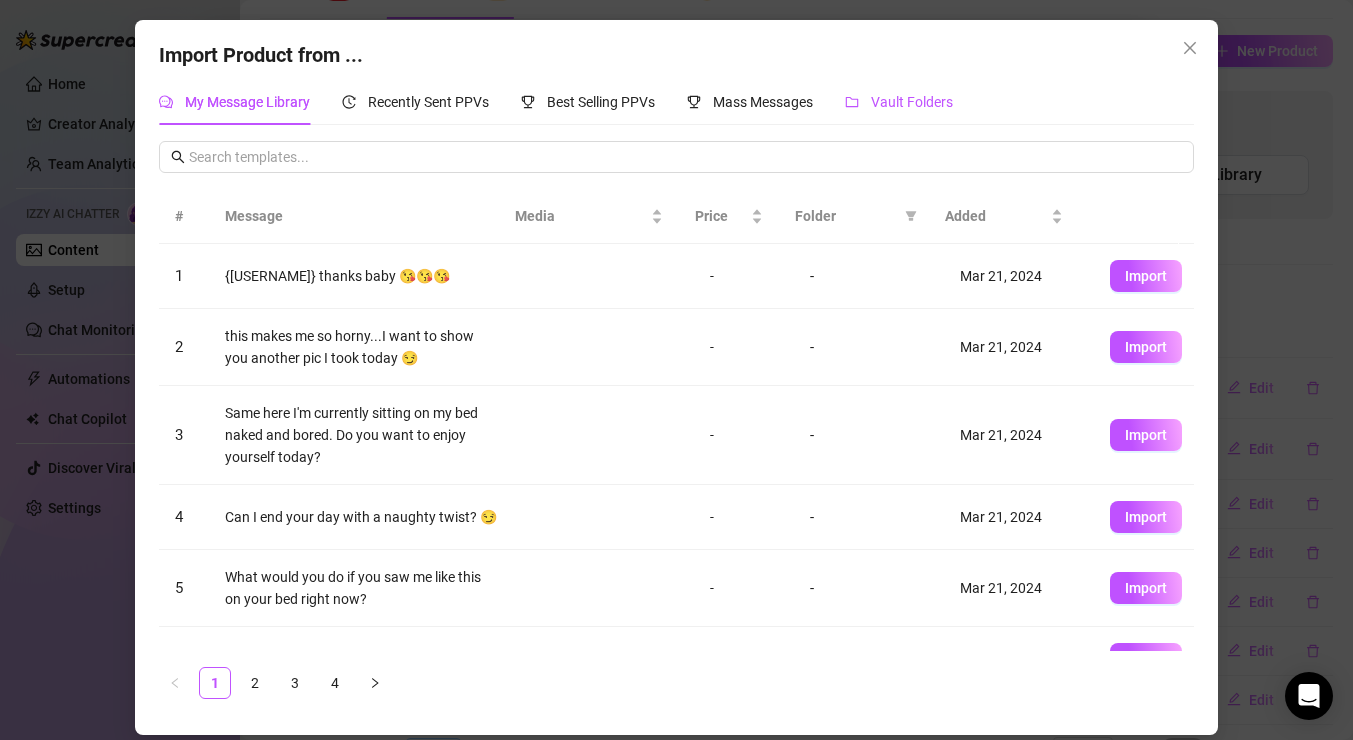 click on "Vault Folders" at bounding box center (912, 102) 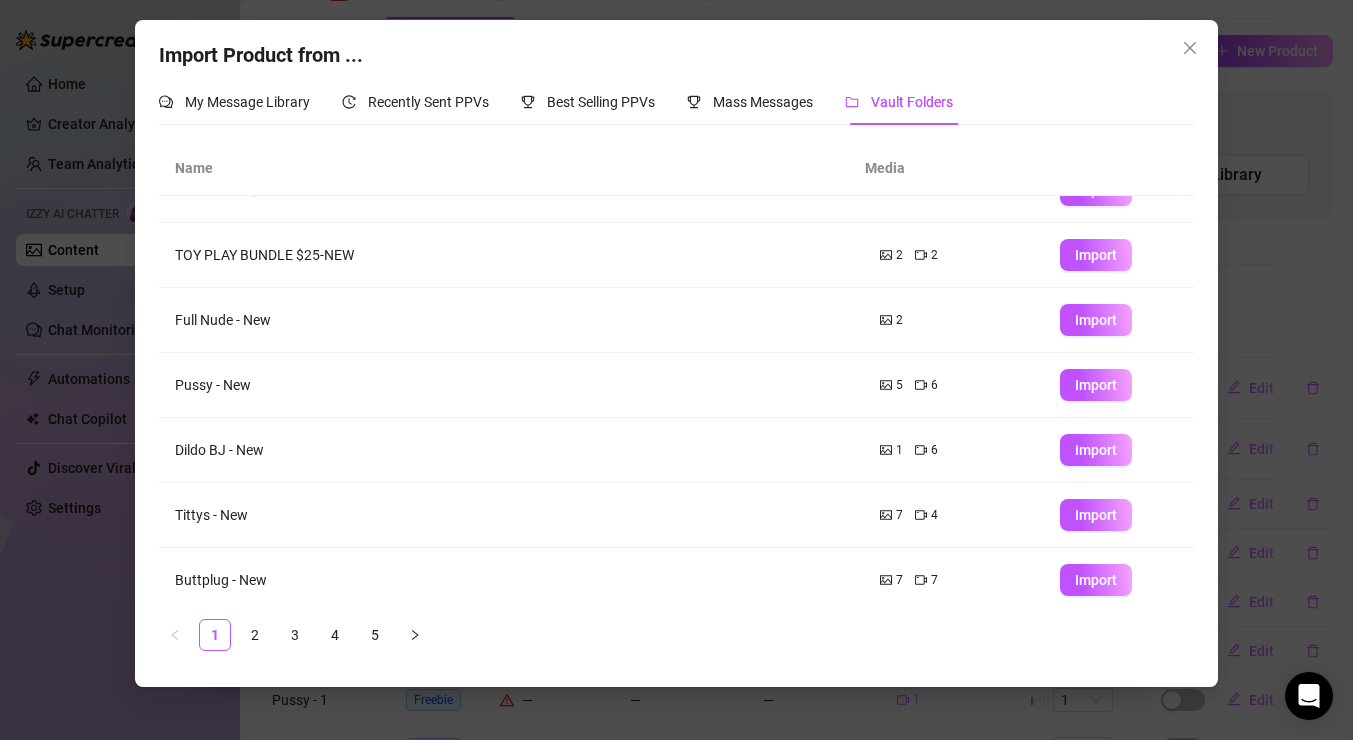 scroll, scrollTop: 243, scrollLeft: 0, axis: vertical 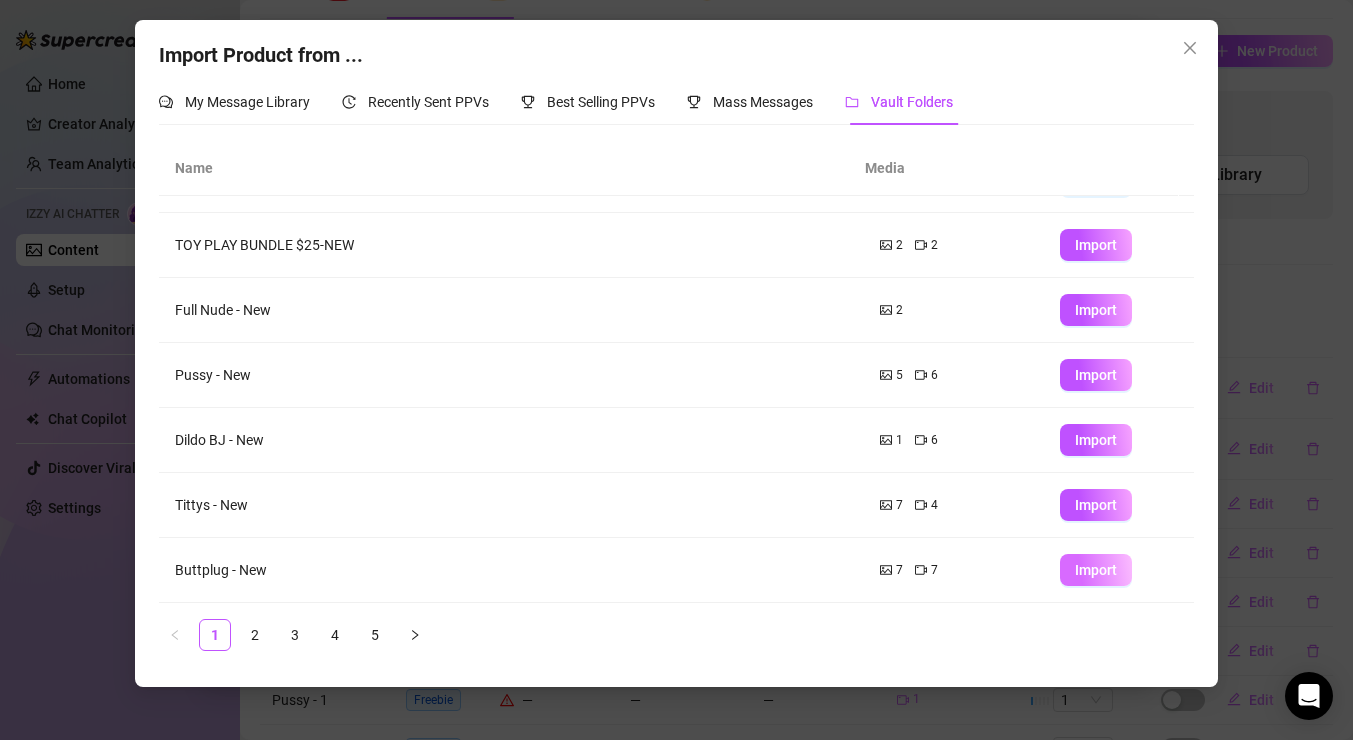 click on "Import" at bounding box center [1096, 570] 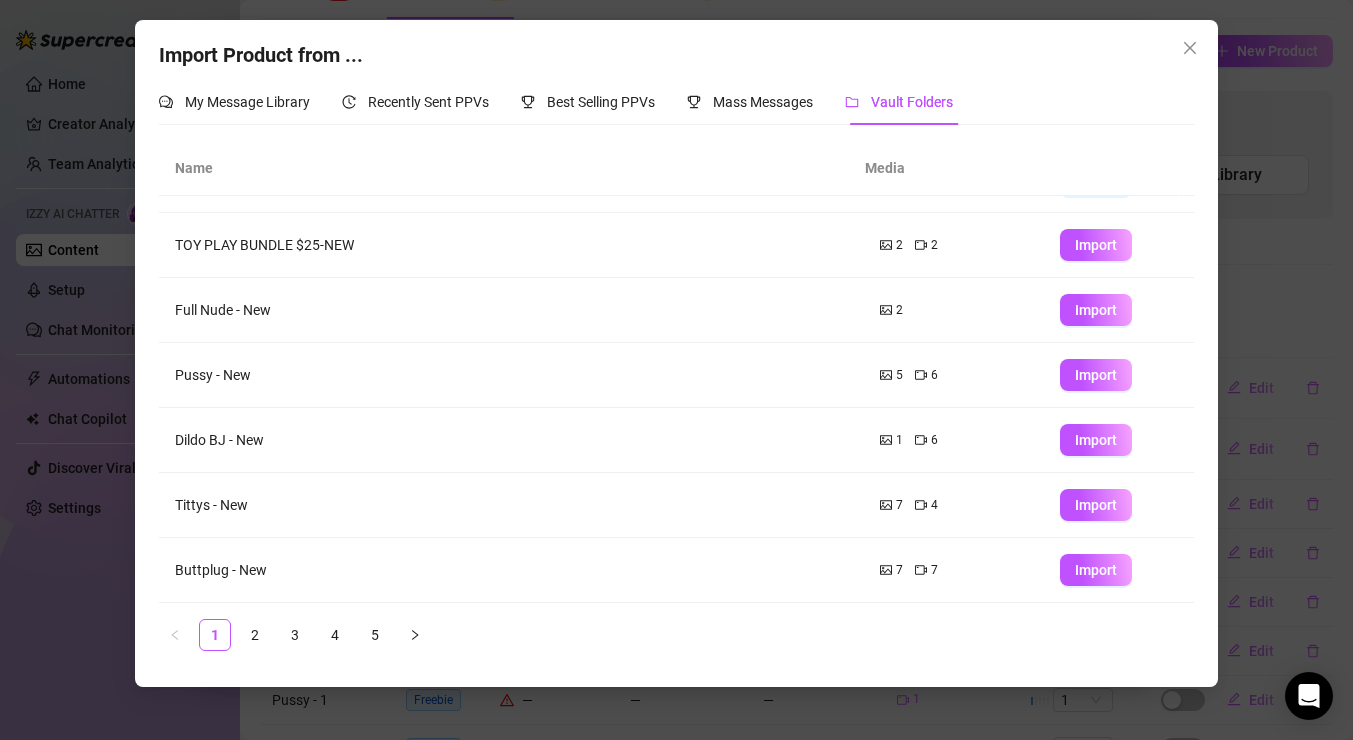 type on "Type your message here..." 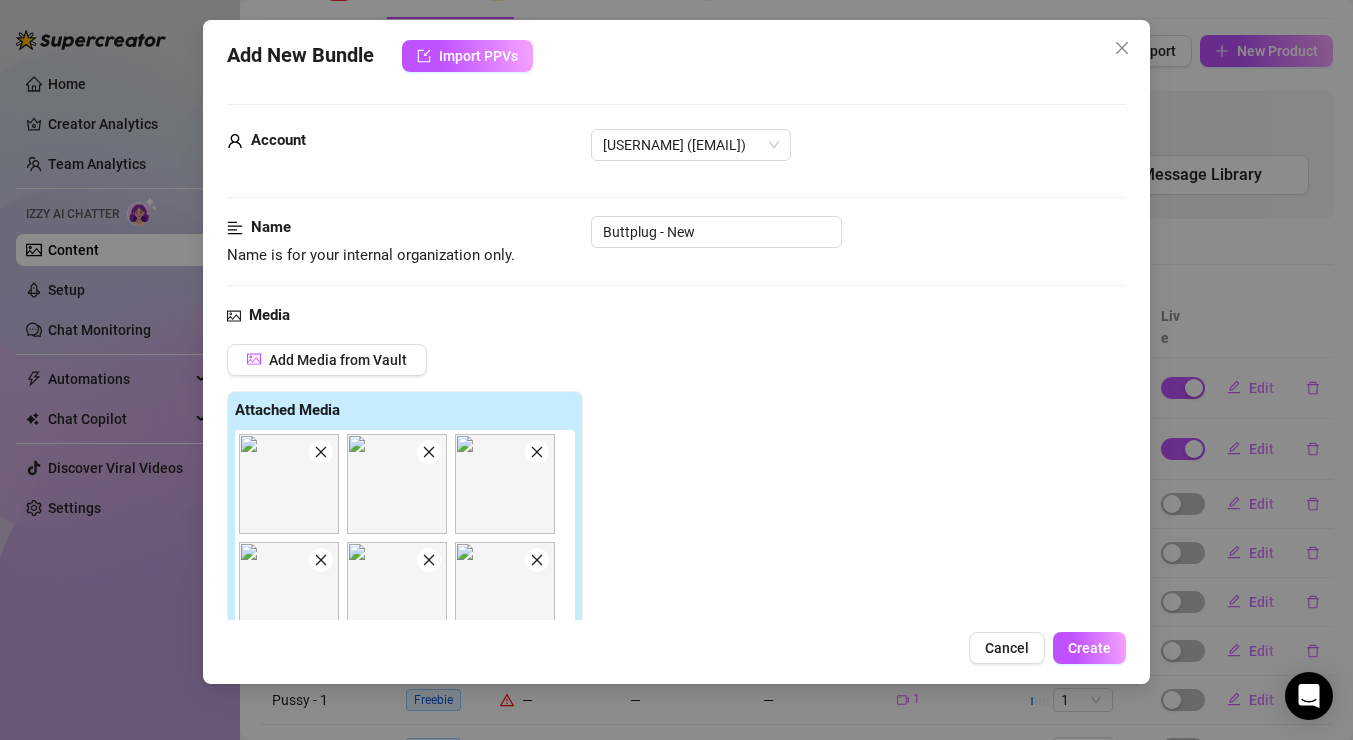 scroll, scrollTop: 288, scrollLeft: 0, axis: vertical 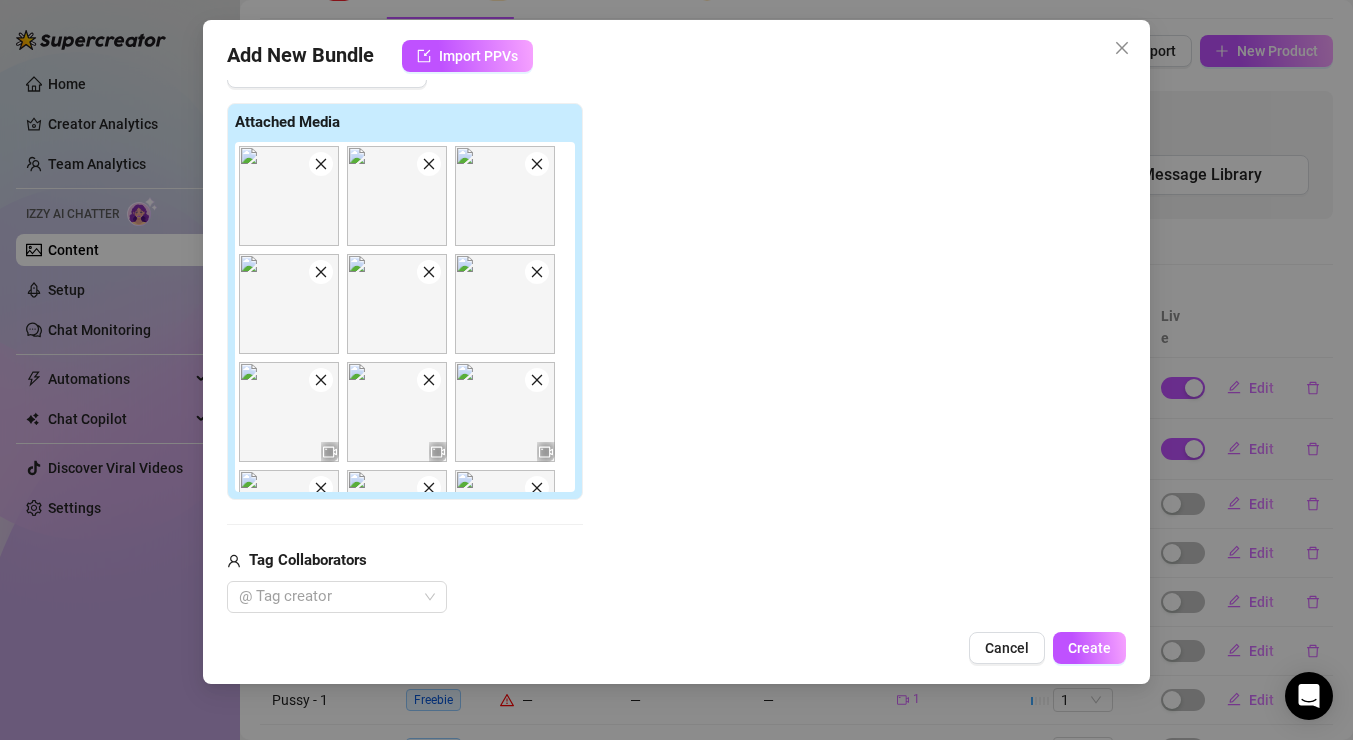 click at bounding box center [321, 164] 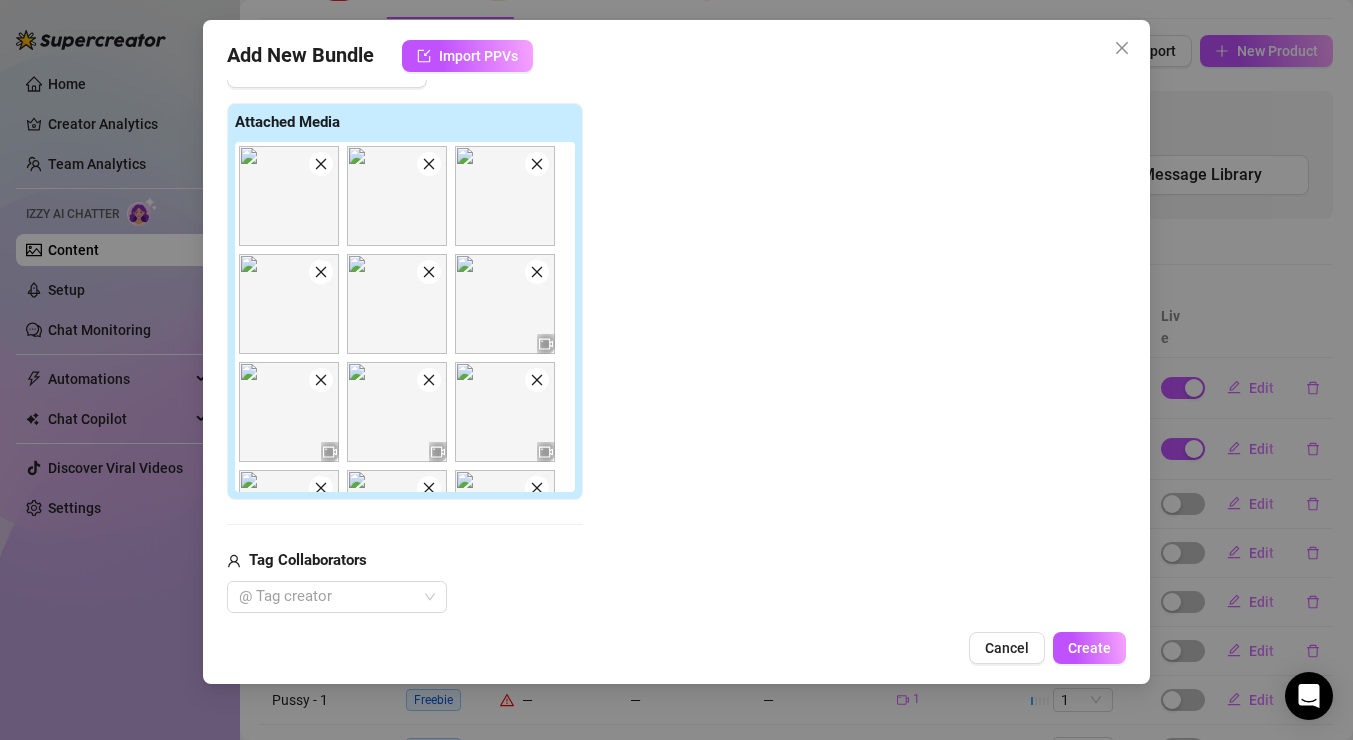 click at bounding box center [321, 164] 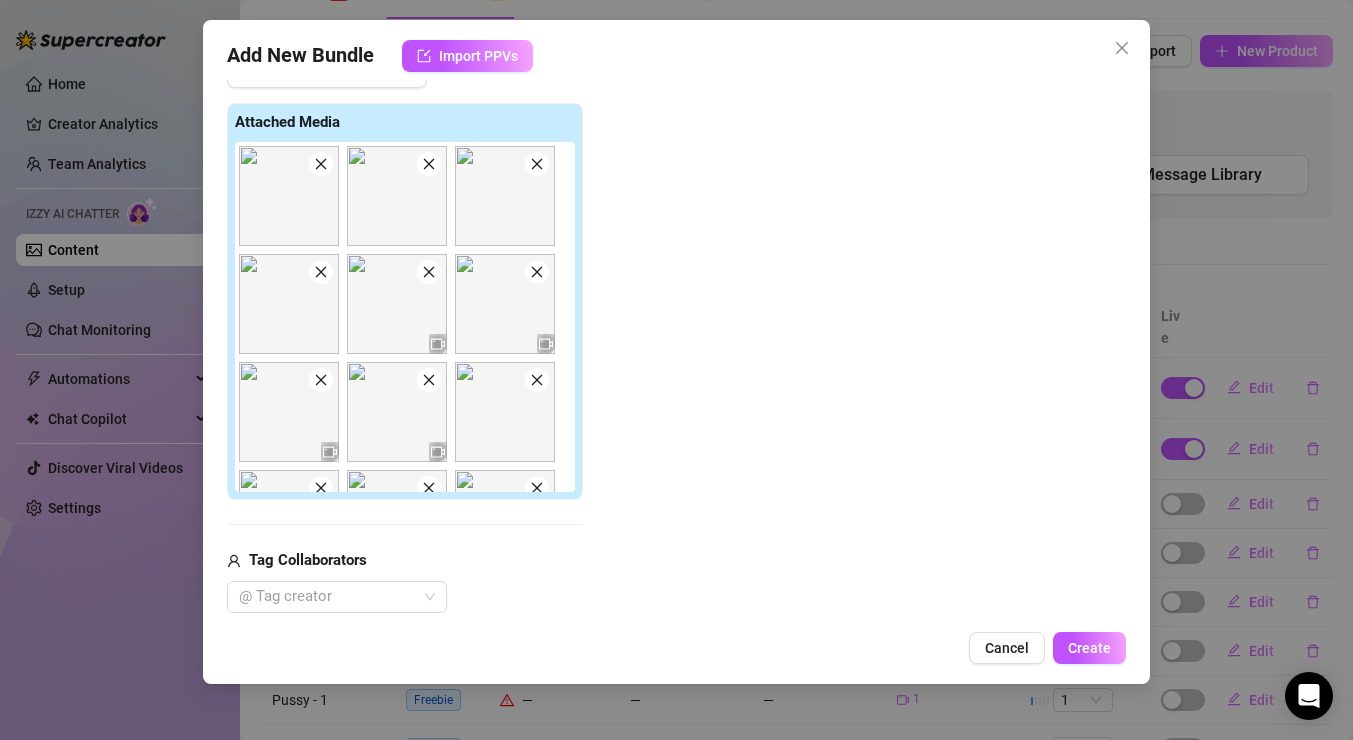 click at bounding box center [321, 164] 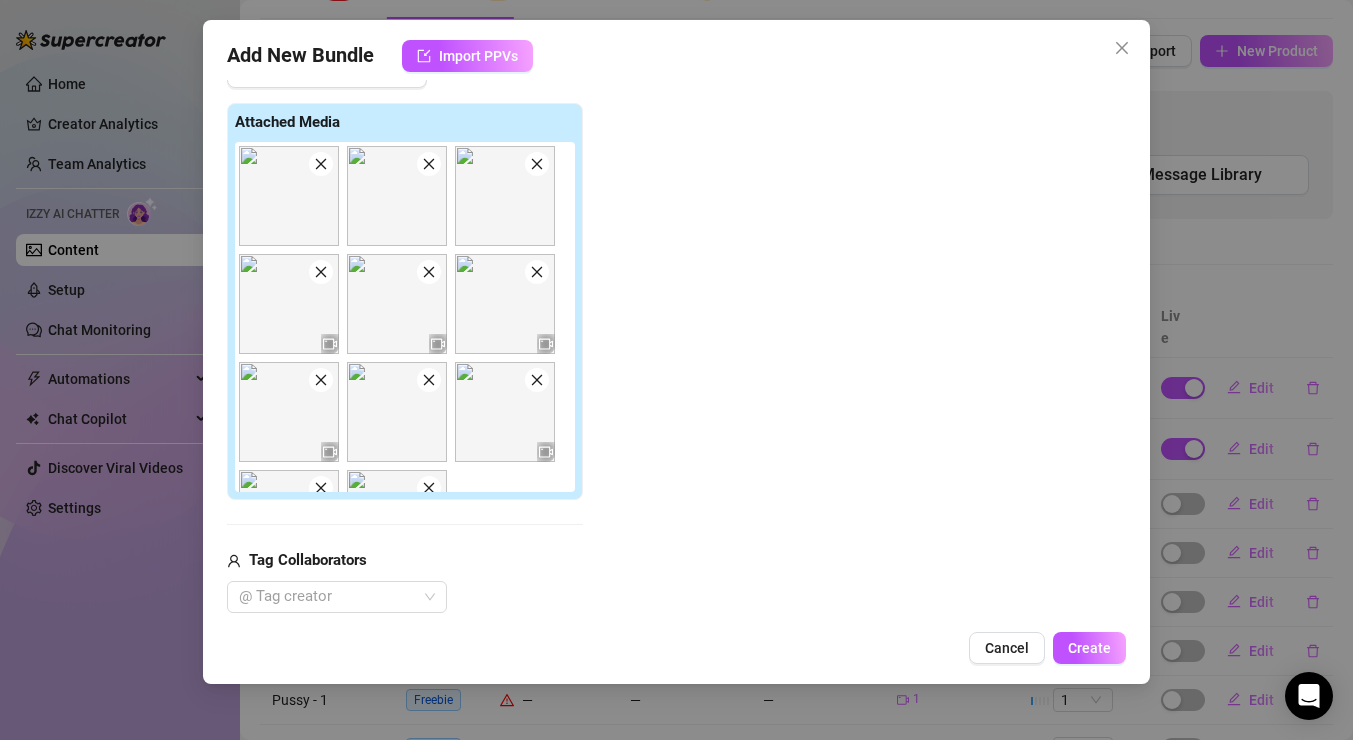 click at bounding box center (321, 164) 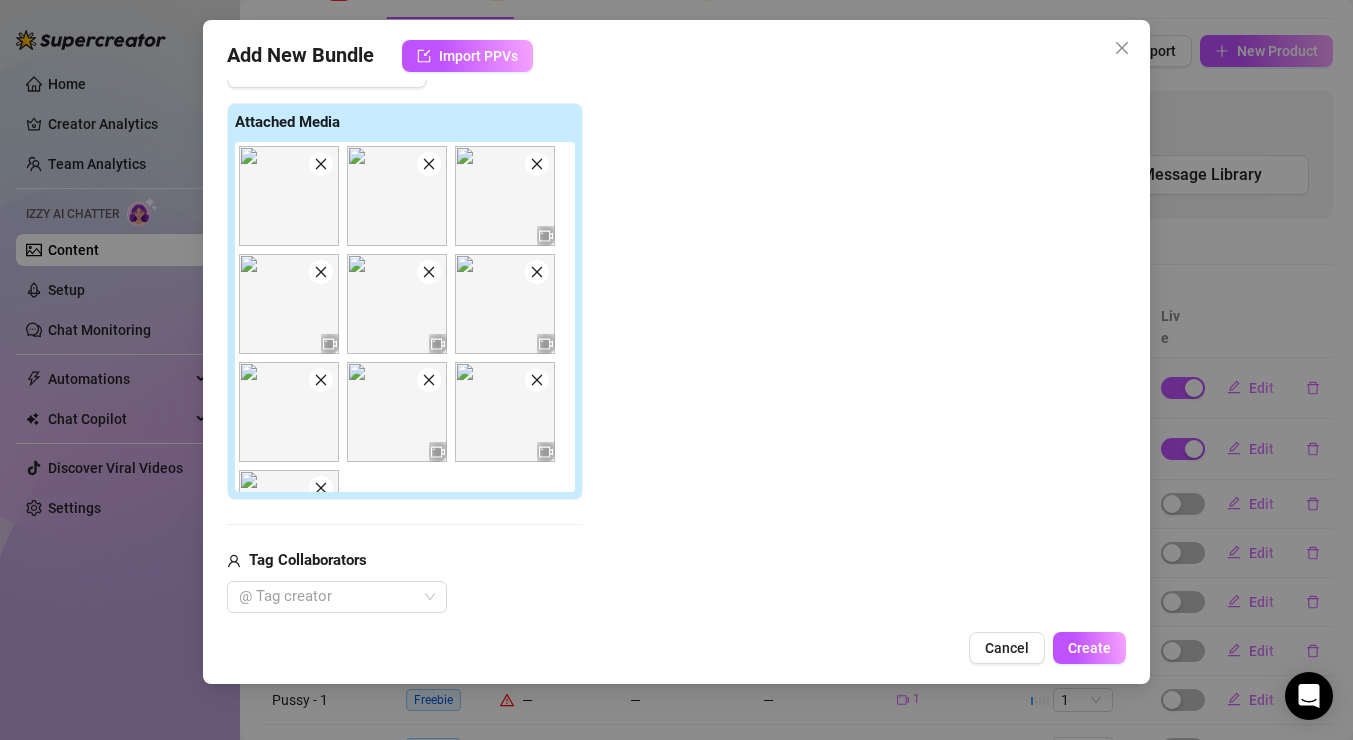 click at bounding box center (321, 164) 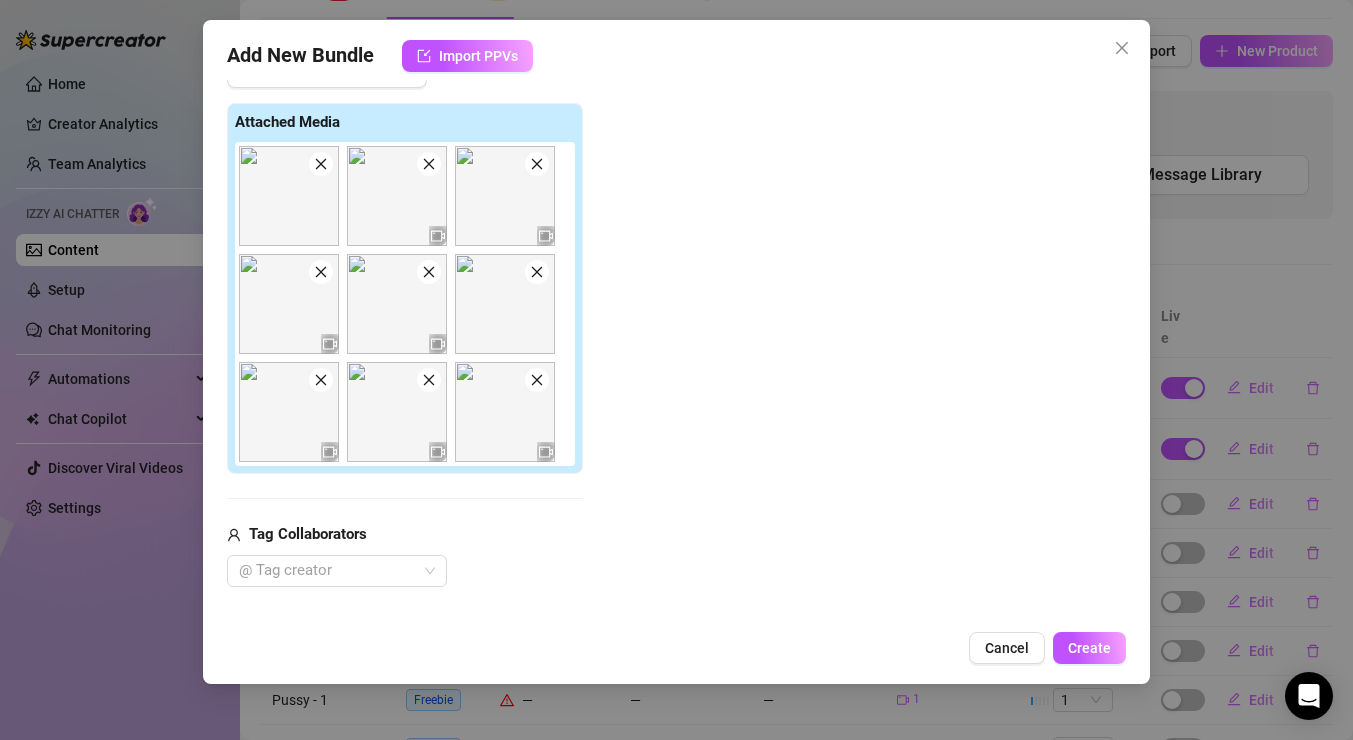 click at bounding box center (321, 164) 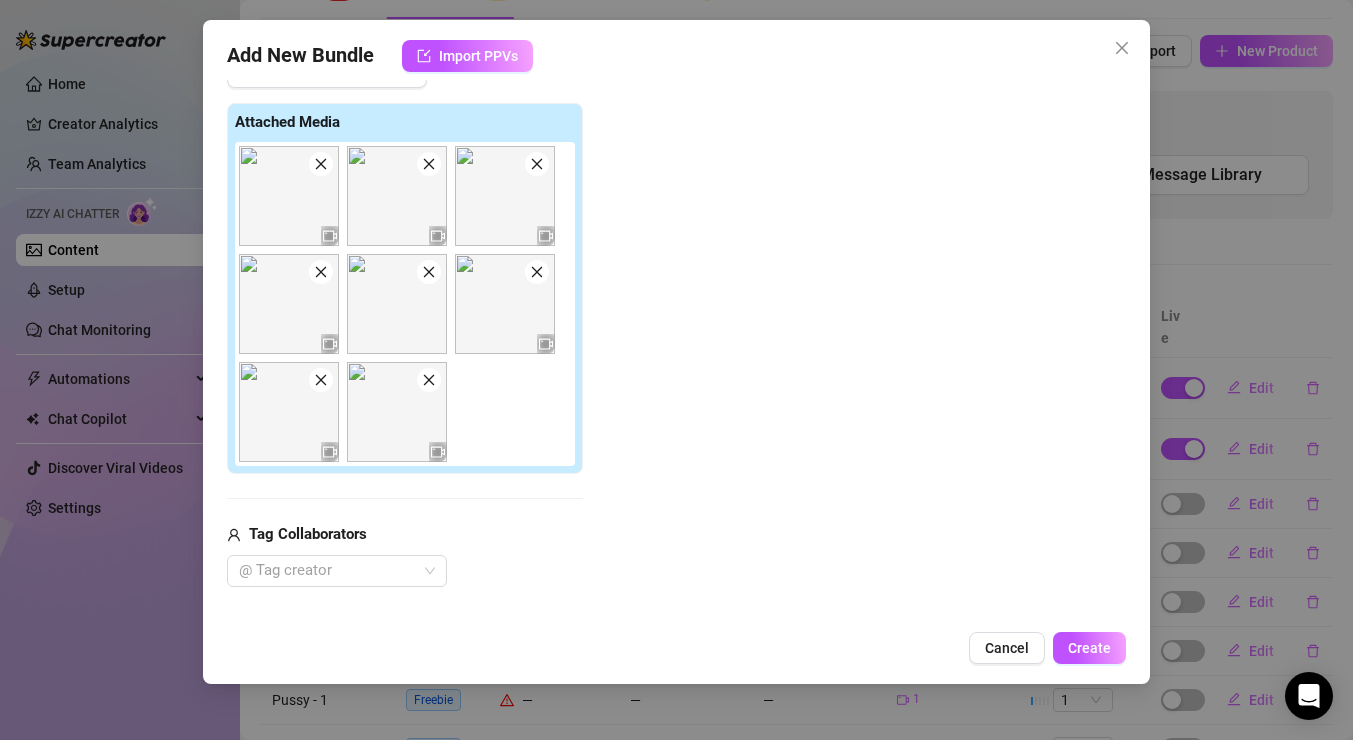 click 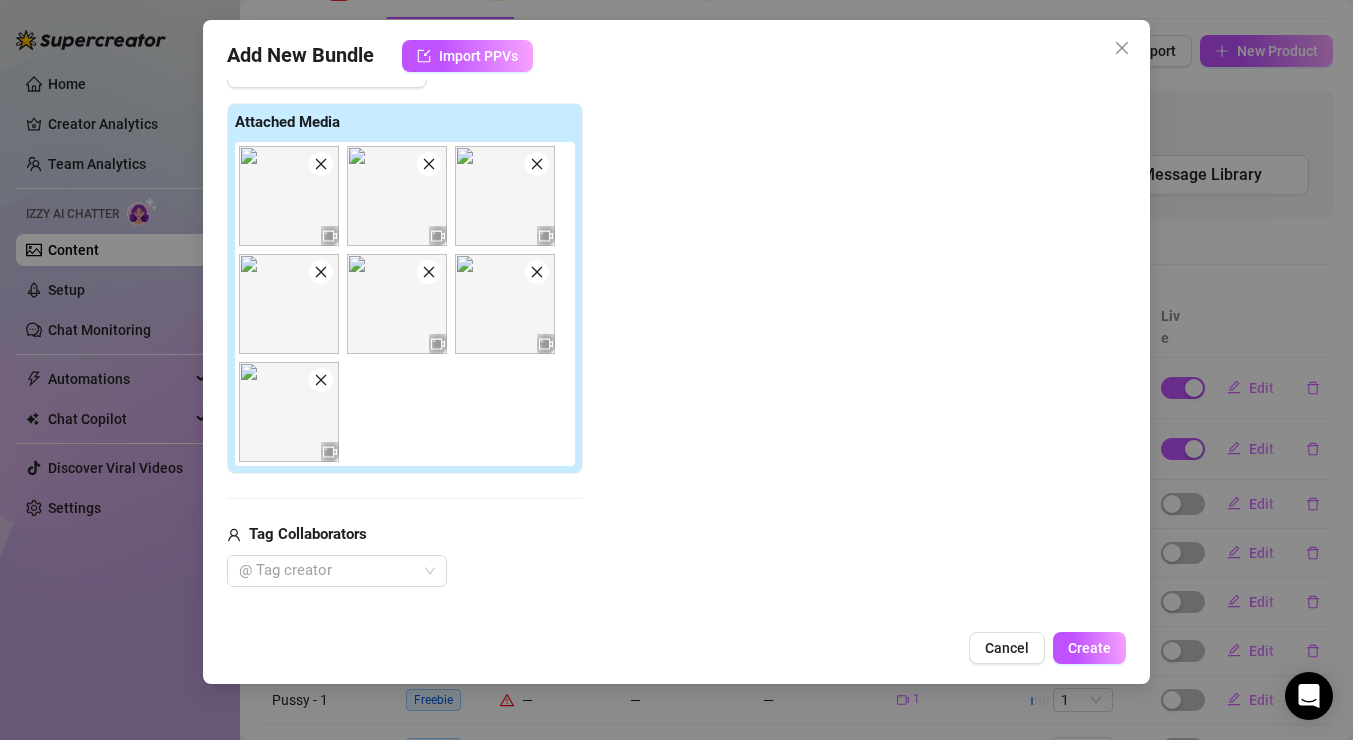 click 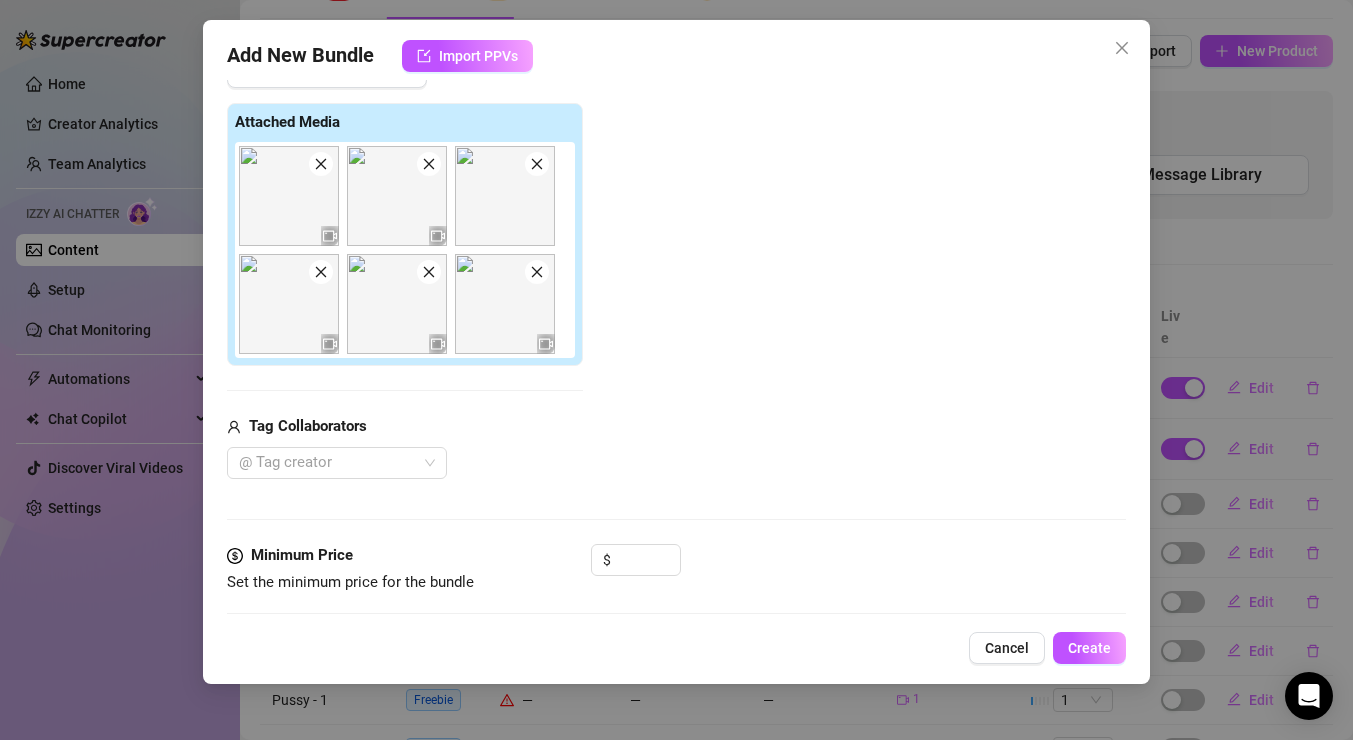 click 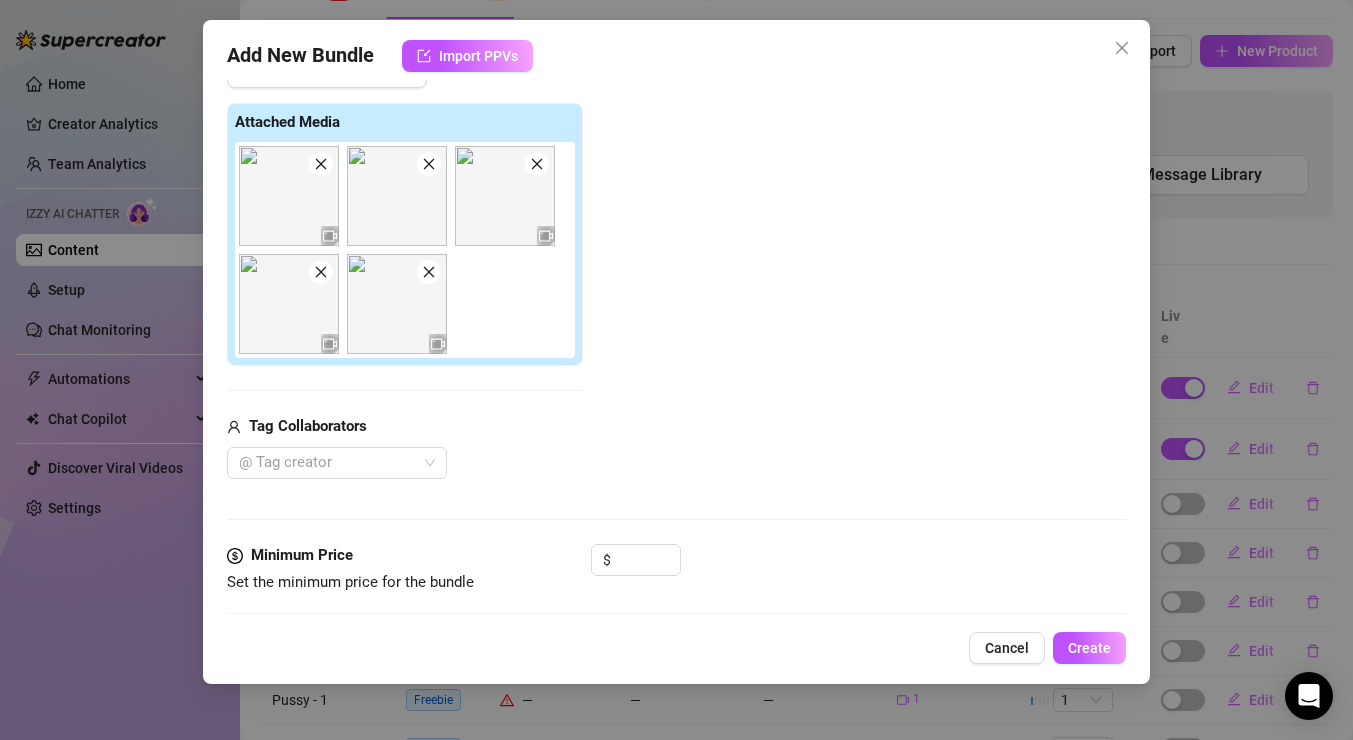 click 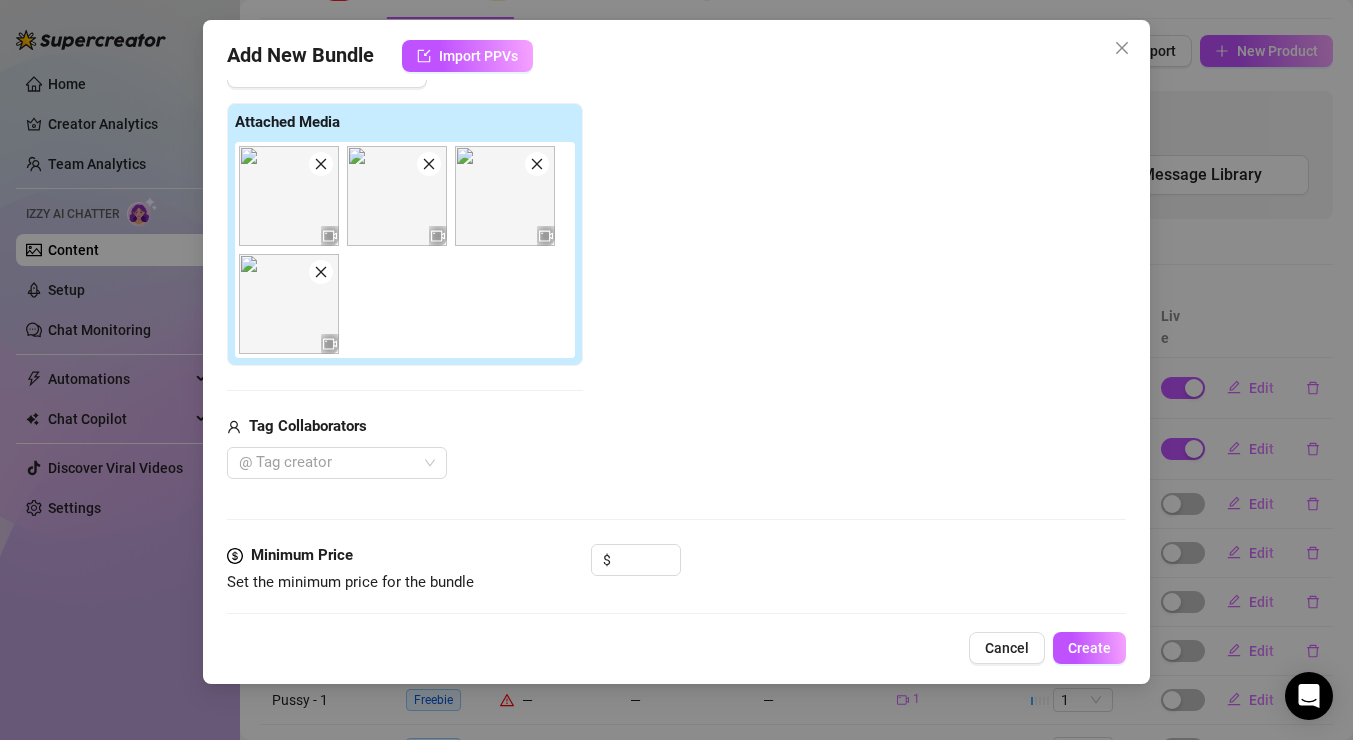 click 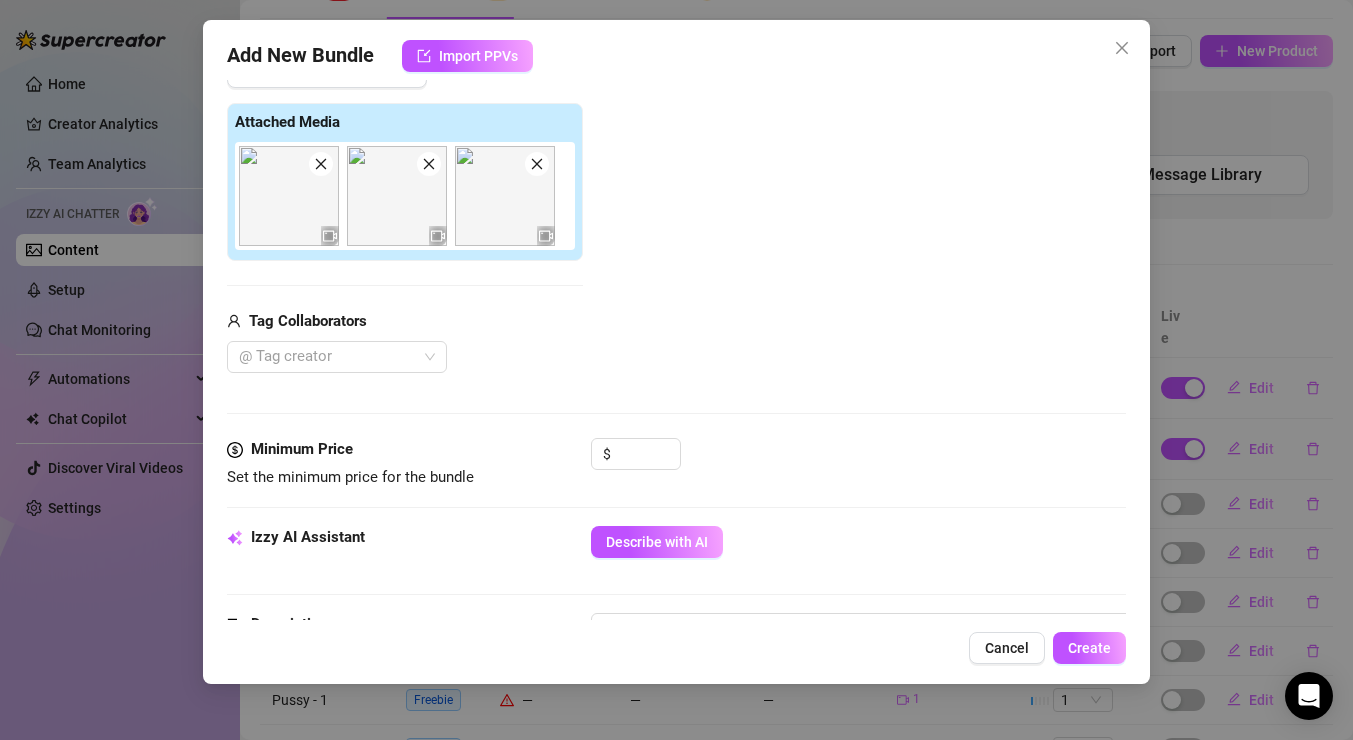 click 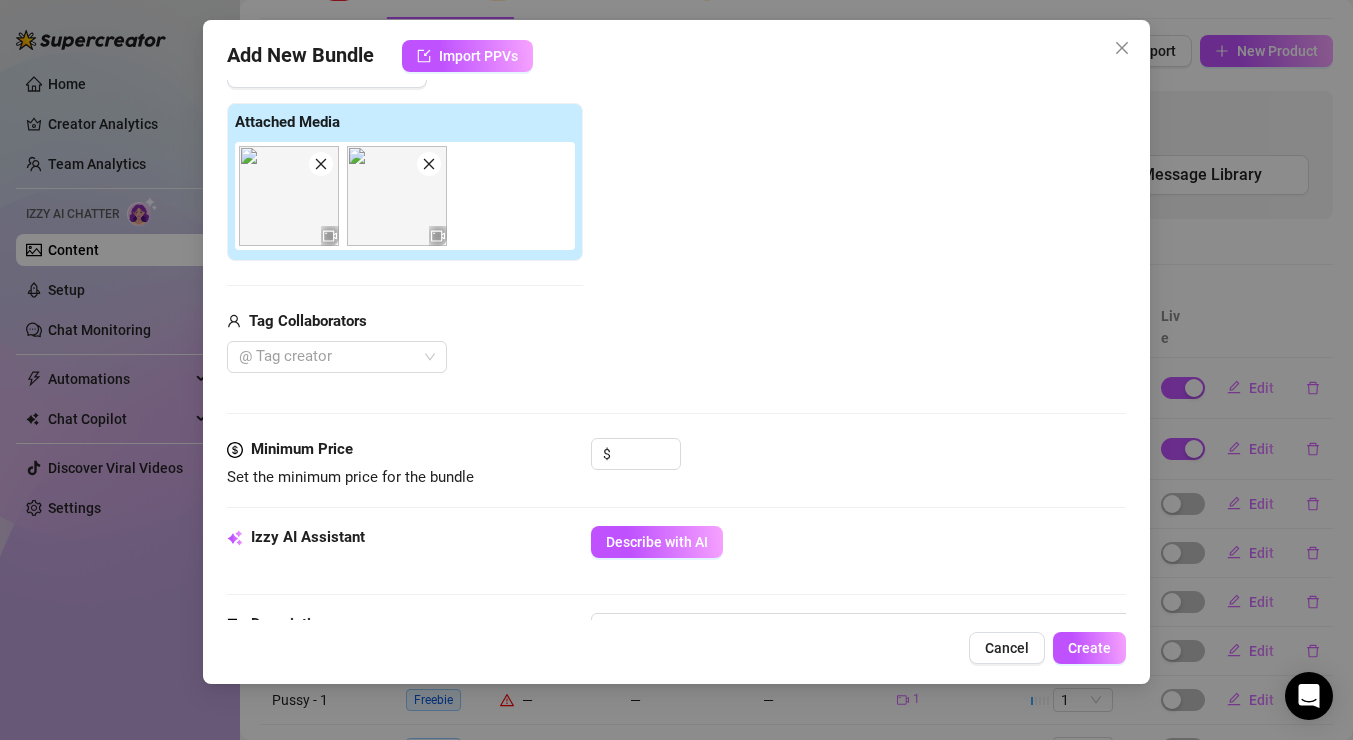 click at bounding box center (429, 164) 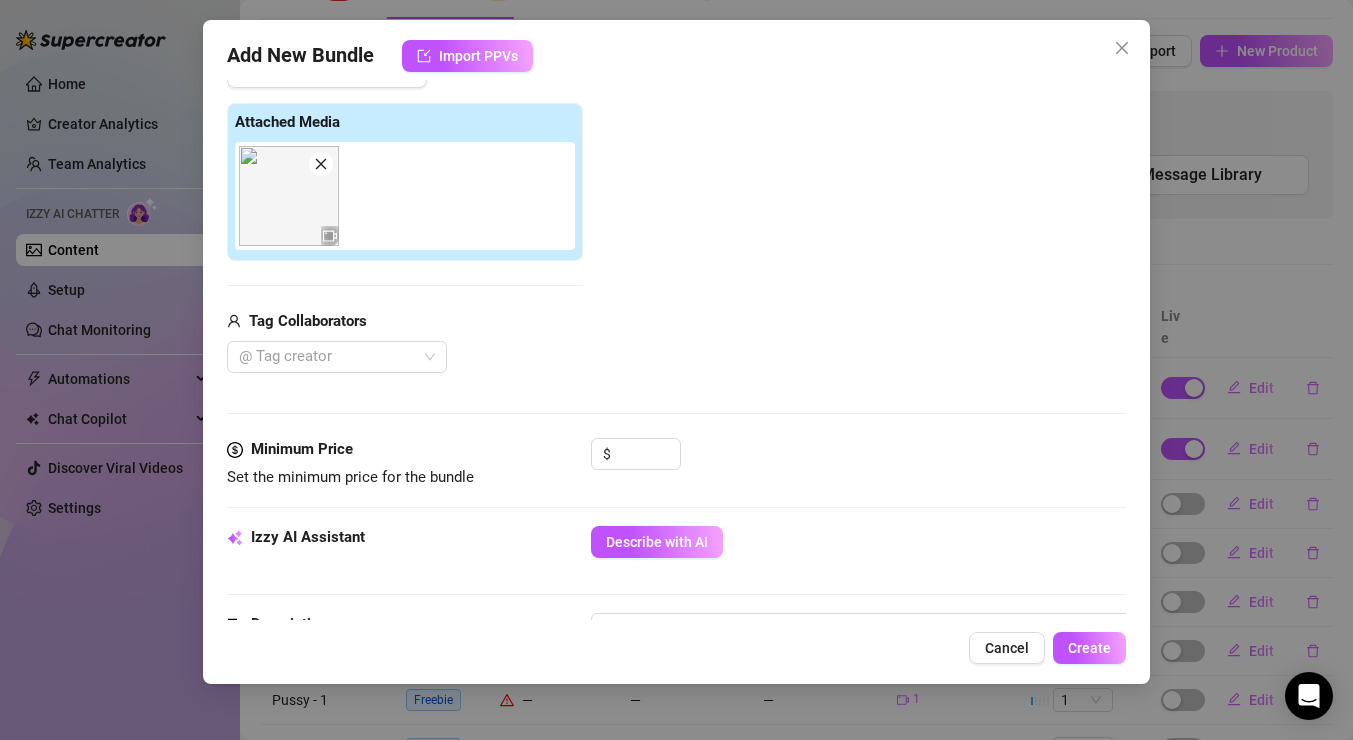 scroll, scrollTop: 0, scrollLeft: 0, axis: both 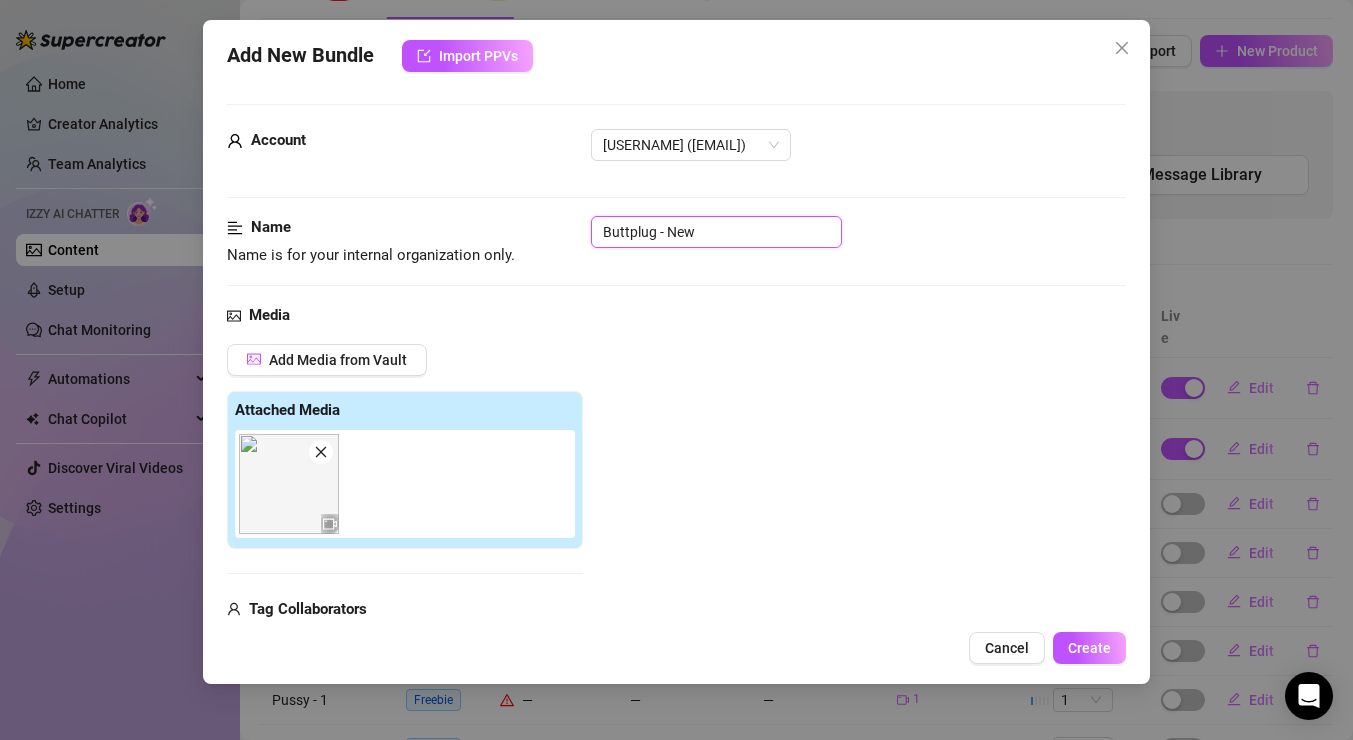 click on "Buttplug - New" at bounding box center [716, 232] 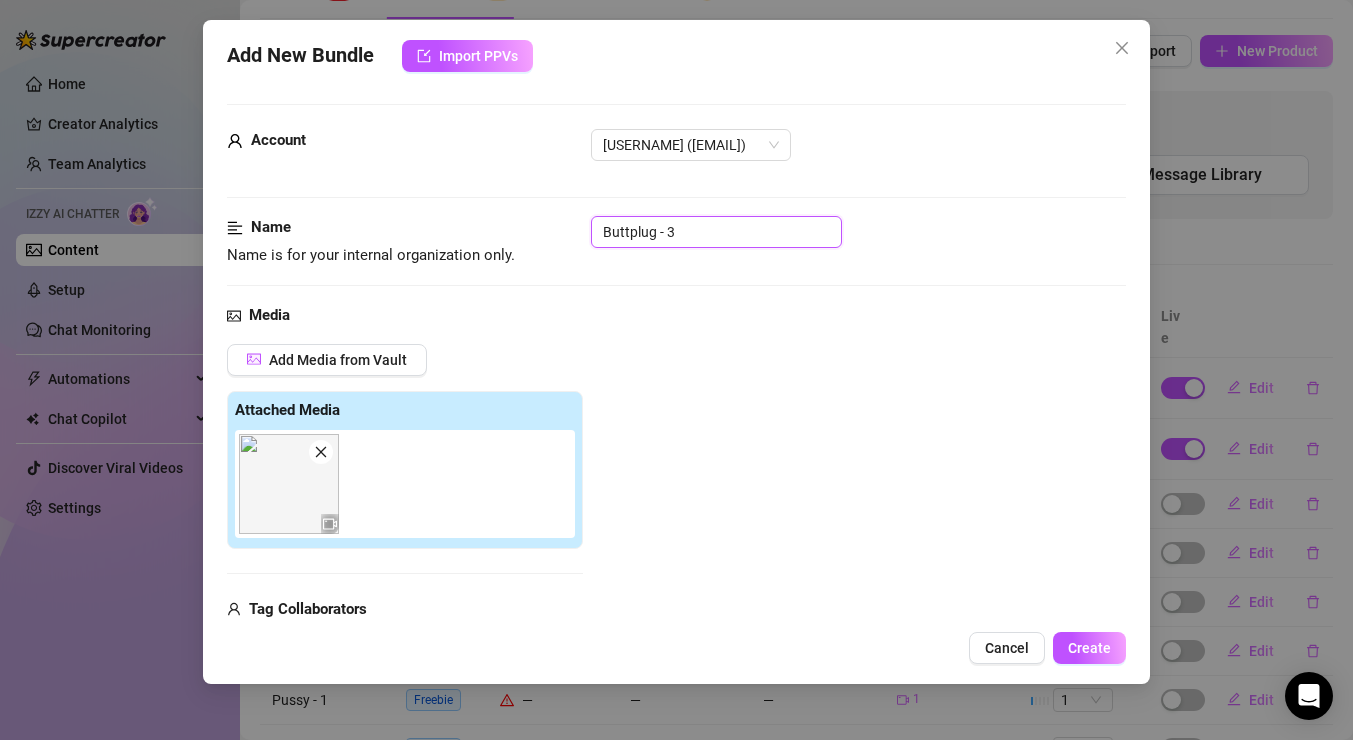 type on "Buttplug - 3" 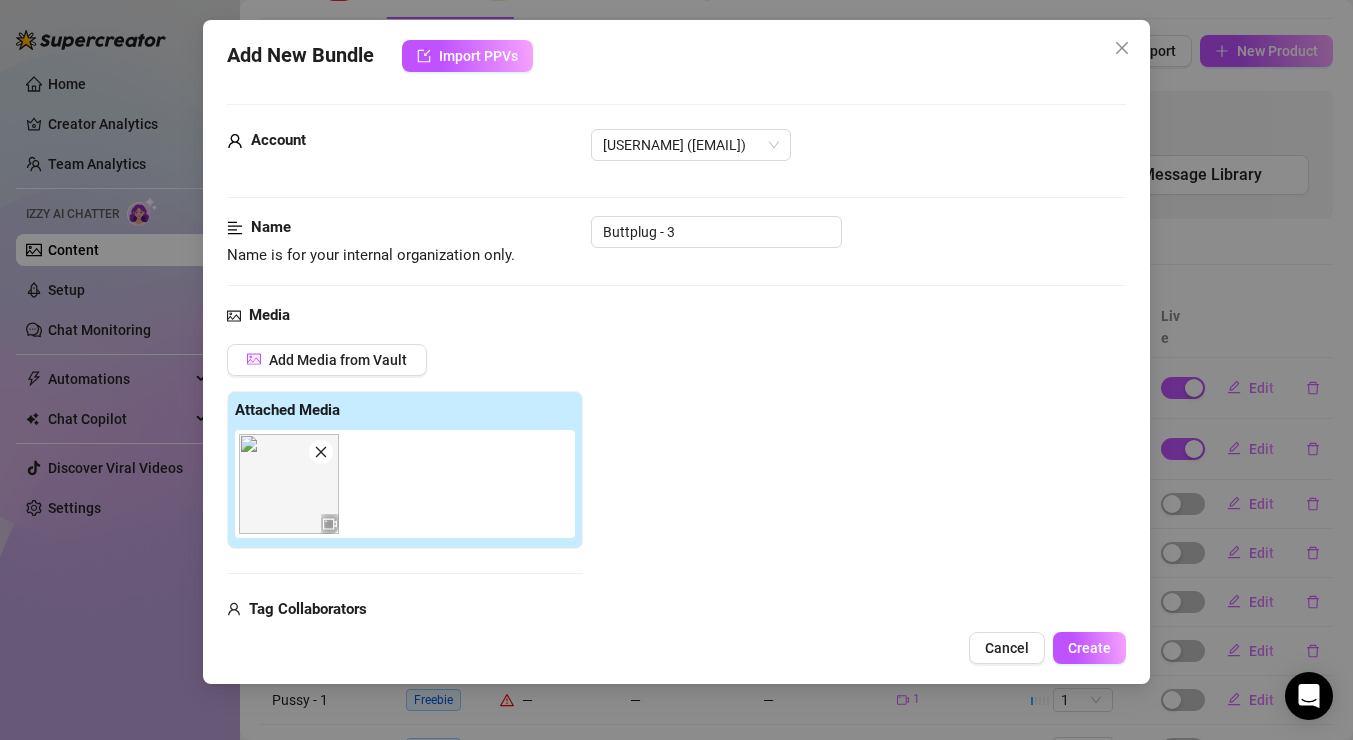 click on "Name Name is for your internal organization only. Buttplug - 3" at bounding box center [676, 260] 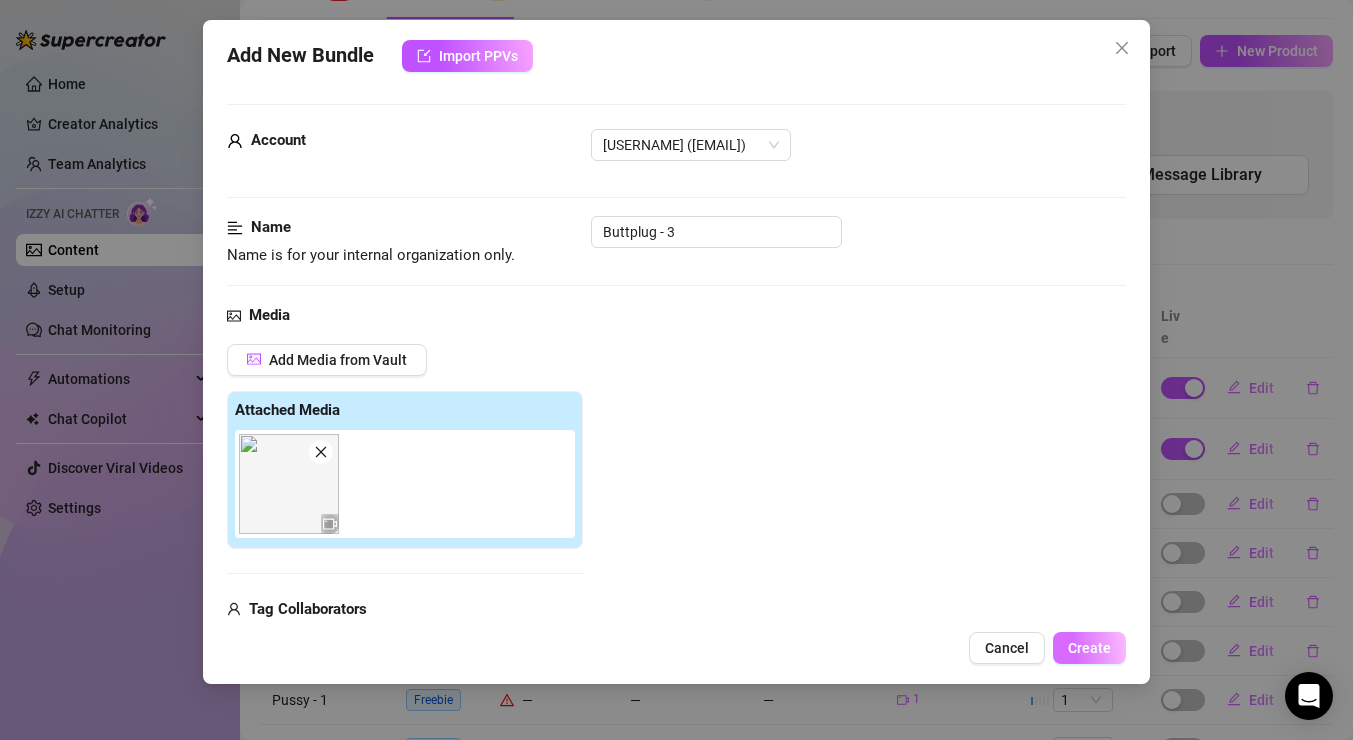 click on "Create" at bounding box center (1089, 648) 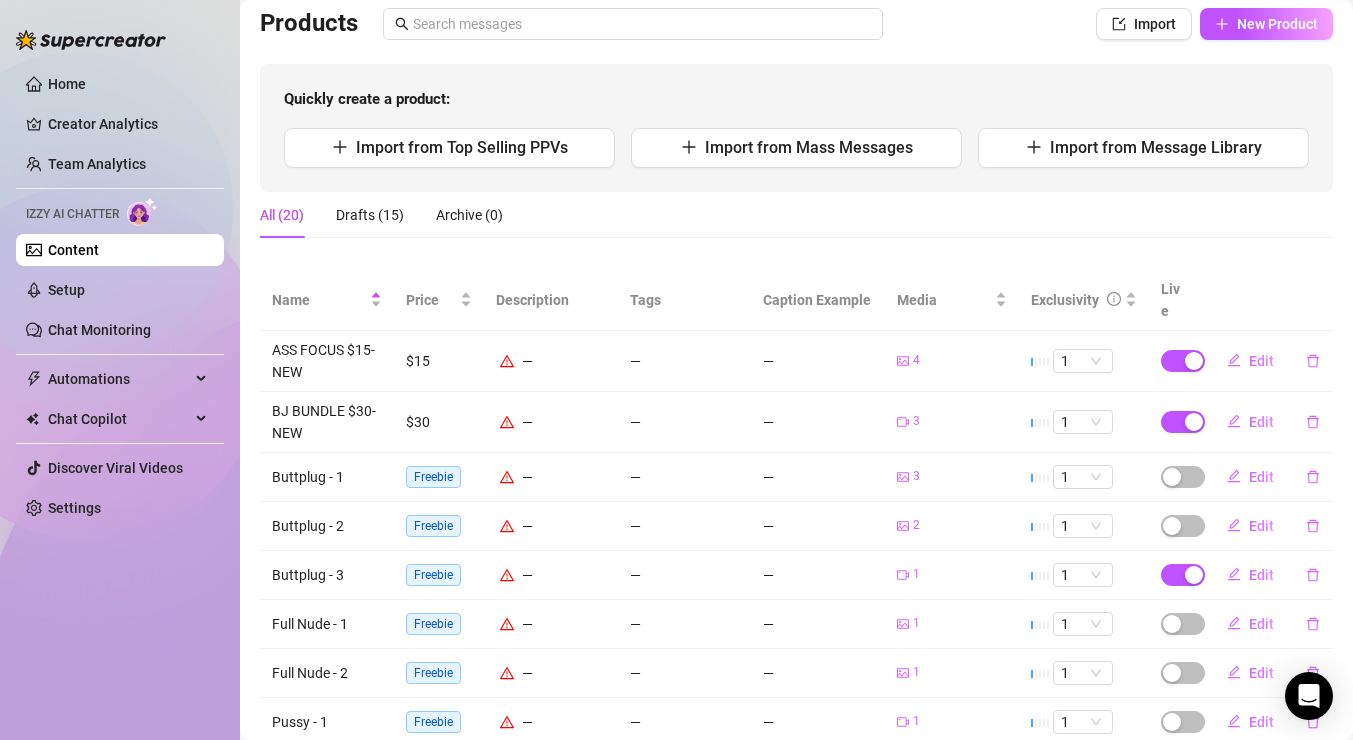 scroll, scrollTop: 142, scrollLeft: 0, axis: vertical 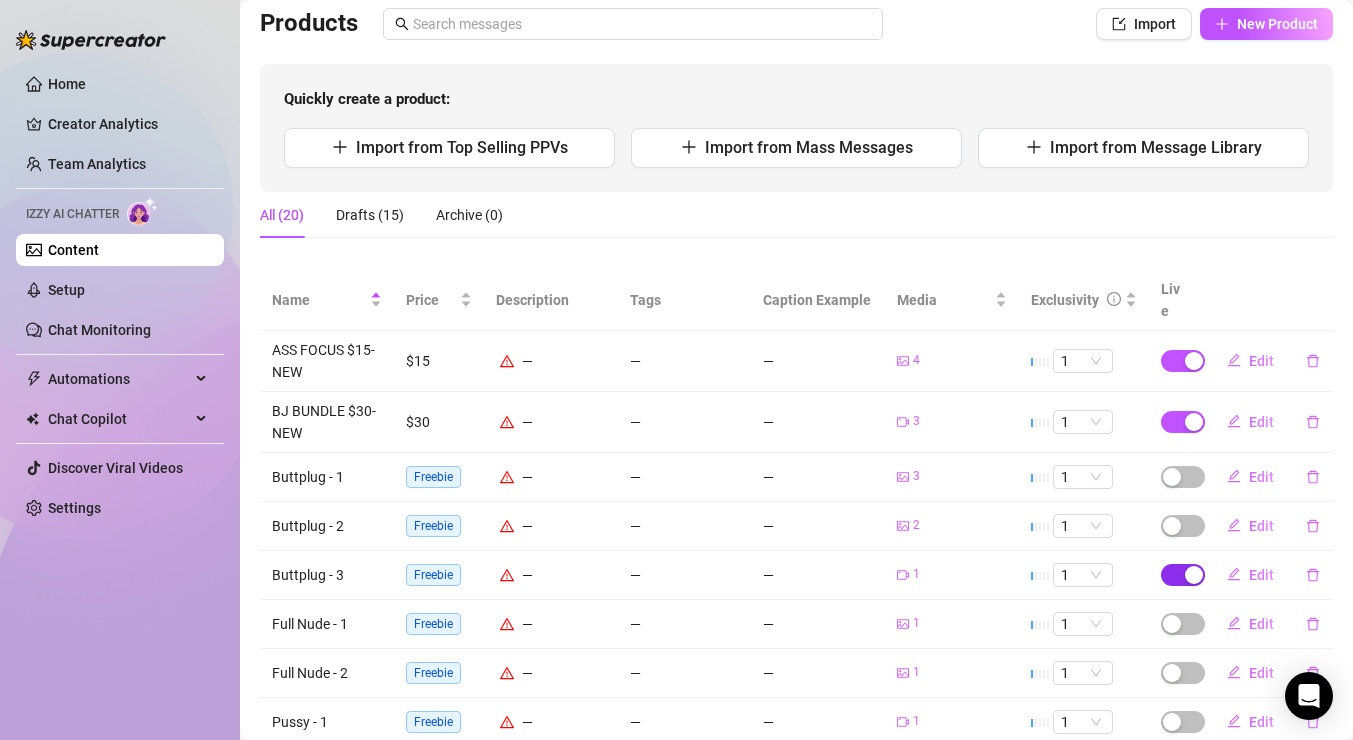 click at bounding box center [1194, 575] 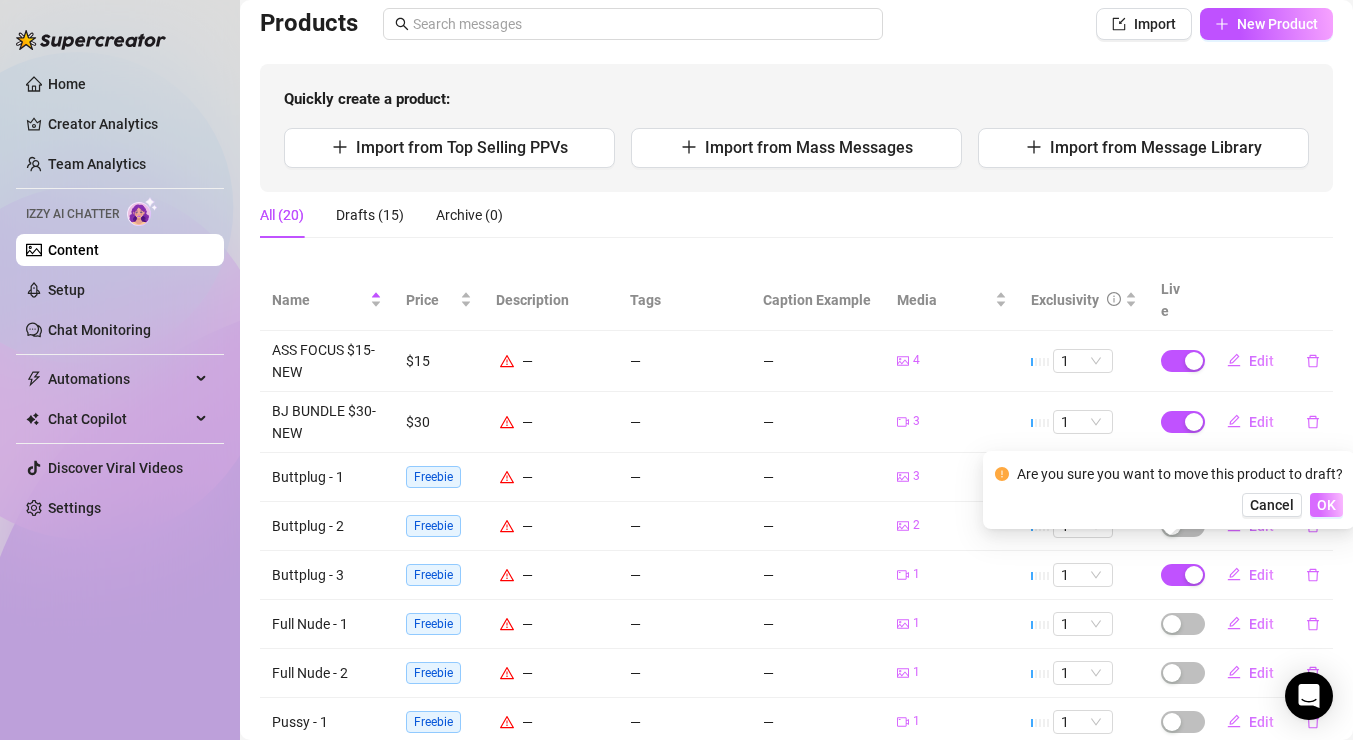 click on "OK" at bounding box center [1326, 505] 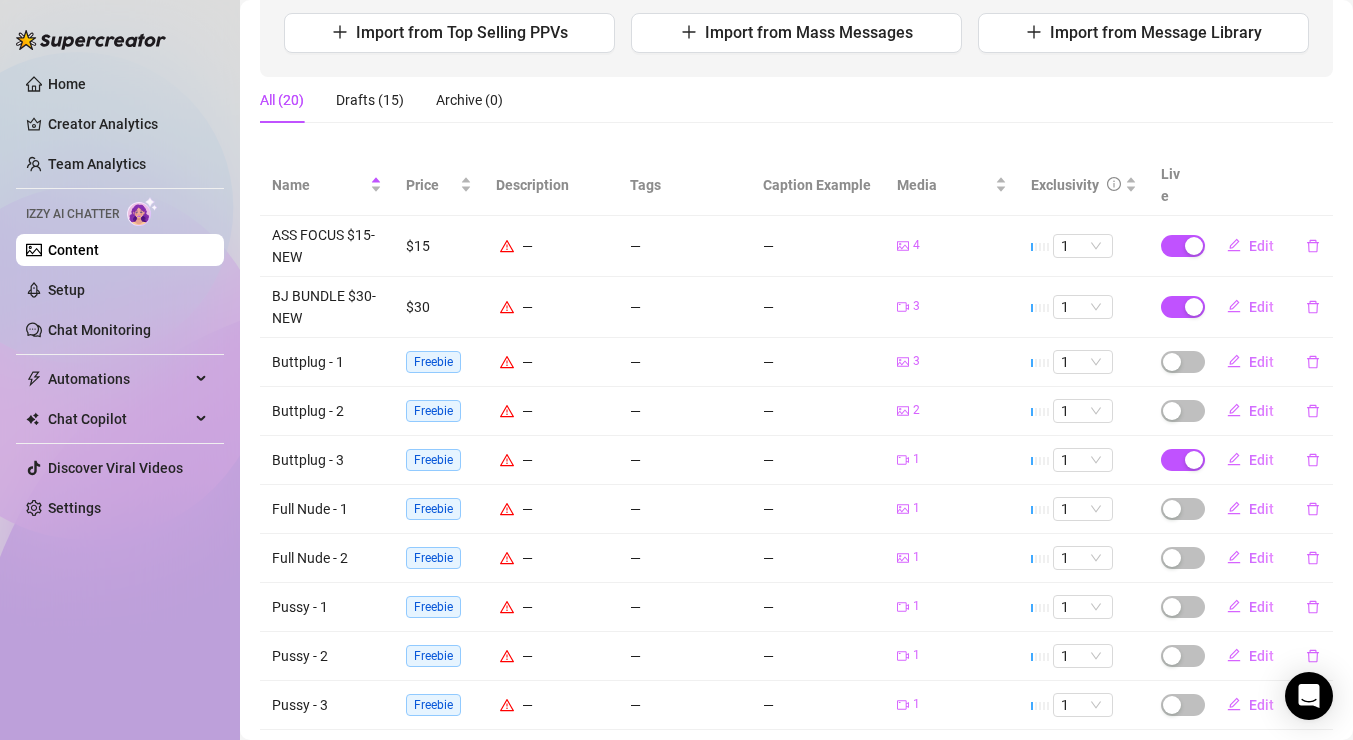 scroll, scrollTop: 95, scrollLeft: 0, axis: vertical 